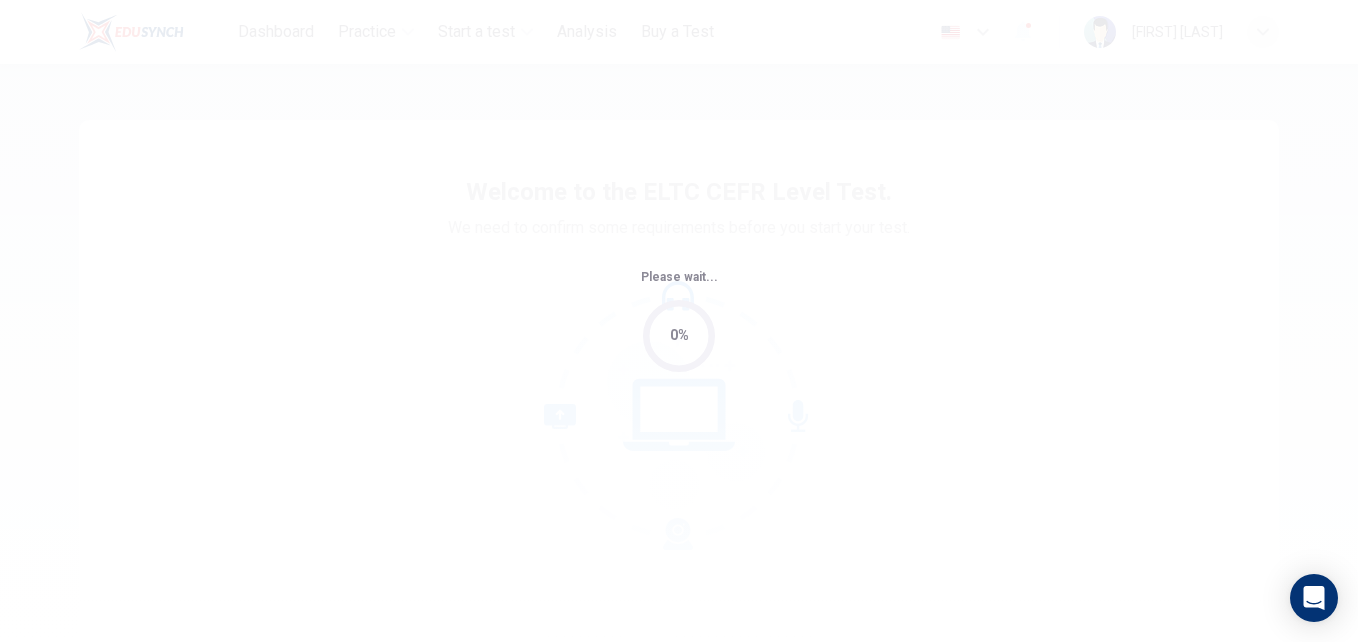 scroll, scrollTop: 0, scrollLeft: 0, axis: both 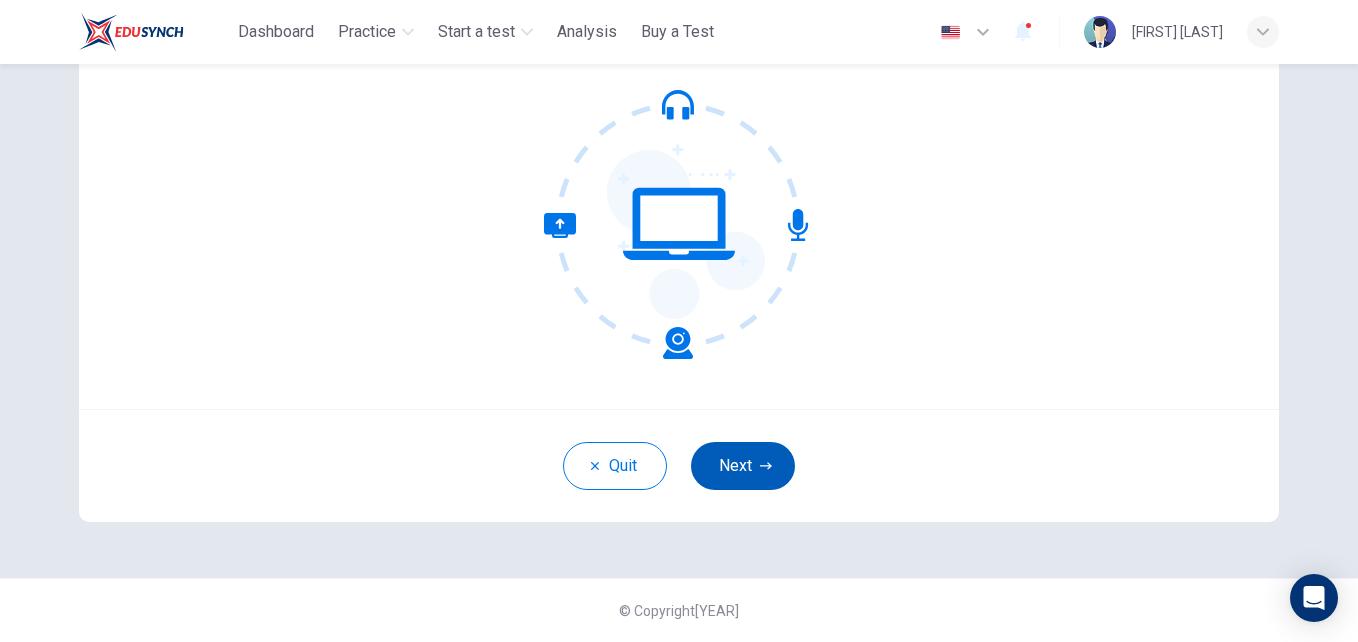 click on "Next" at bounding box center (743, 466) 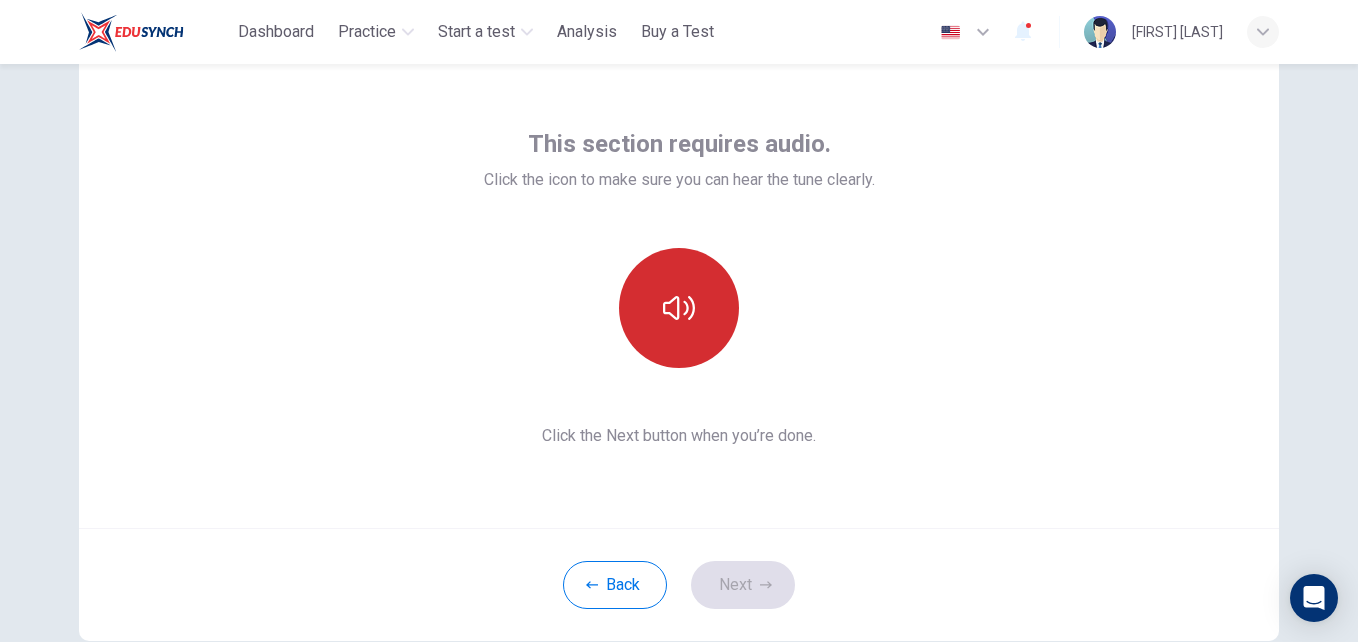 scroll, scrollTop: 73, scrollLeft: 0, axis: vertical 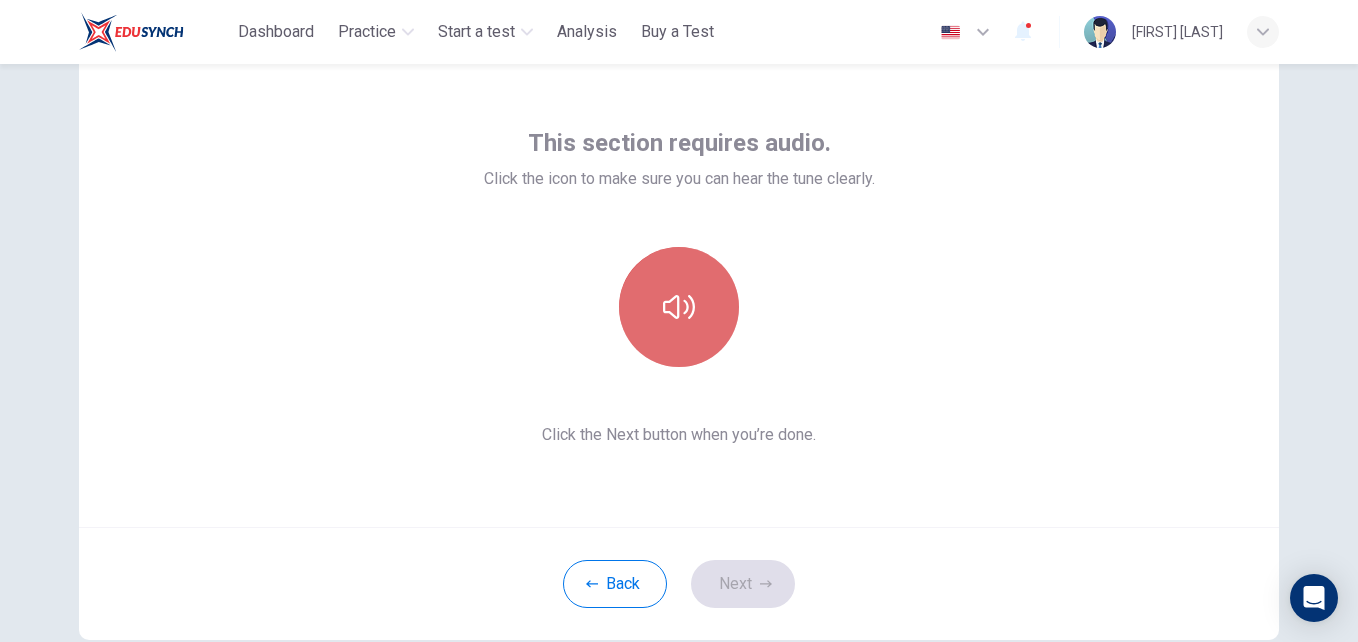 click at bounding box center (679, 307) 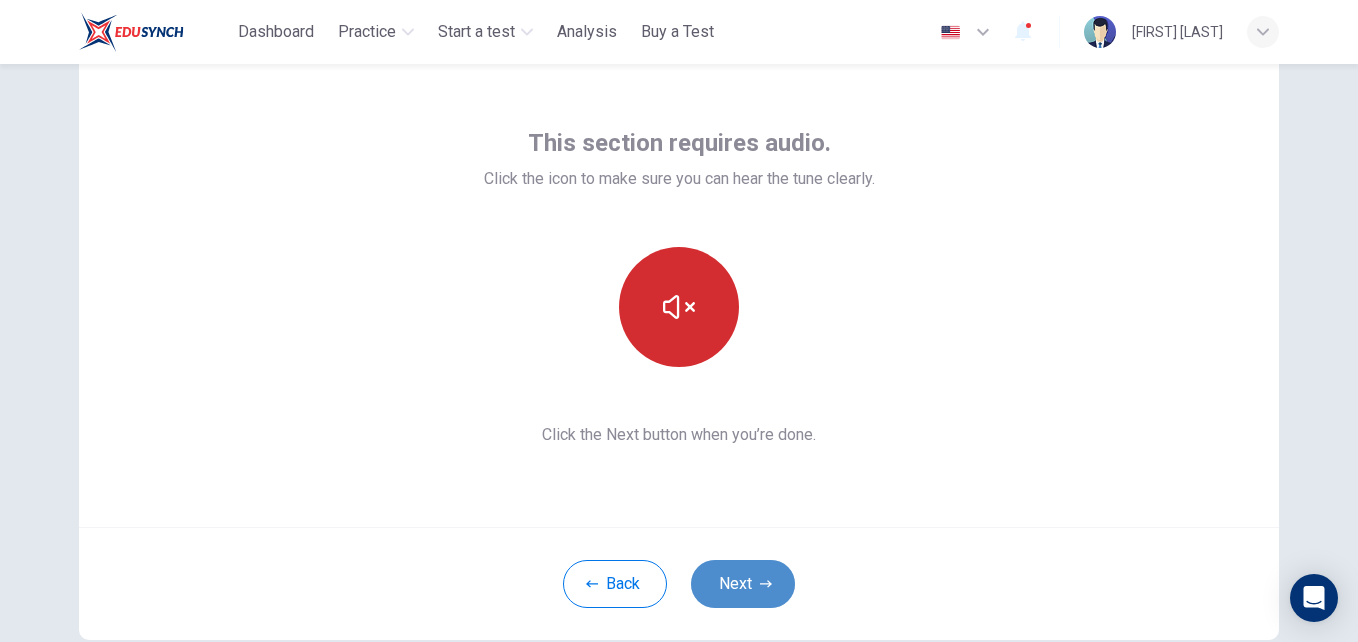 click at bounding box center (766, 584) 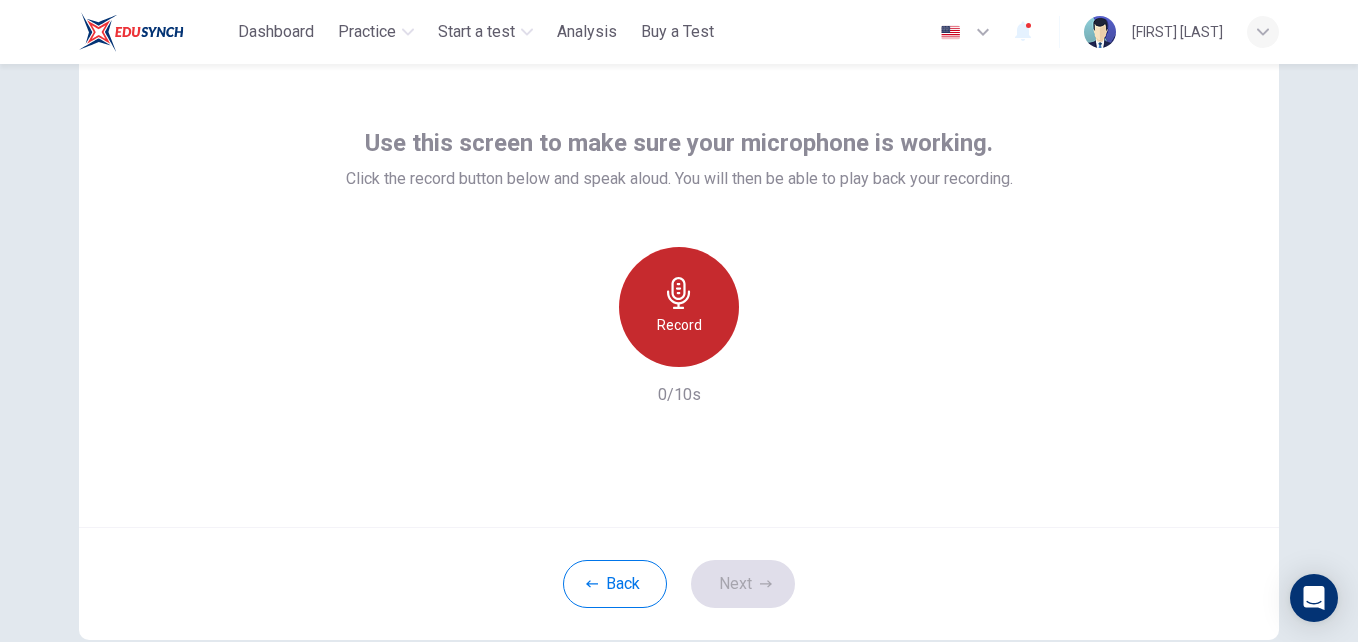 click on "Record" at bounding box center [679, 307] 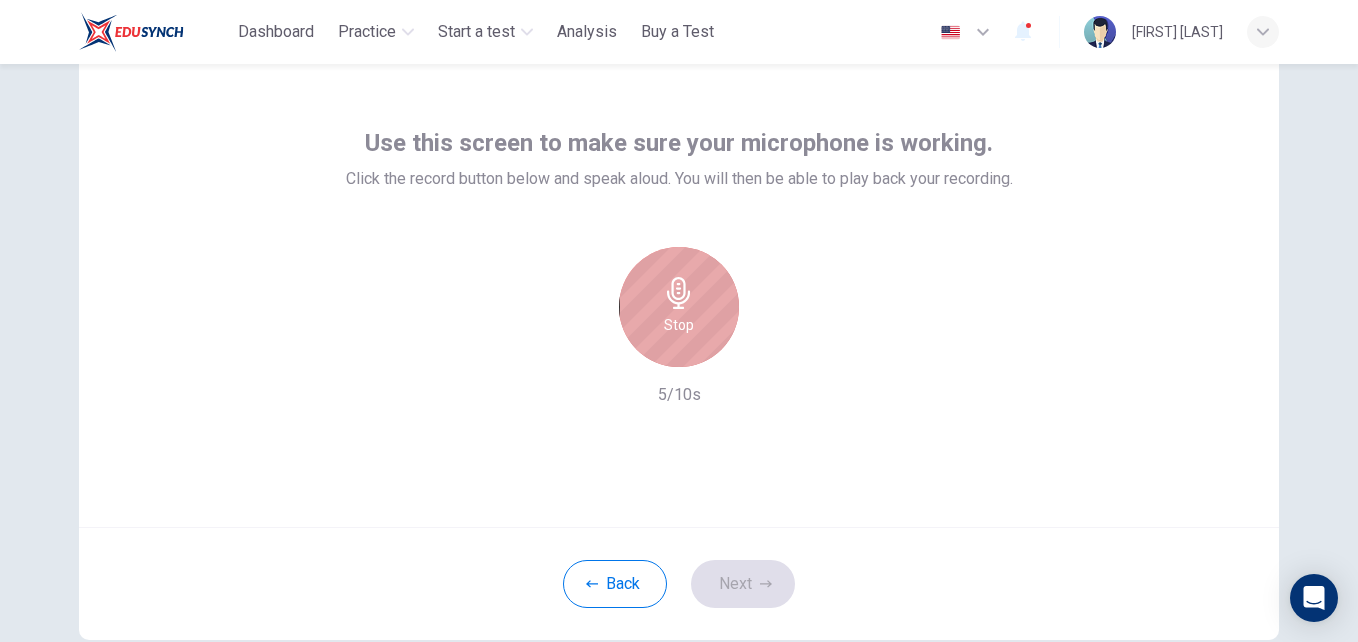 click on "Stop" at bounding box center (679, 307) 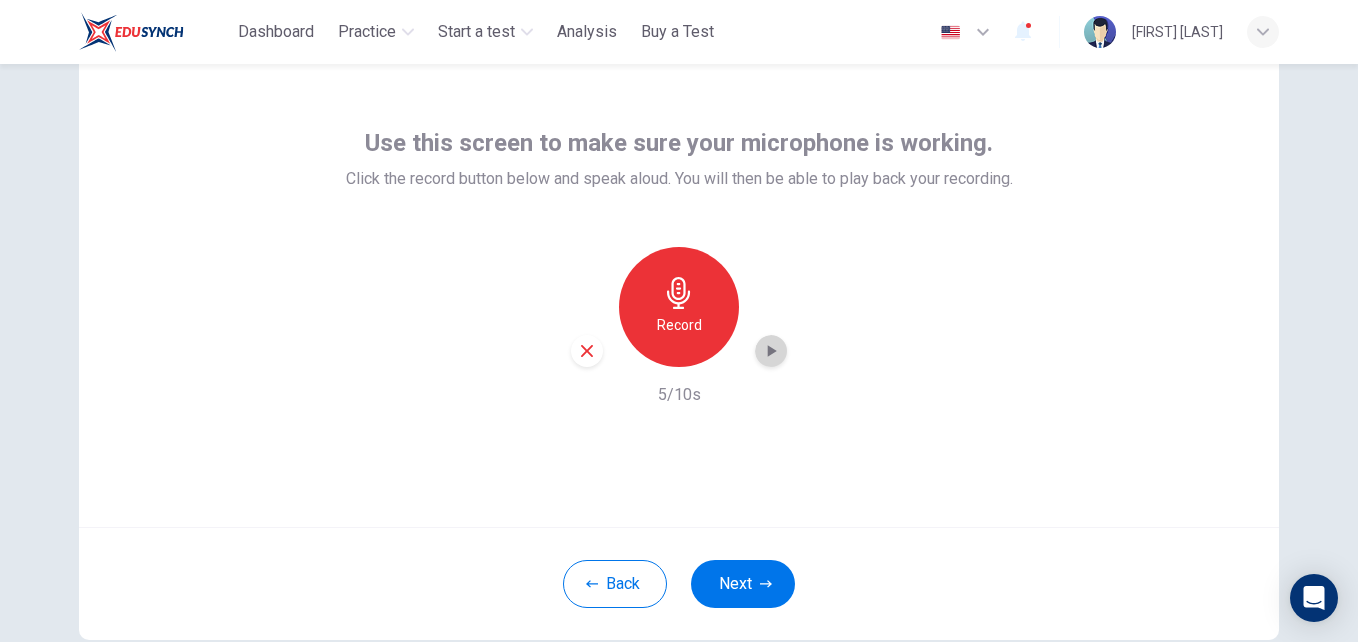 click at bounding box center (771, 351) 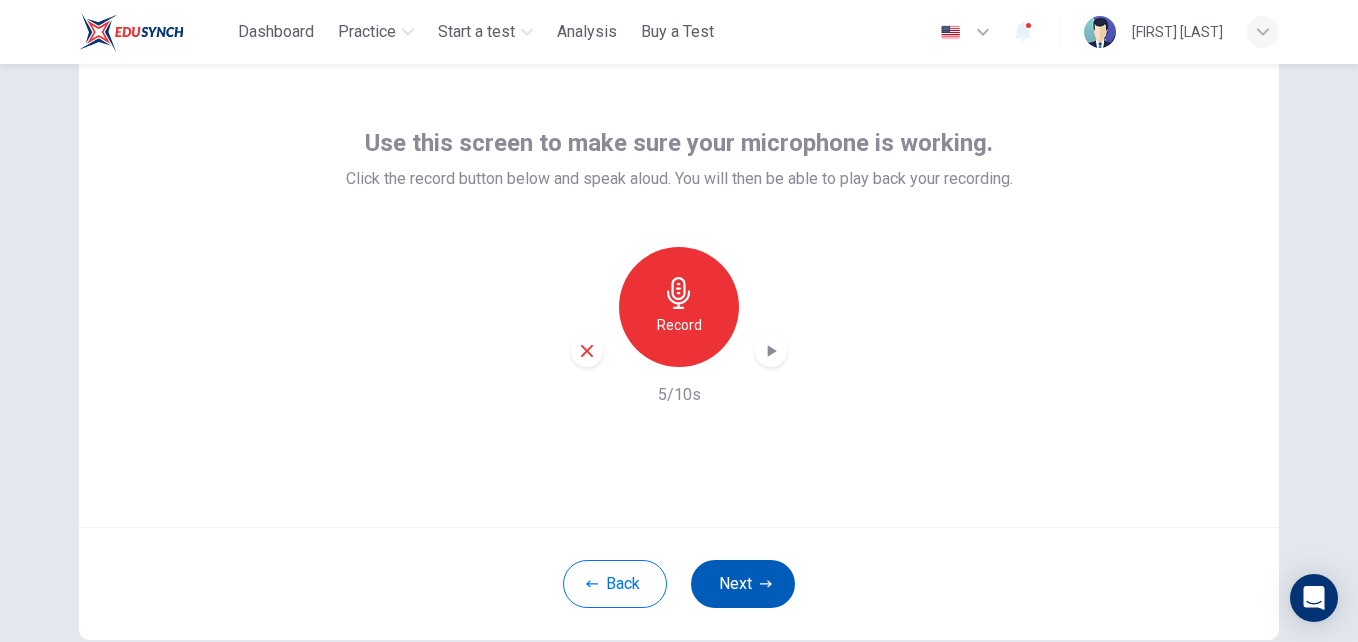 click at bounding box center [766, 583] 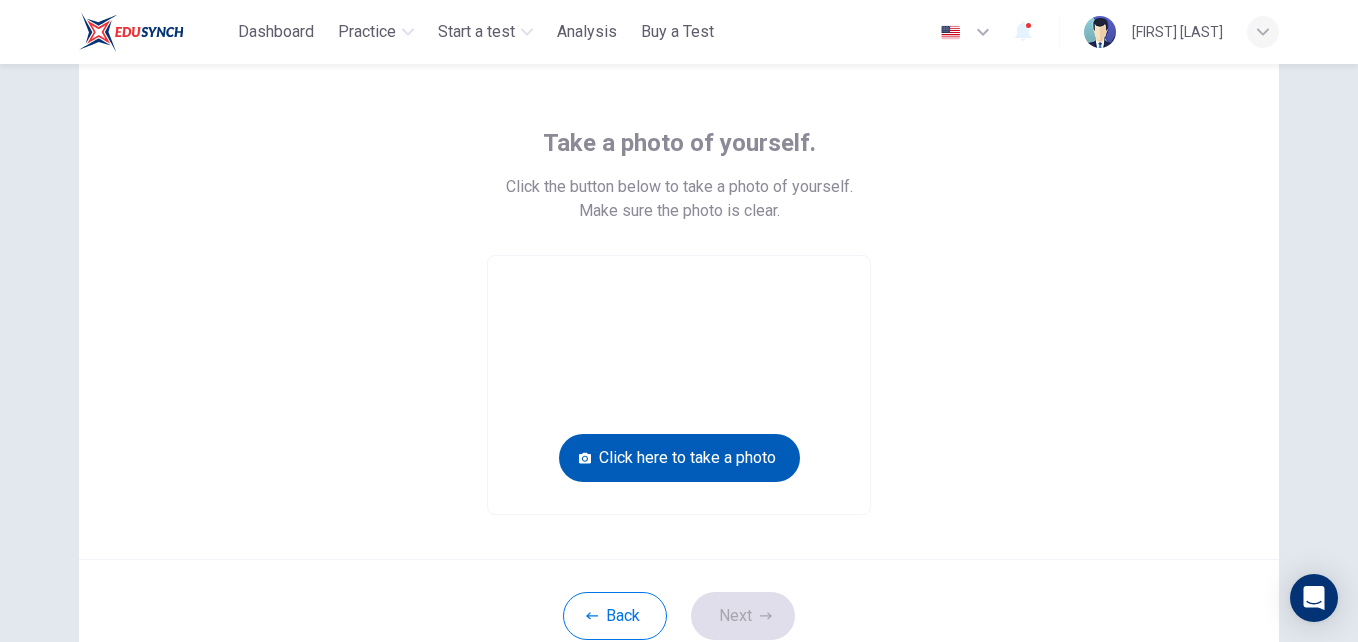 click on "Click here to take a photo" at bounding box center [679, 458] 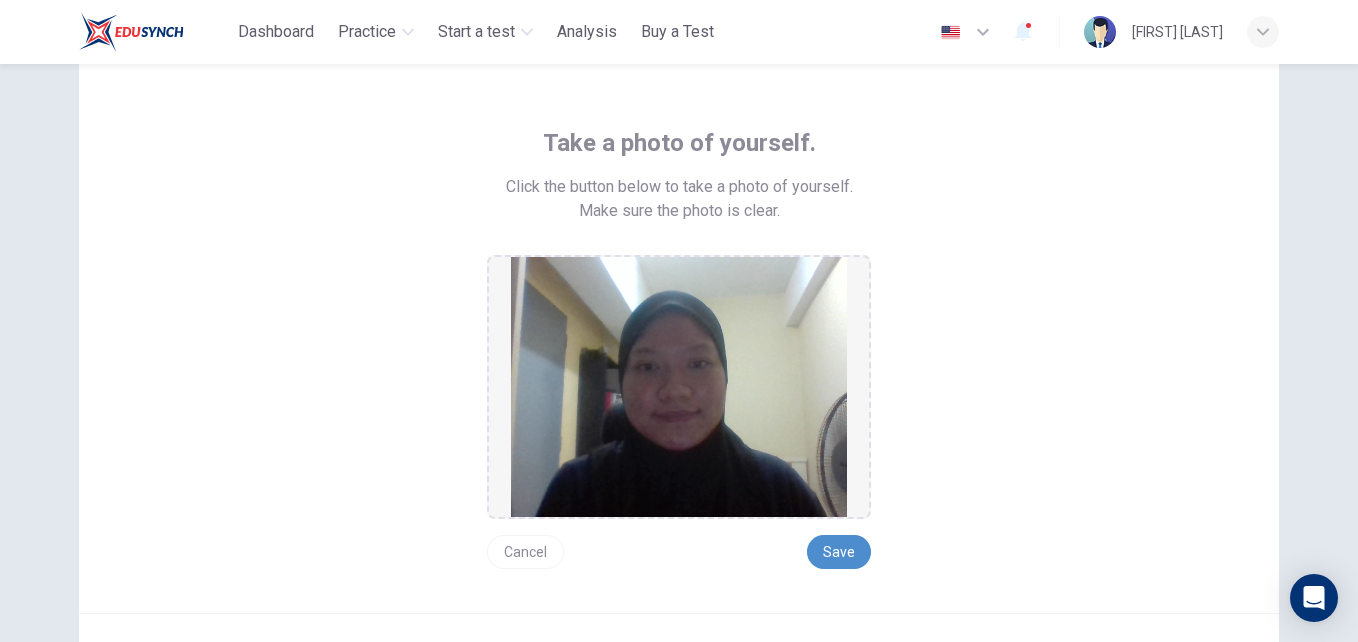 click on "Save" at bounding box center [839, 552] 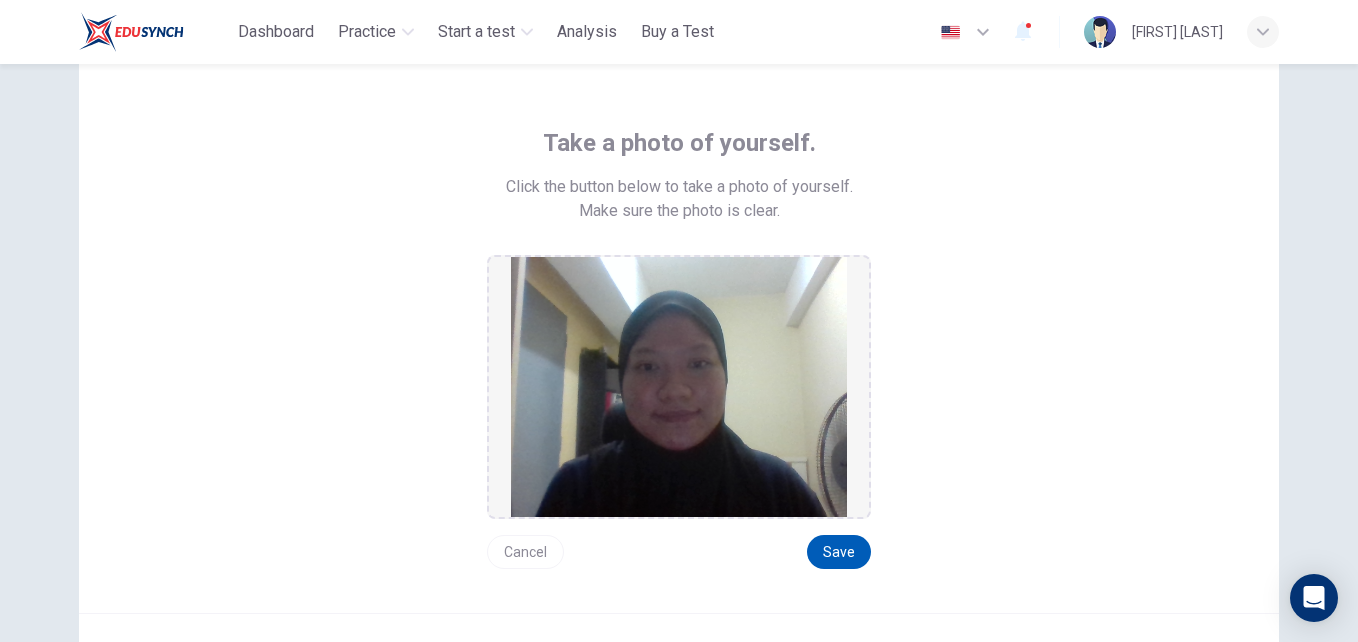 click on "Save" at bounding box center (839, 552) 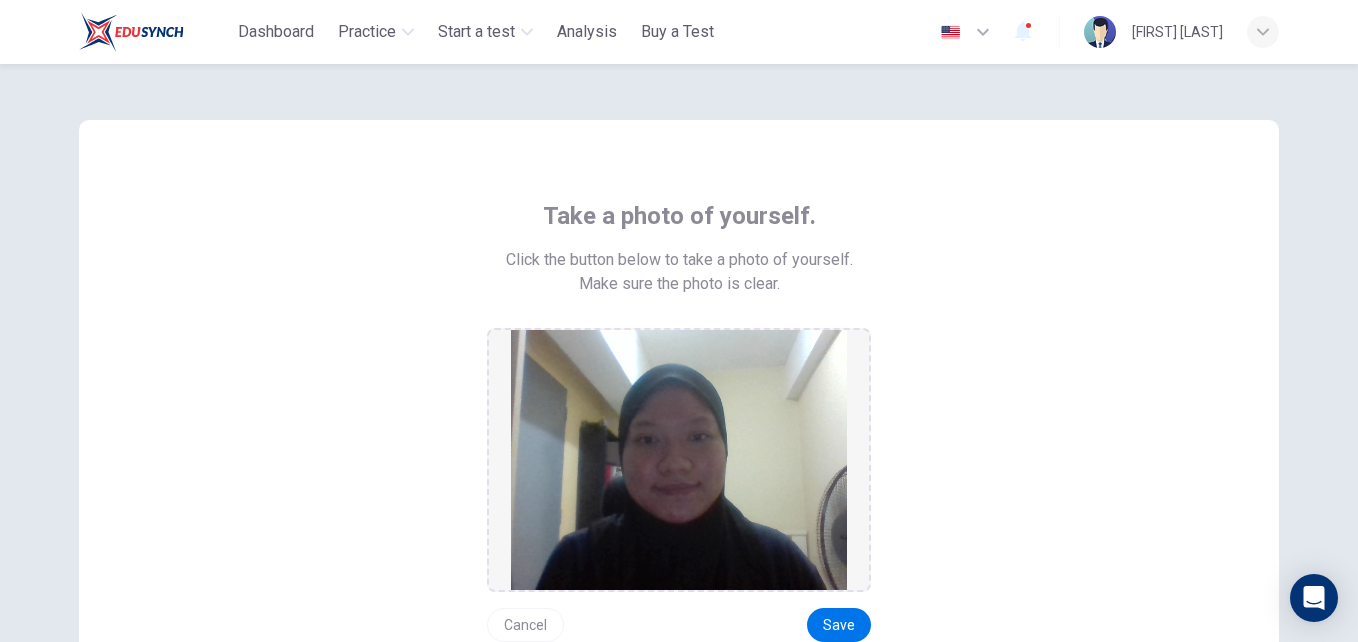 scroll, scrollTop: 277, scrollLeft: 0, axis: vertical 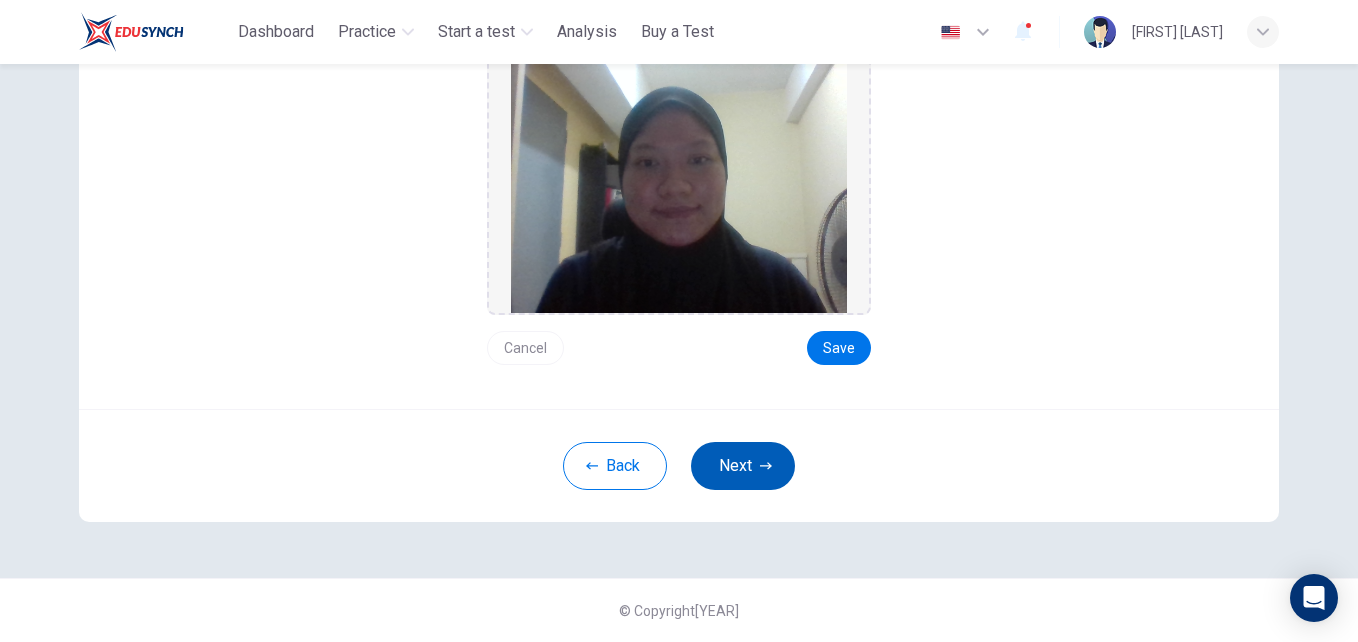 click on "Next" at bounding box center [743, 466] 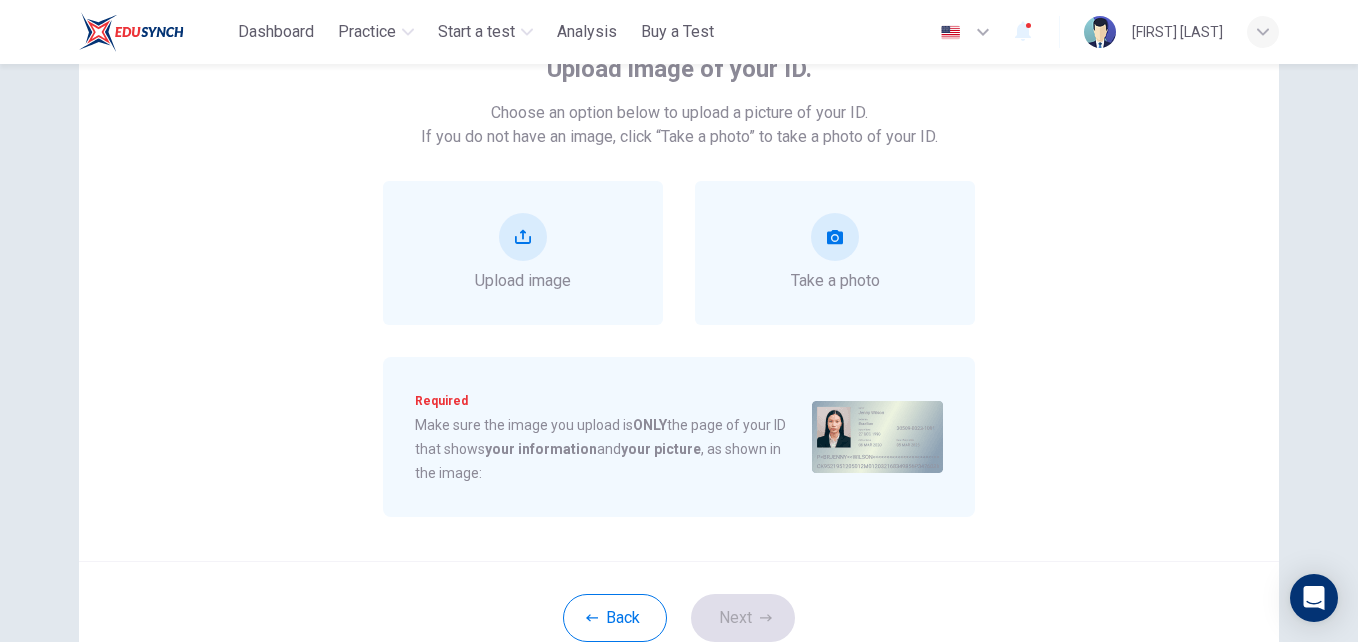 scroll, scrollTop: 145, scrollLeft: 0, axis: vertical 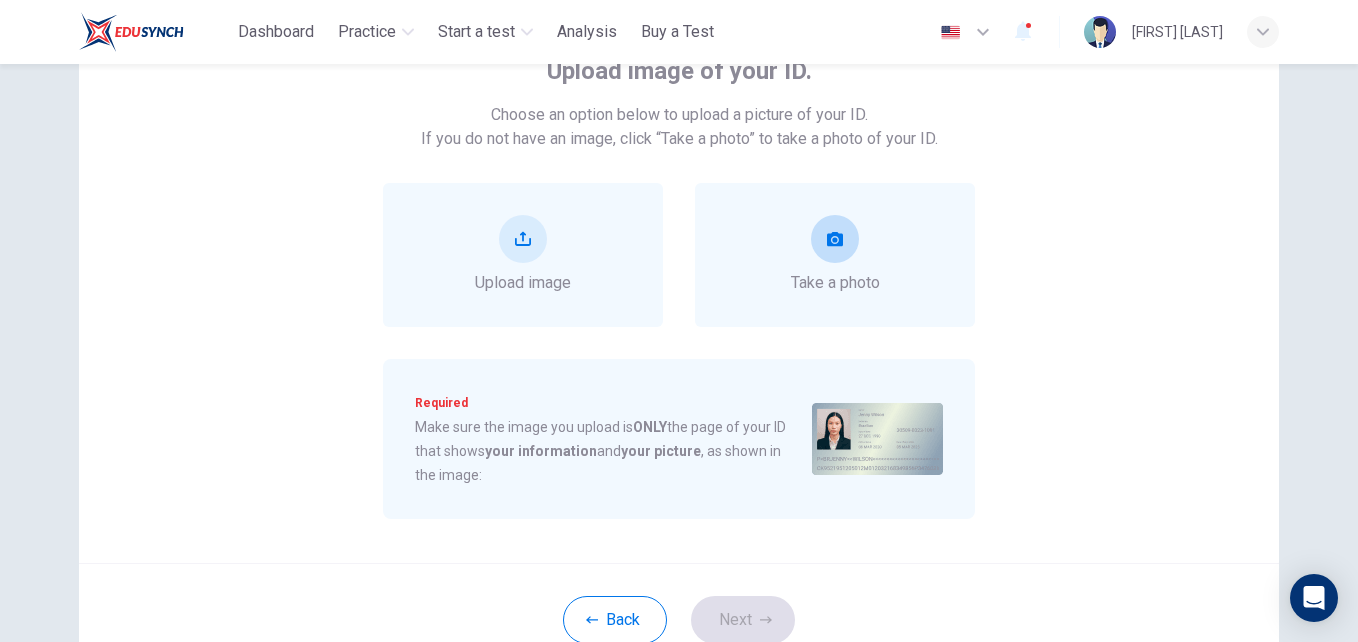 click at bounding box center (835, 239) 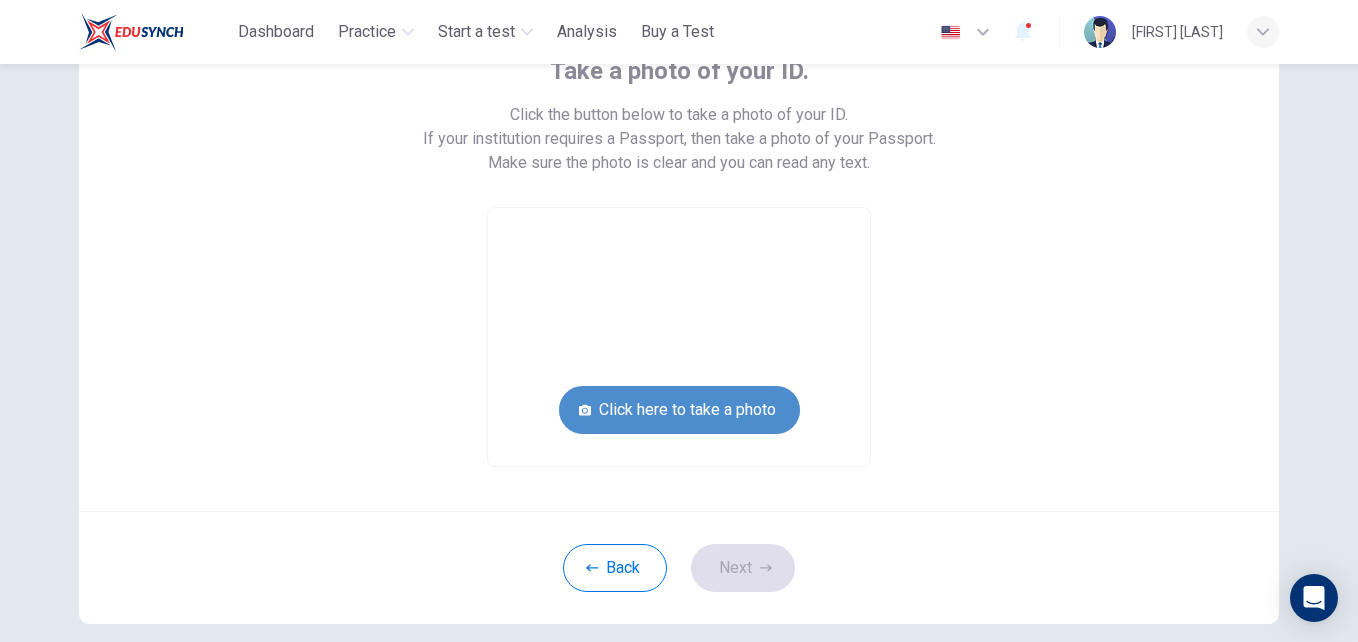 click on "Click here to take a photo" at bounding box center [679, 410] 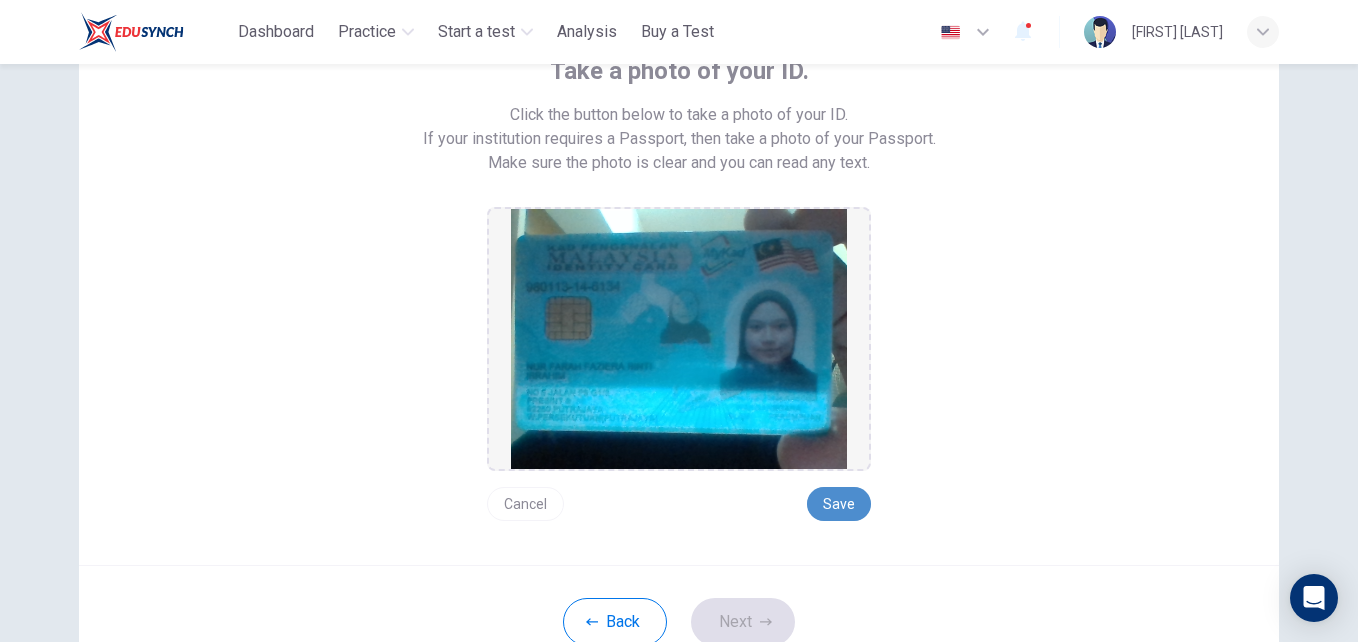 click on "Save" at bounding box center (839, 504) 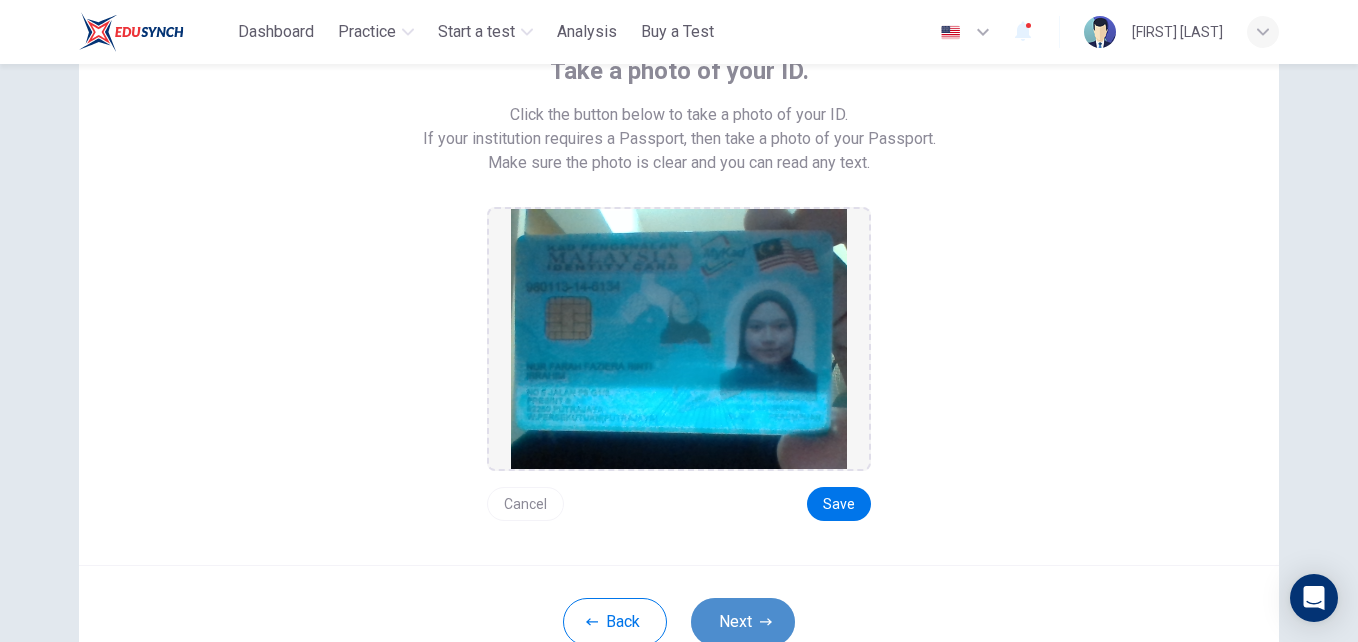 click on "Next" at bounding box center (743, 622) 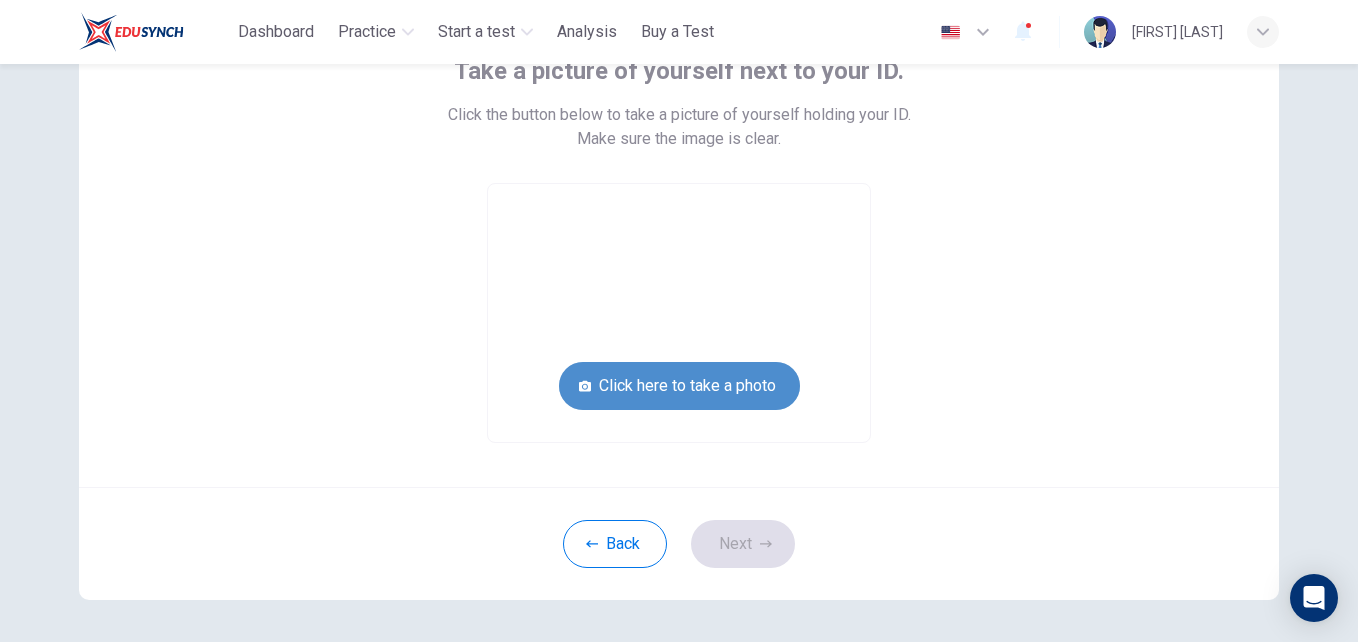 click on "Click here to take a photo" at bounding box center (679, 386) 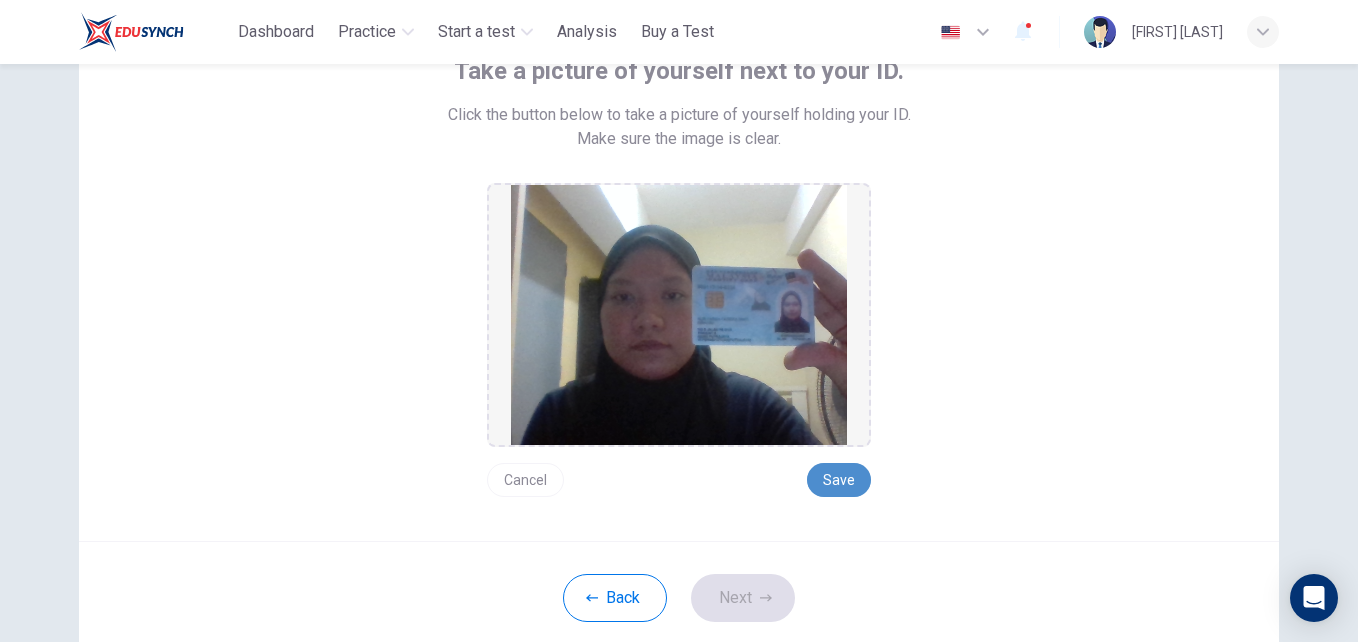 click on "Save" at bounding box center (839, 480) 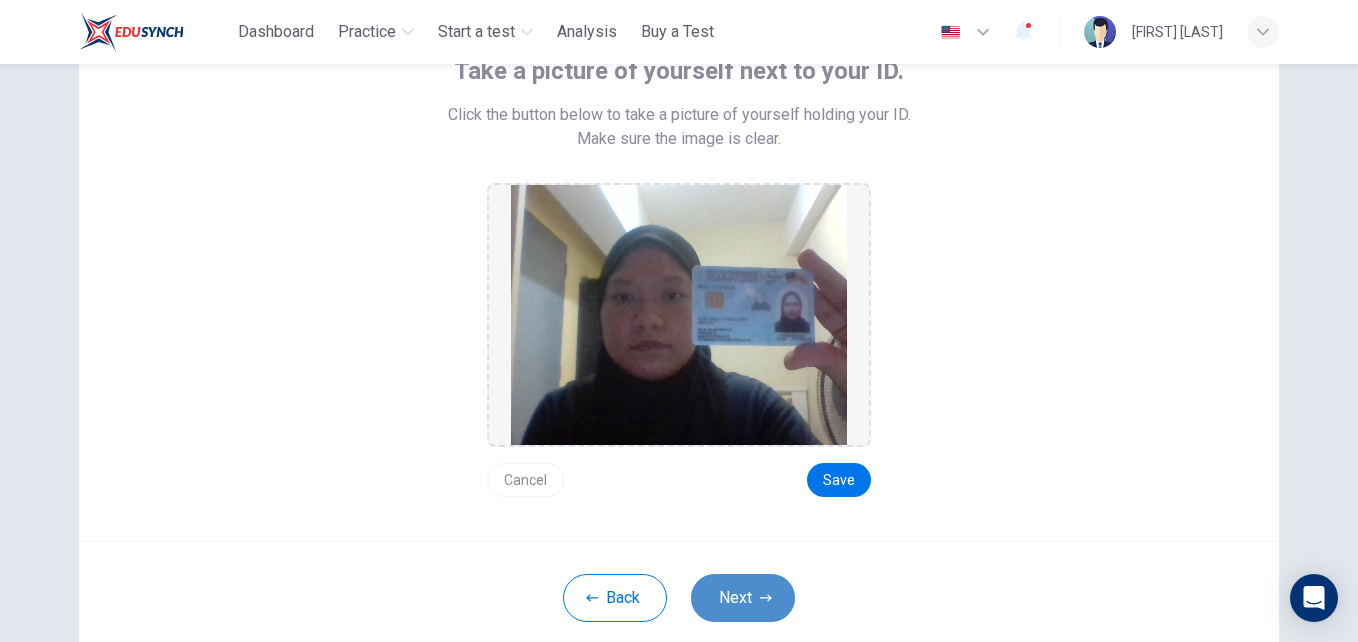 click on "Next" at bounding box center [743, 598] 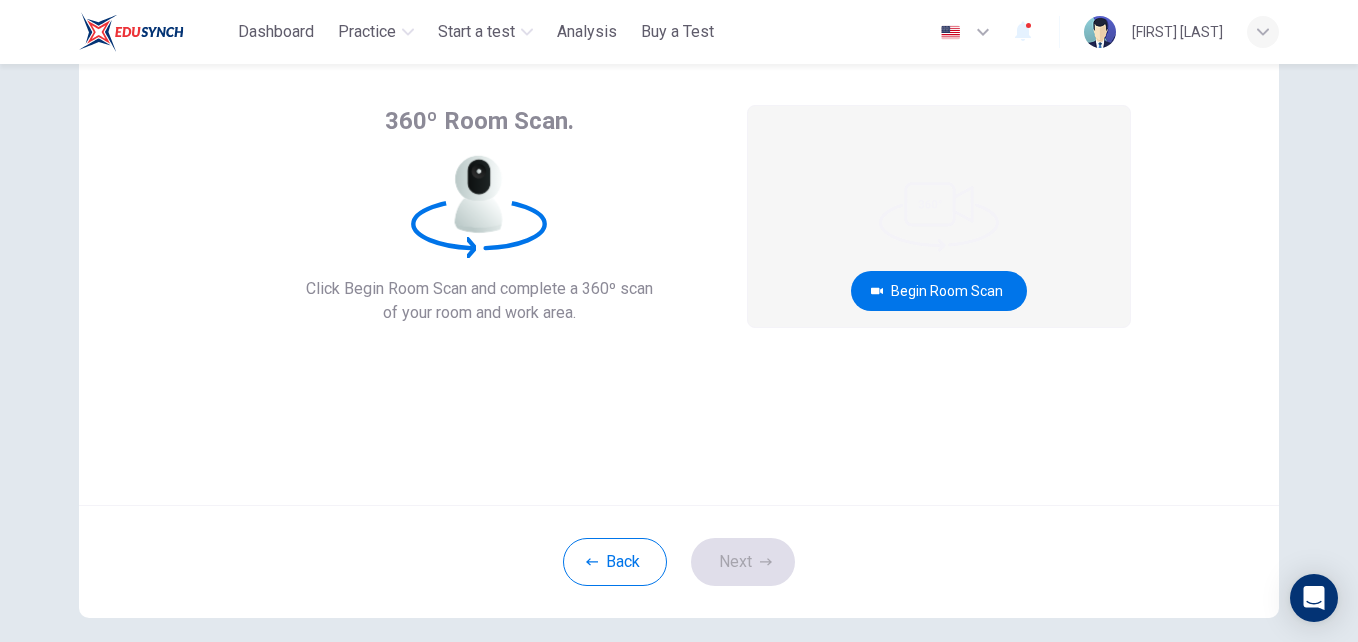 scroll, scrollTop: 93, scrollLeft: 0, axis: vertical 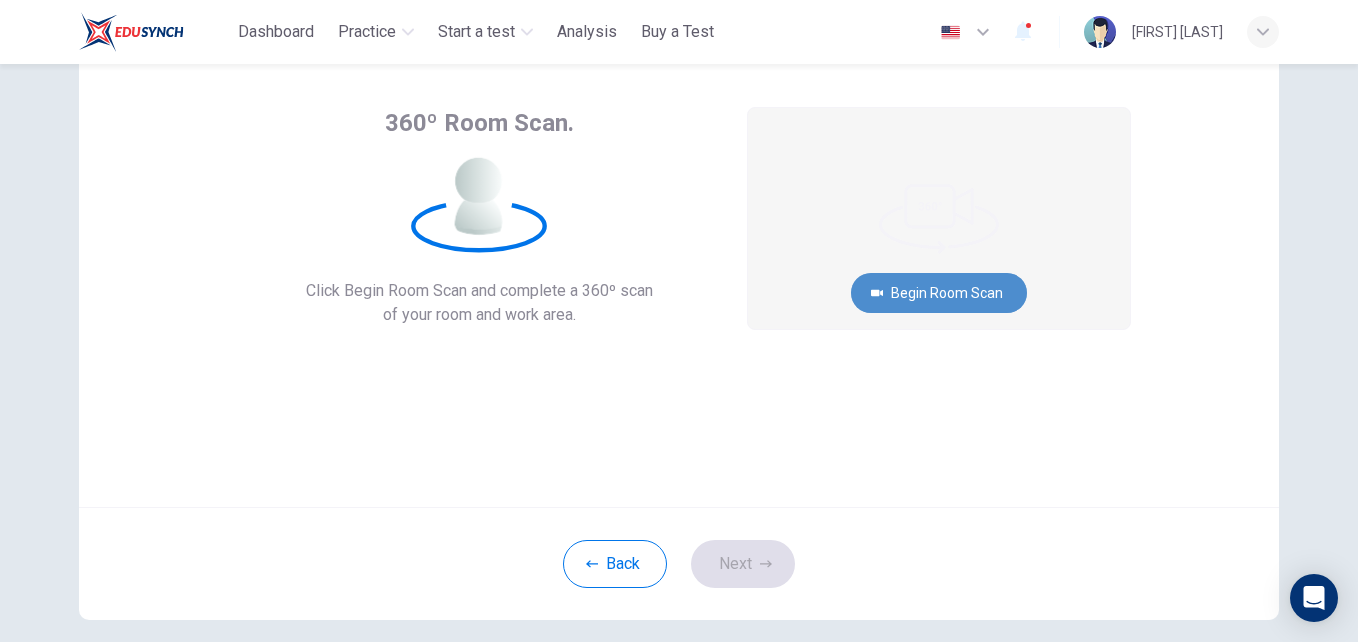 click on "Begin Room Scan" at bounding box center [939, 293] 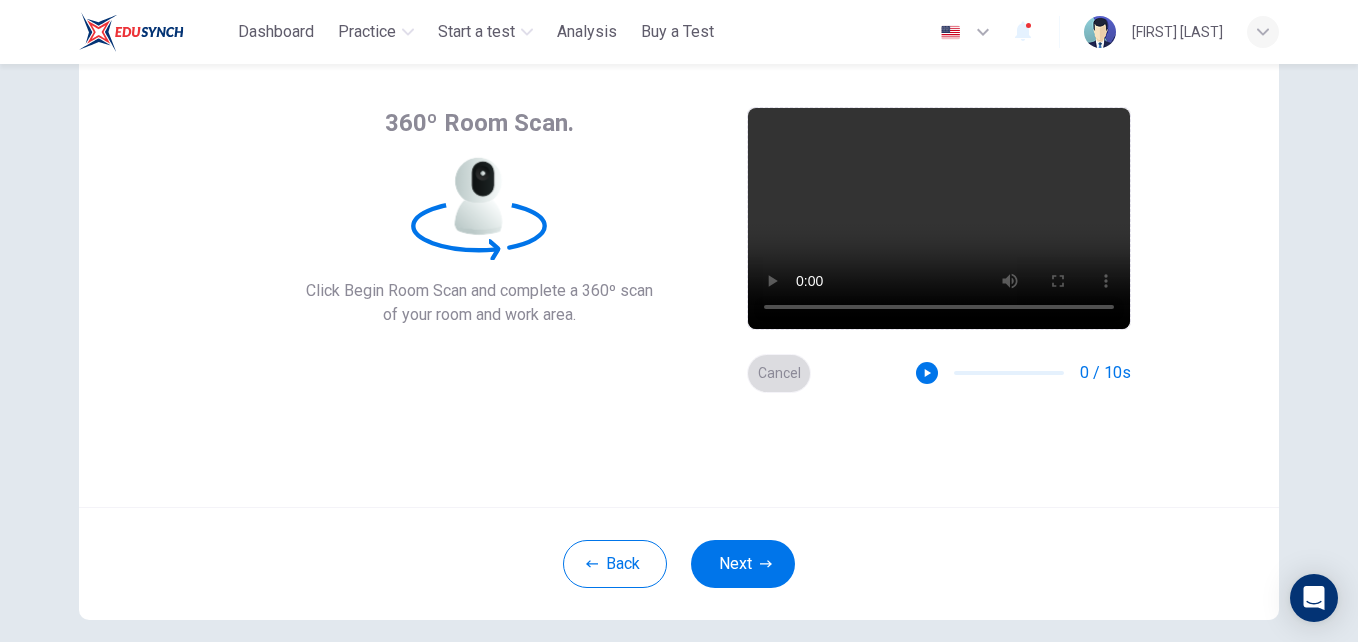 click on "Cancel" at bounding box center (779, 373) 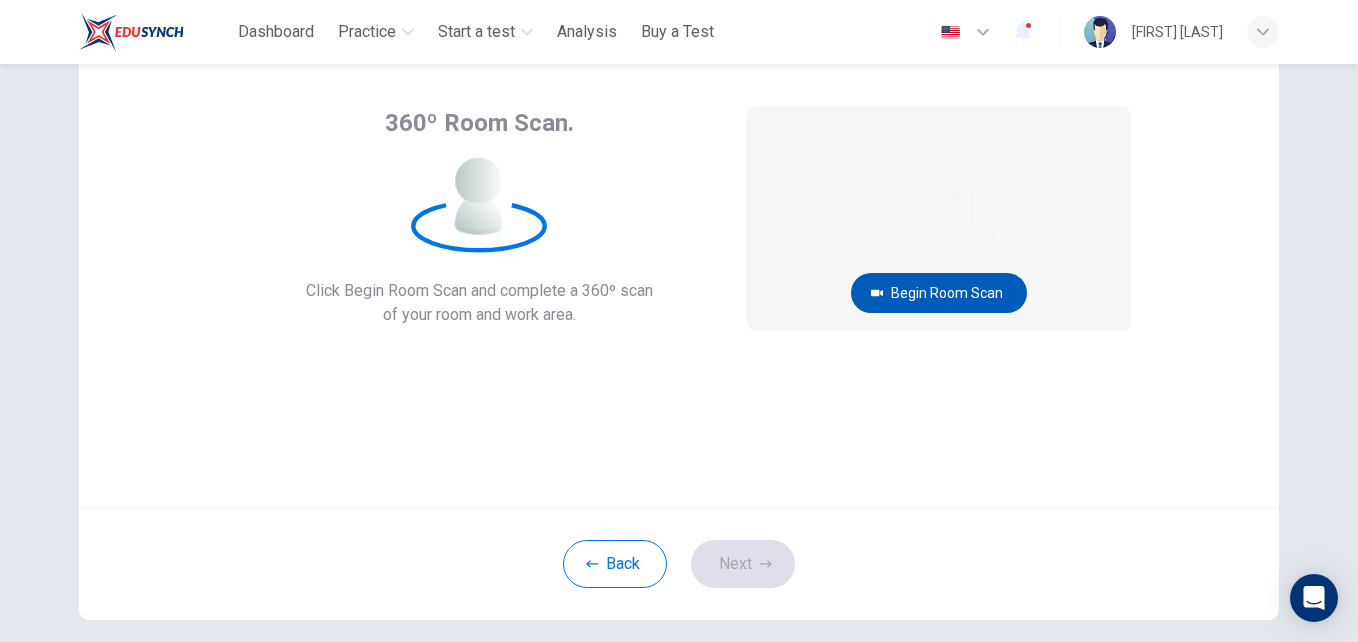 click on "Begin Room Scan" at bounding box center [939, 293] 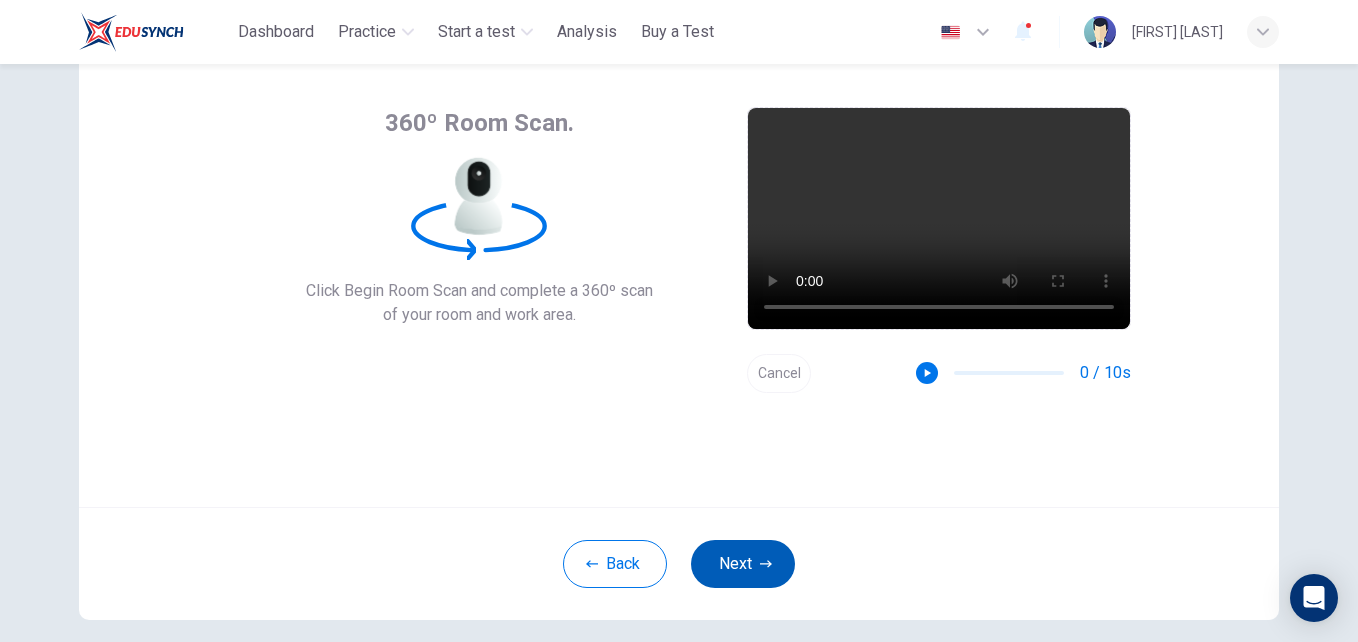 click on "Next" at bounding box center [743, 564] 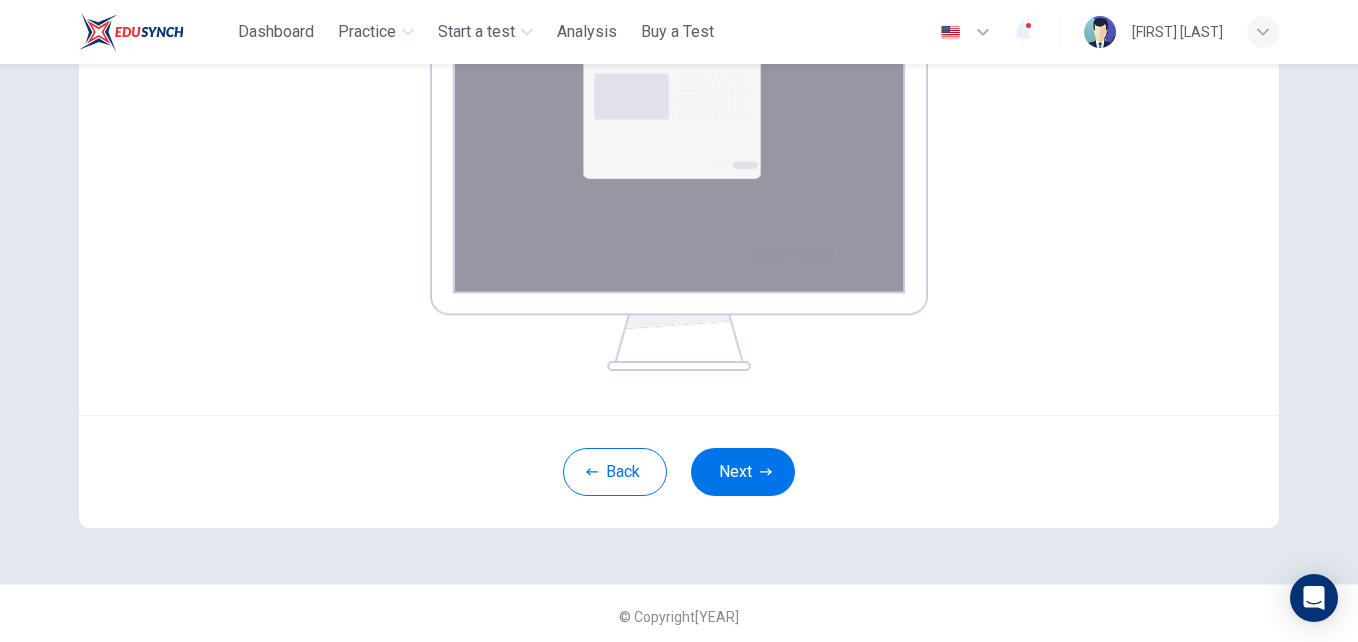 scroll, scrollTop: 394, scrollLeft: 0, axis: vertical 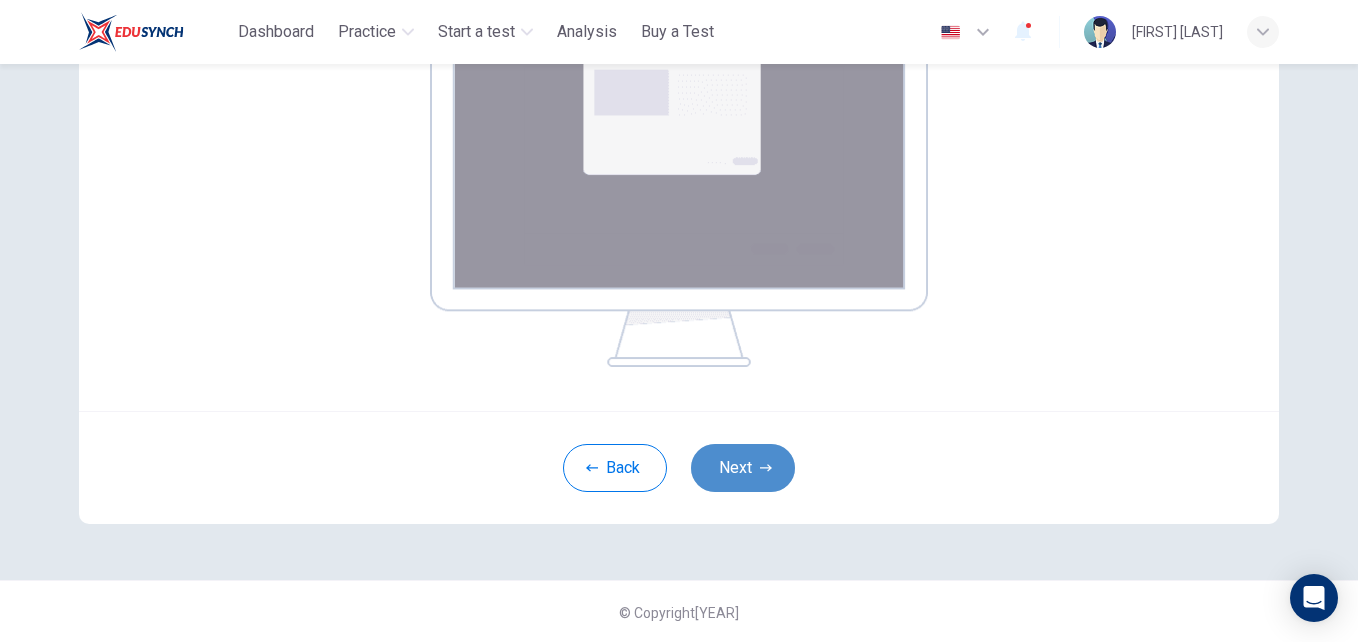 click on "Next" at bounding box center [743, 468] 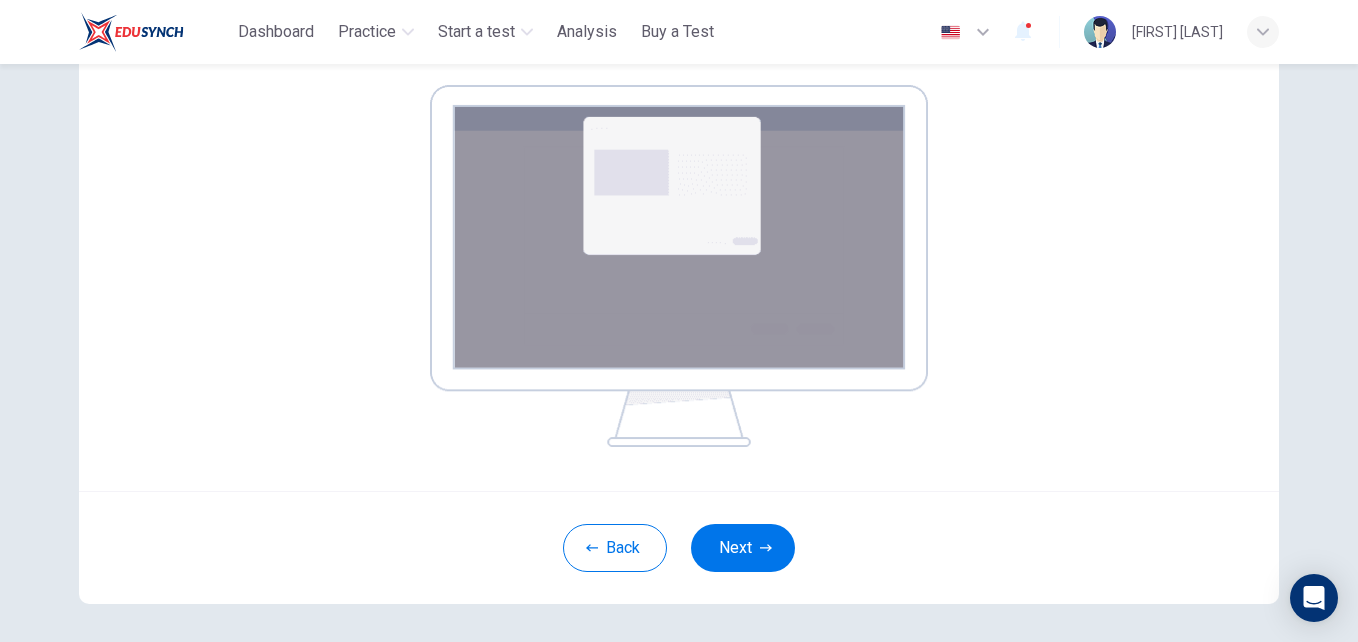 scroll, scrollTop: 316, scrollLeft: 0, axis: vertical 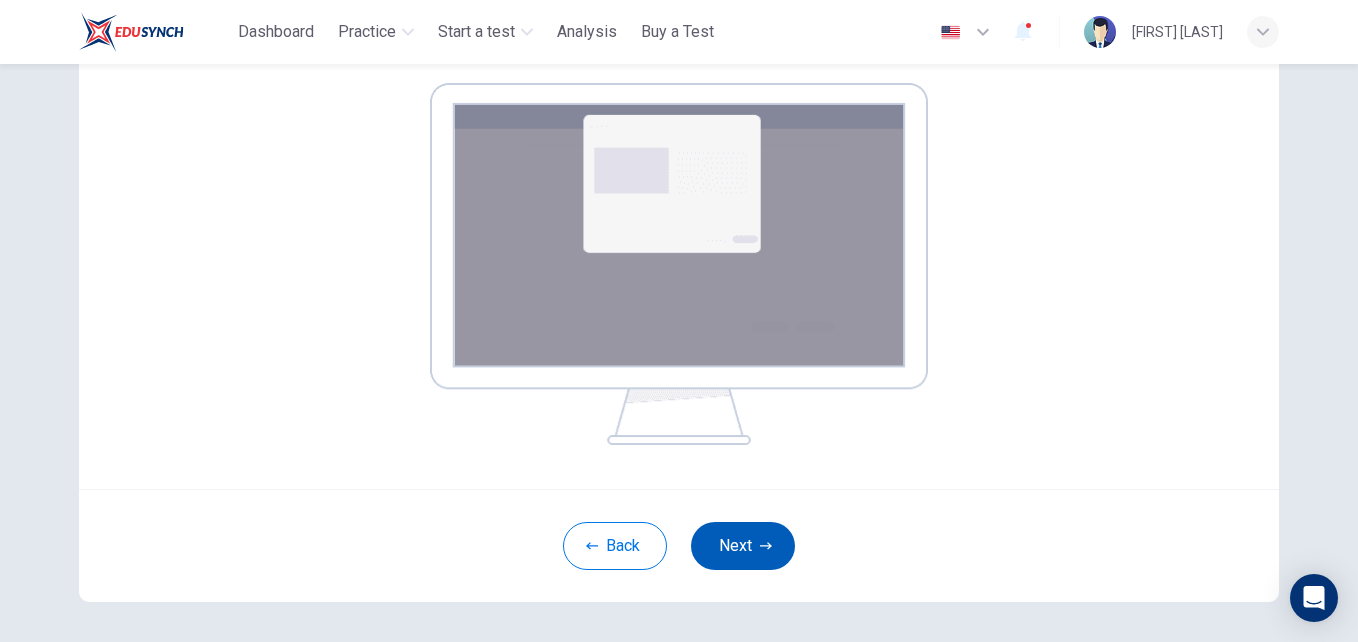 click at bounding box center [766, 546] 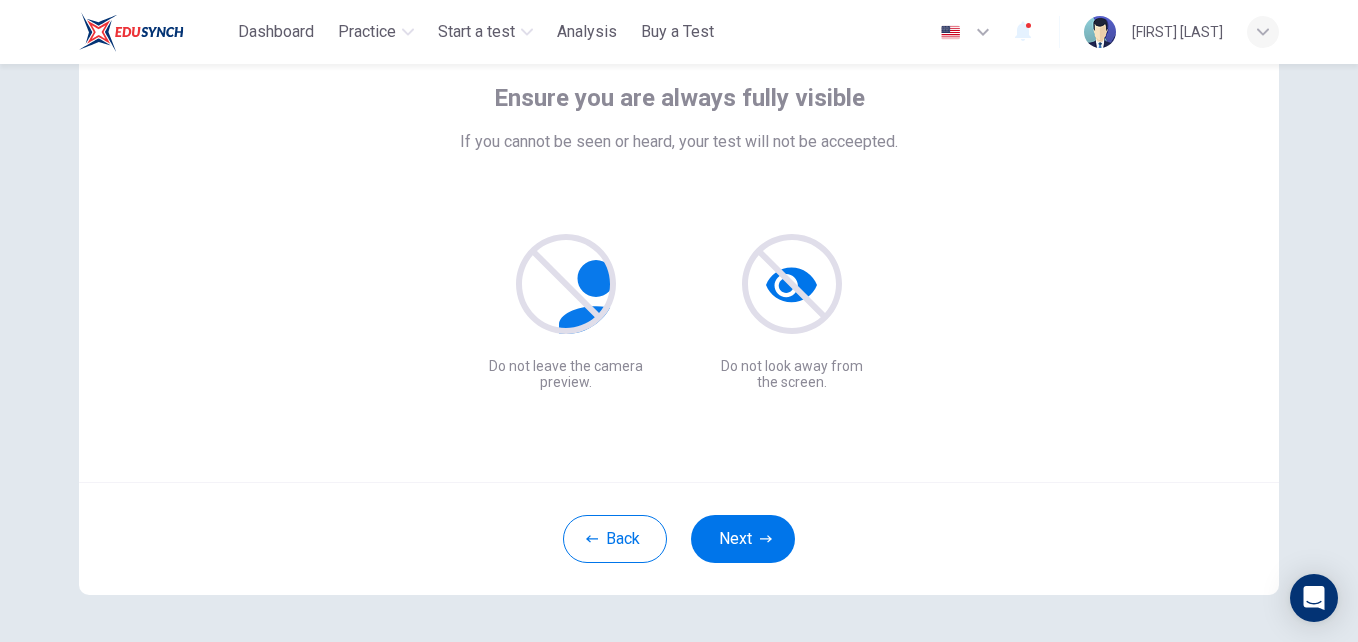 scroll, scrollTop: 191, scrollLeft: 0, axis: vertical 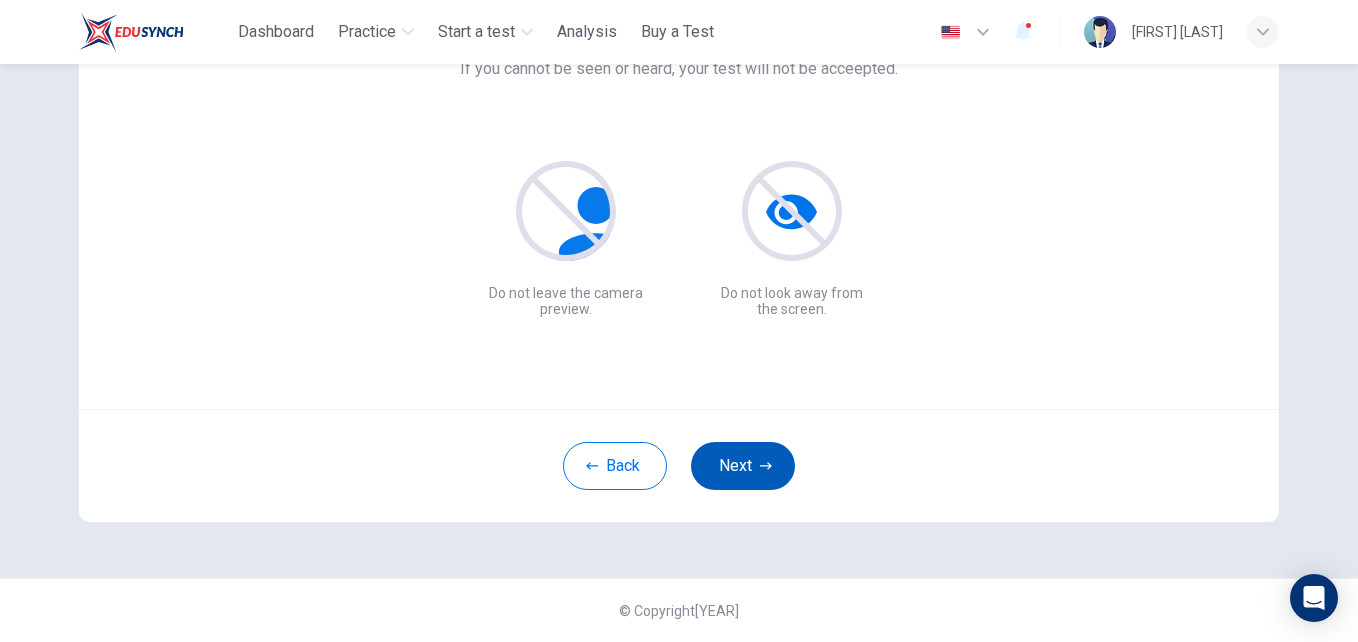 click on "Next" at bounding box center [743, 466] 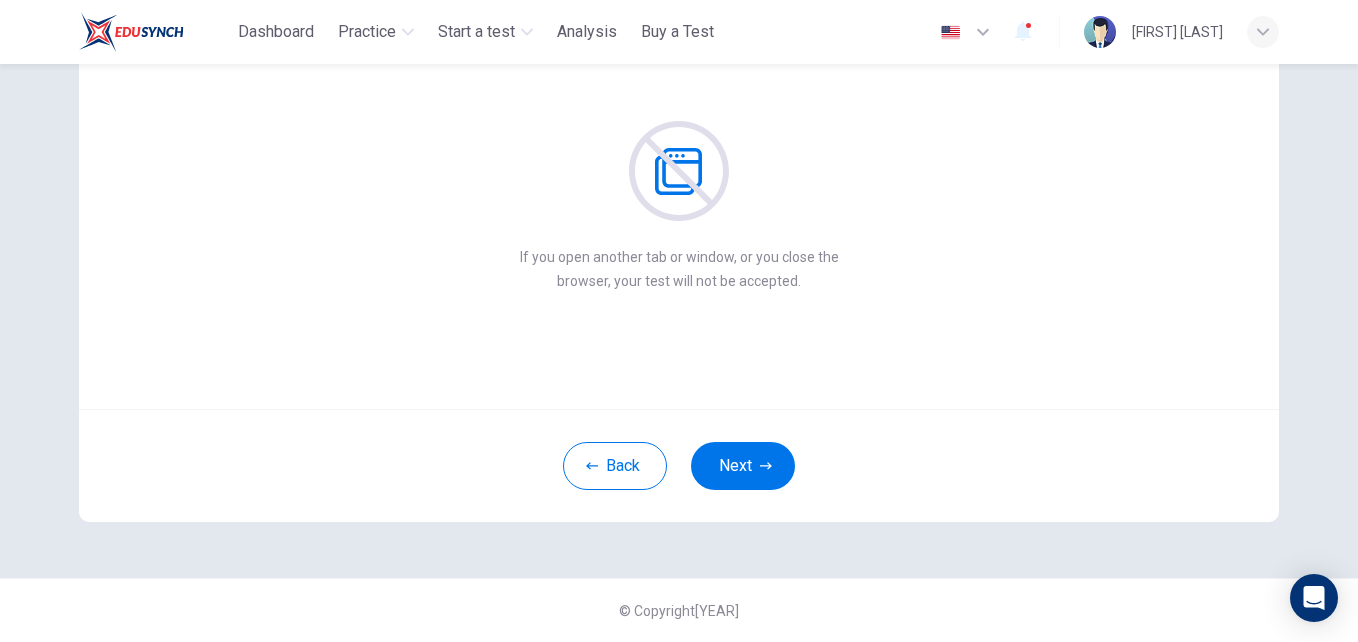 scroll, scrollTop: 190, scrollLeft: 0, axis: vertical 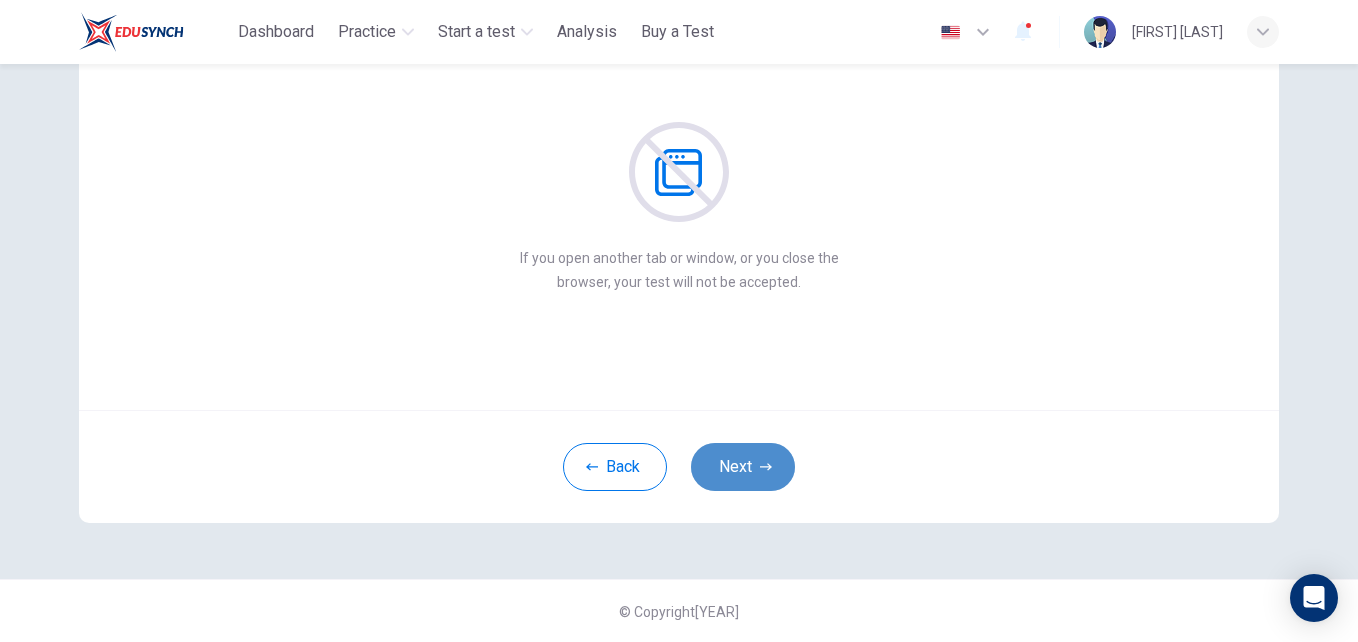 click on "Next" at bounding box center (743, 467) 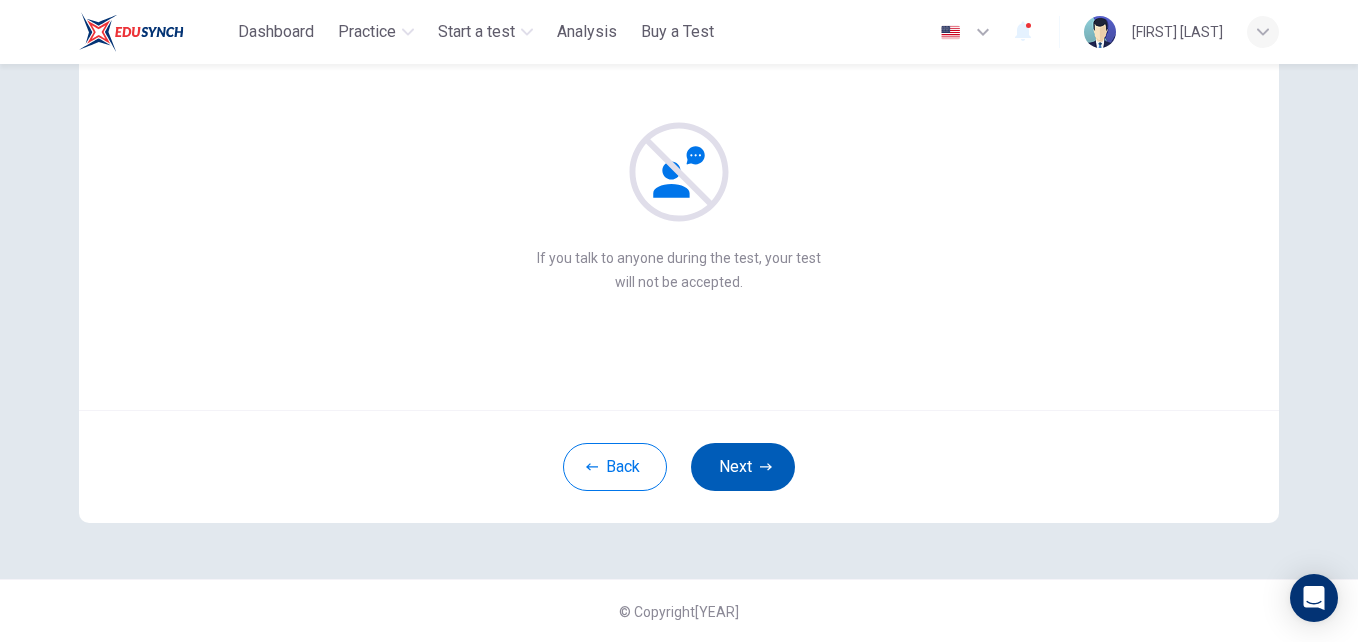 click on "Next" at bounding box center (743, 467) 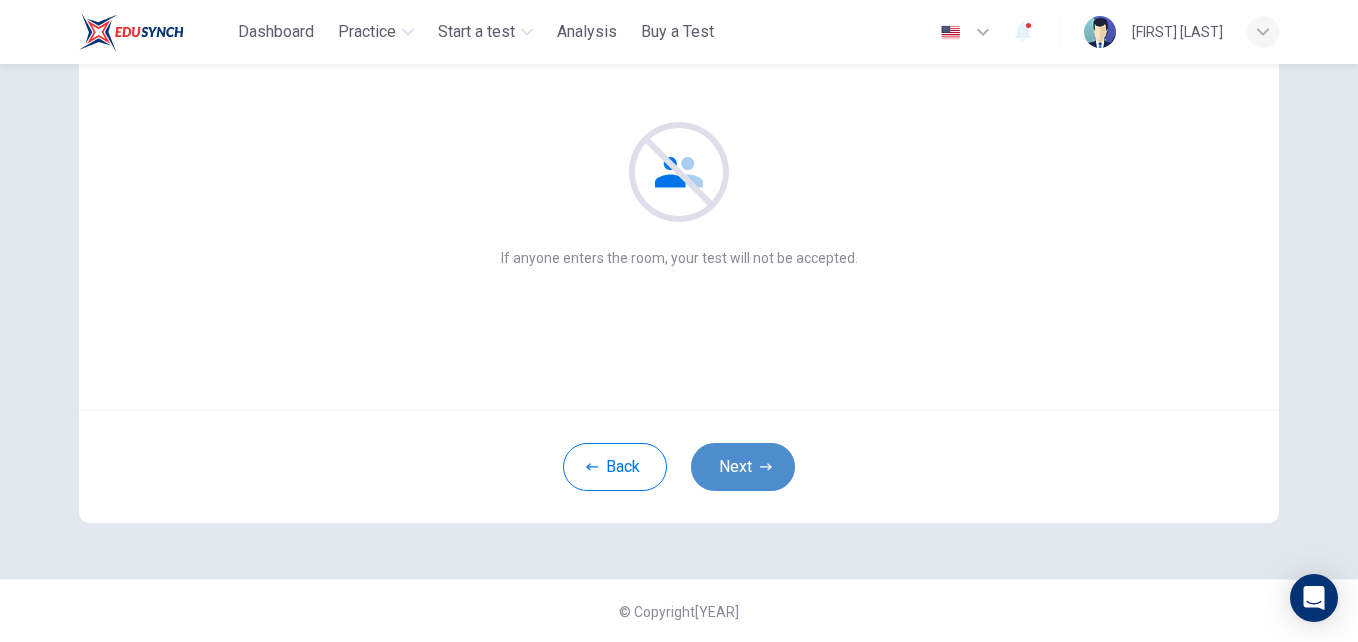 click on "Next" at bounding box center [743, 467] 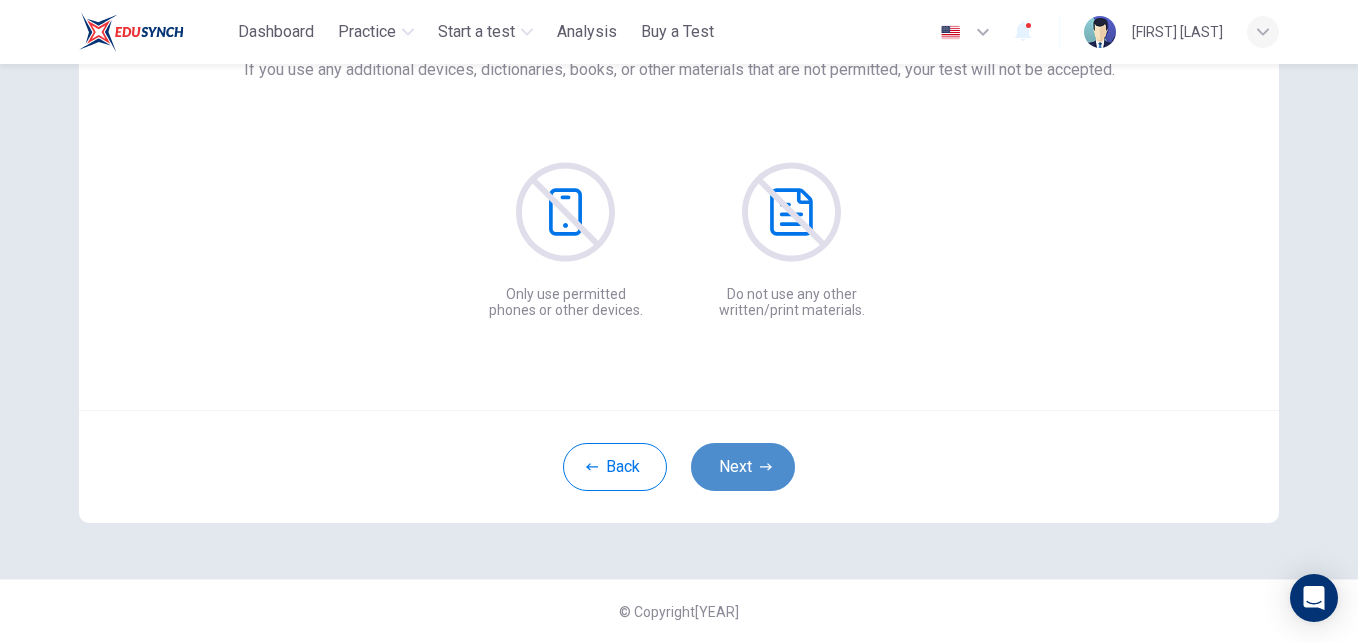 click on "Next" at bounding box center [743, 467] 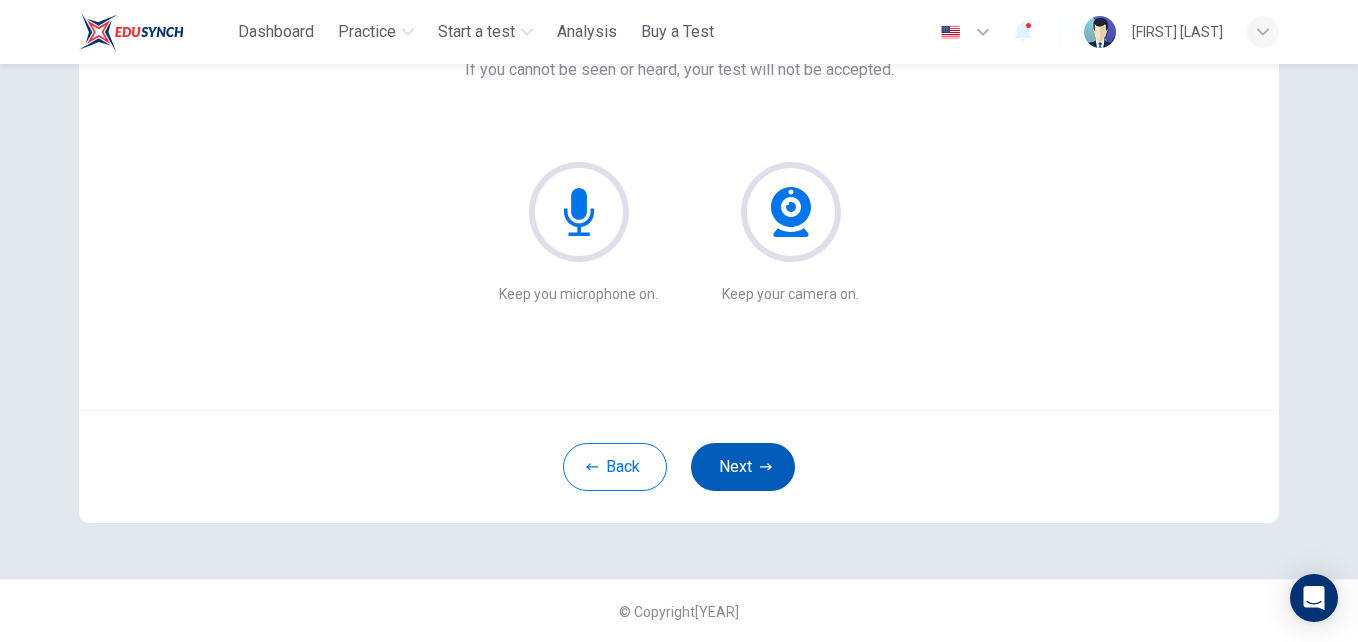 click on "Next" at bounding box center (743, 467) 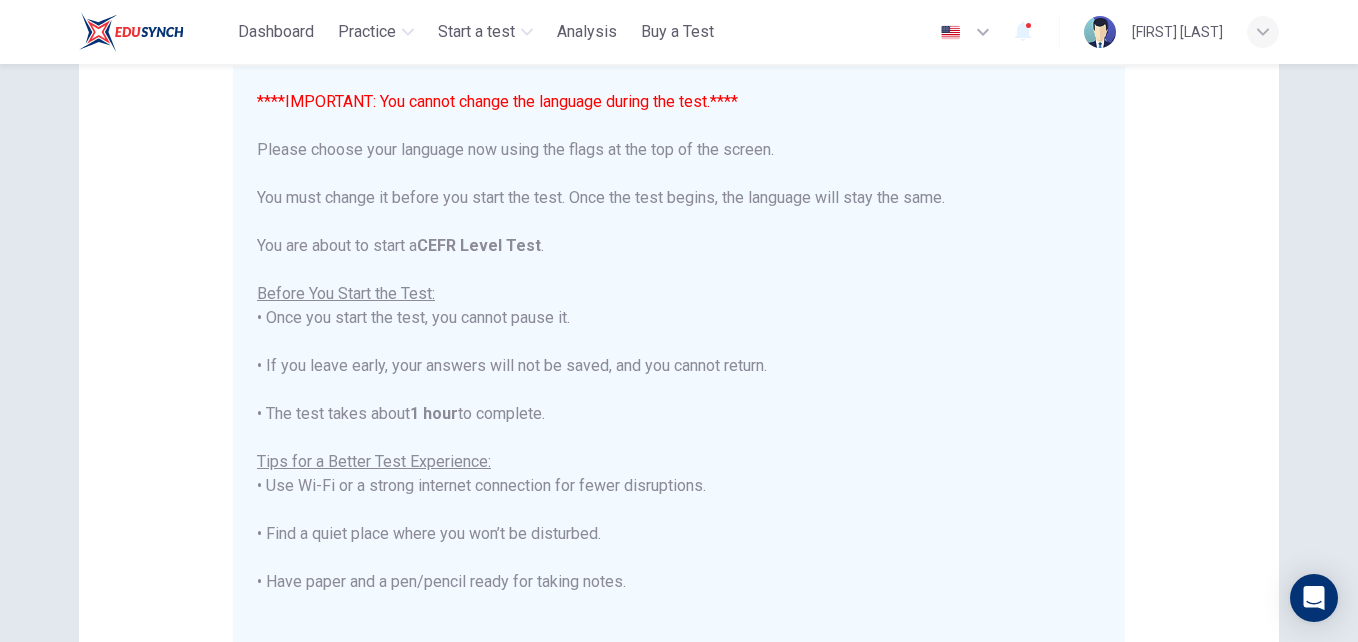 scroll, scrollTop: 0, scrollLeft: 0, axis: both 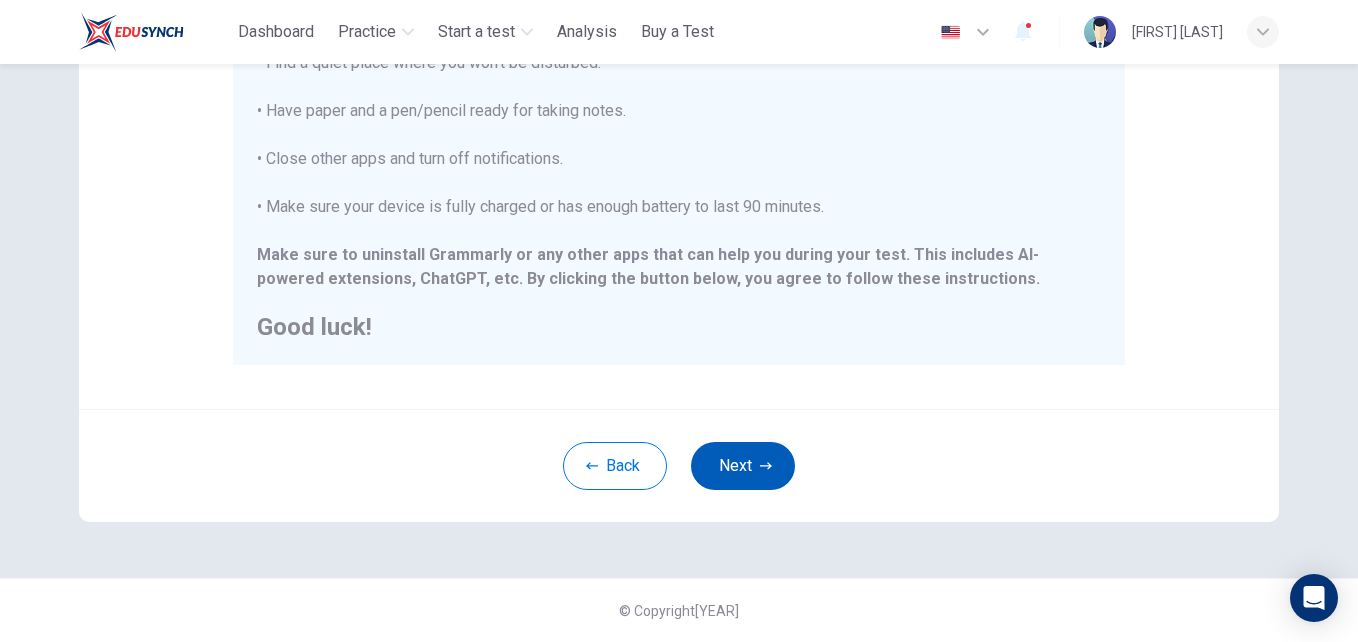 click on "Next" at bounding box center [743, 466] 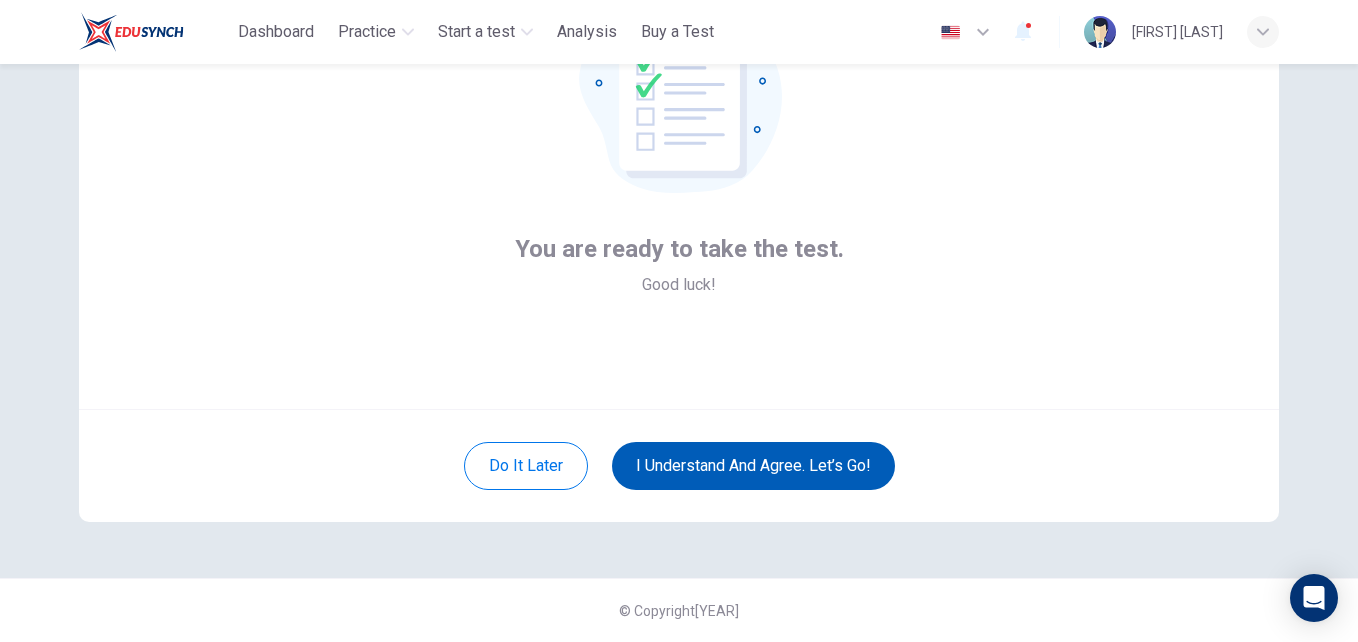 scroll, scrollTop: 191, scrollLeft: 0, axis: vertical 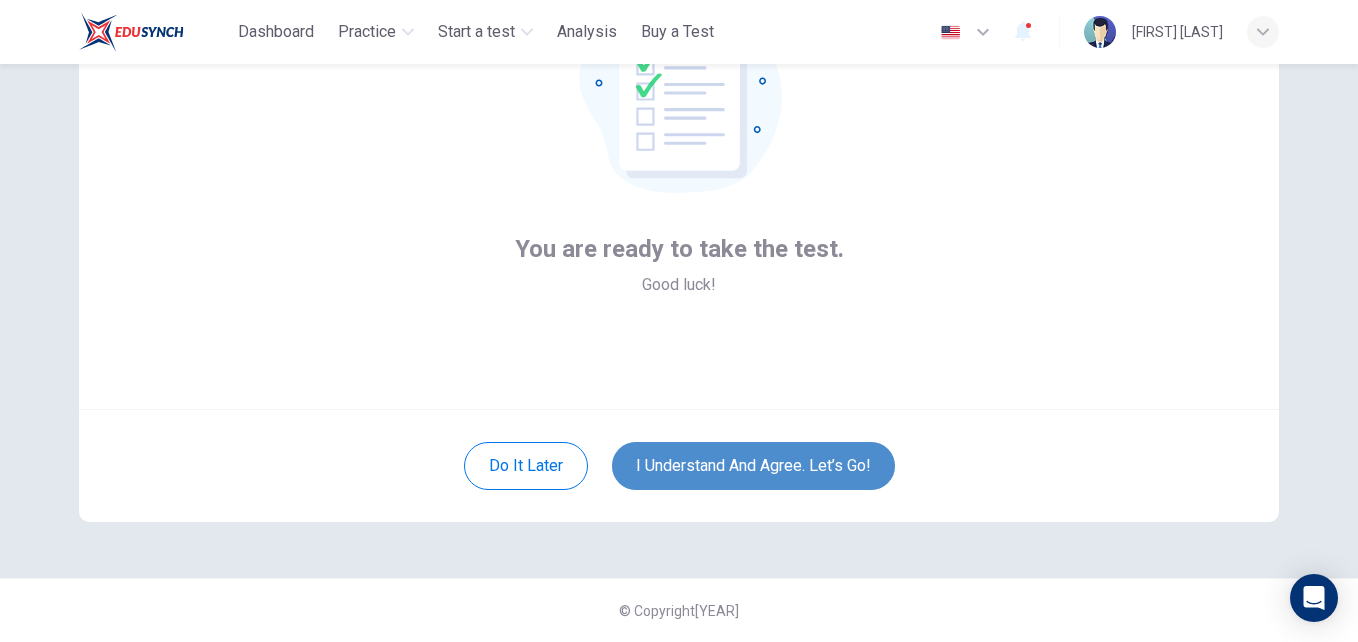 click on "I understand and agree. Let’s go!" at bounding box center [753, 466] 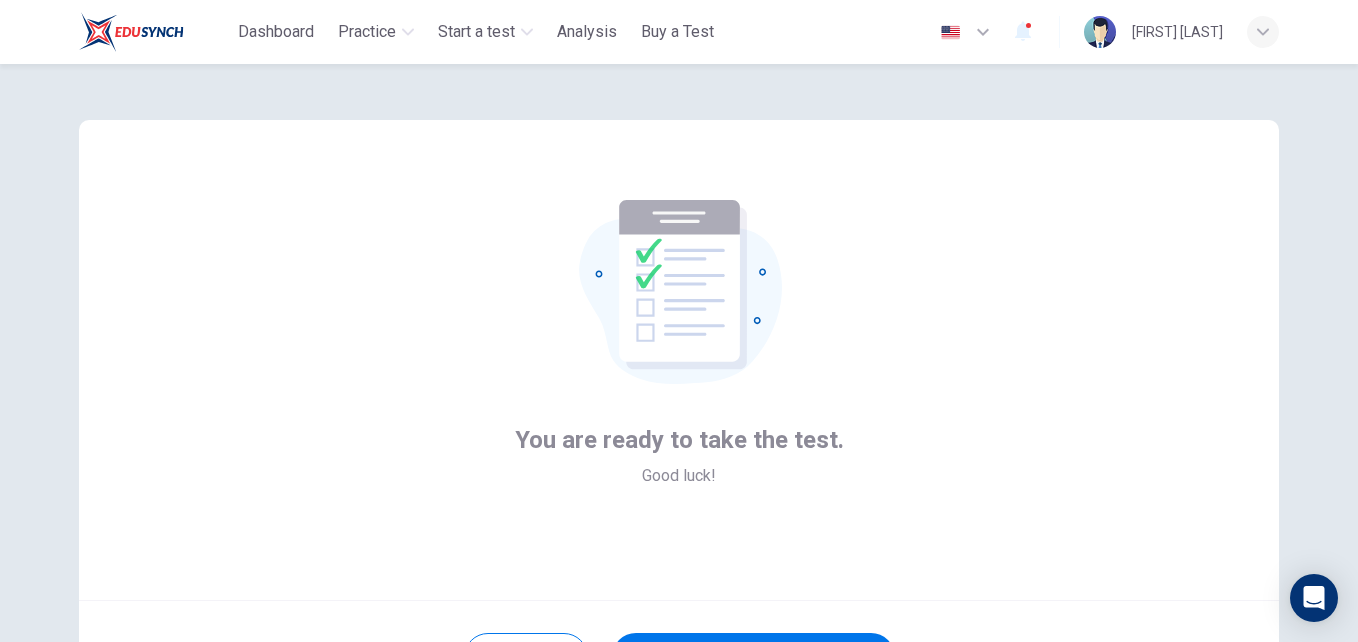 scroll, scrollTop: 184, scrollLeft: 0, axis: vertical 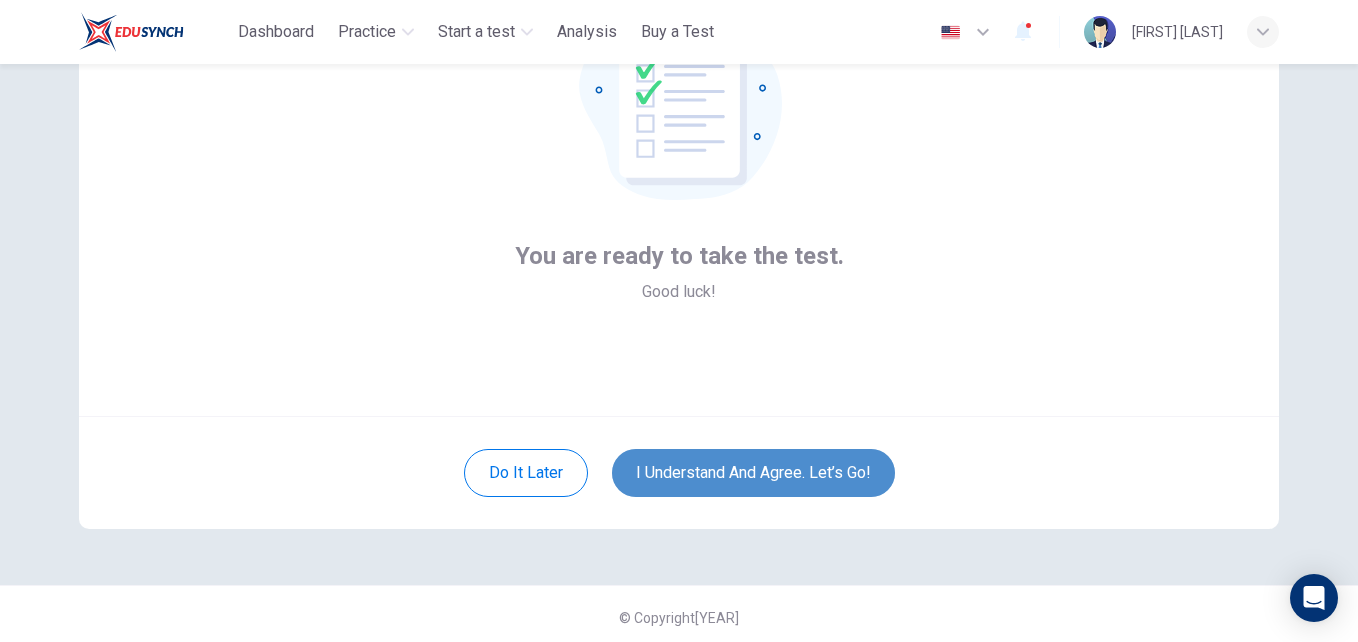 click on "I understand and agree. Let’s go!" at bounding box center [753, 473] 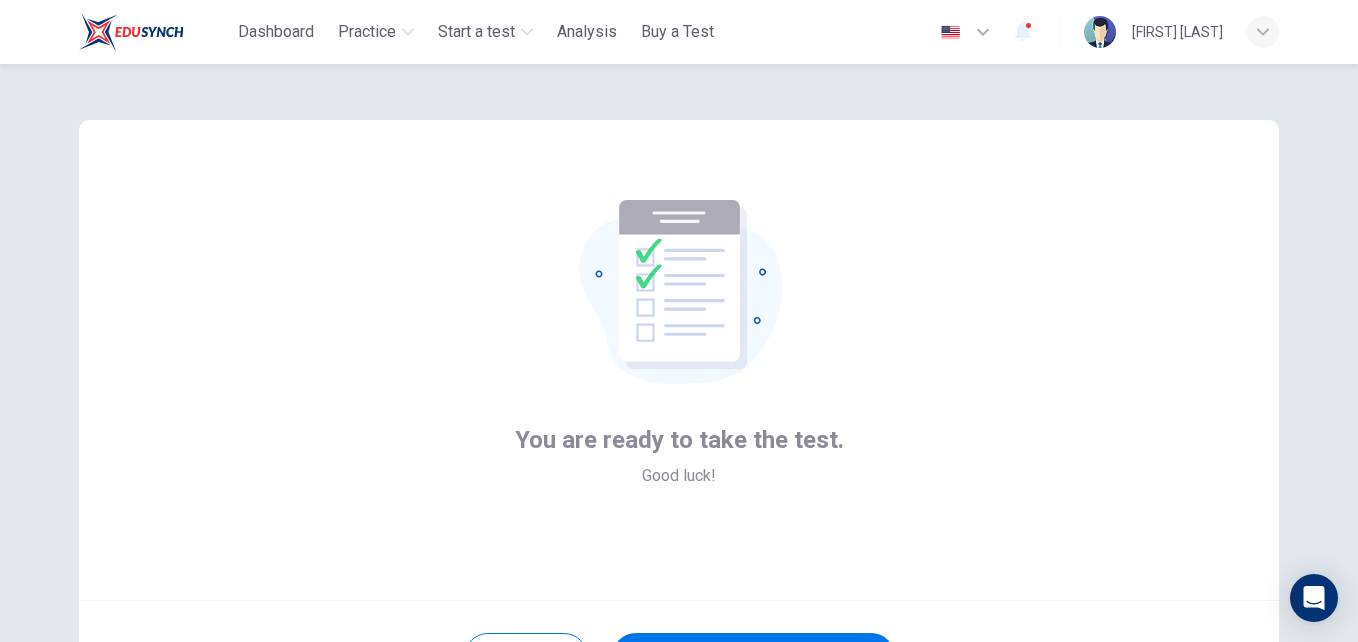 scroll, scrollTop: 191, scrollLeft: 0, axis: vertical 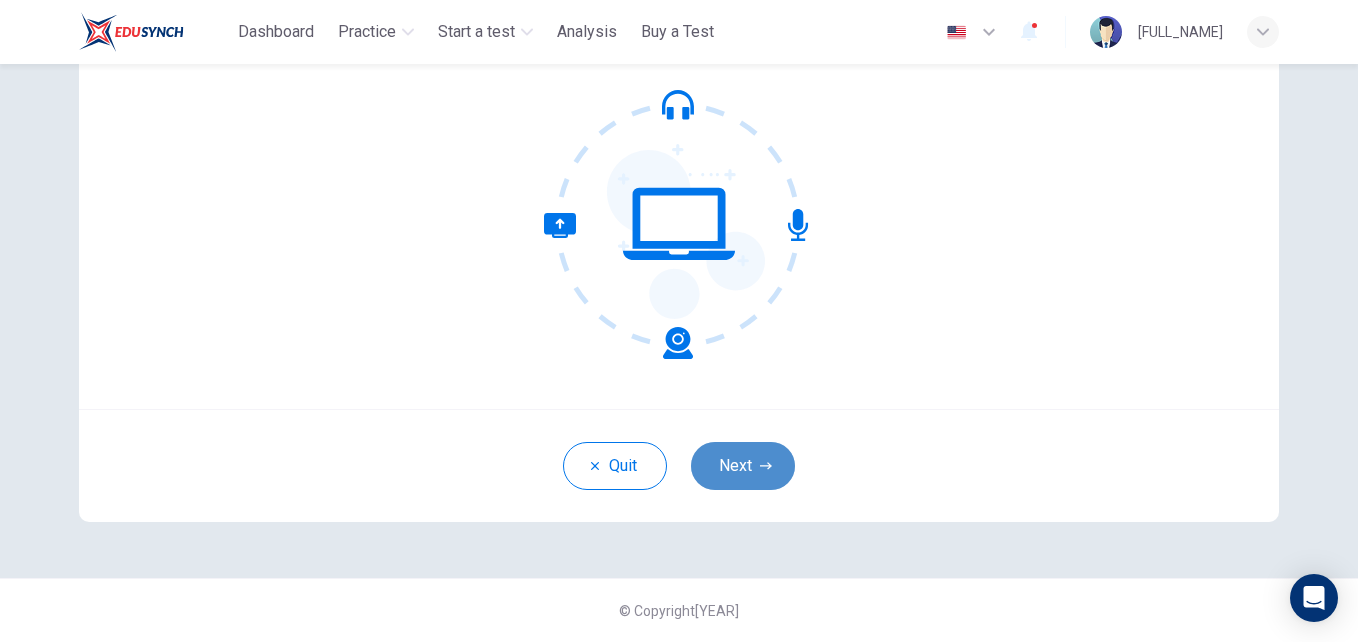 click on "Next" at bounding box center [743, 466] 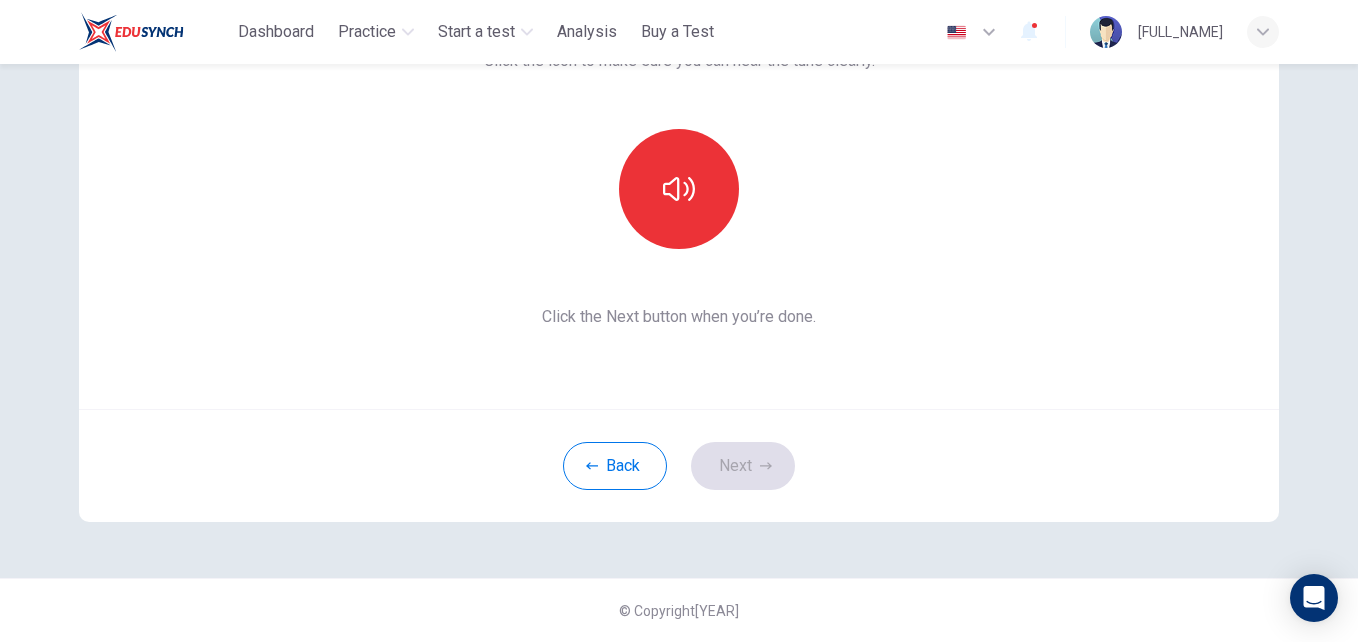 scroll, scrollTop: 0, scrollLeft: 0, axis: both 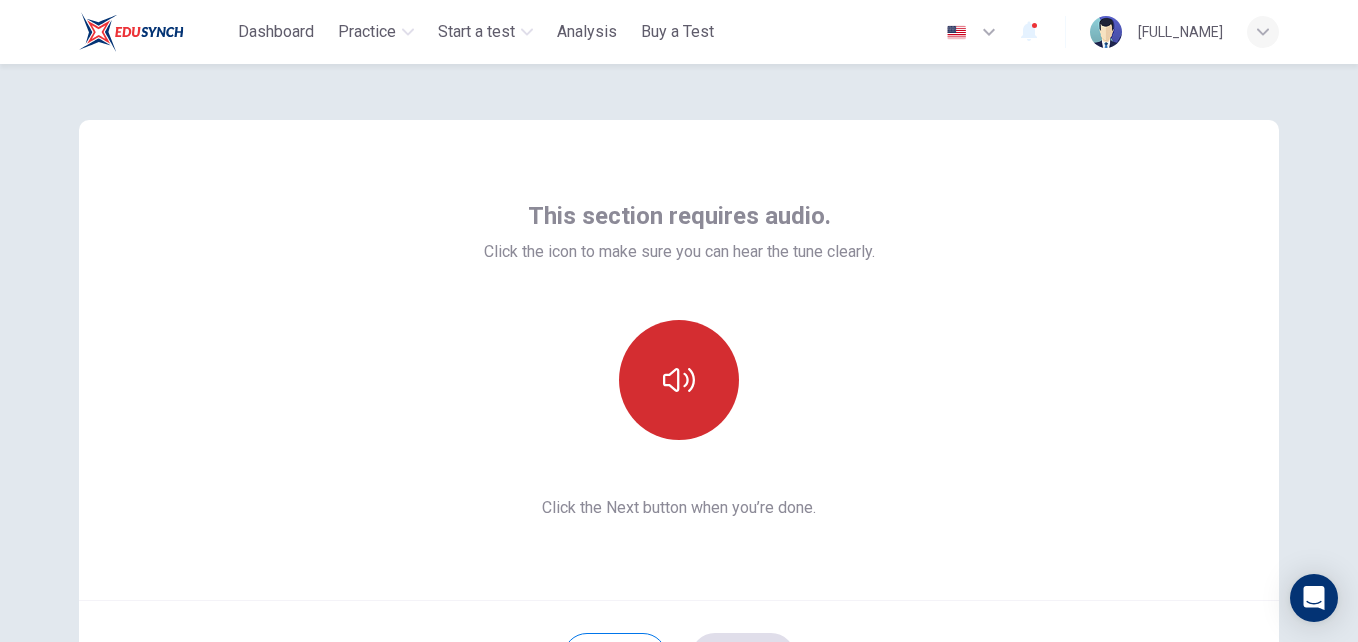 click at bounding box center [679, 380] 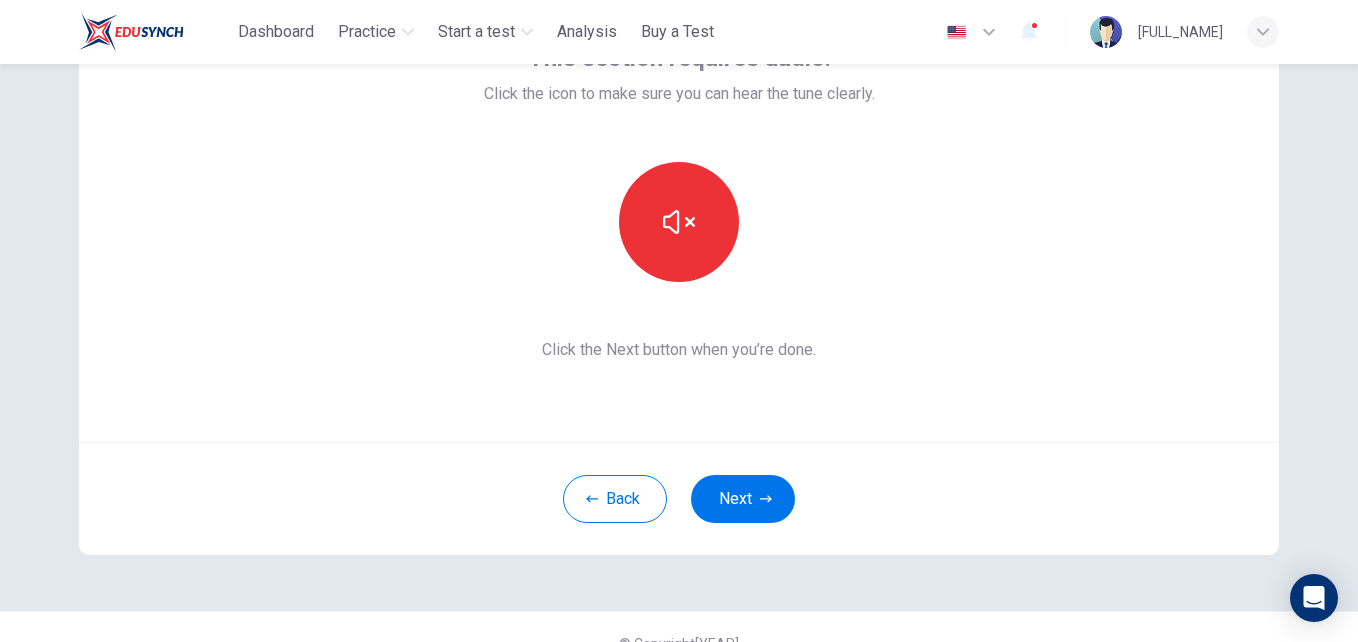 scroll, scrollTop: 125, scrollLeft: 0, axis: vertical 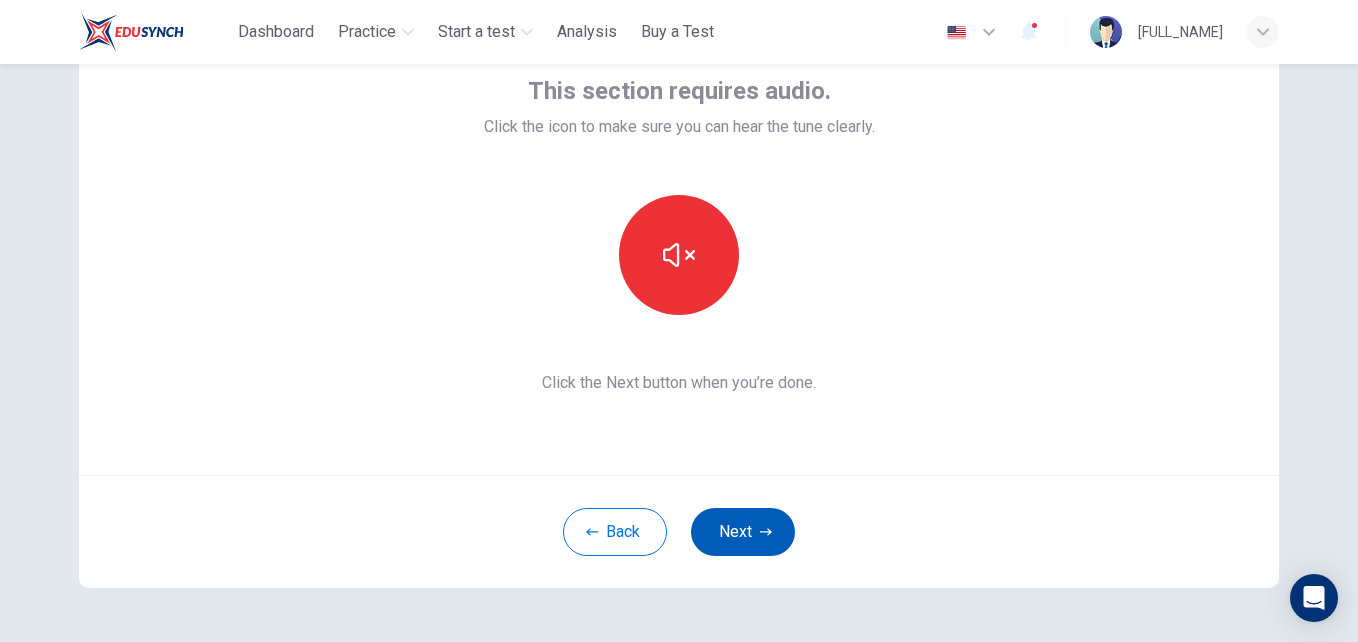 click on "Next" at bounding box center [743, 532] 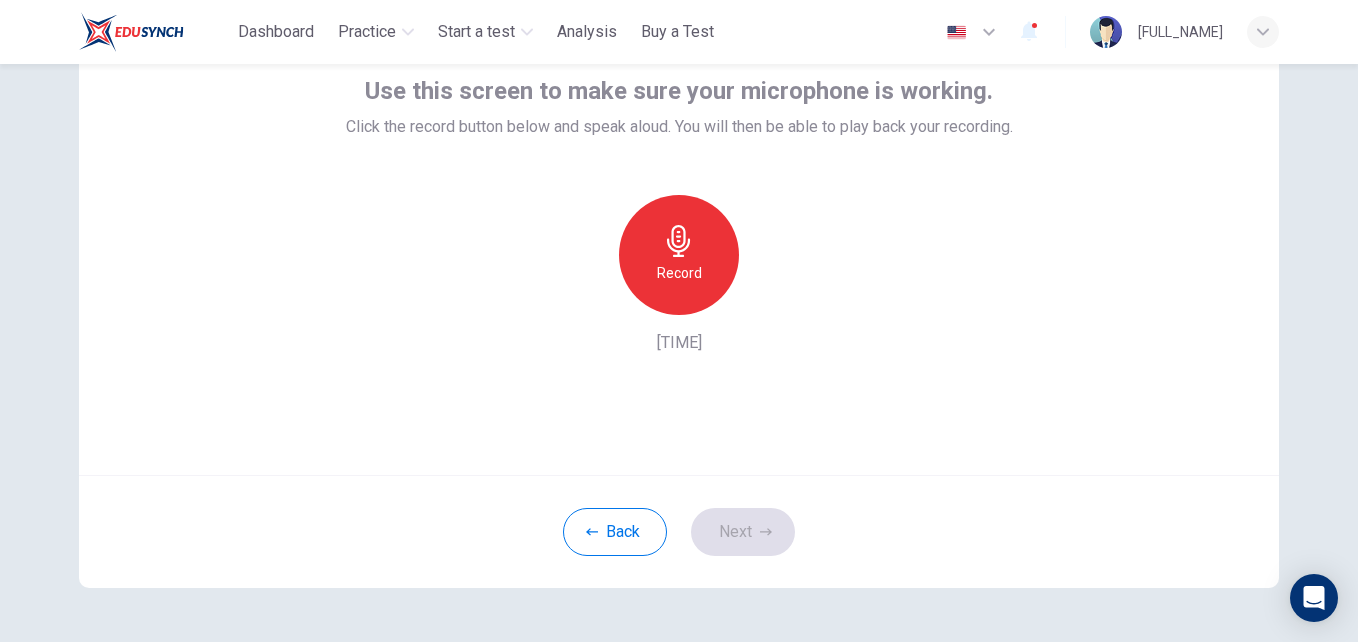 click at bounding box center [679, 241] 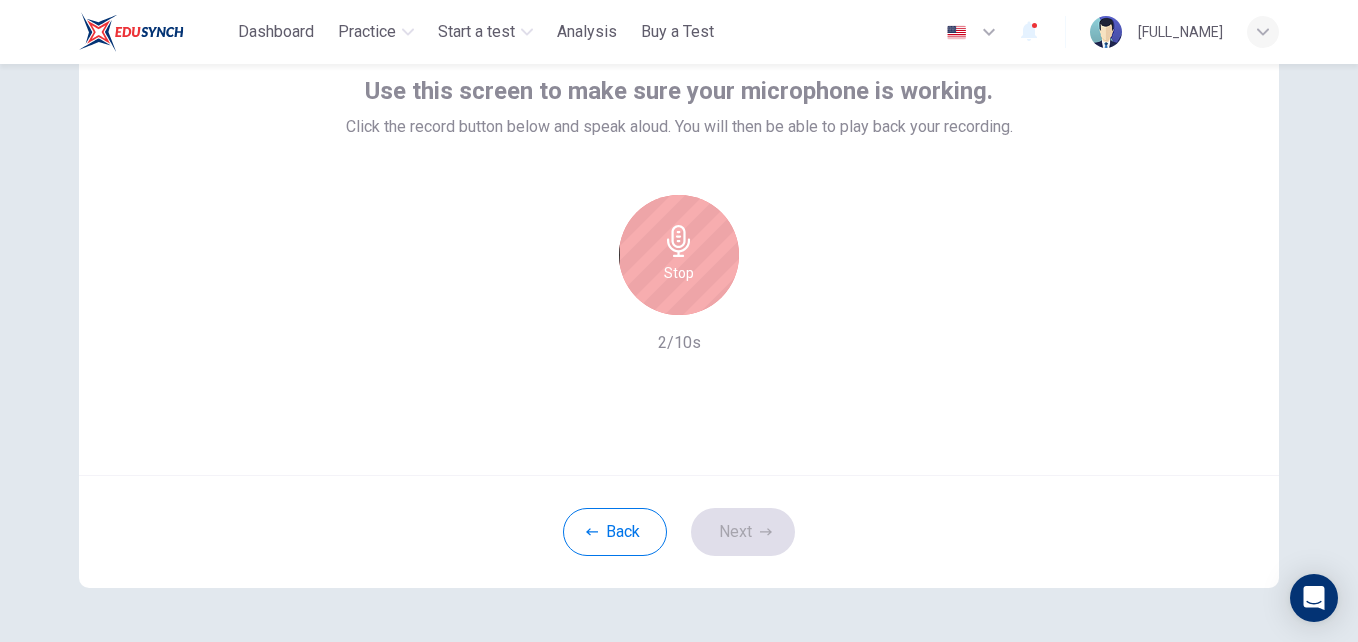 click on "Stop" at bounding box center (679, 255) 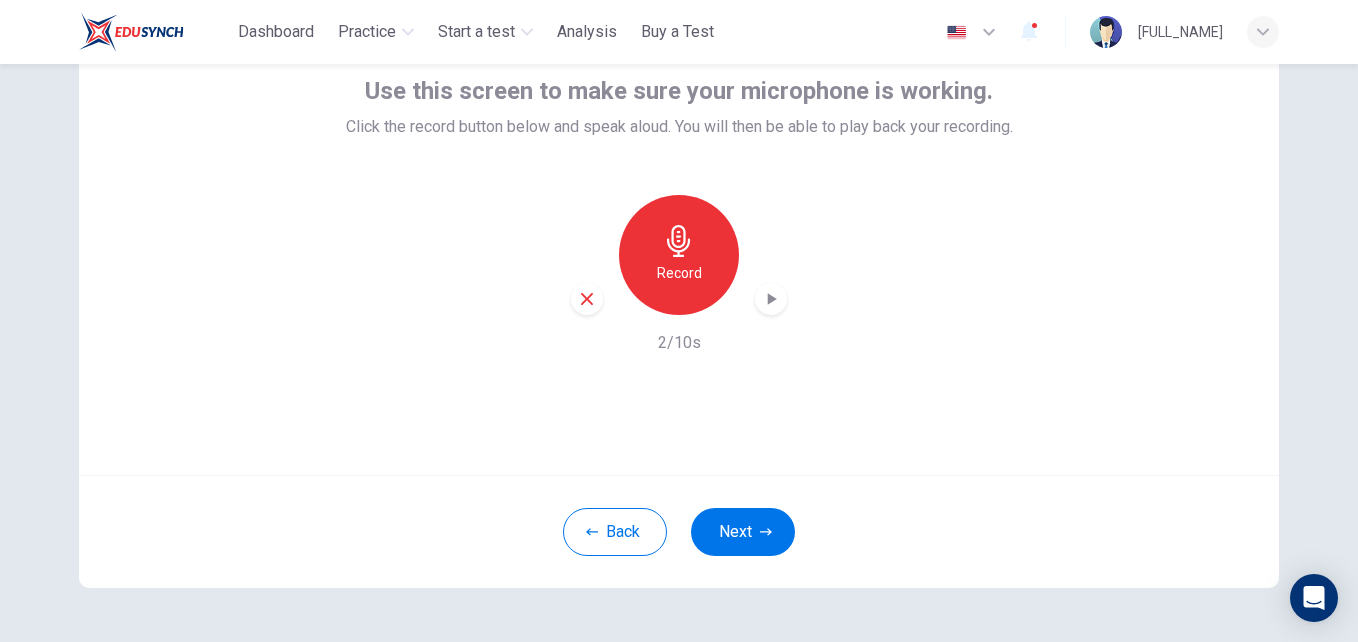 click at bounding box center (771, 299) 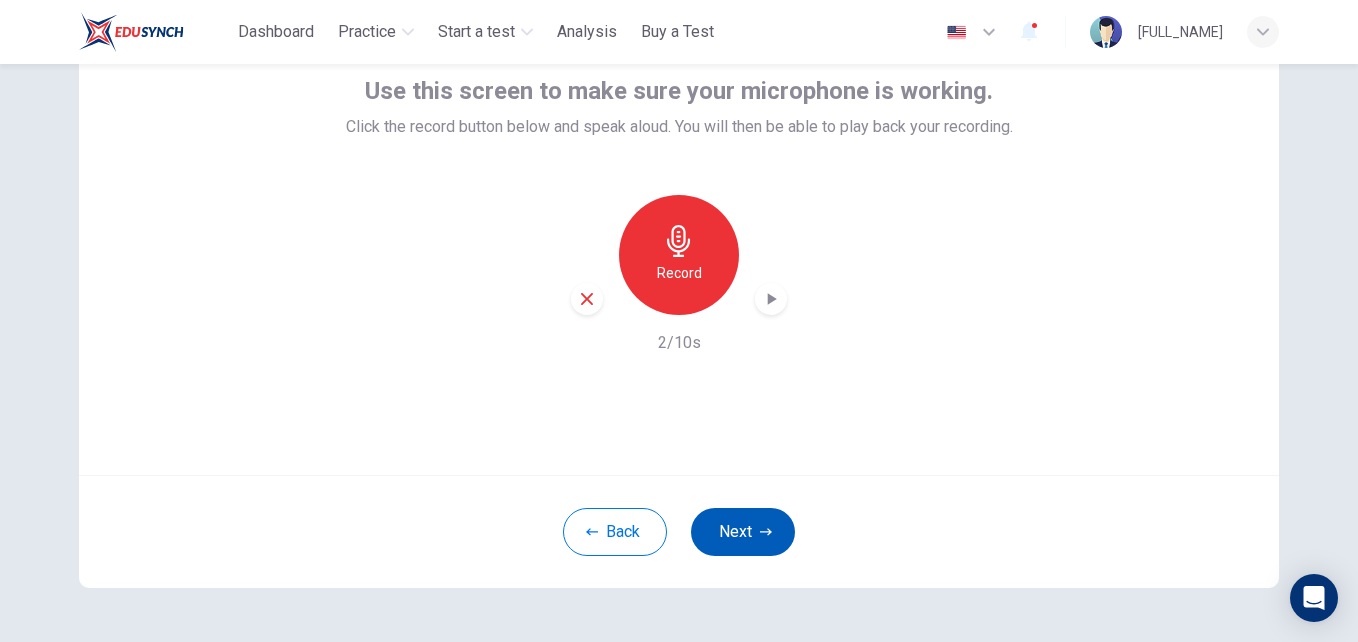 click at bounding box center (766, 532) 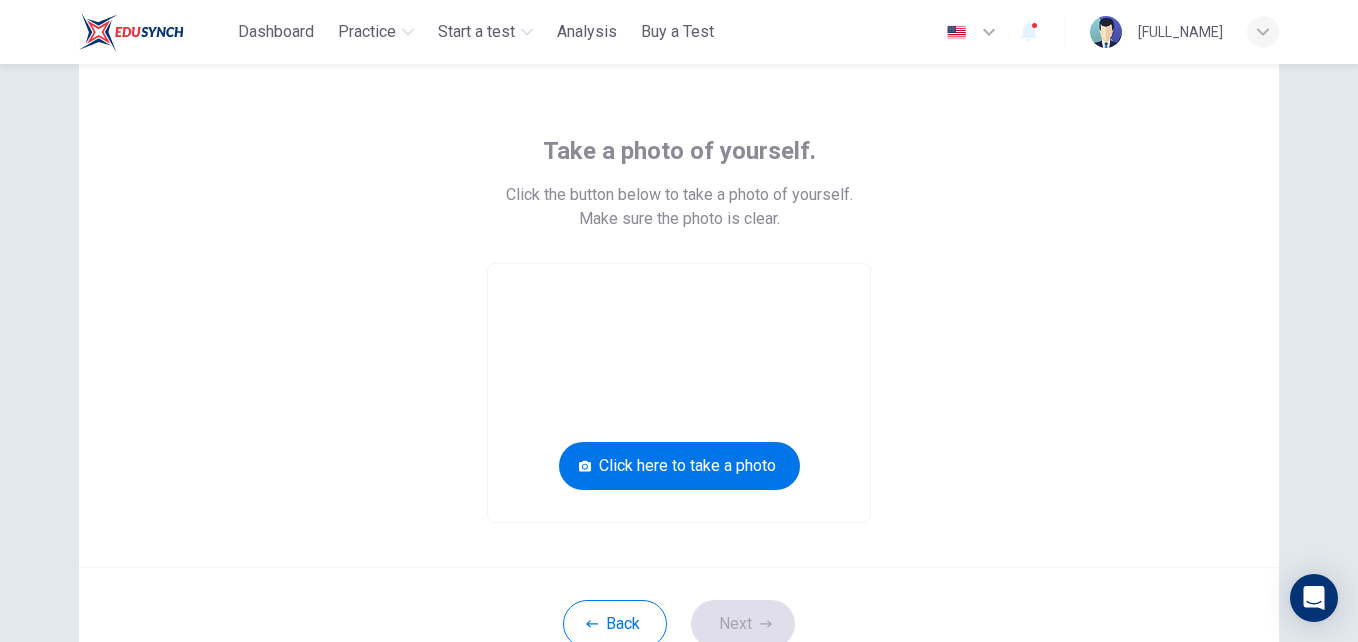scroll, scrollTop: 66, scrollLeft: 0, axis: vertical 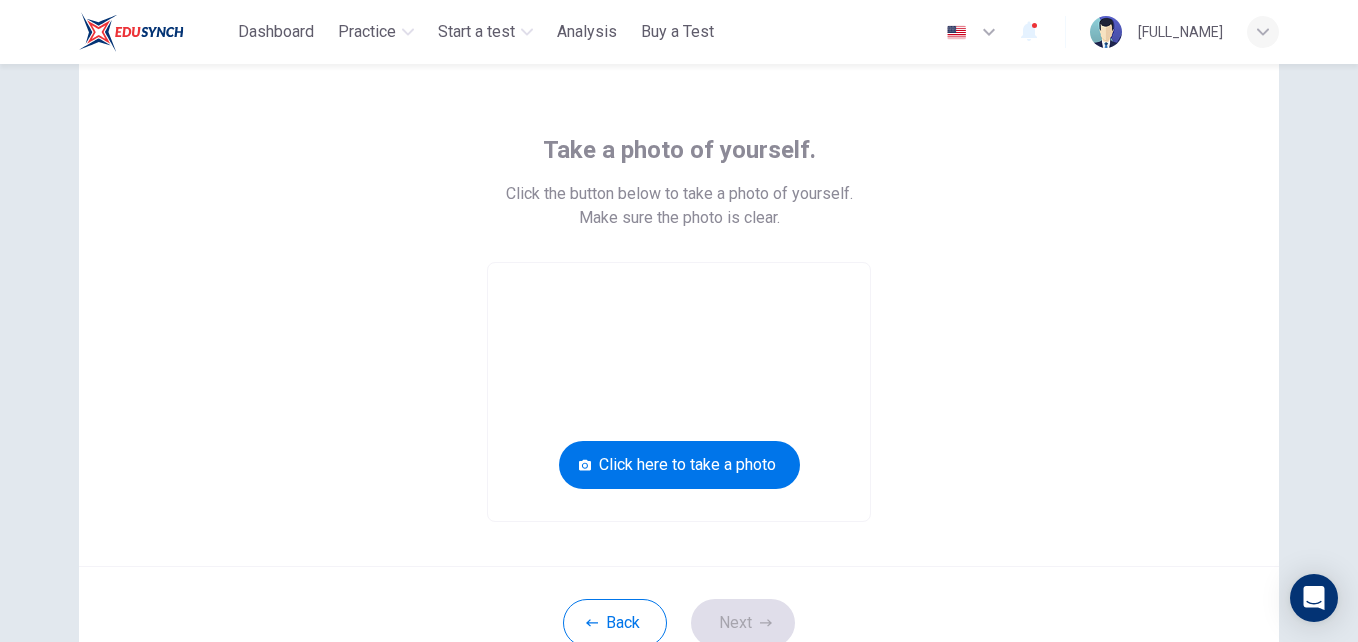 click at bounding box center [1263, 32] 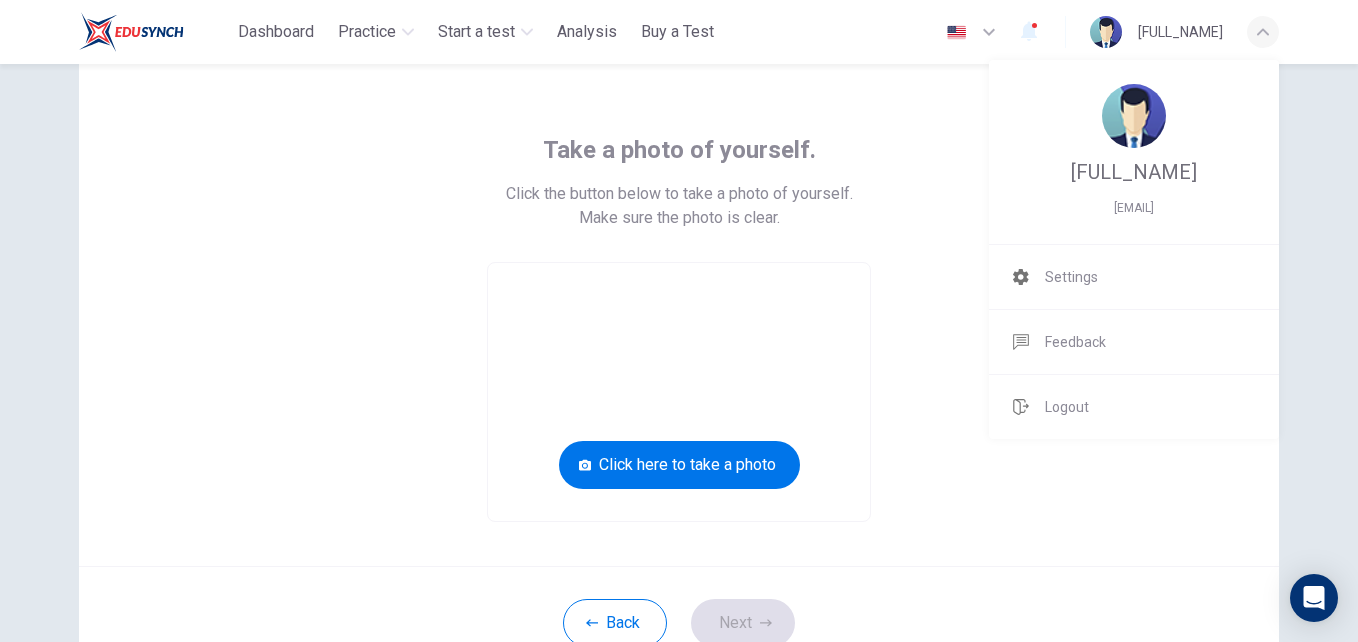 click at bounding box center (679, 321) 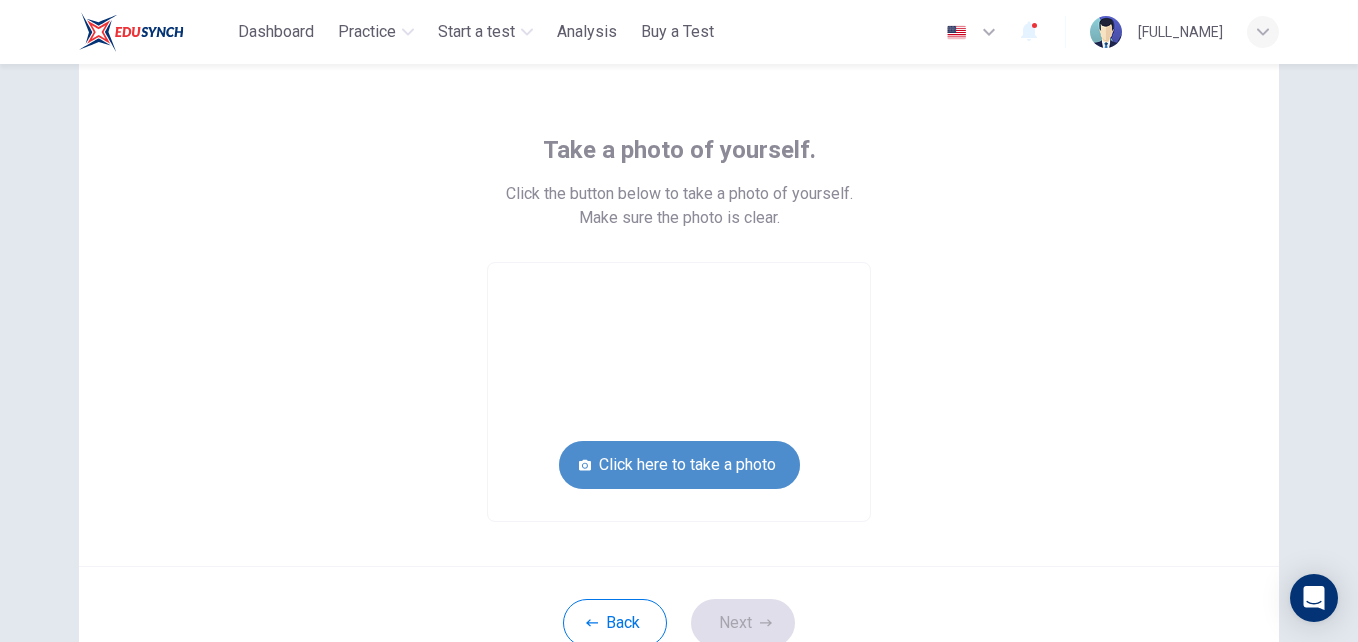 click on "Click here to take a photo" at bounding box center [679, 465] 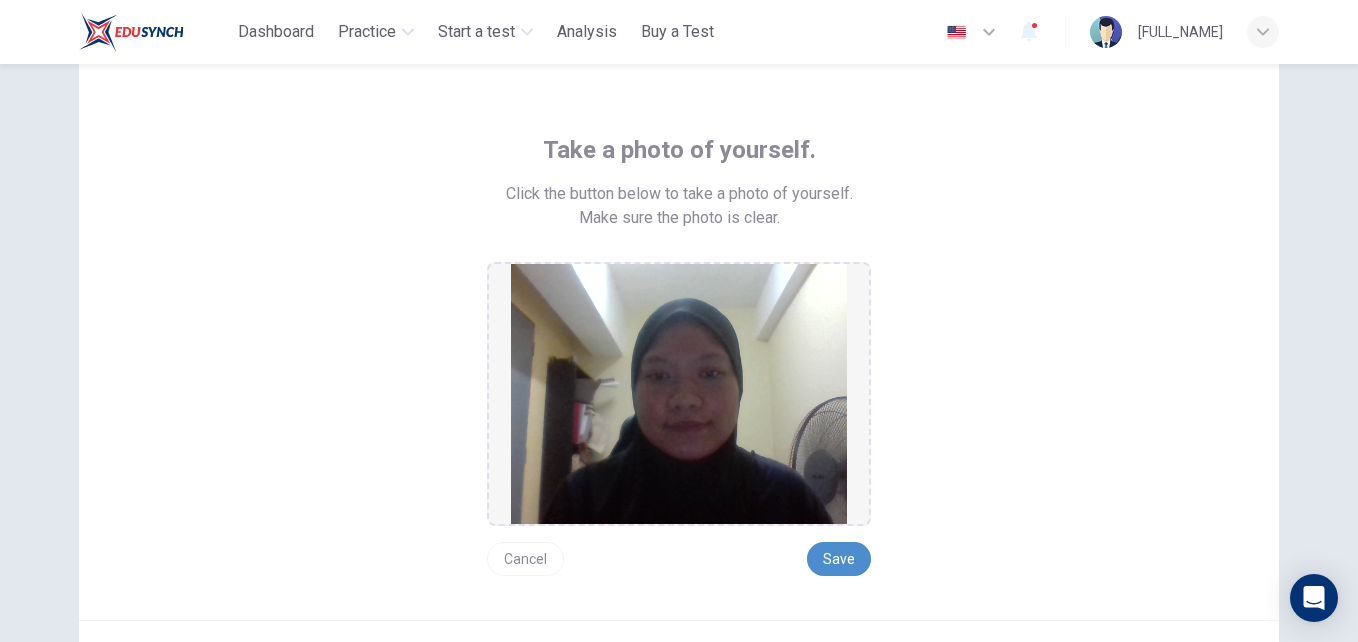 click on "Save" at bounding box center (839, 559) 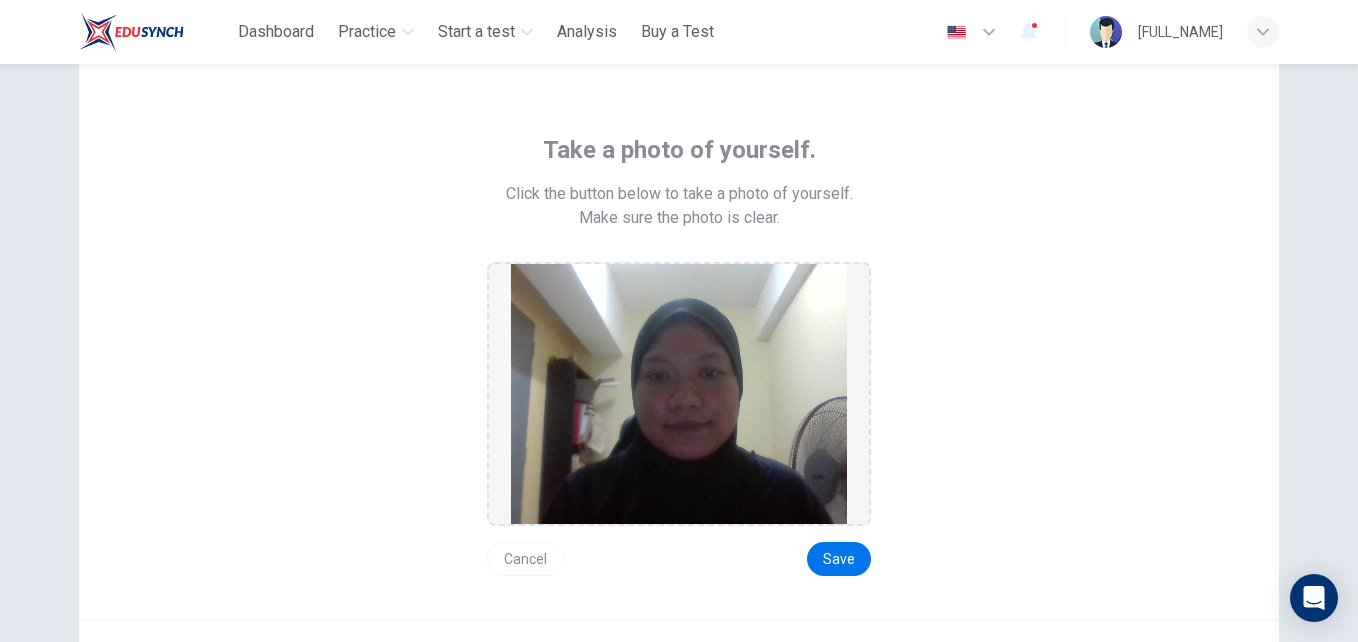 scroll, scrollTop: 277, scrollLeft: 0, axis: vertical 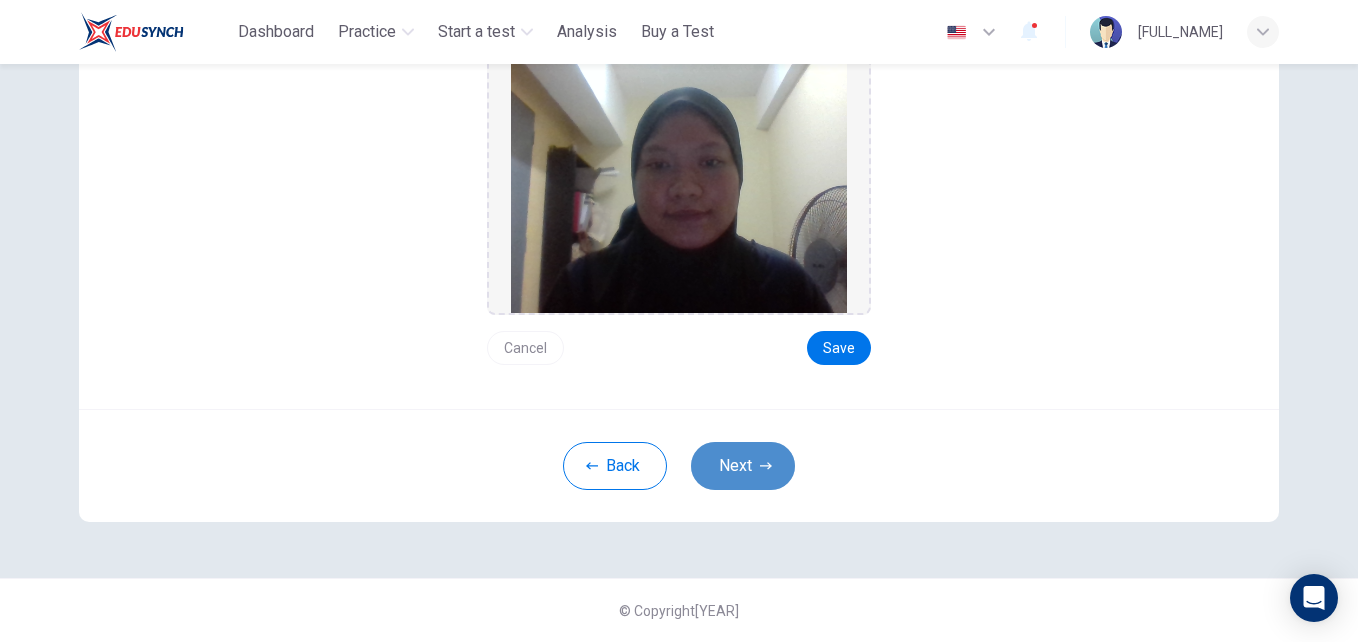 click on "Next" at bounding box center [743, 466] 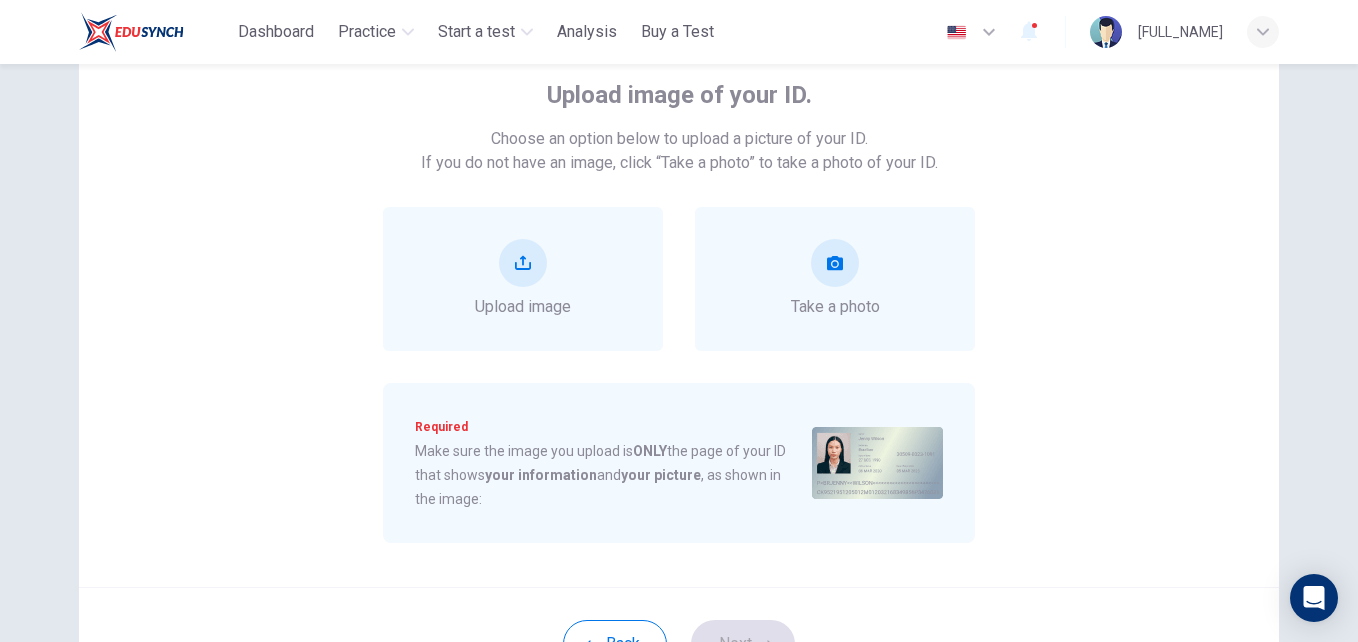 scroll, scrollTop: 119, scrollLeft: 0, axis: vertical 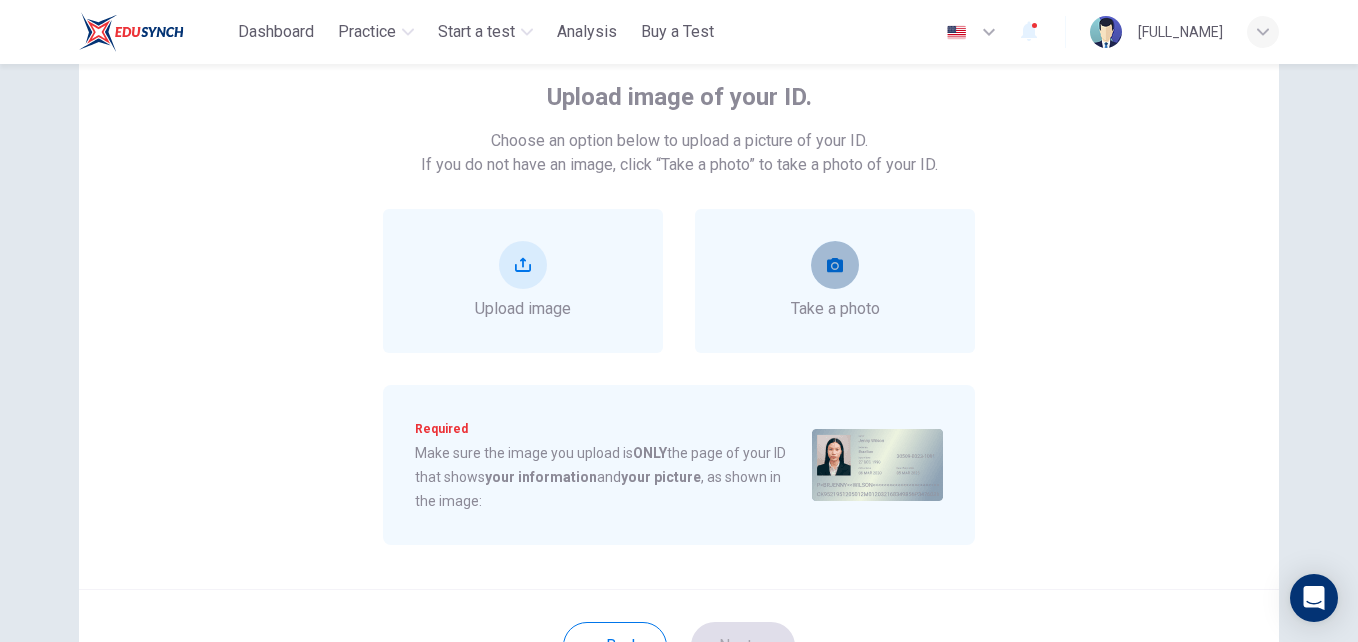 click at bounding box center (835, 265) 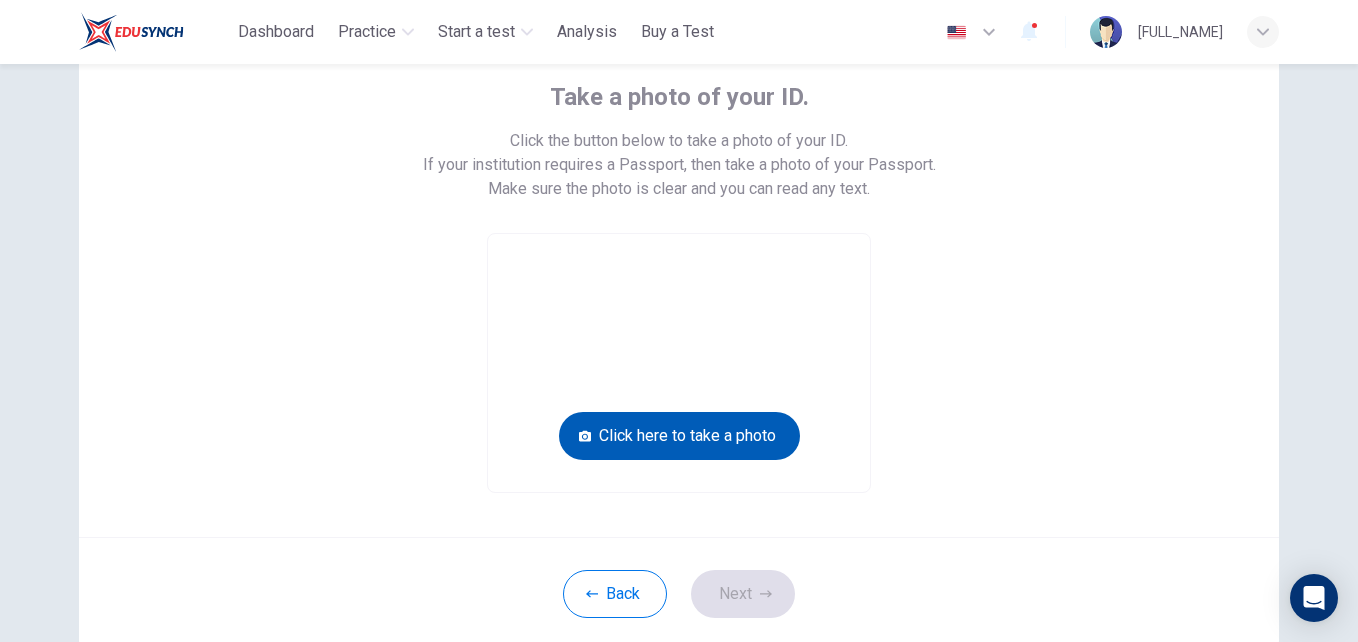 click on "Click here to take a photo" at bounding box center [679, 436] 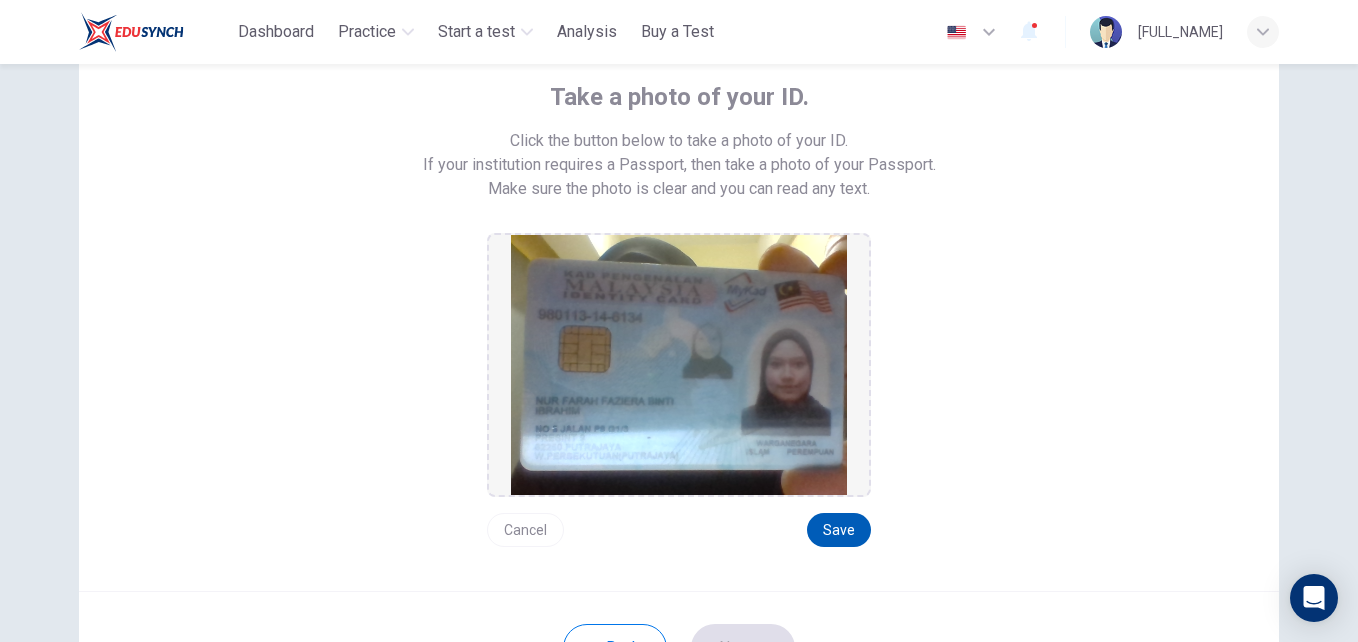 click on "Save" at bounding box center [839, 530] 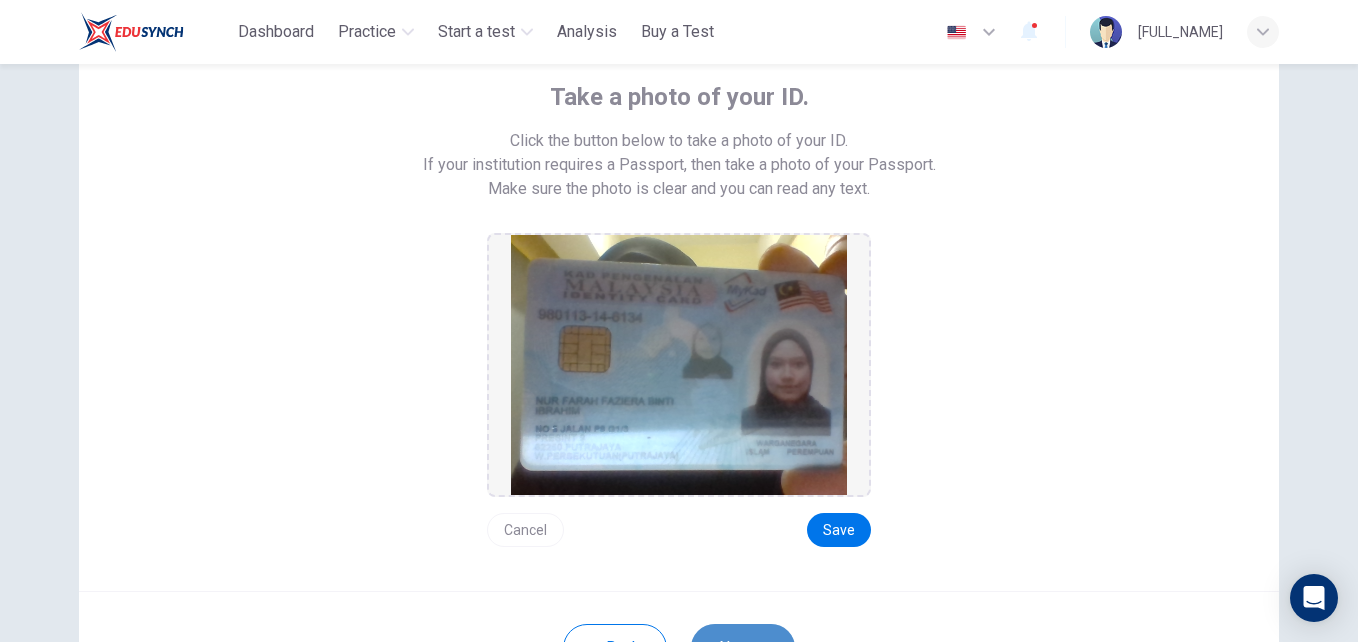 click on "Next" at bounding box center (743, 648) 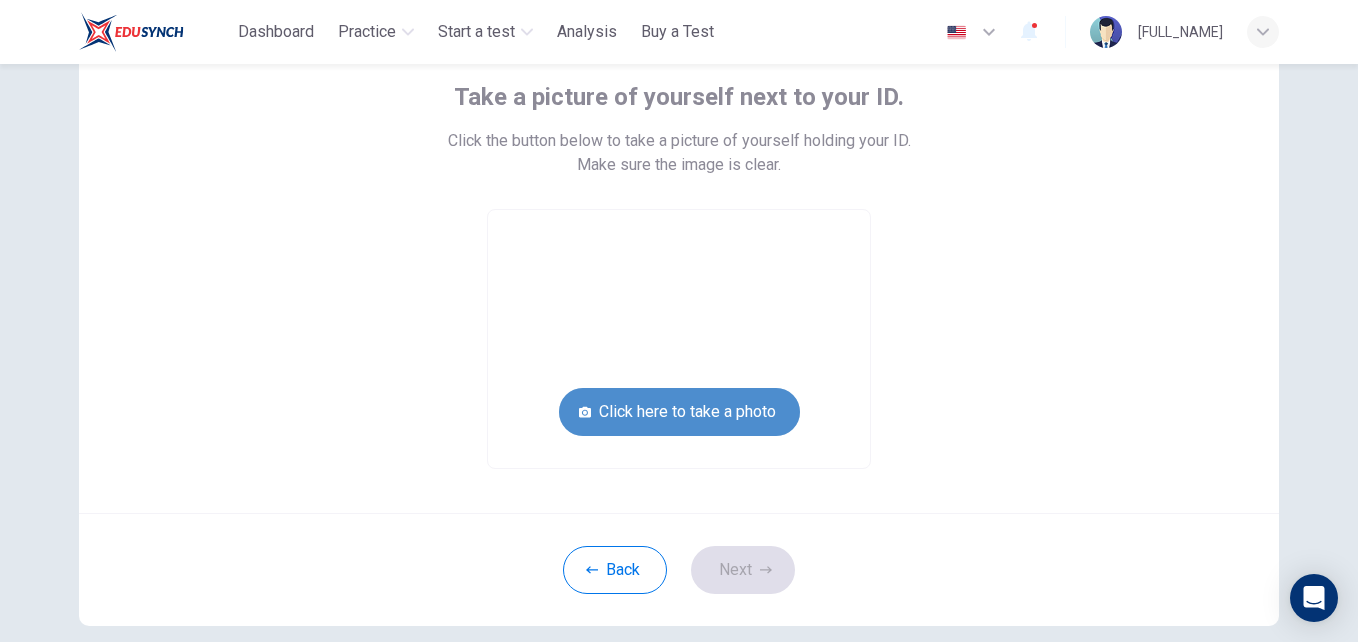click on "Click here to take a photo" at bounding box center [679, 412] 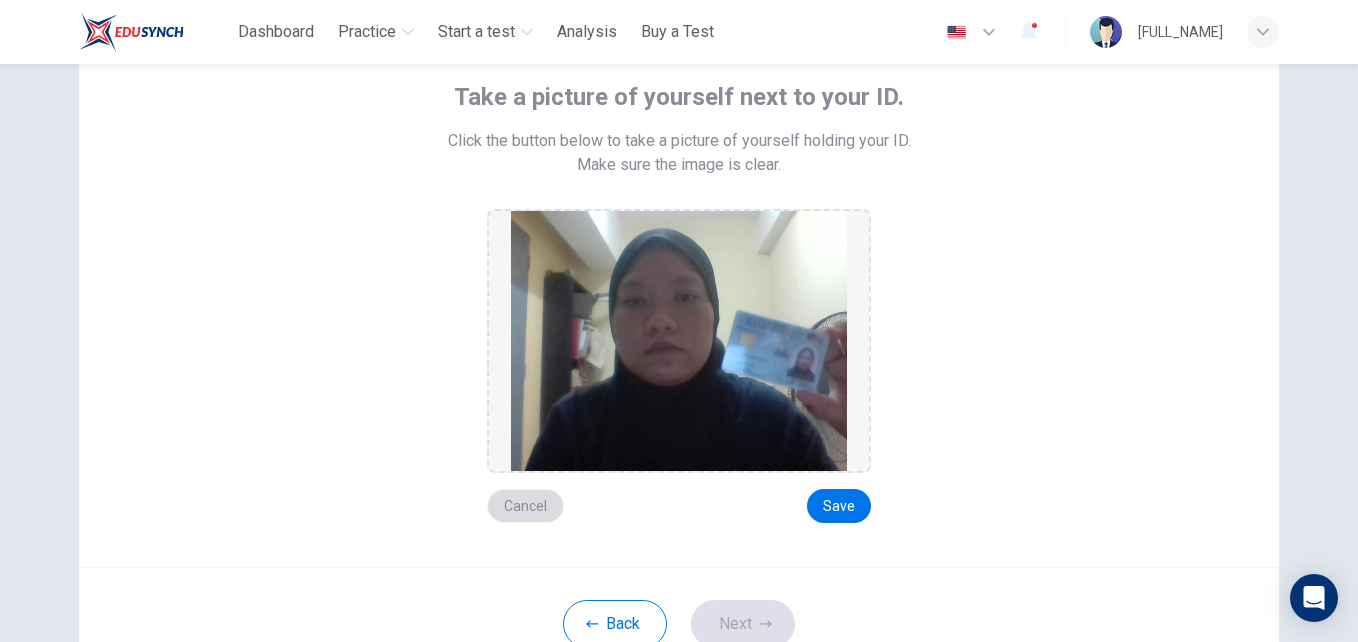 click on "Cancel" at bounding box center [525, 506] 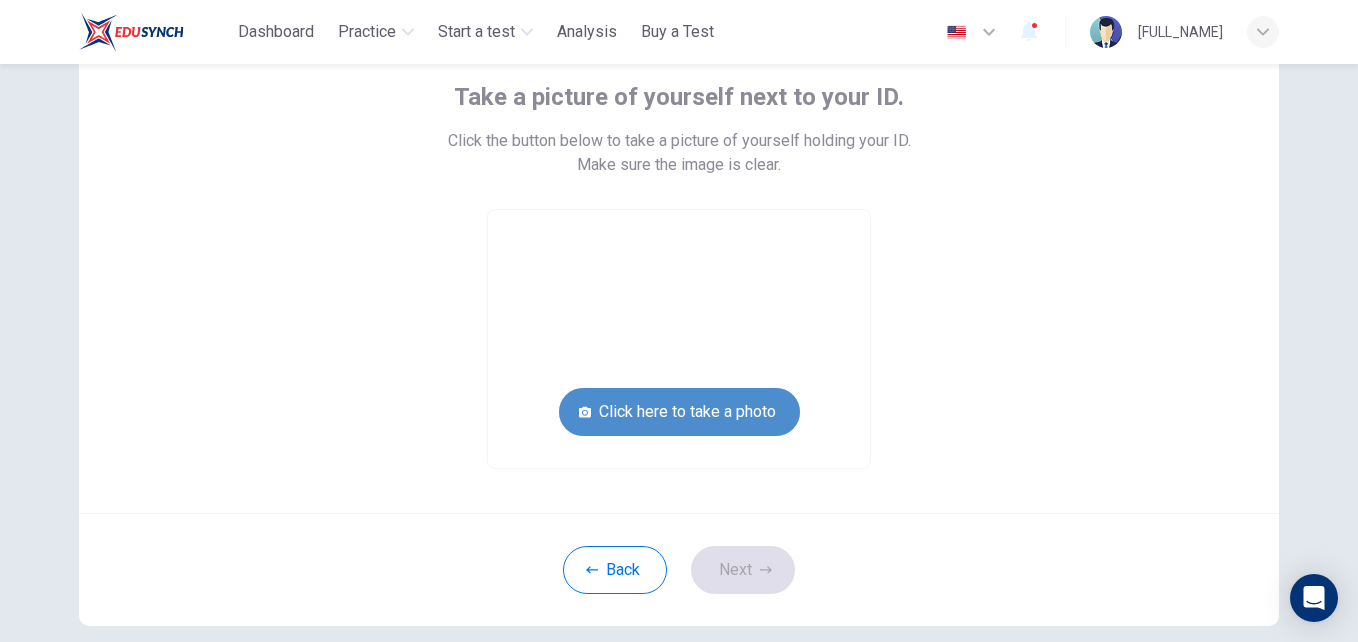 click on "Click here to take a photo" at bounding box center (679, 412) 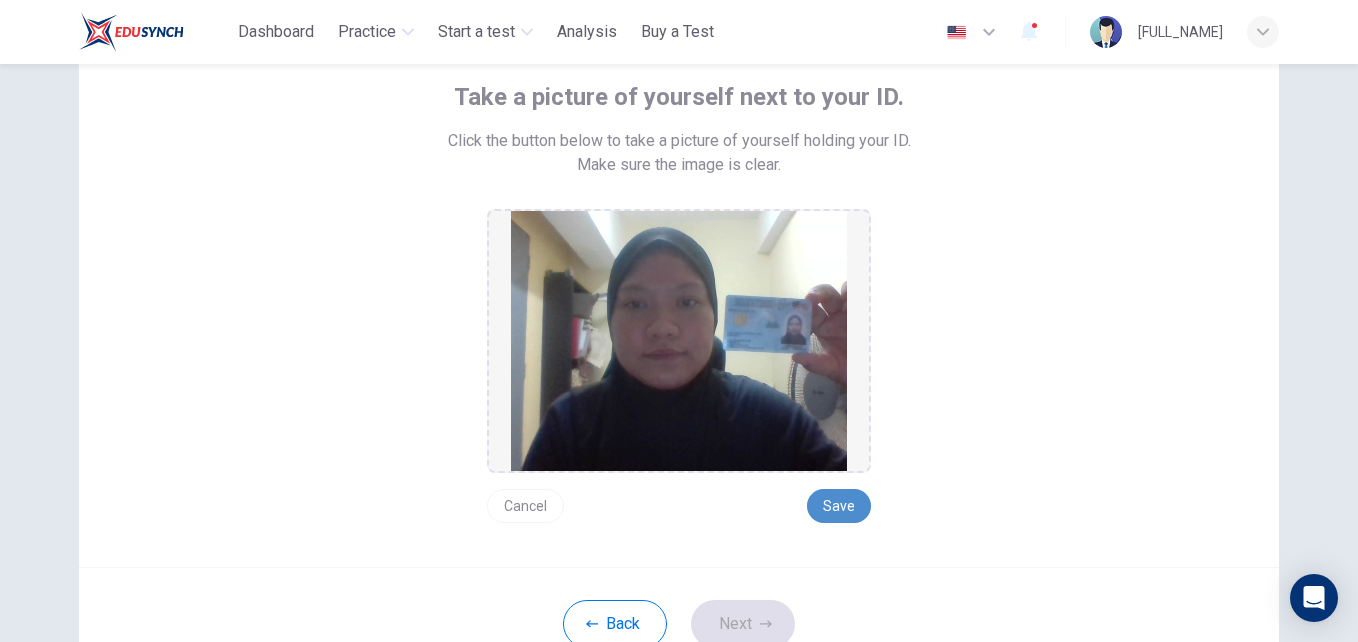 click on "Save" at bounding box center (839, 506) 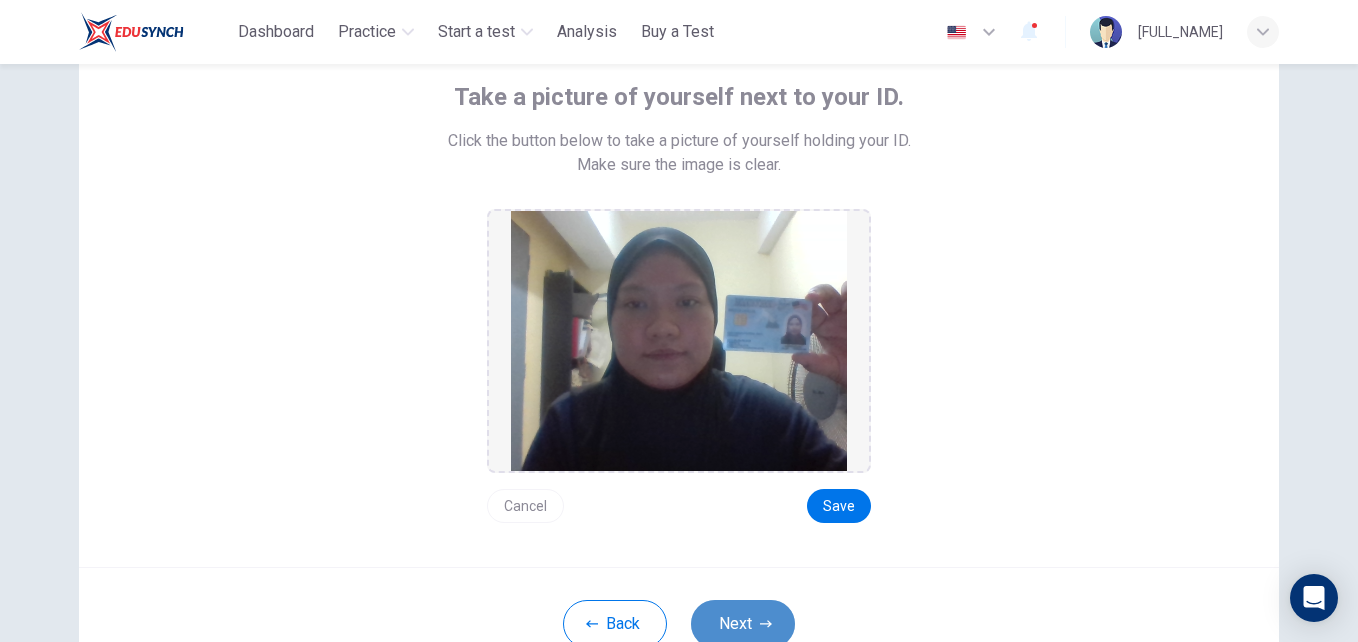 click on "Next" at bounding box center [743, 624] 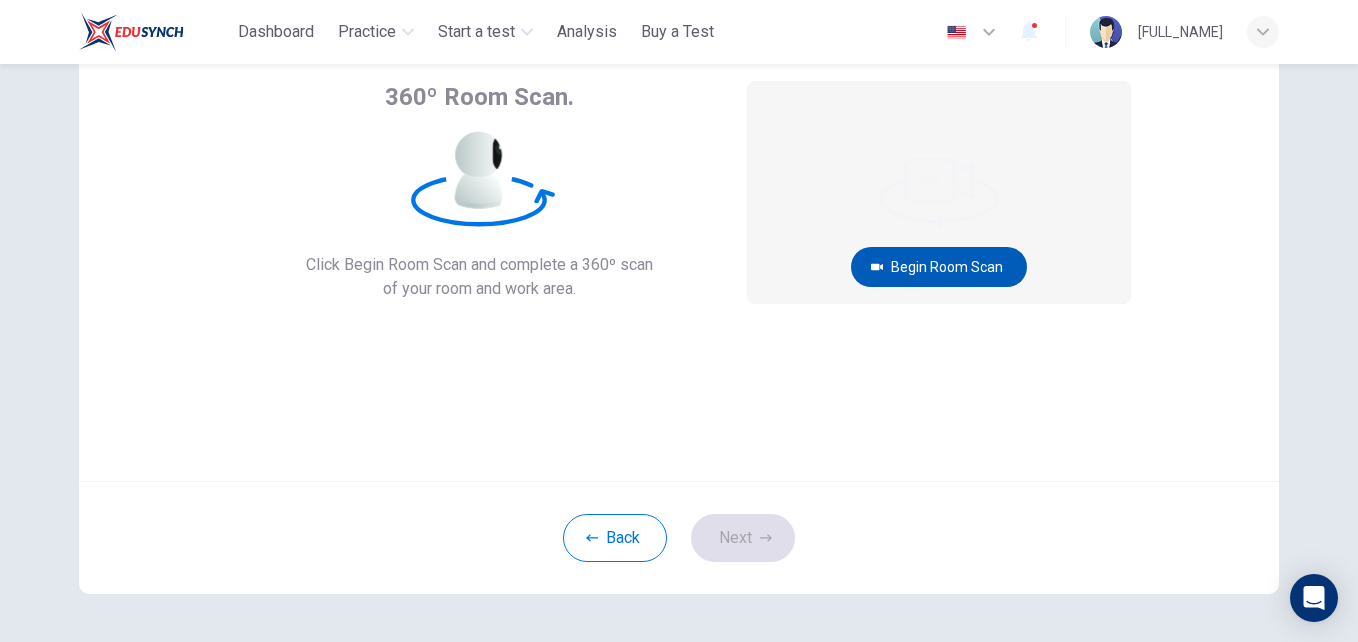 click on "Begin Room Scan" at bounding box center (939, 267) 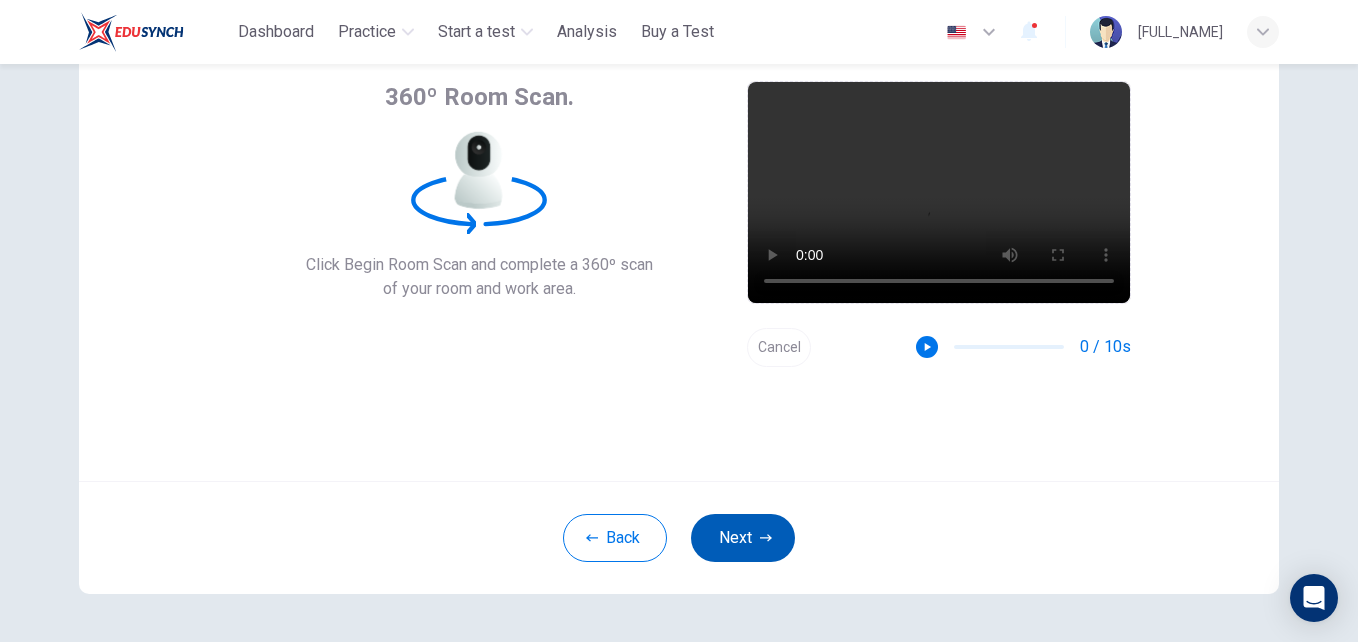 click on "Next" at bounding box center (743, 538) 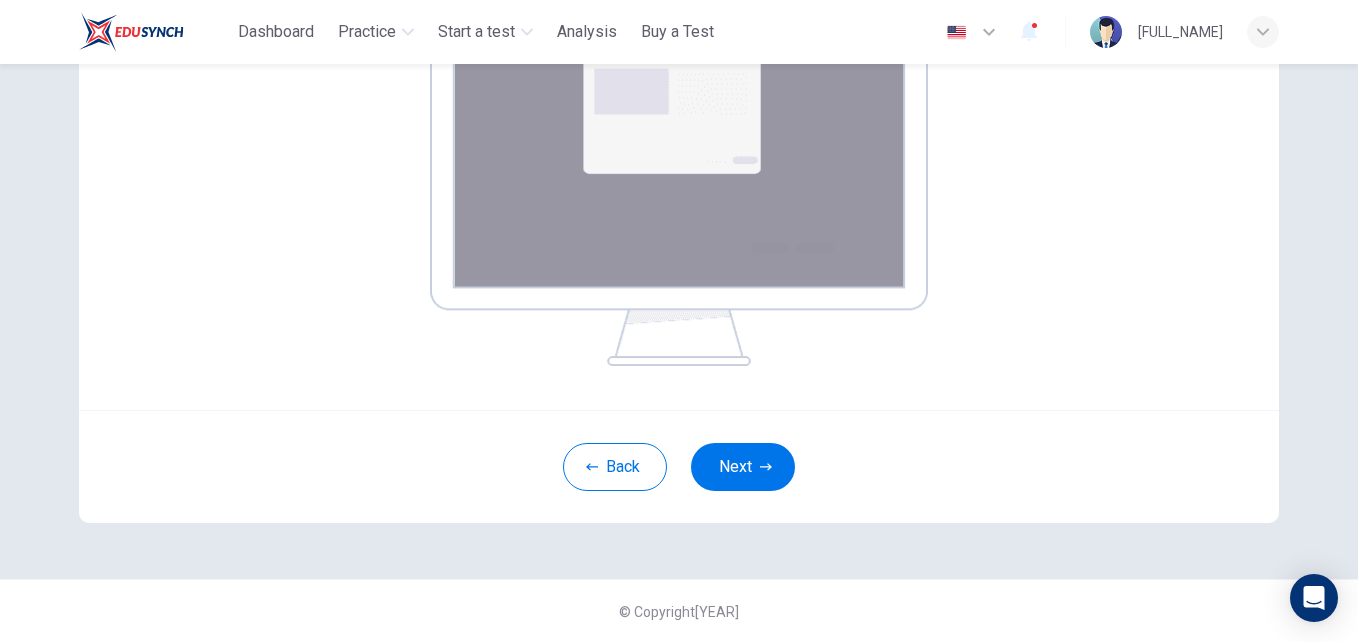 scroll, scrollTop: 395, scrollLeft: 0, axis: vertical 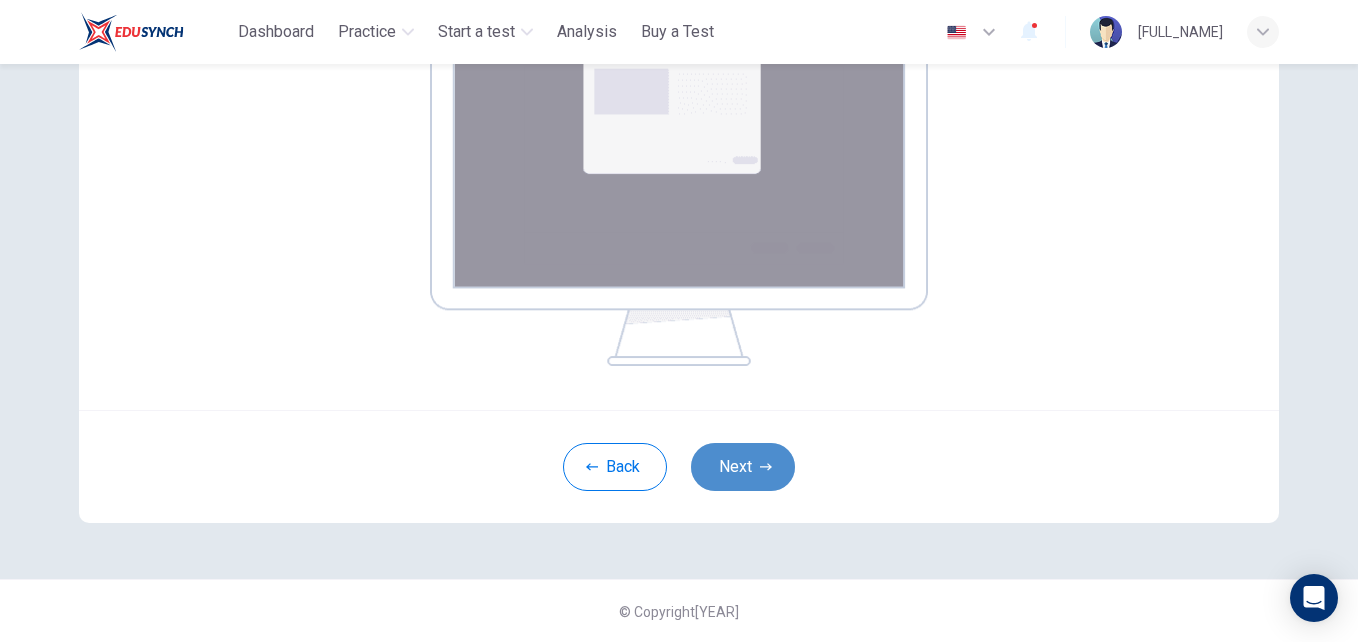 click on "Next" at bounding box center [743, 467] 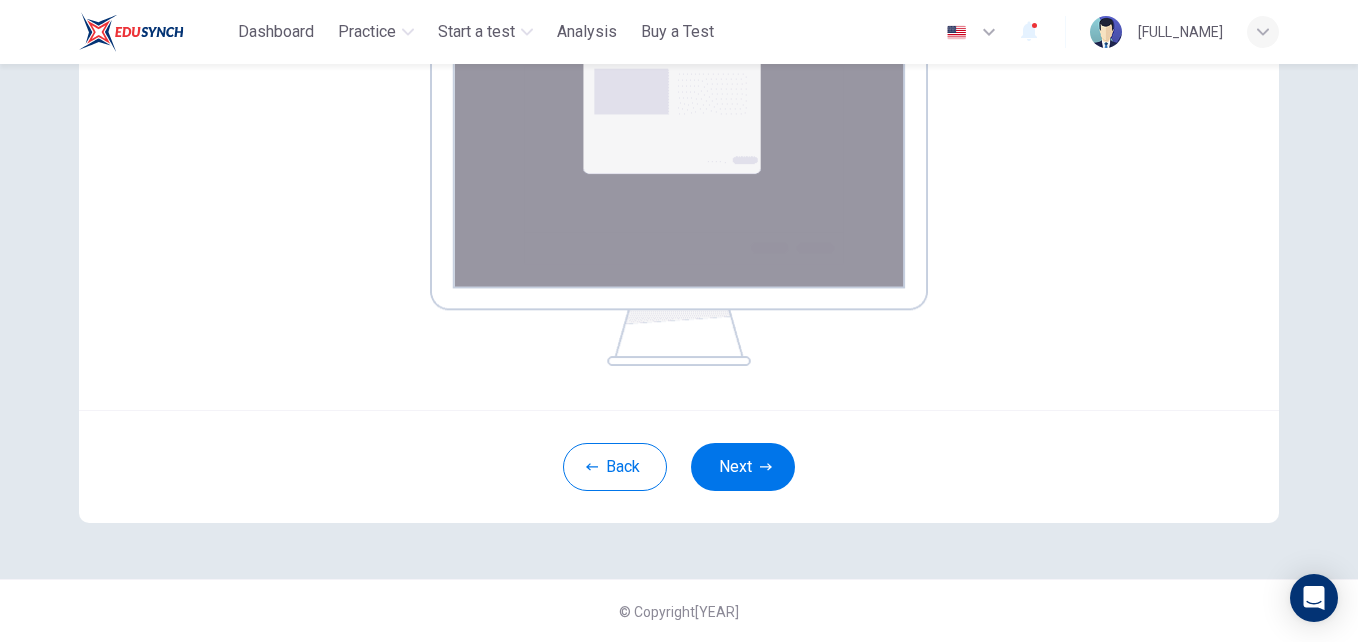 scroll, scrollTop: 191, scrollLeft: 0, axis: vertical 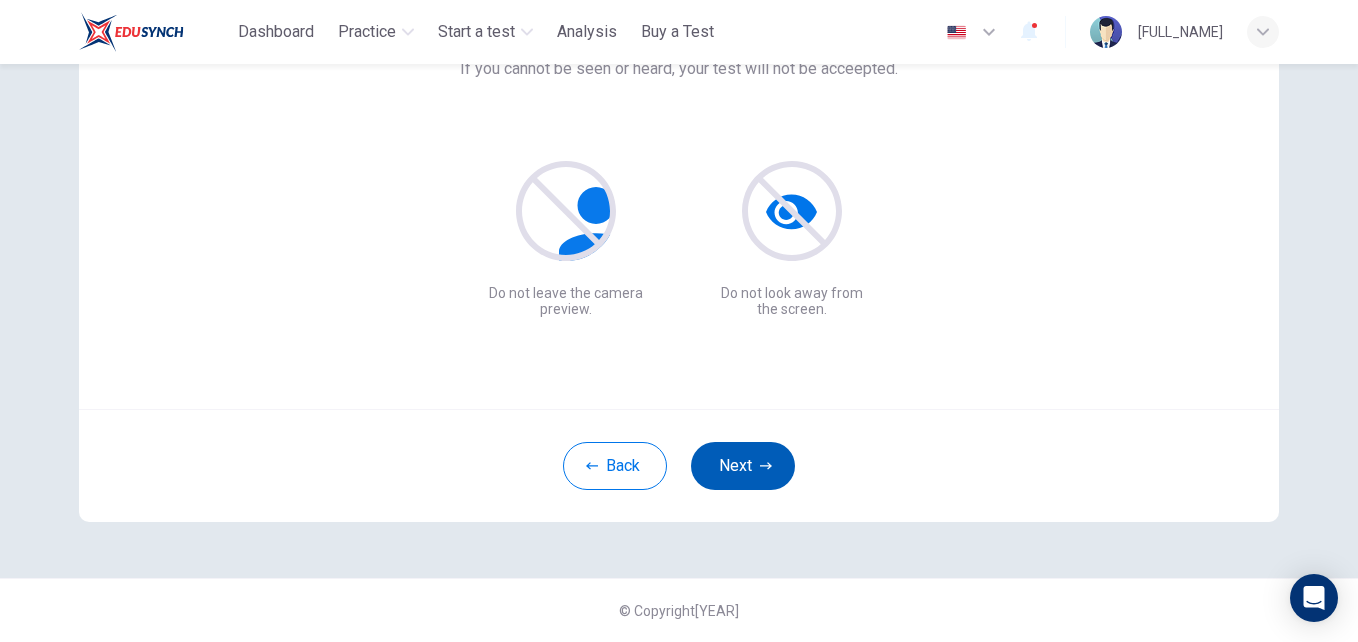 click at bounding box center [766, 466] 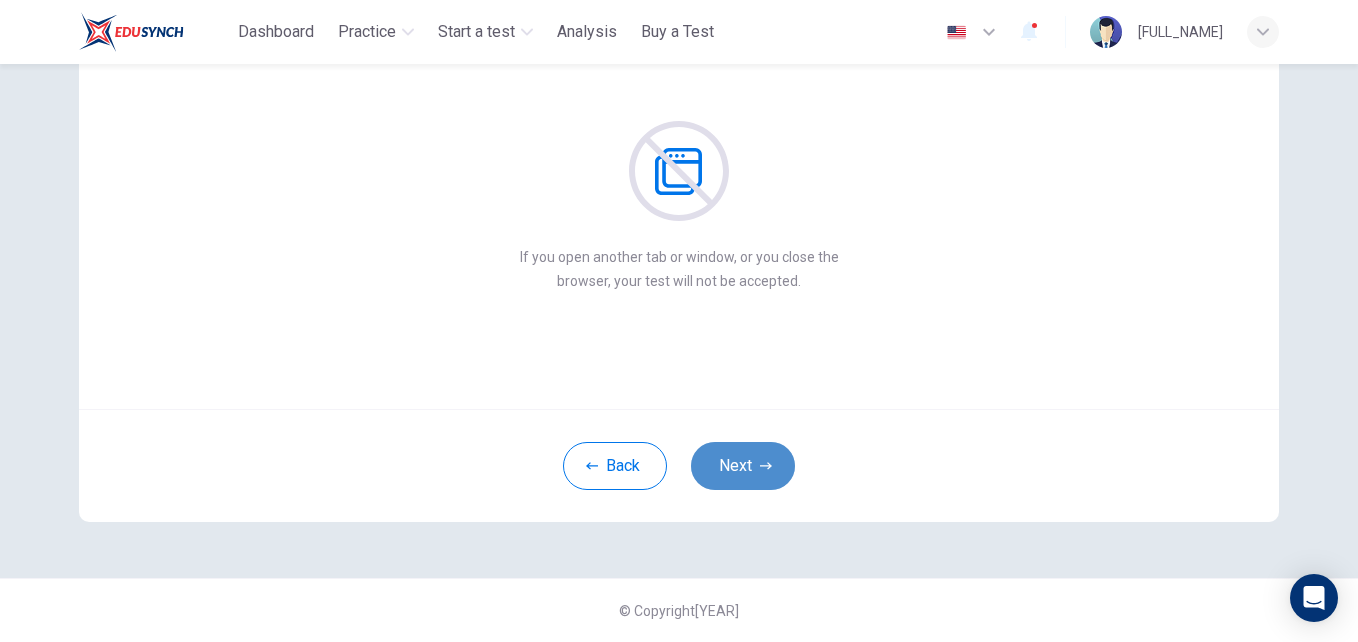 click at bounding box center [766, 466] 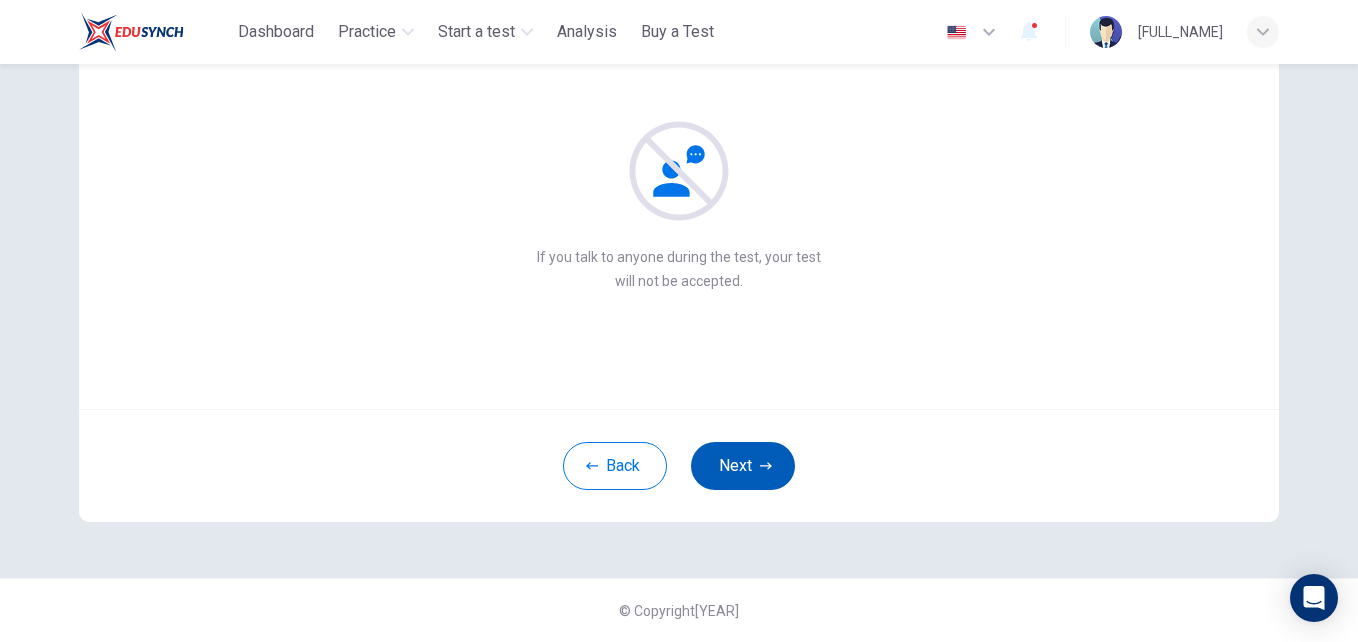 click at bounding box center (766, 466) 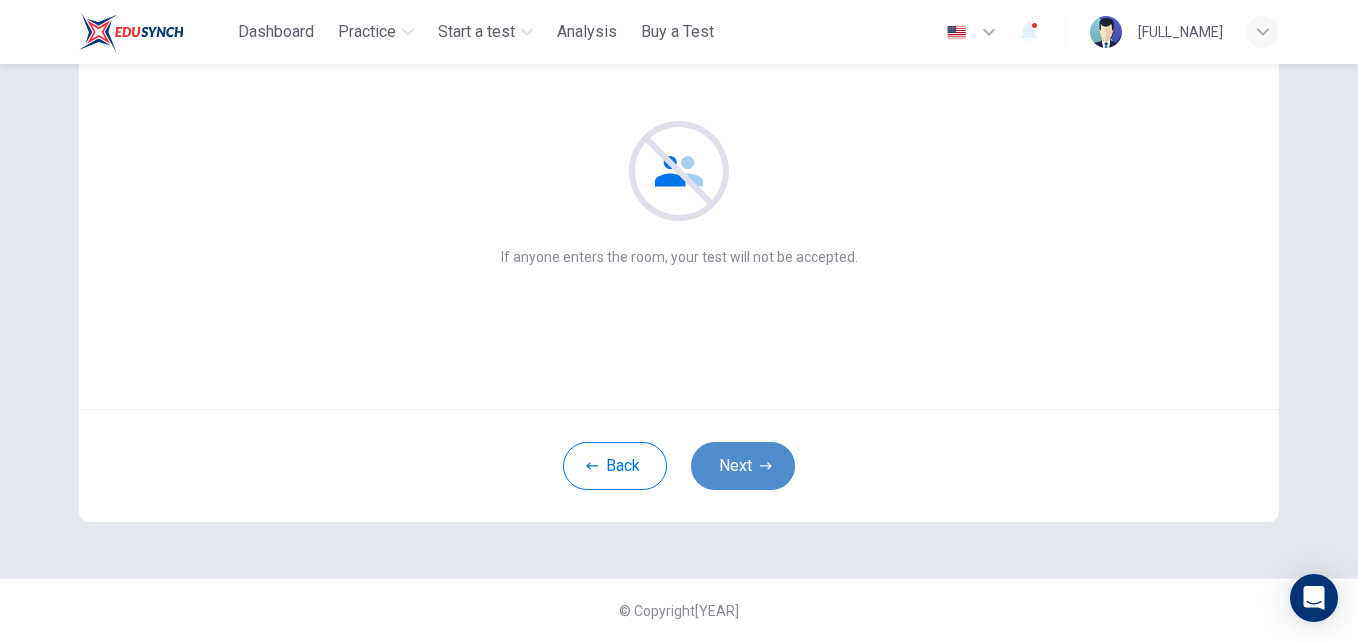 click at bounding box center (766, 466) 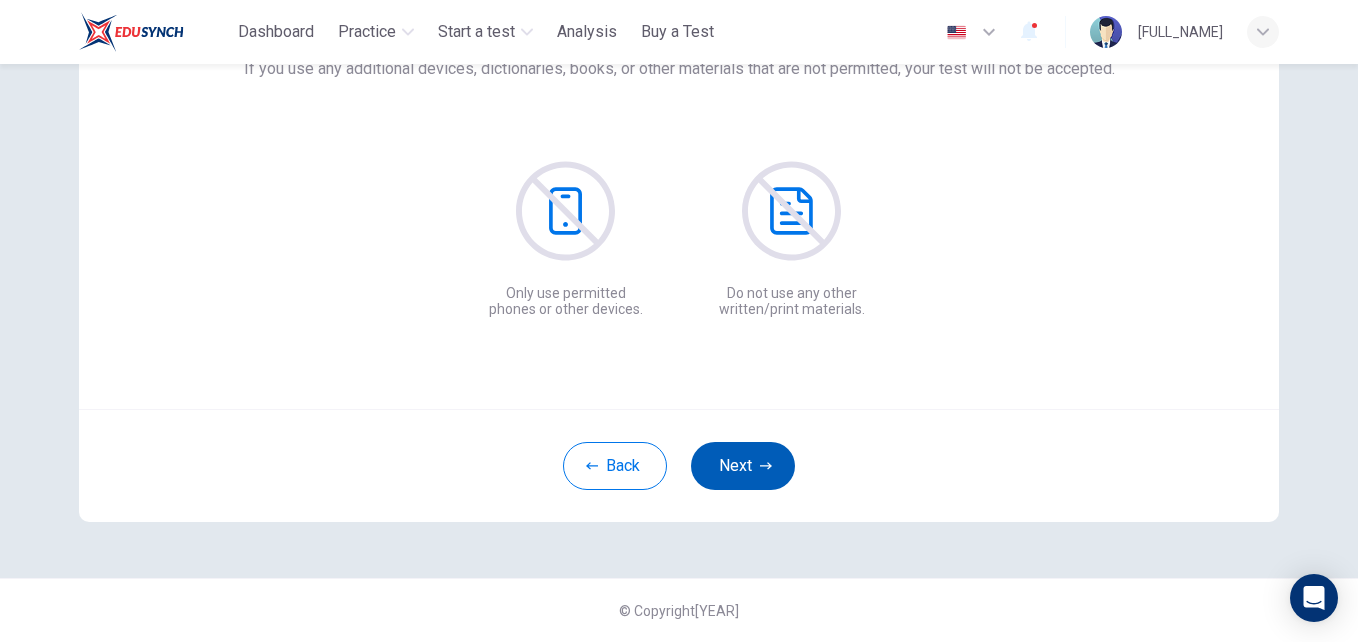 click at bounding box center (766, 466) 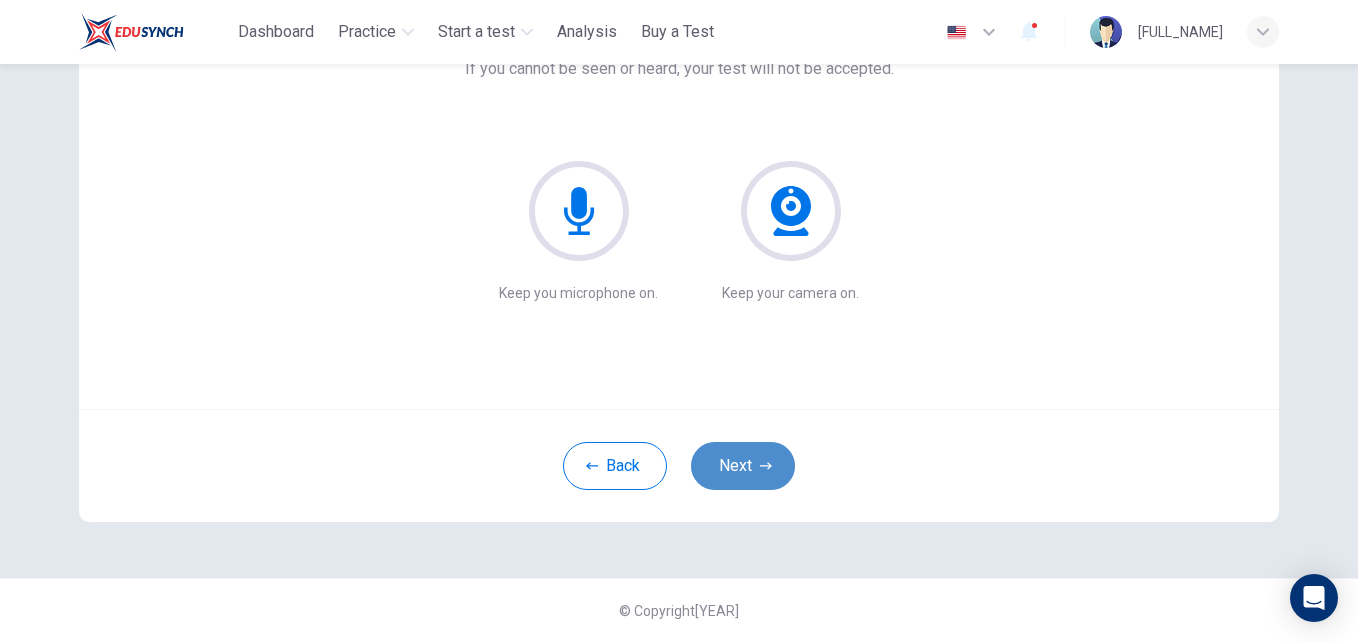 click at bounding box center (766, 466) 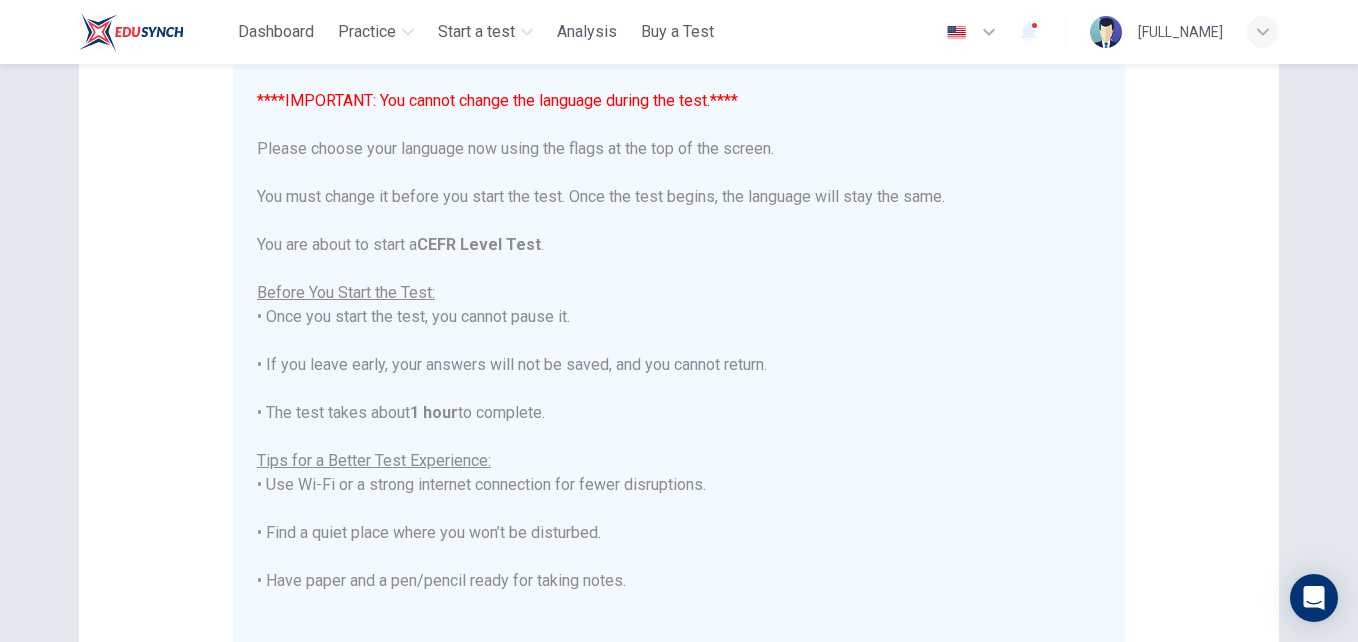 scroll, scrollTop: 191, scrollLeft: 0, axis: vertical 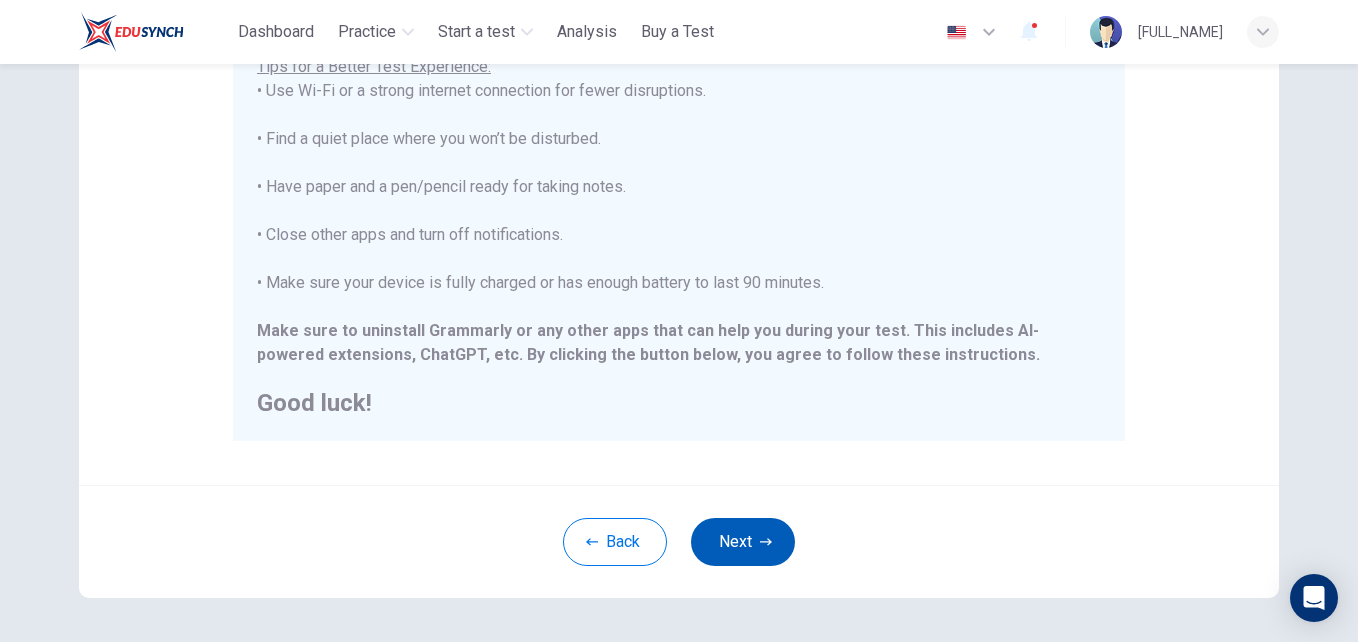 click on "Next" at bounding box center [743, 542] 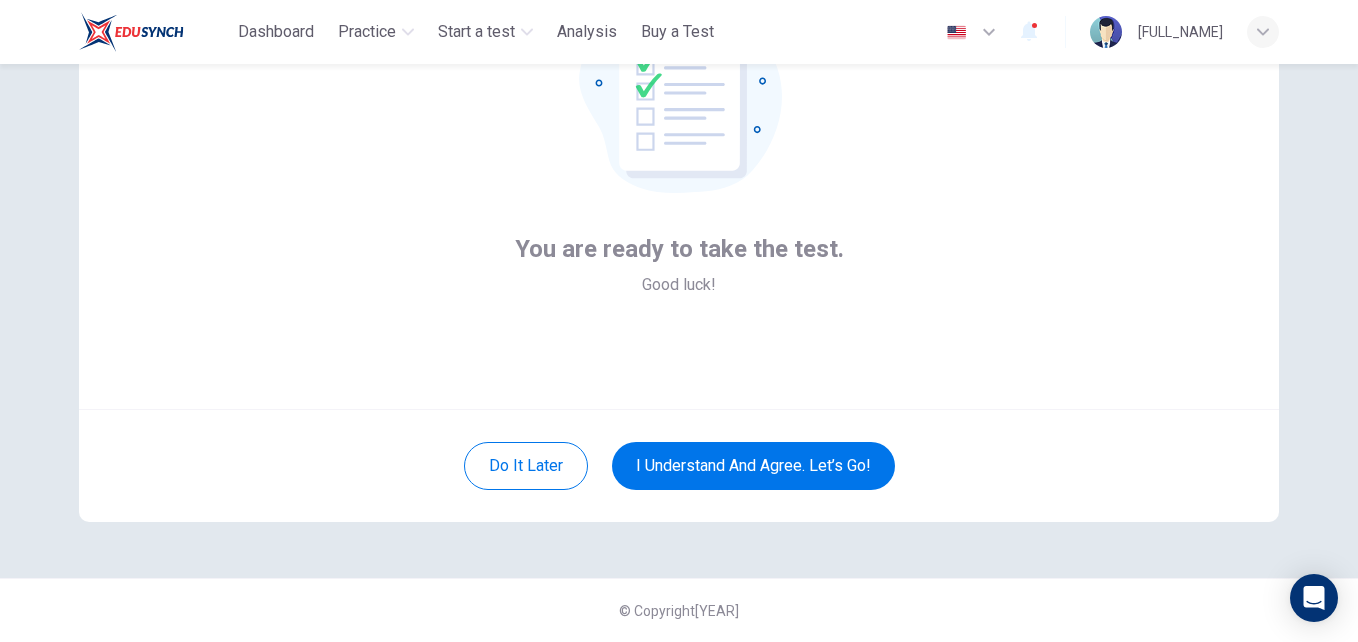 scroll, scrollTop: 191, scrollLeft: 0, axis: vertical 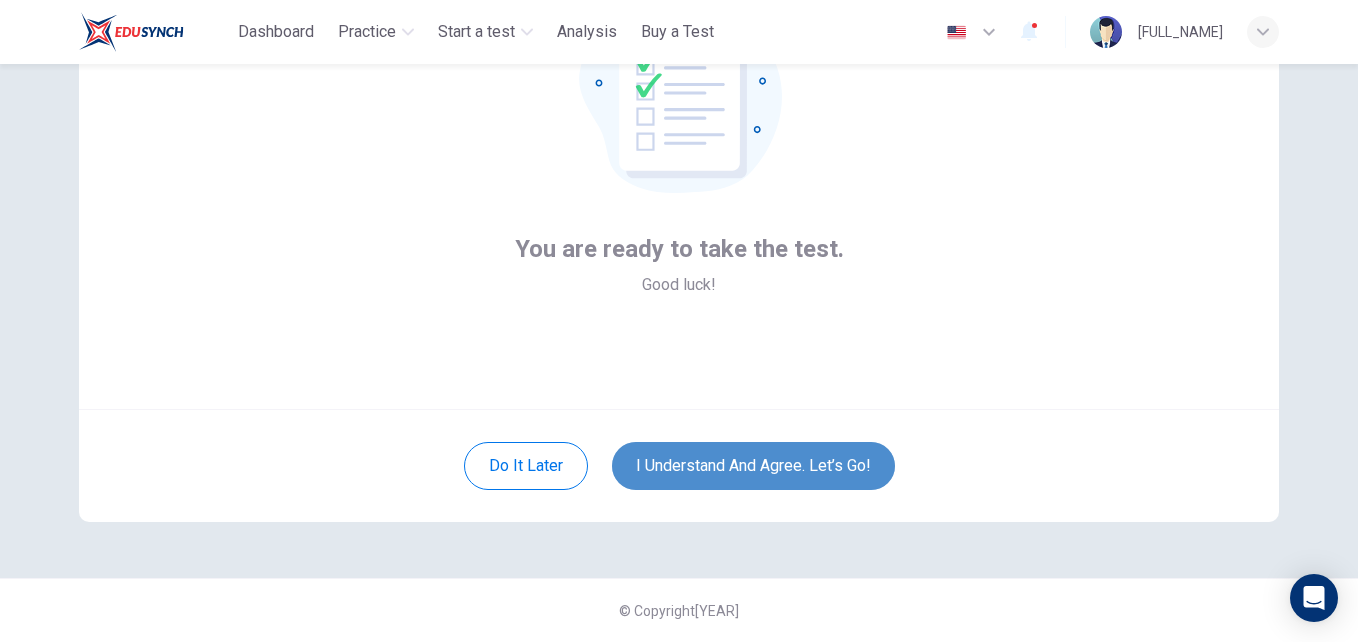 click on "I understand and agree. Let’s go!" at bounding box center (753, 466) 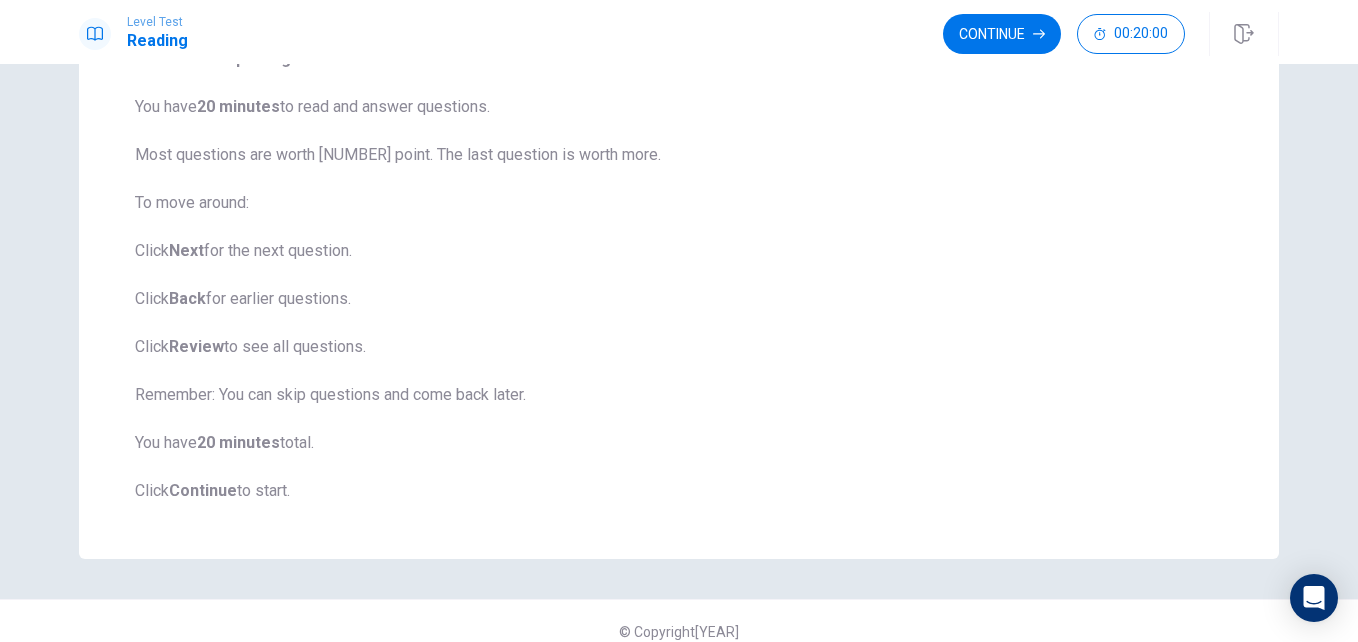 scroll, scrollTop: 192, scrollLeft: 0, axis: vertical 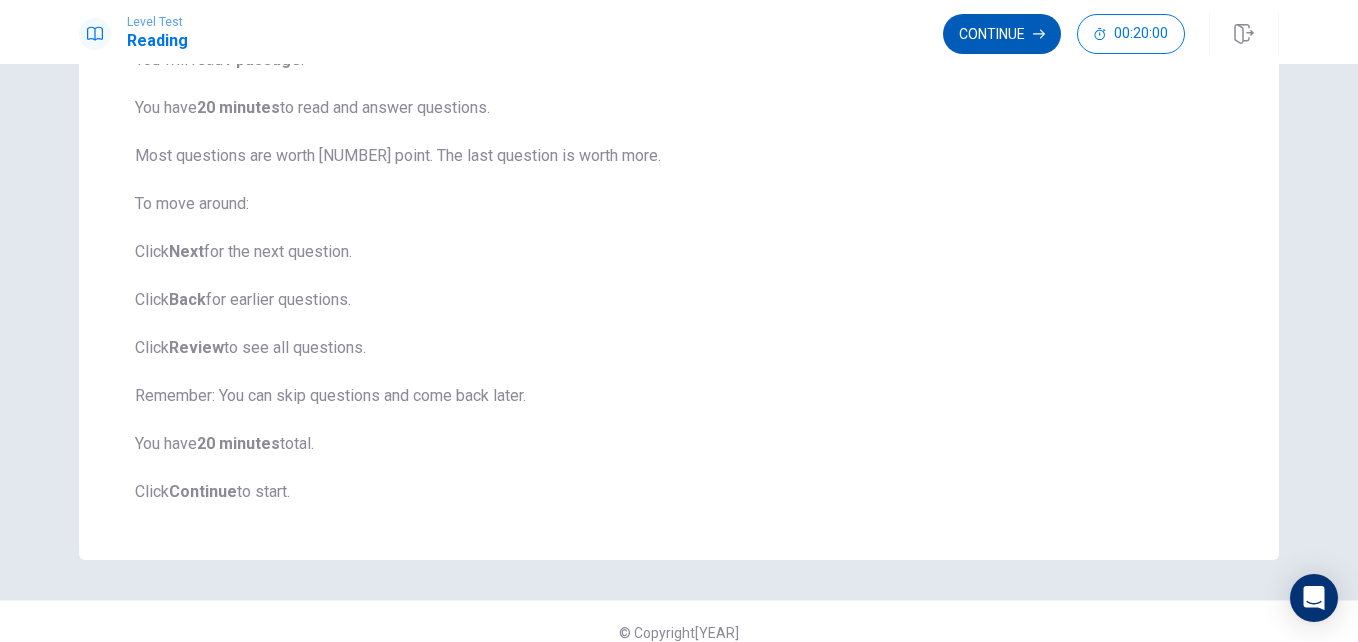 click on "Continue" at bounding box center (1002, 34) 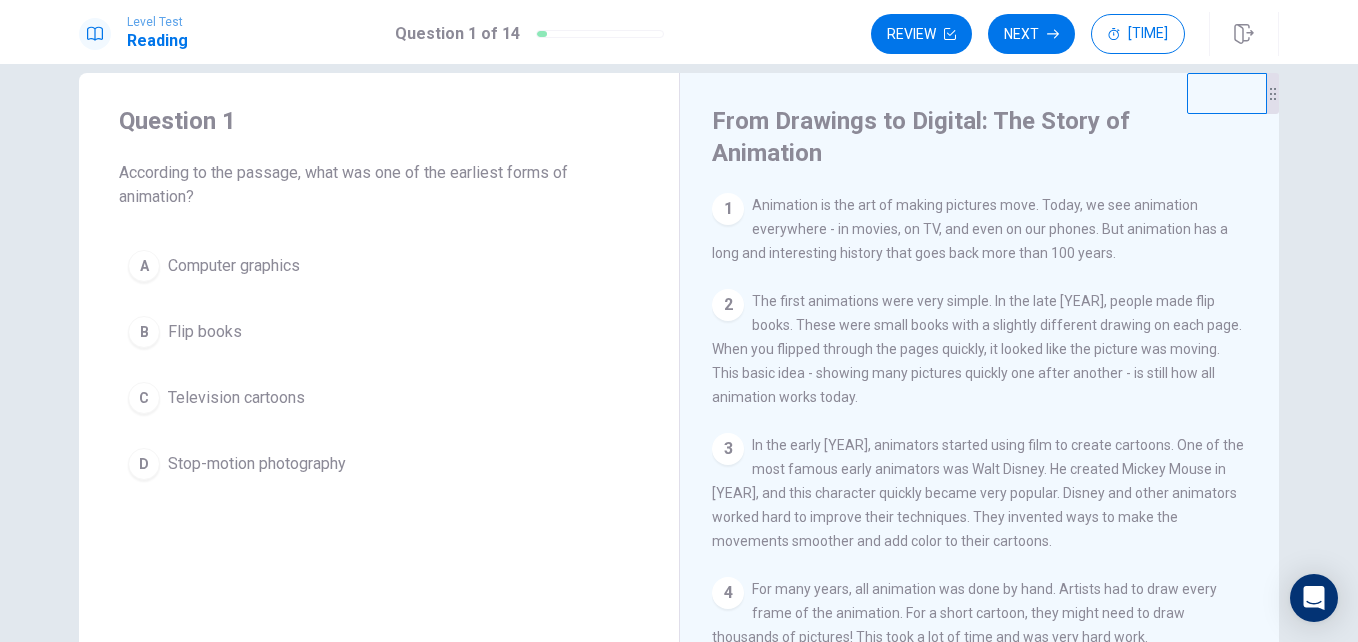 scroll, scrollTop: 0, scrollLeft: 0, axis: both 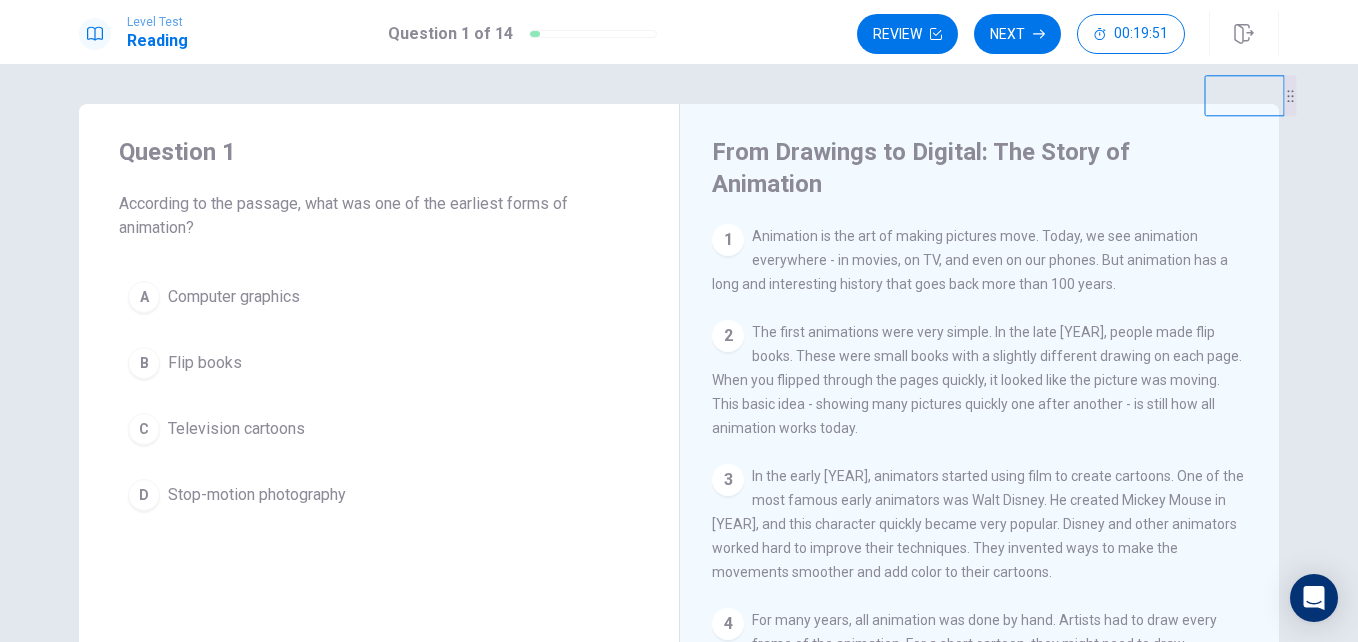drag, startPoint x: 1268, startPoint y: 148, endPoint x: 1318, endPoint y: 66, distance: 96.04166 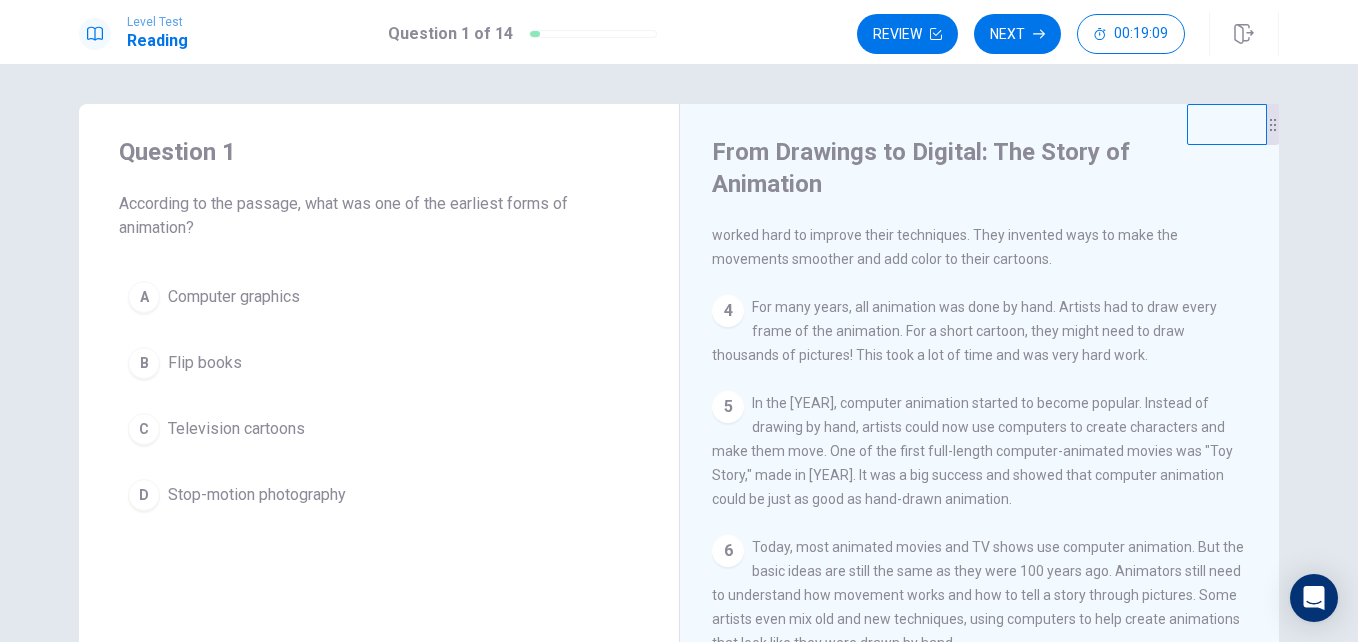 scroll, scrollTop: 343, scrollLeft: 0, axis: vertical 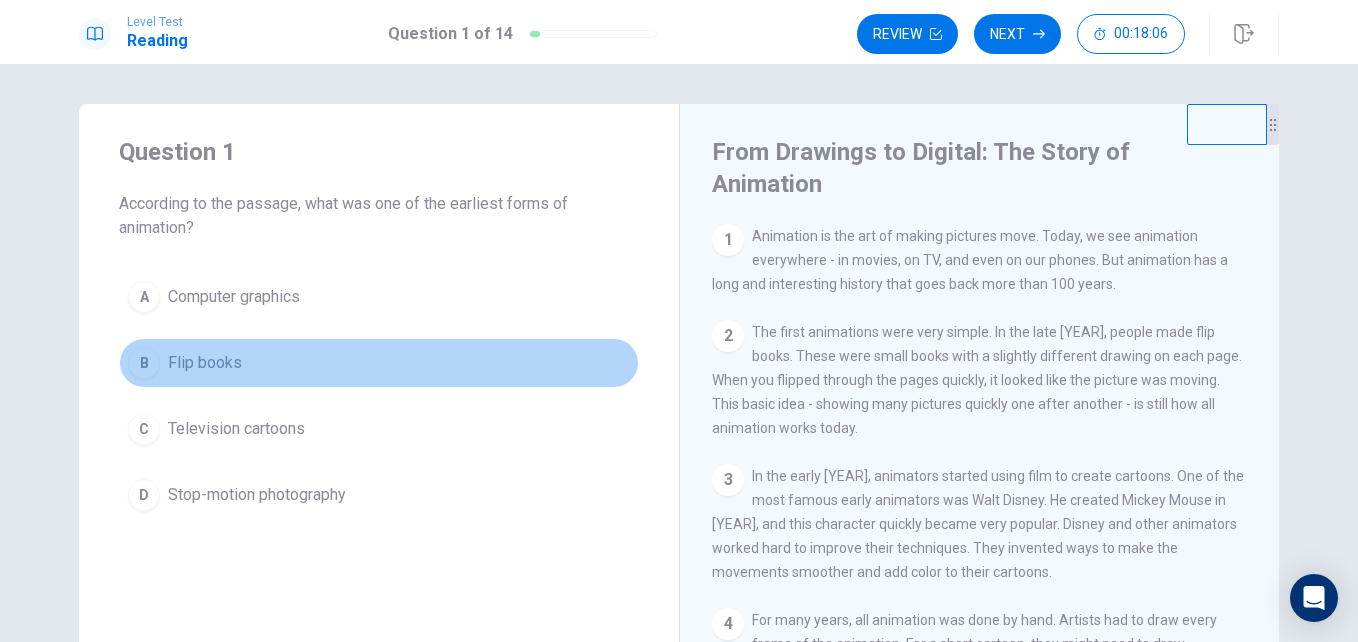click on "Flip books" at bounding box center (234, 297) 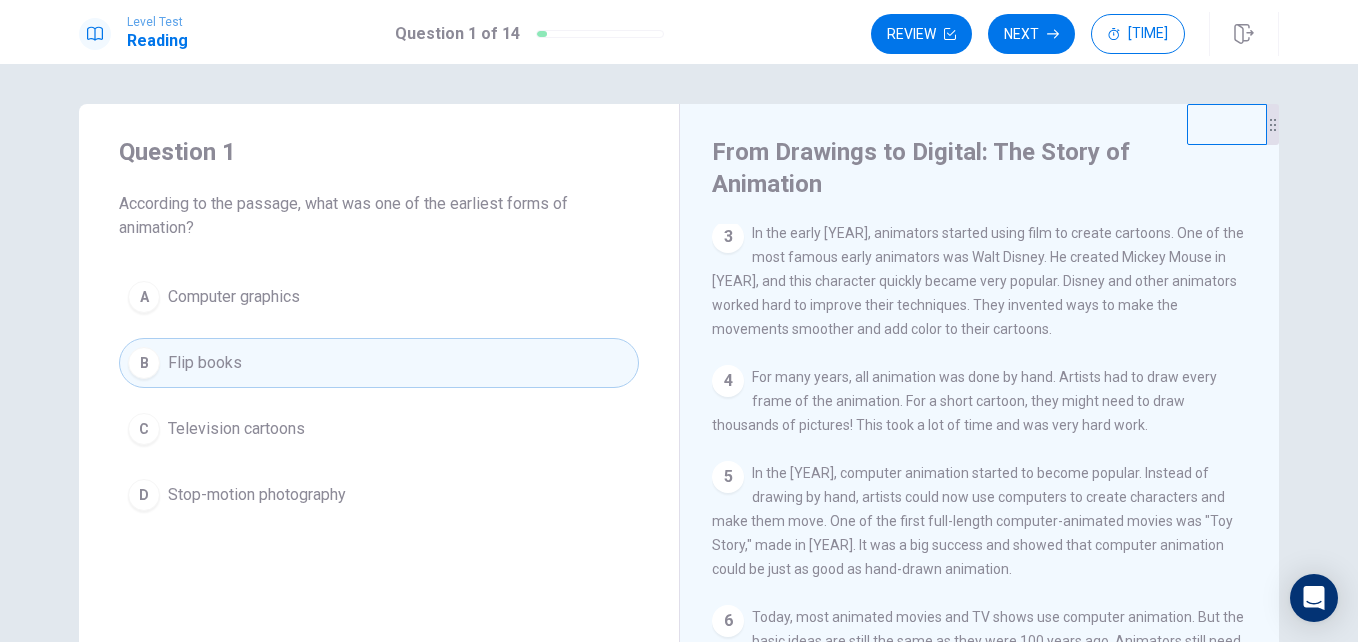 scroll, scrollTop: 241, scrollLeft: 0, axis: vertical 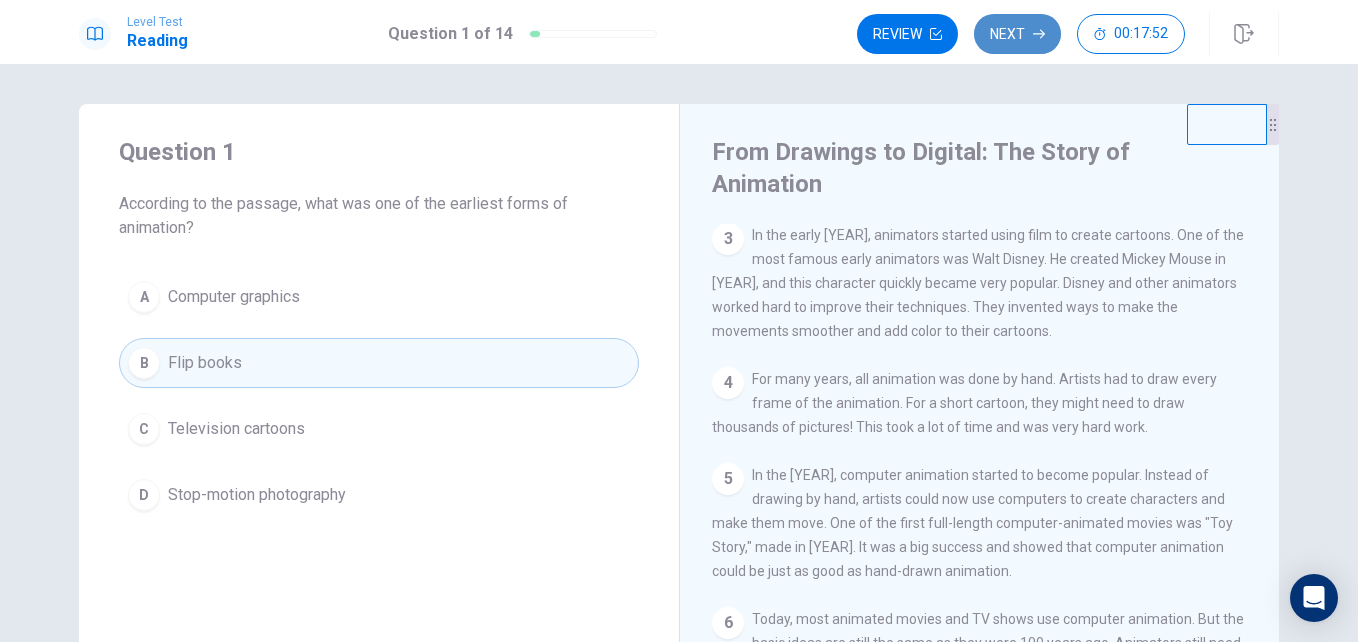 click on "Next" at bounding box center [1017, 34] 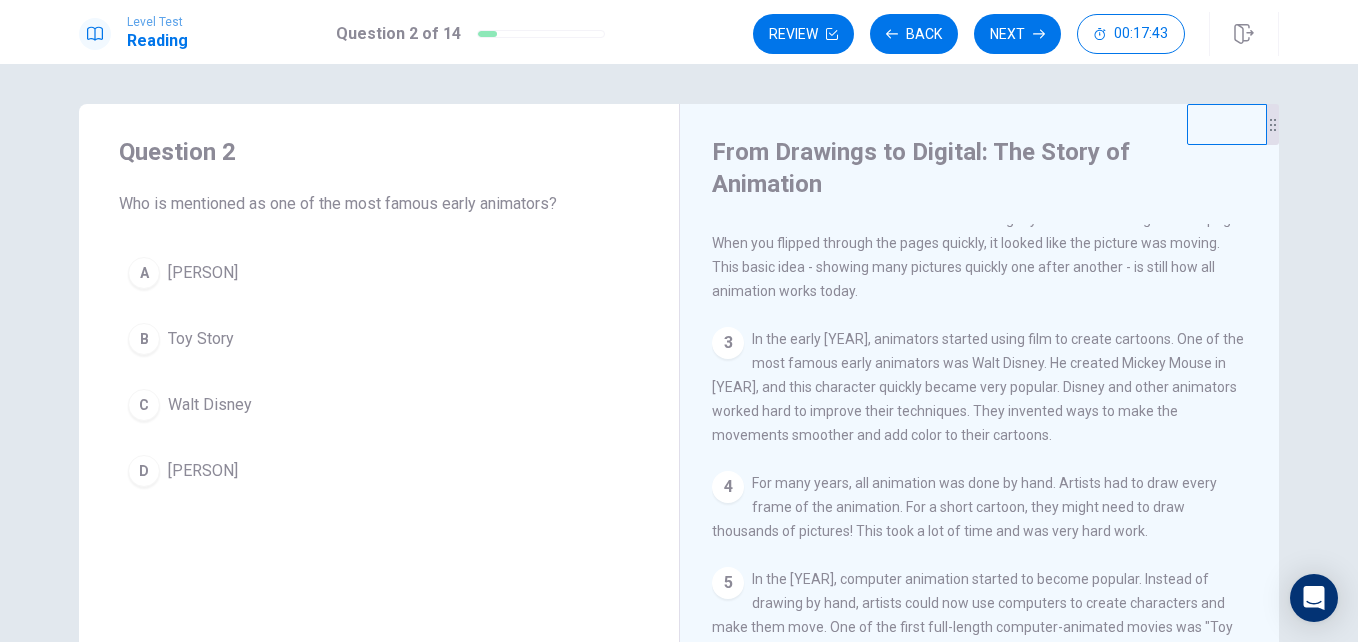 scroll, scrollTop: 138, scrollLeft: 0, axis: vertical 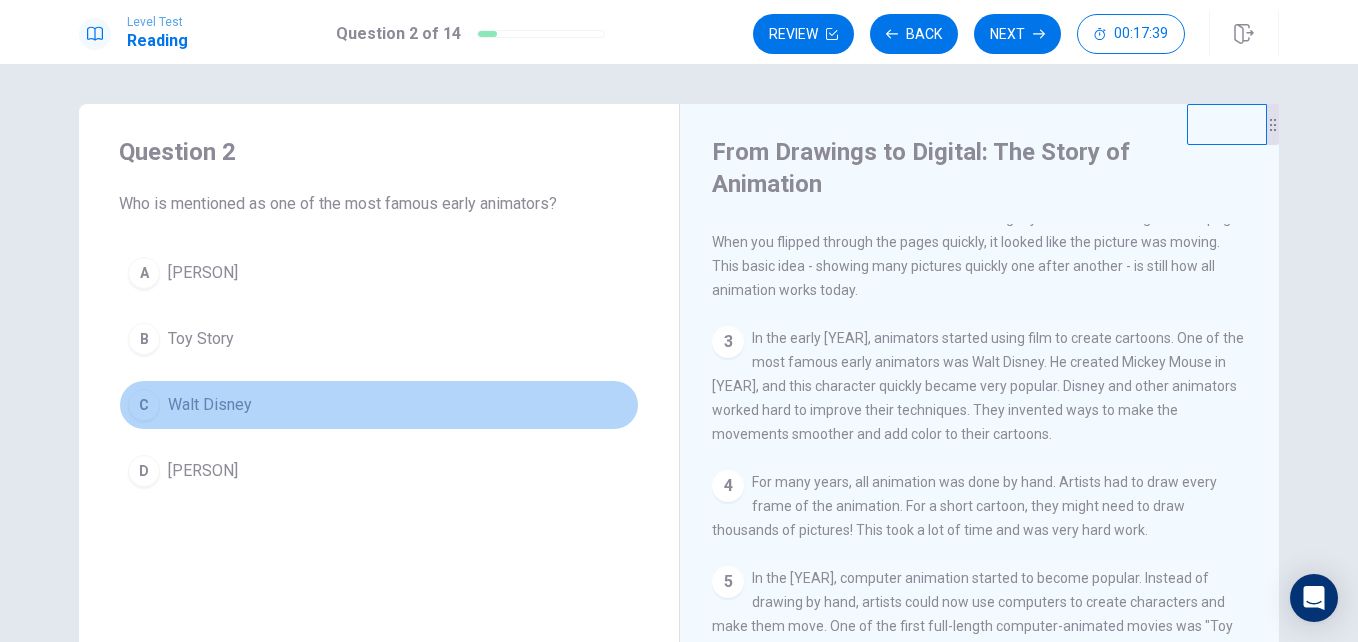 click on "Walt Disney" at bounding box center (203, 273) 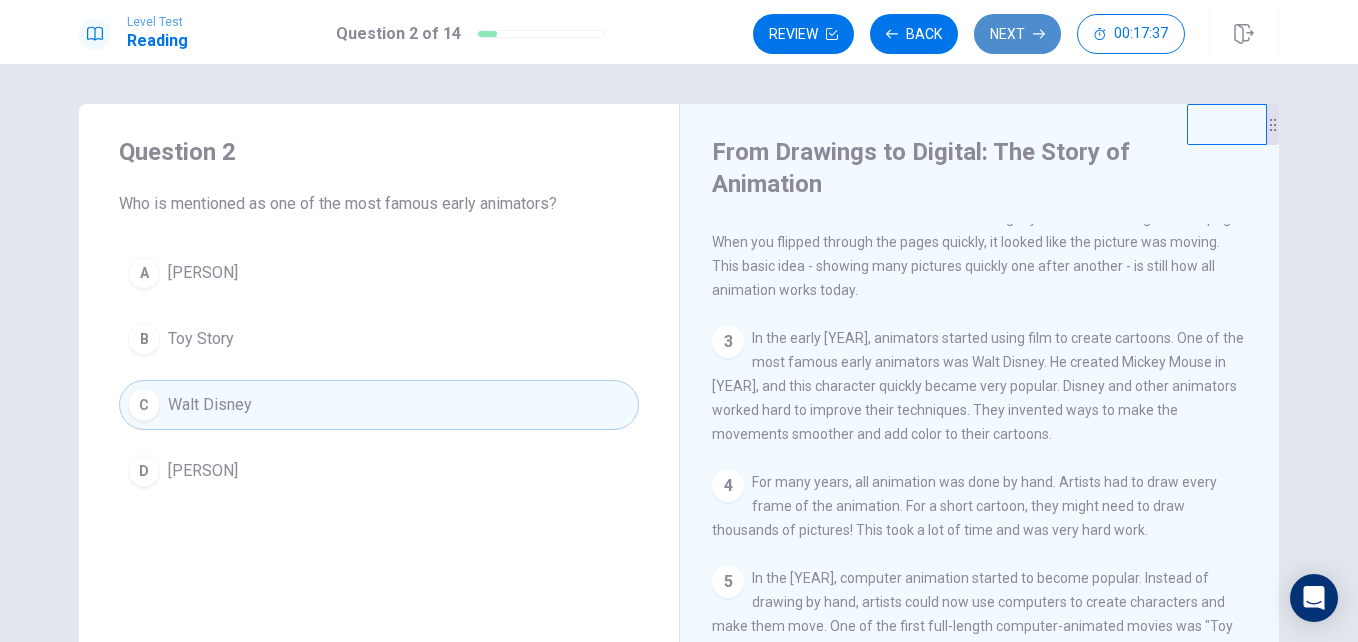 click on "Next" at bounding box center (1017, 34) 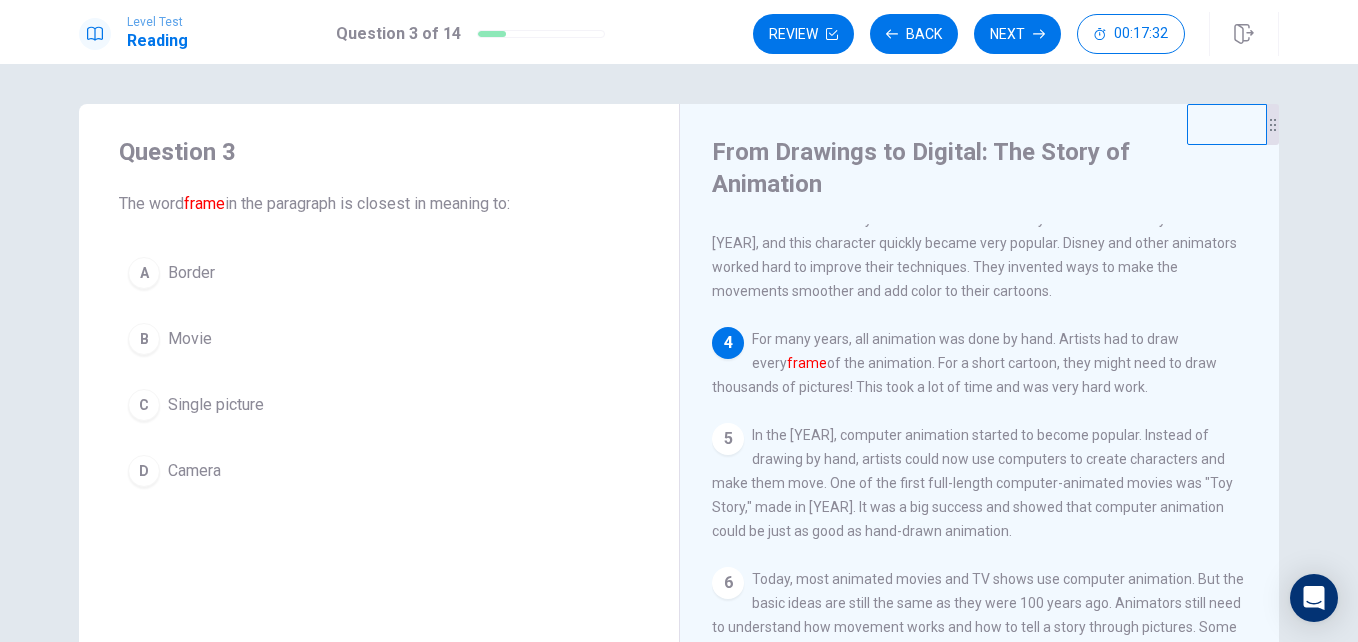 scroll, scrollTop: 282, scrollLeft: 0, axis: vertical 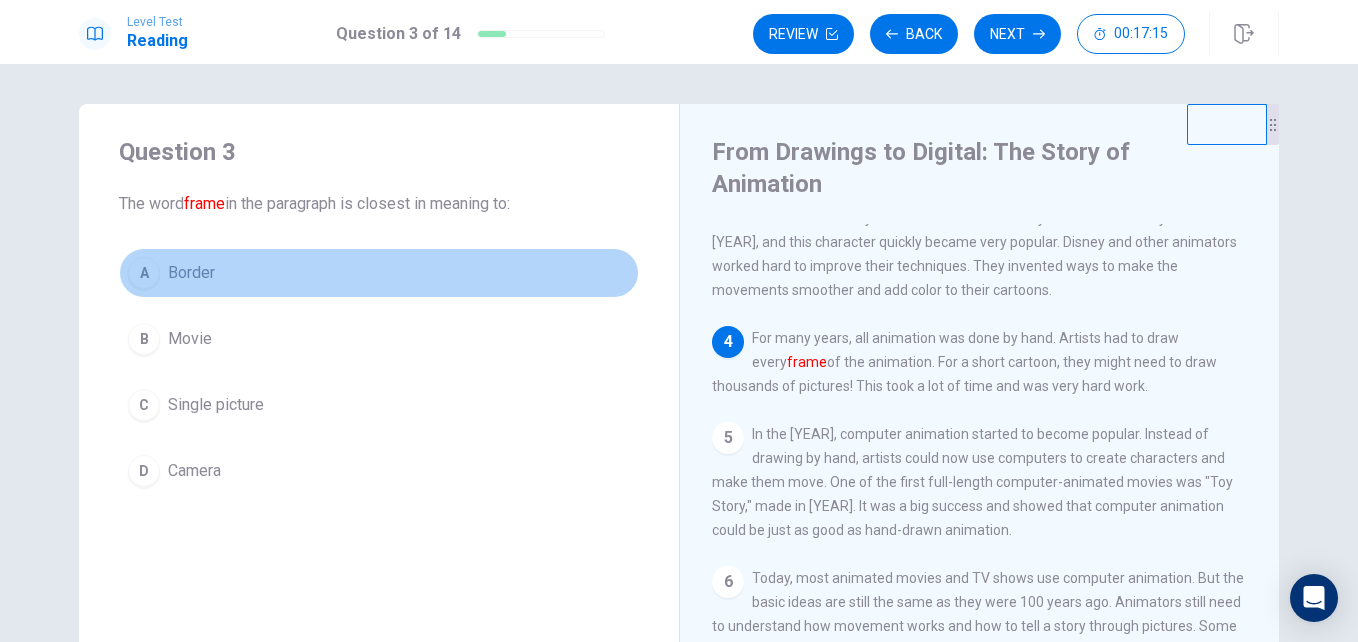 click on "Border" at bounding box center (191, 273) 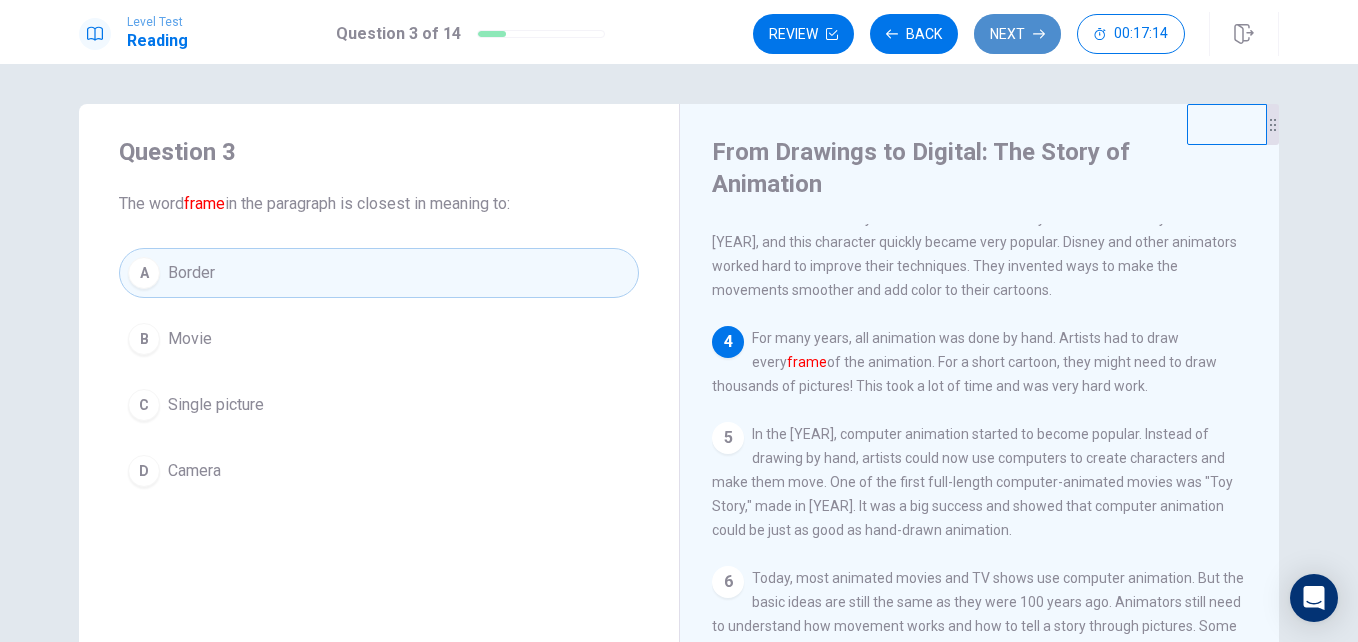 click on "Next" at bounding box center (1017, 34) 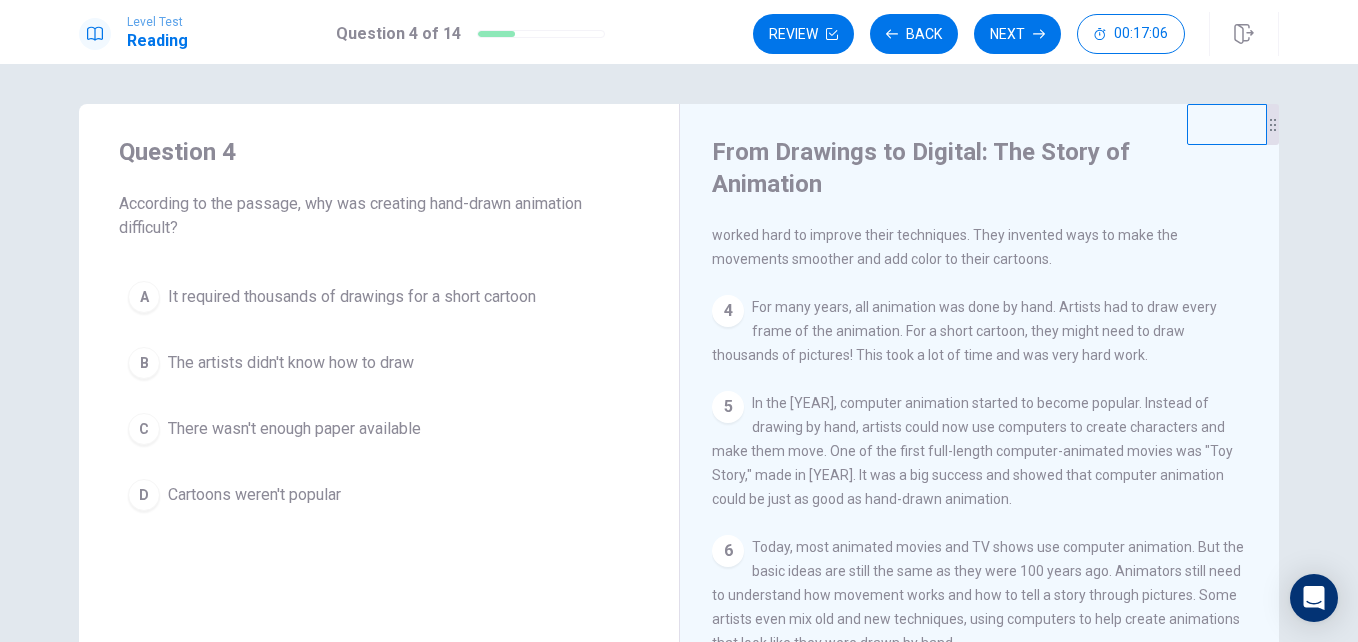 scroll, scrollTop: 337, scrollLeft: 0, axis: vertical 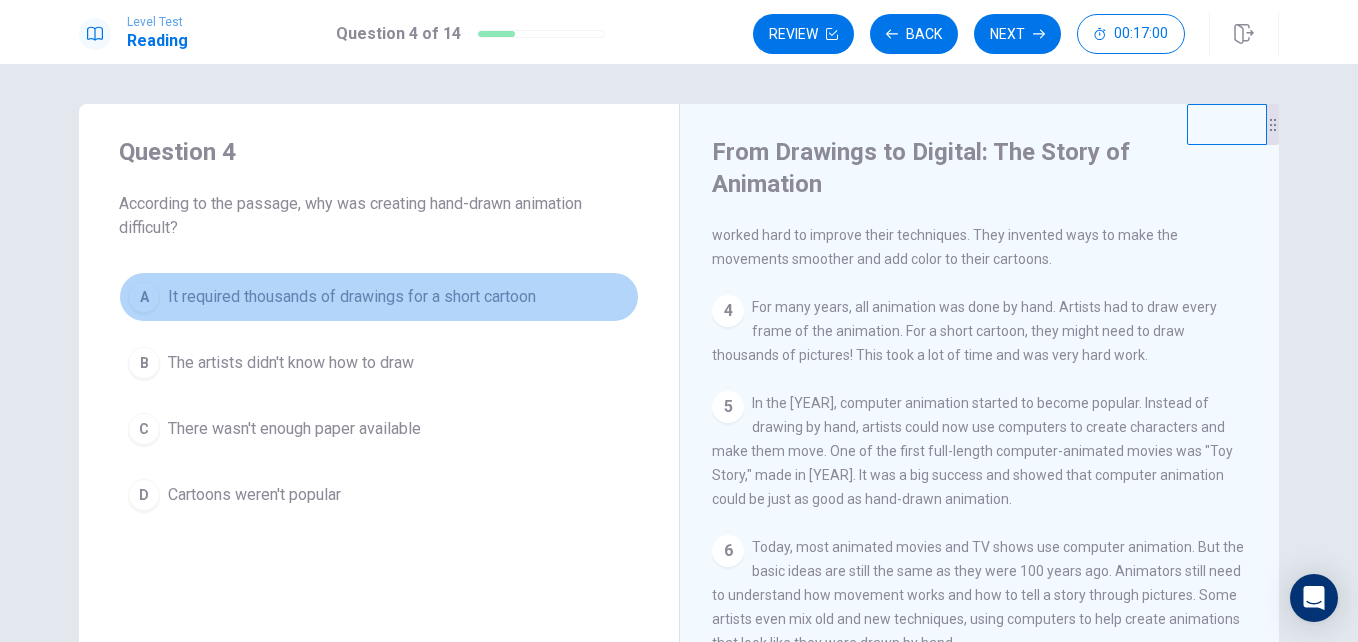 click on "It required thousands of drawings for a short cartoon" at bounding box center [352, 297] 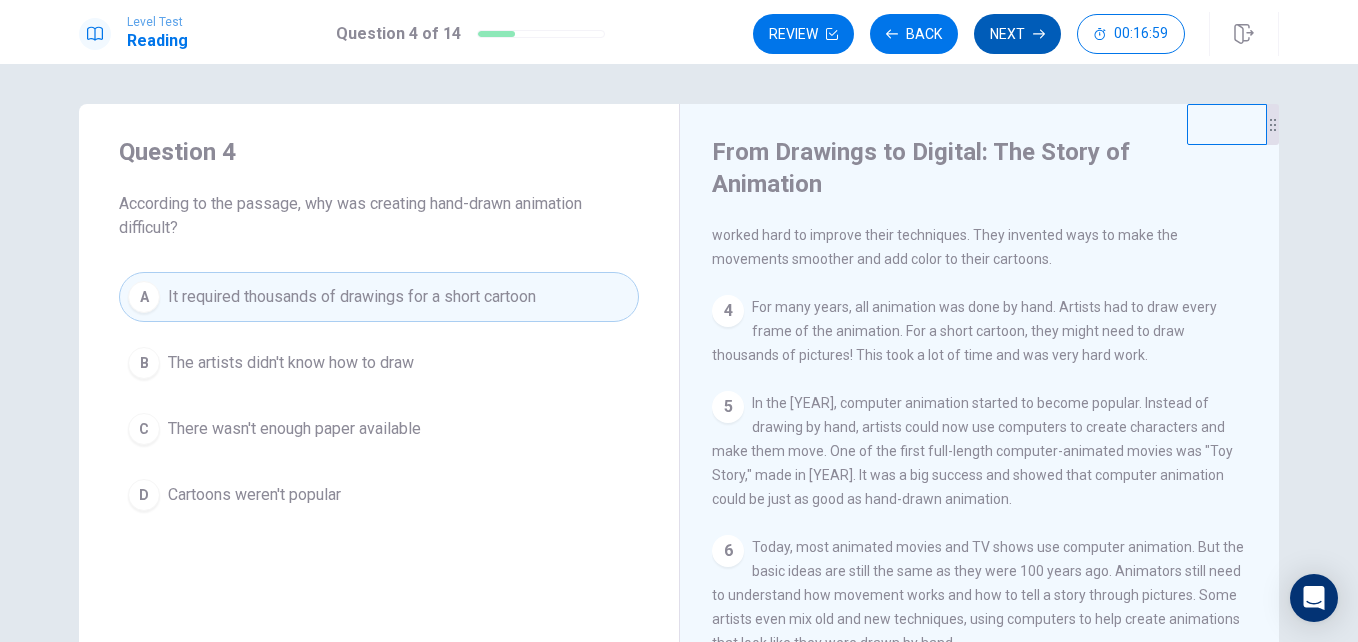 click on "Next" at bounding box center [1017, 34] 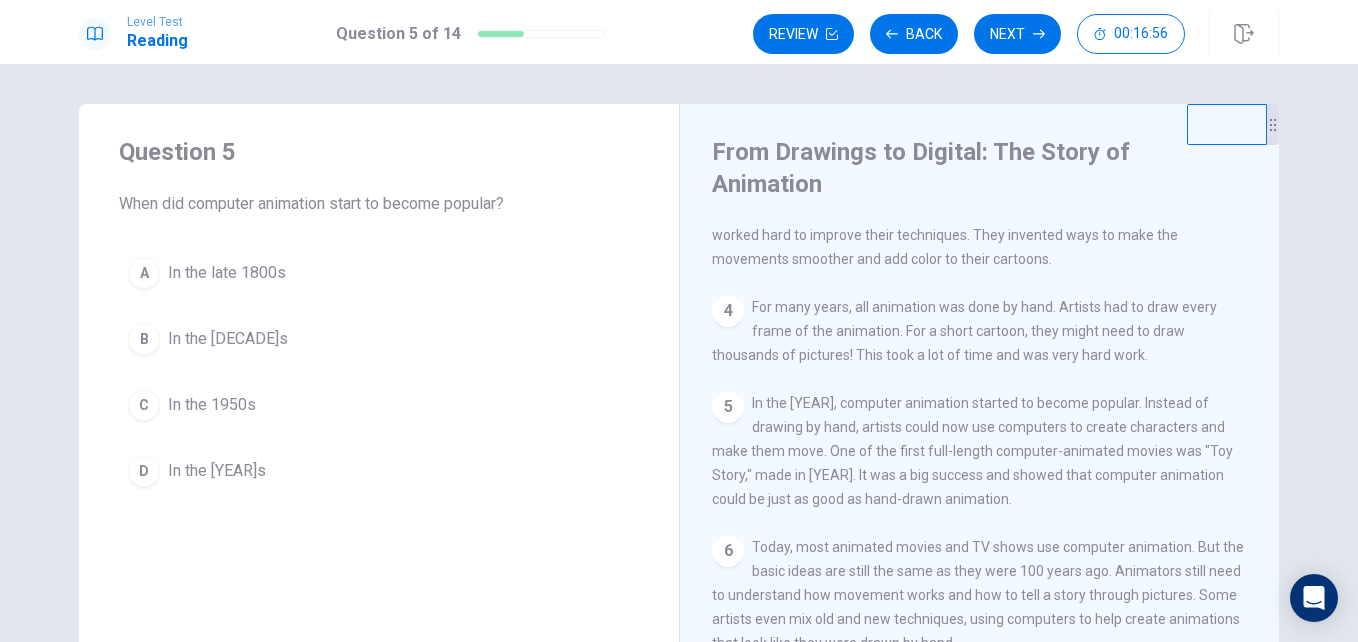 scroll, scrollTop: 343, scrollLeft: 0, axis: vertical 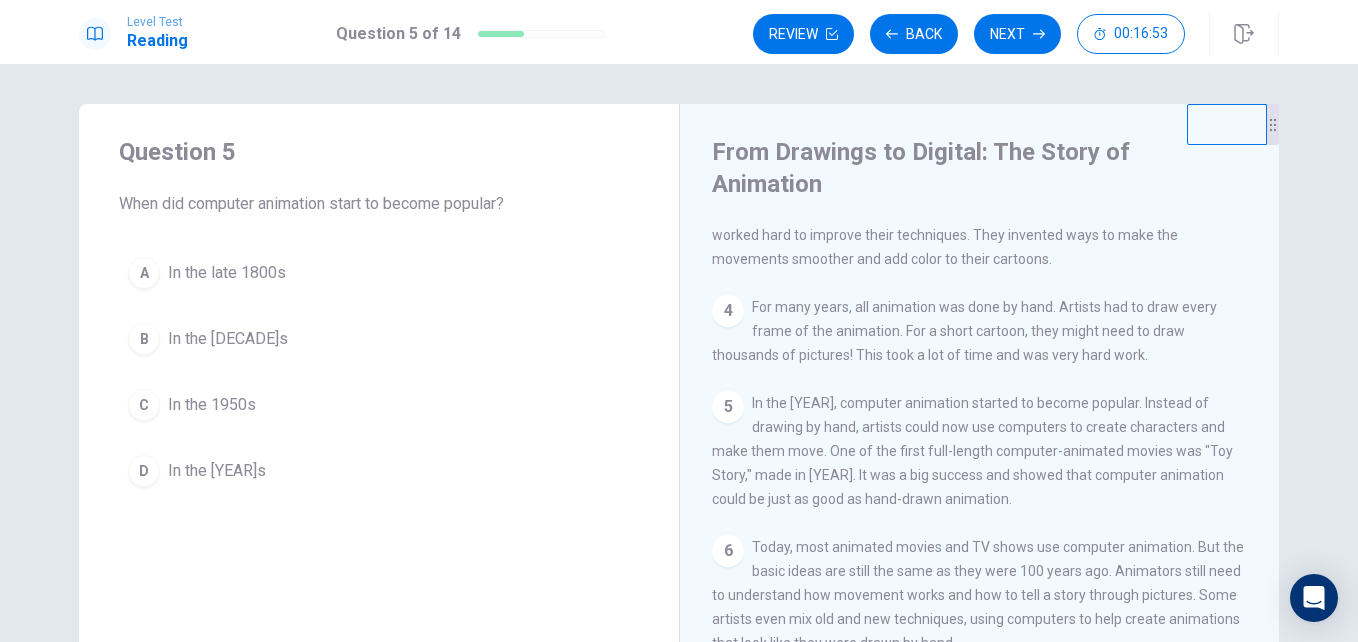 click on "D In the 1990s" at bounding box center (379, 471) 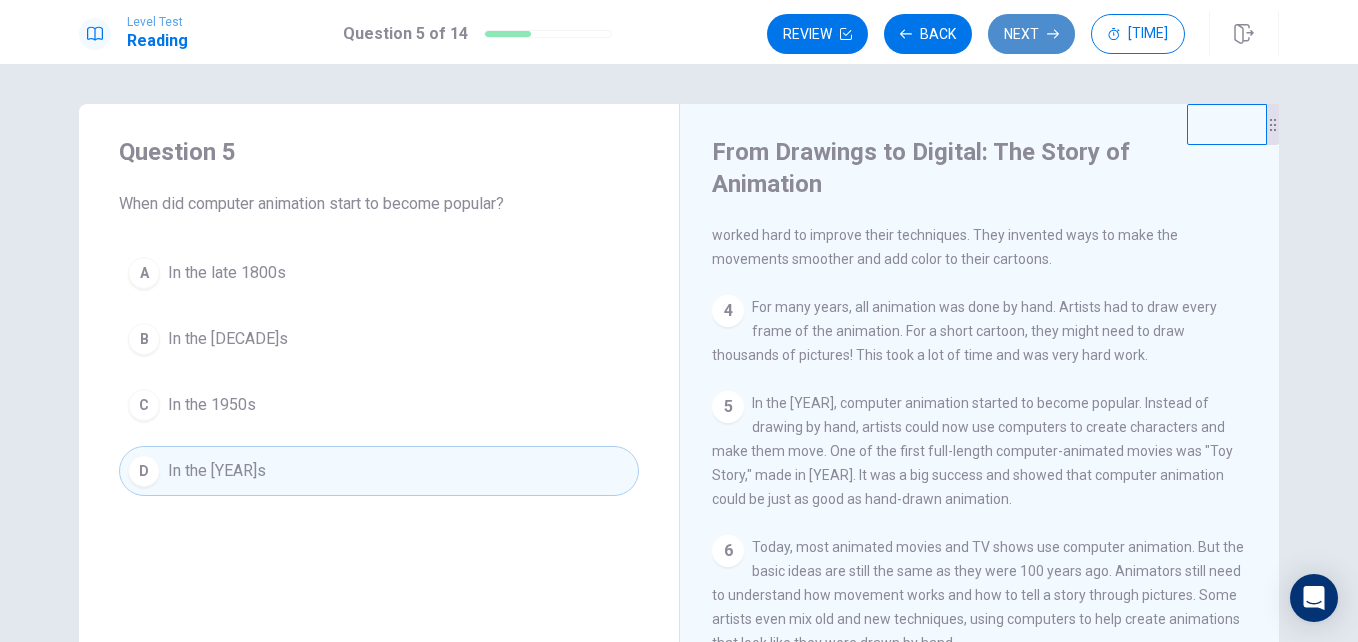 click on "Next" at bounding box center (1031, 34) 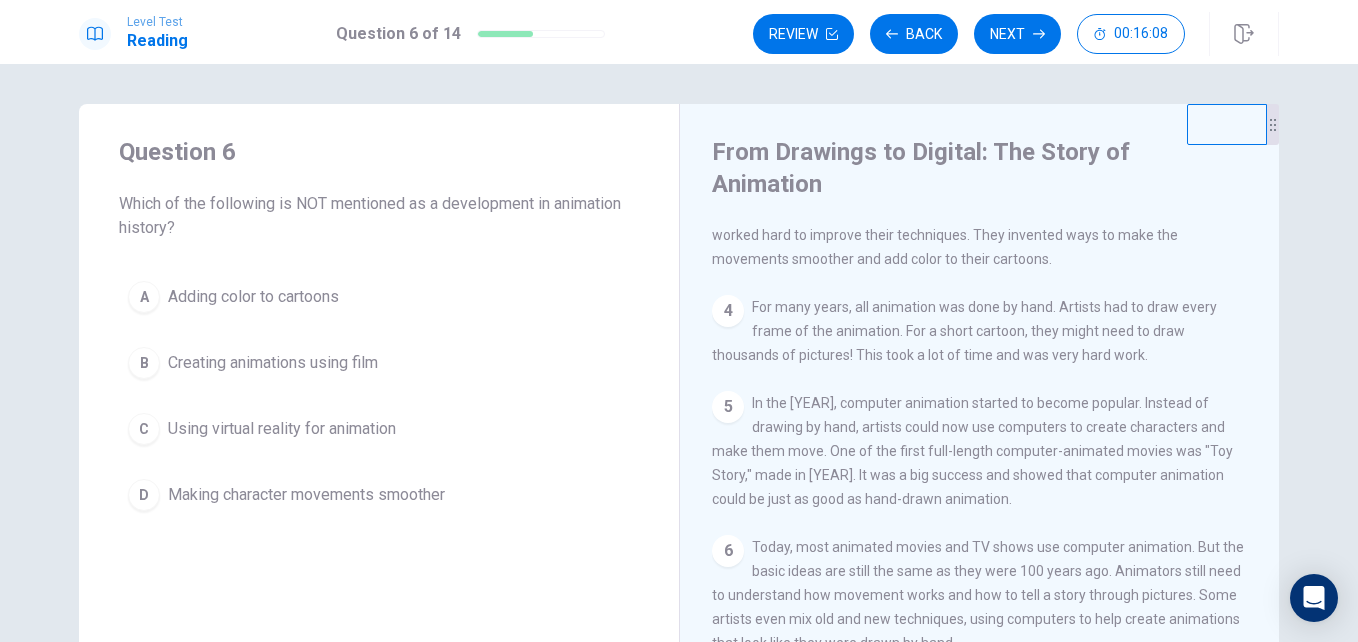 scroll, scrollTop: 343, scrollLeft: 0, axis: vertical 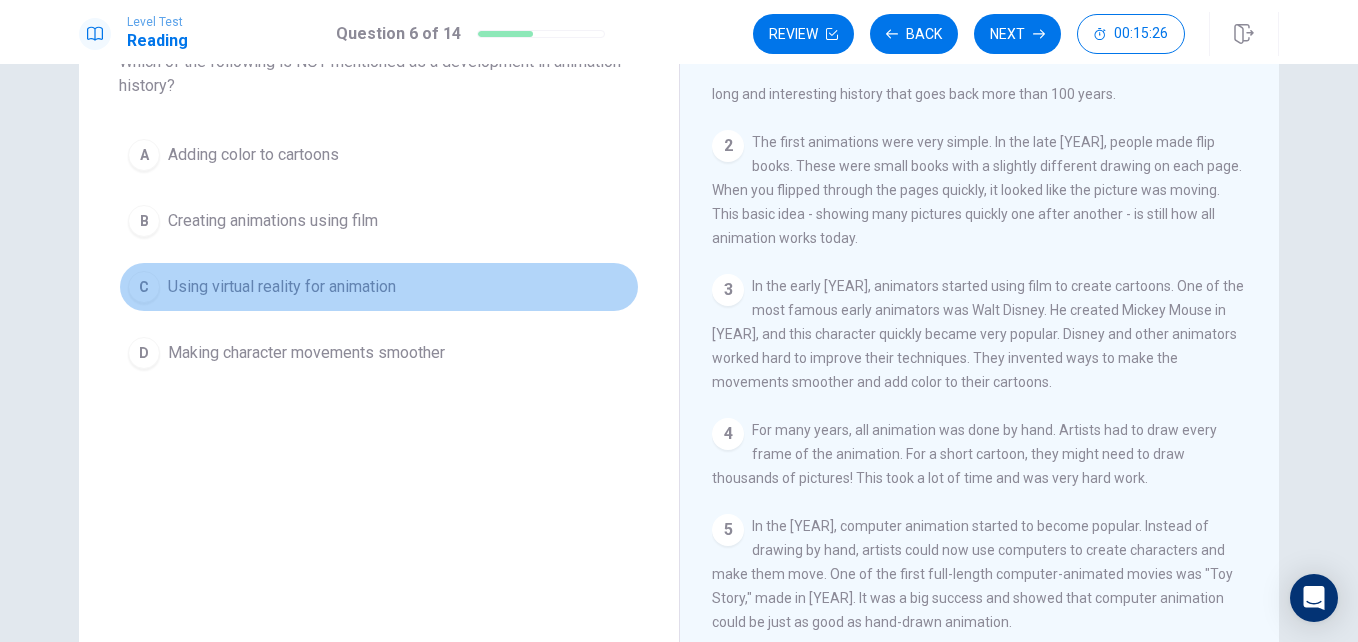 click on "C Using virtual reality for animation" at bounding box center [379, 287] 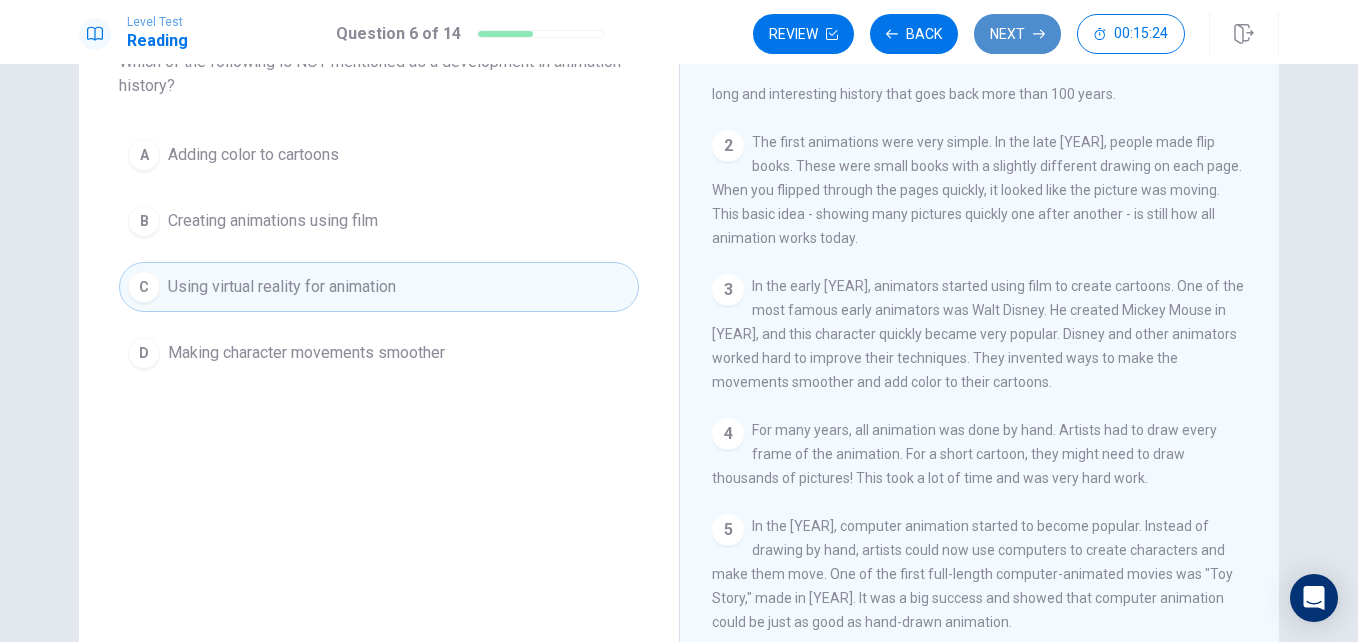 click on "Next" at bounding box center (1017, 34) 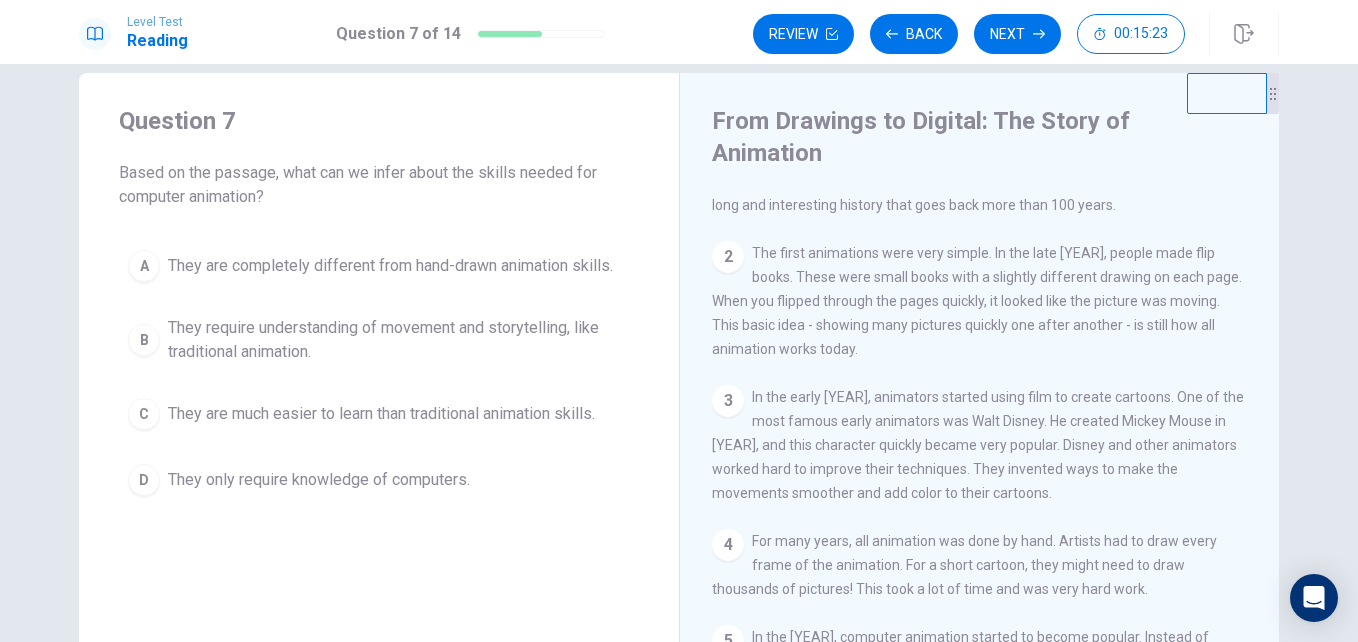 scroll, scrollTop: 28, scrollLeft: 0, axis: vertical 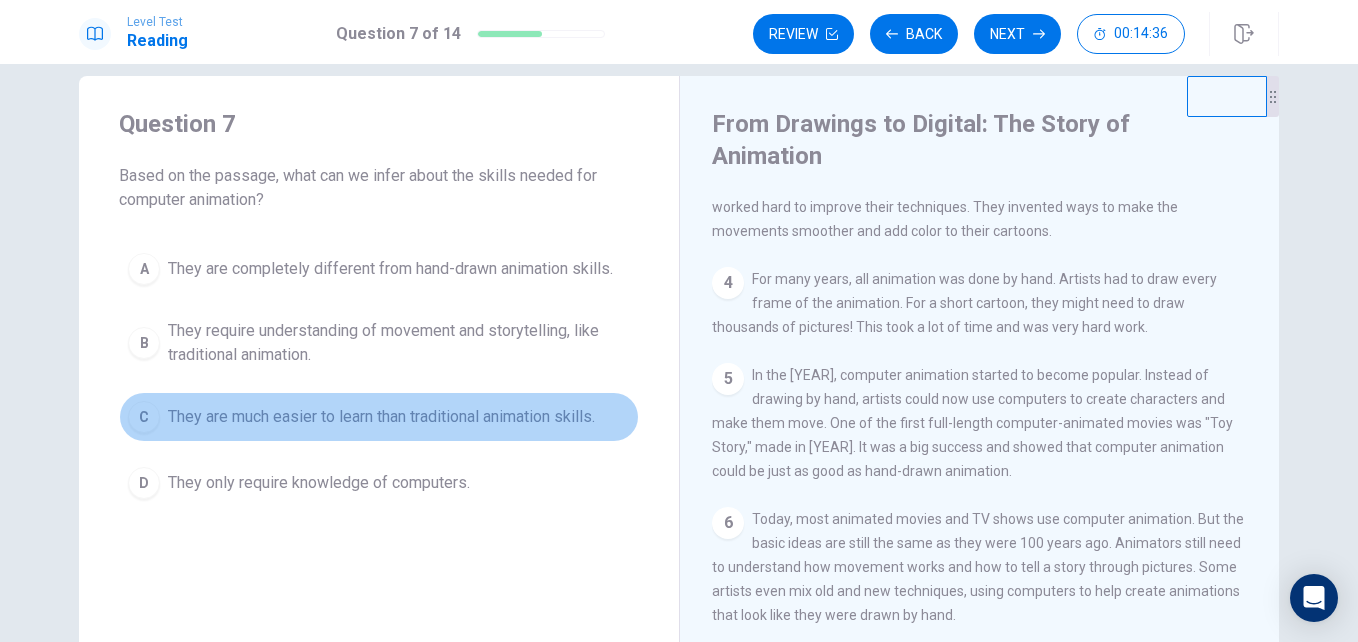 click on "They are much easier to learn than traditional animation skills." at bounding box center (390, 269) 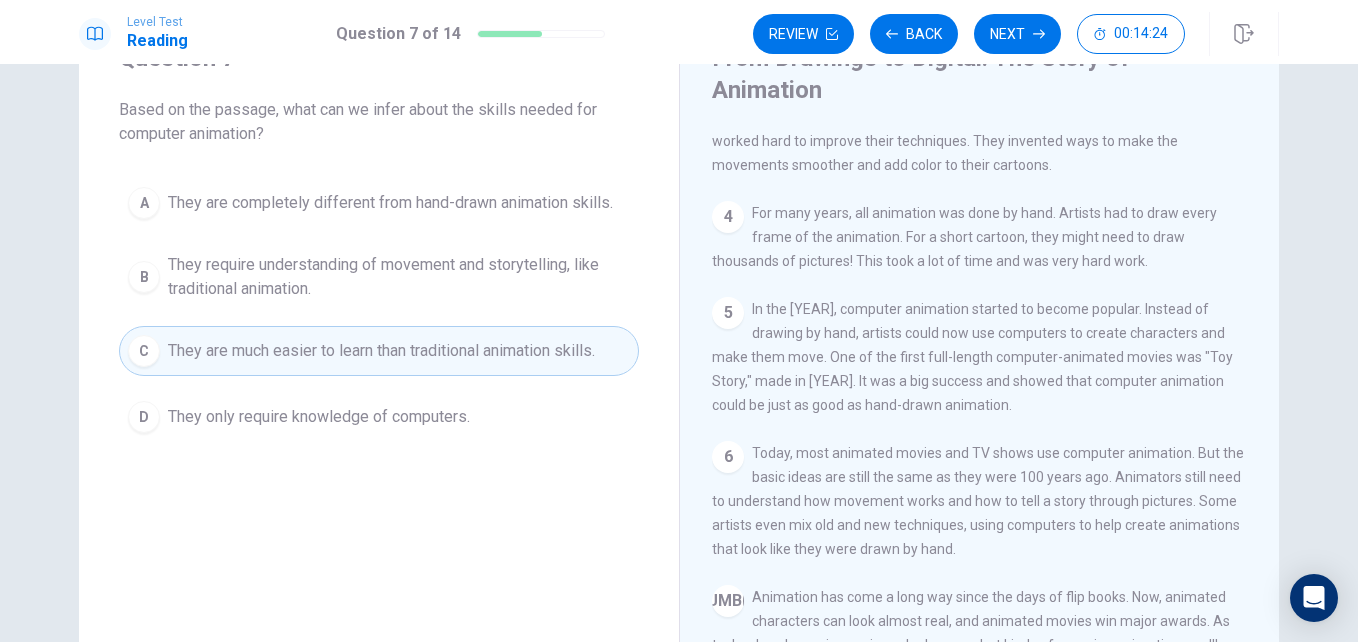 scroll, scrollTop: 95, scrollLeft: 0, axis: vertical 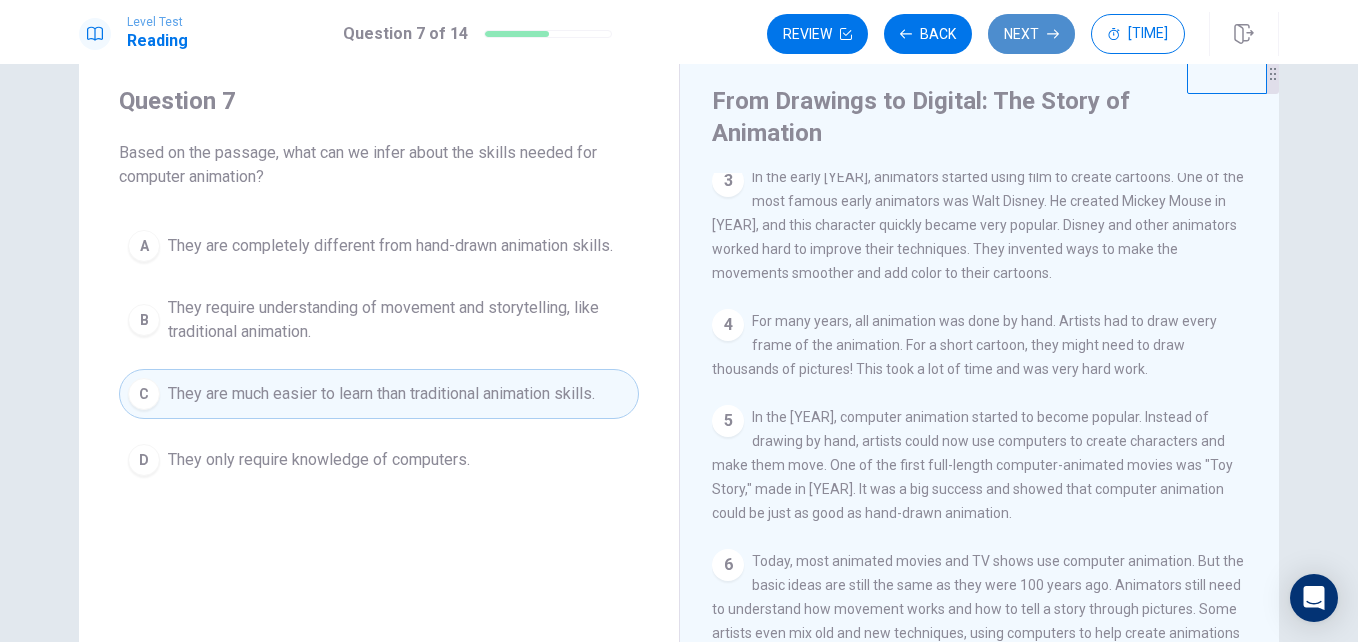 click on "Next" at bounding box center (1031, 34) 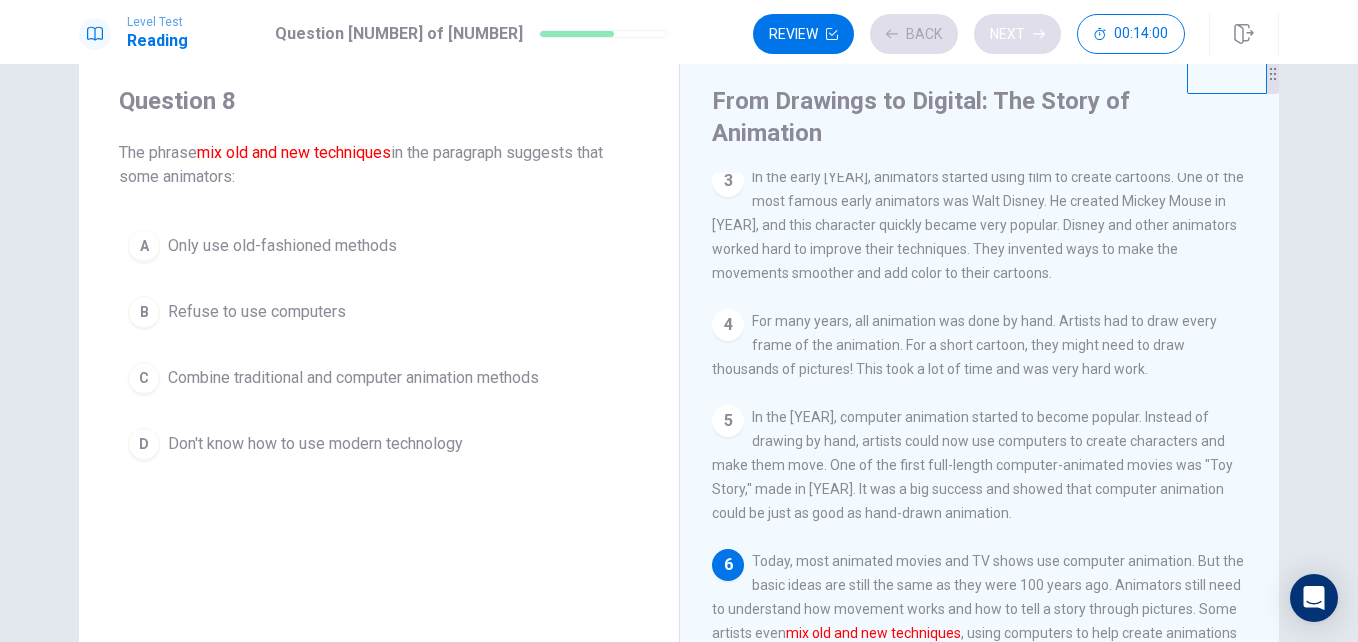 scroll, scrollTop: 343, scrollLeft: 0, axis: vertical 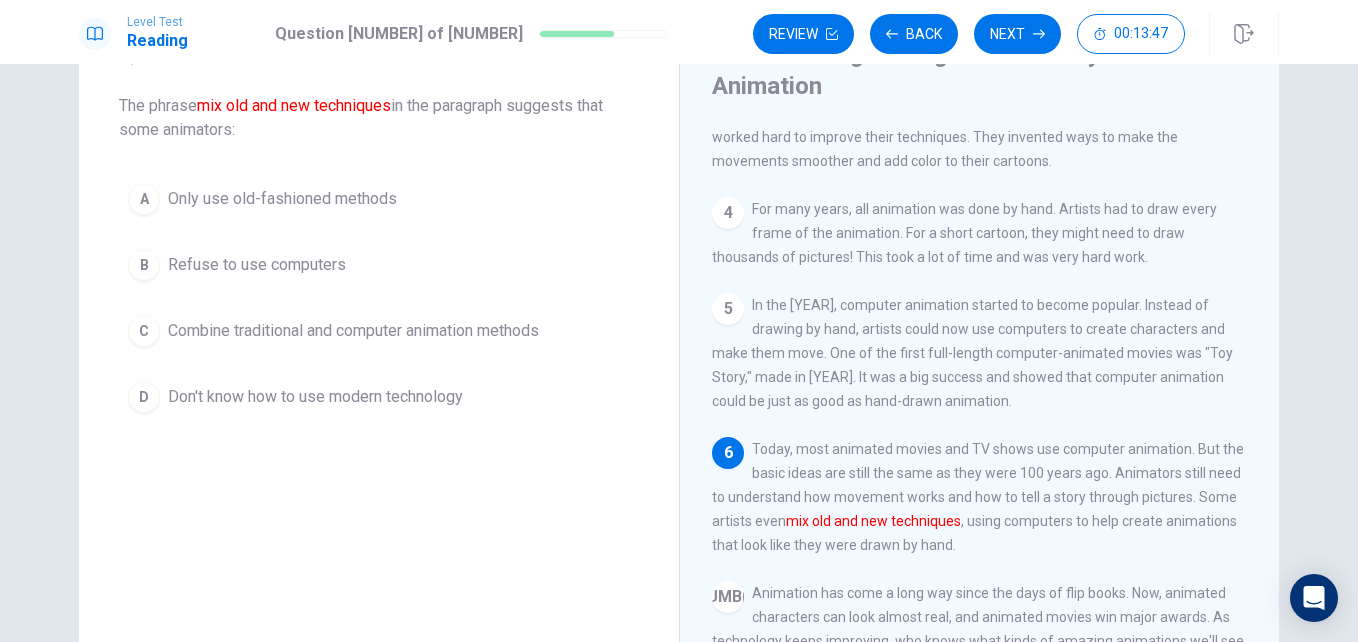 click on "Combine traditional and computer animation methods" at bounding box center (282, 199) 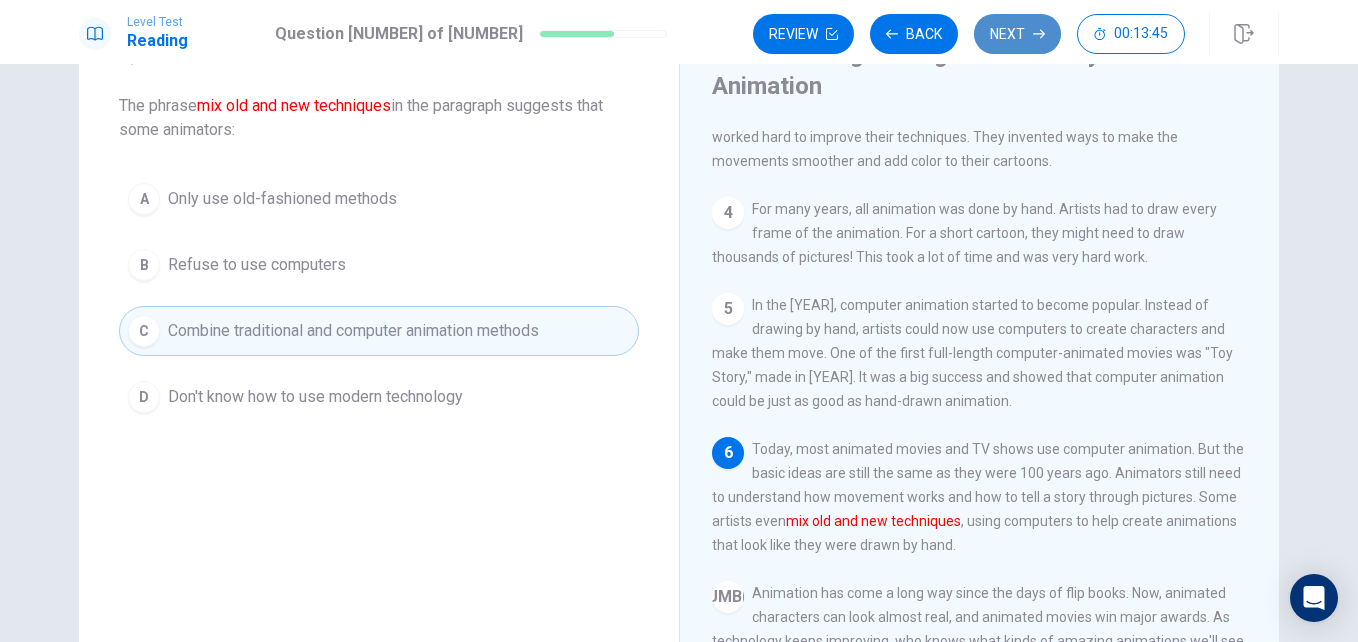 click on "Next" at bounding box center [1017, 34] 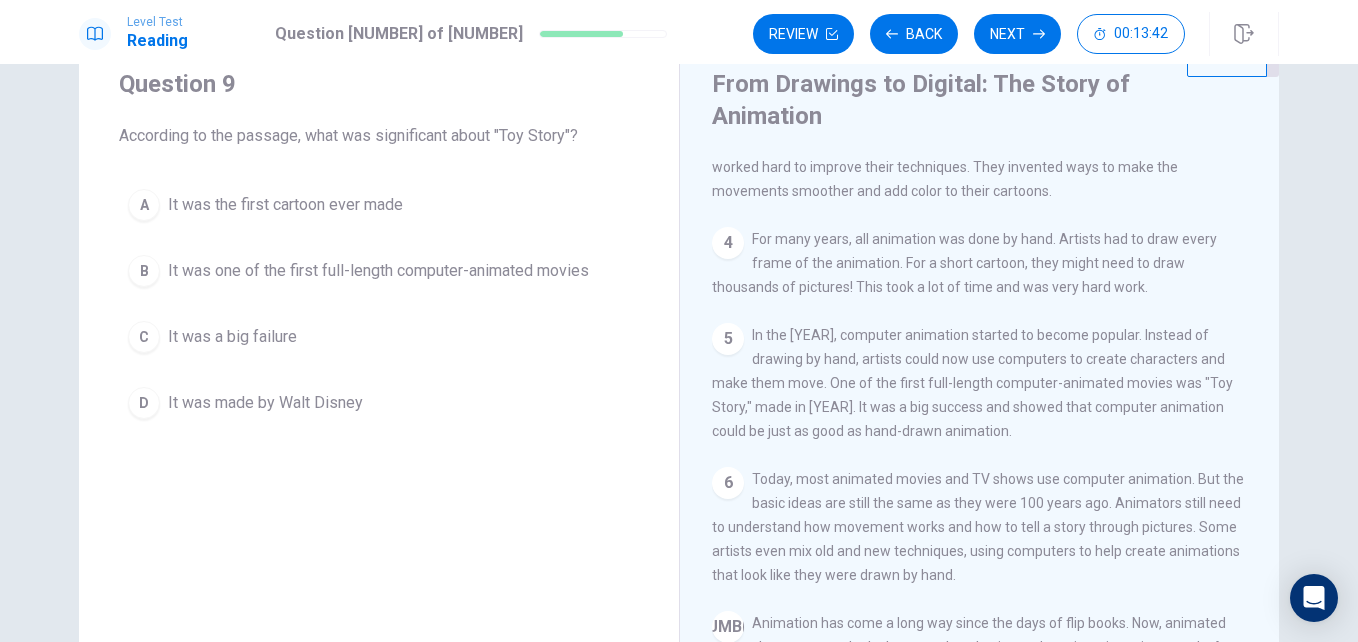 scroll, scrollTop: 65, scrollLeft: 0, axis: vertical 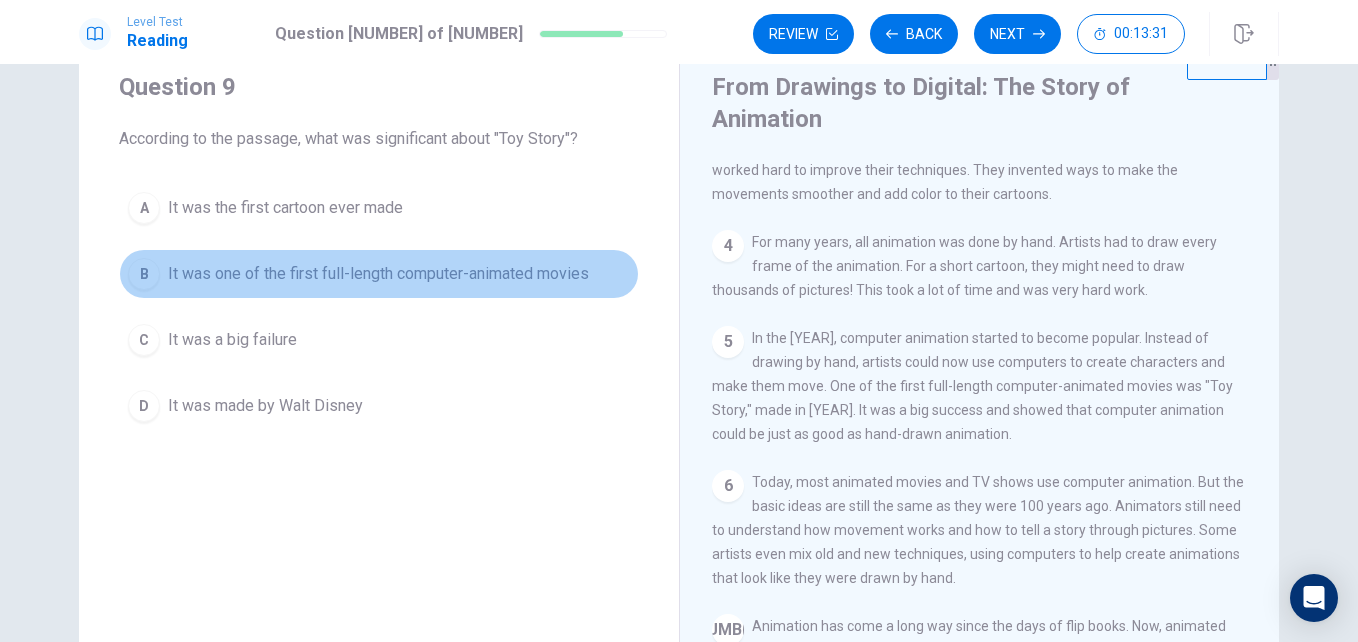 click on "It was one of the first full-length computer-animated movies" at bounding box center (285, 208) 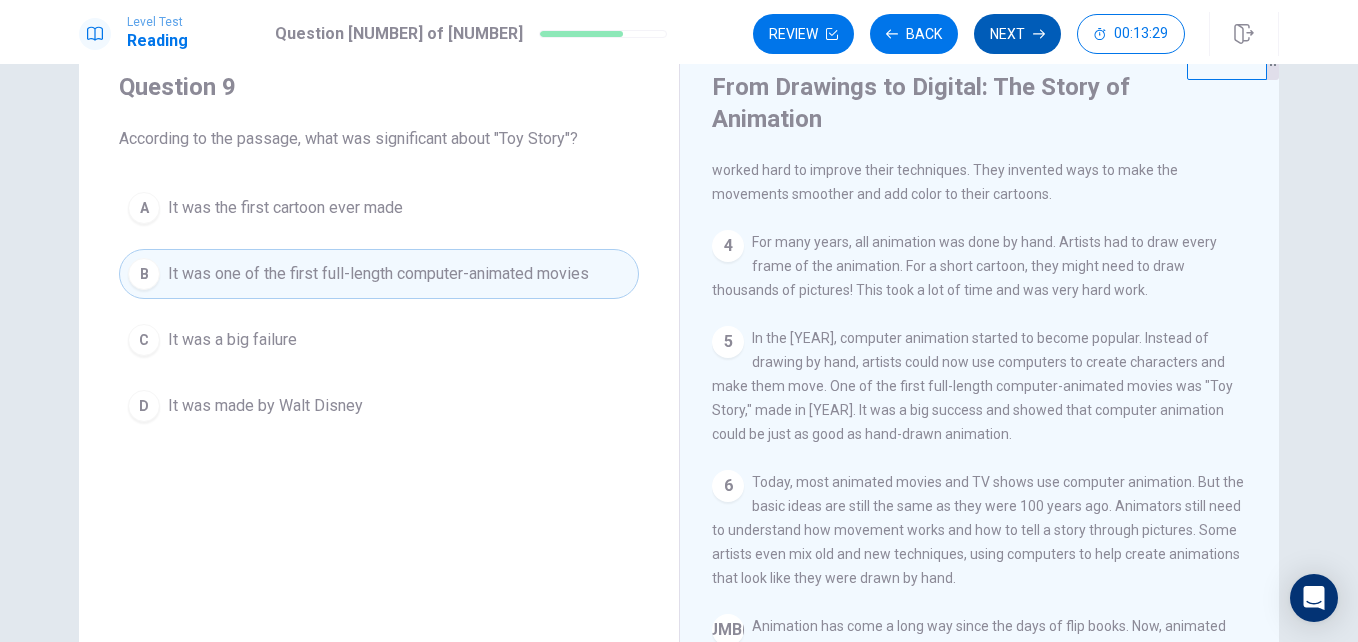 click on "Next" at bounding box center (1017, 34) 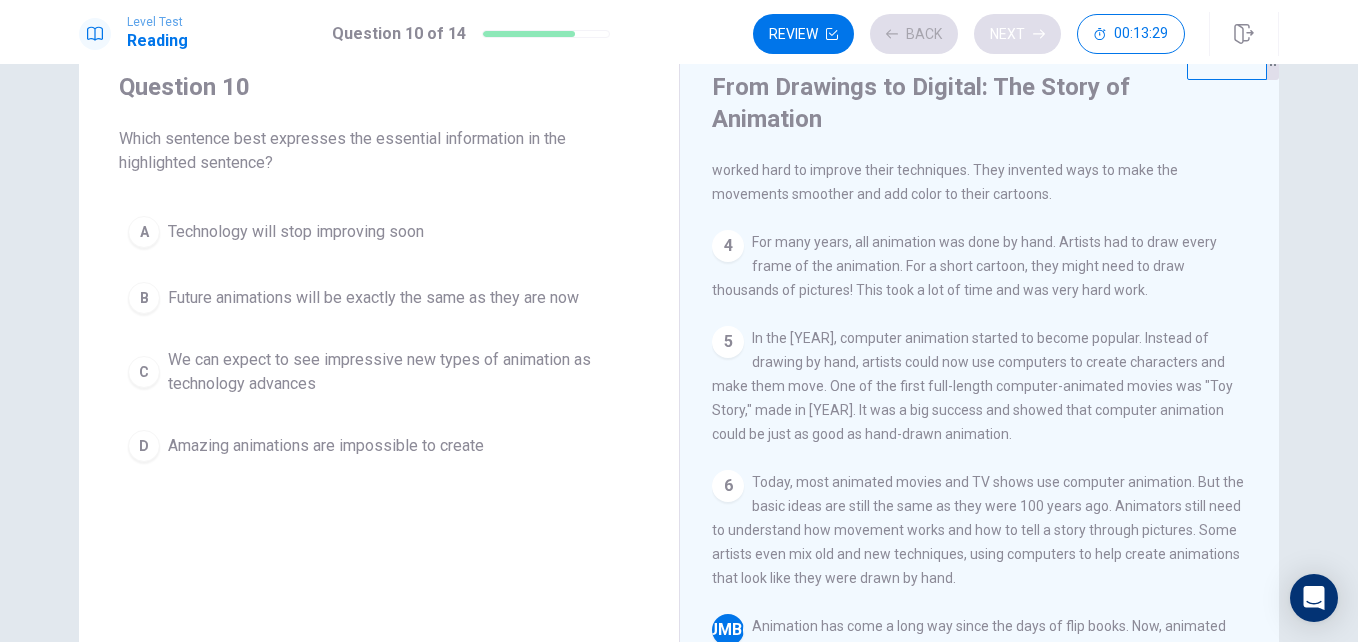 scroll, scrollTop: 343, scrollLeft: 0, axis: vertical 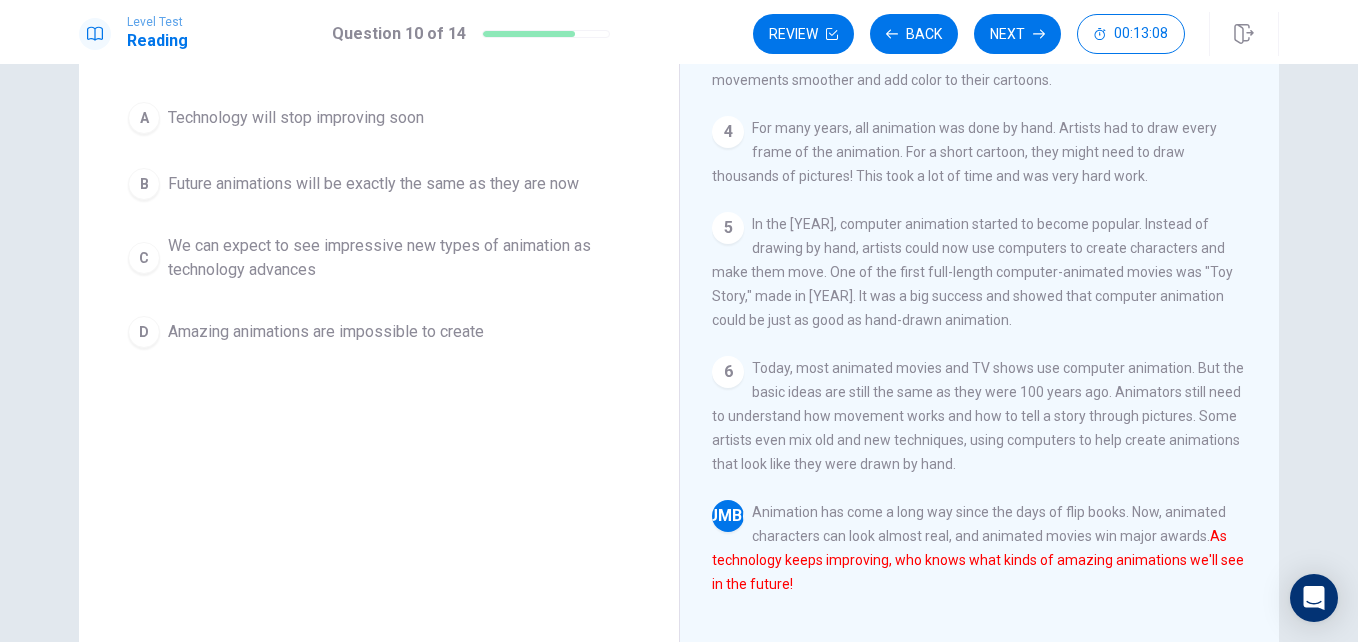 click on "We can expect to see impressive new types of animation as technology advances" at bounding box center [296, 118] 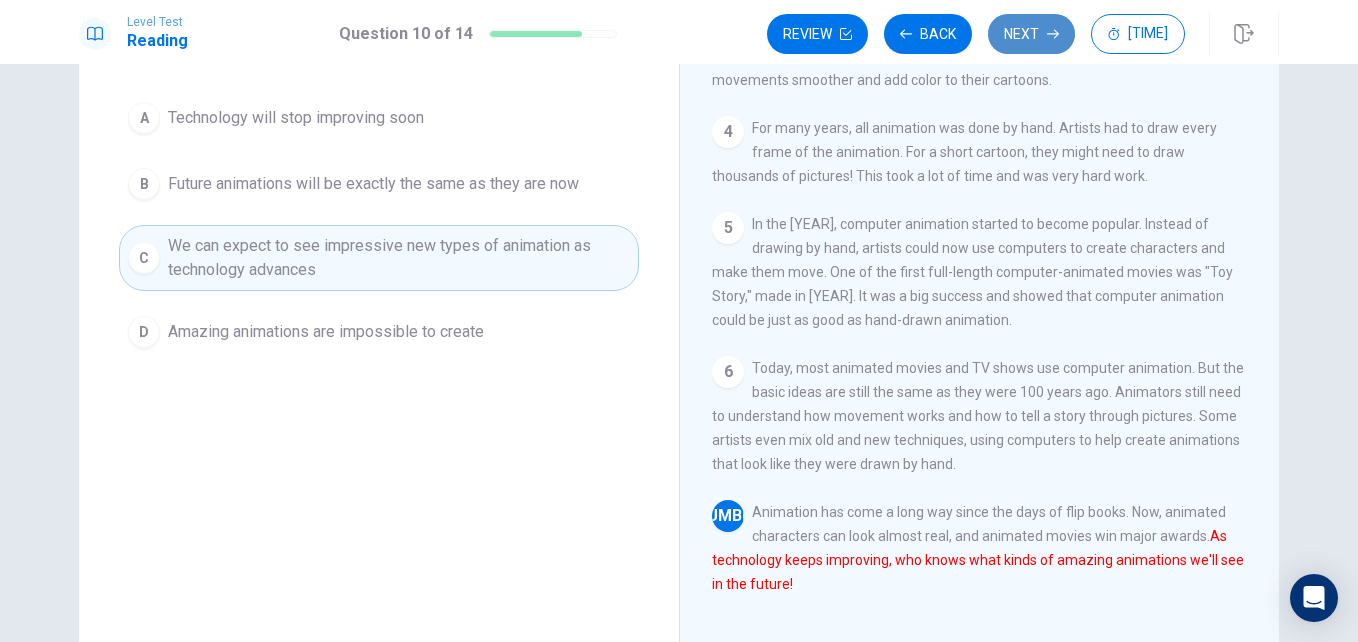 click on "Next" at bounding box center [1031, 34] 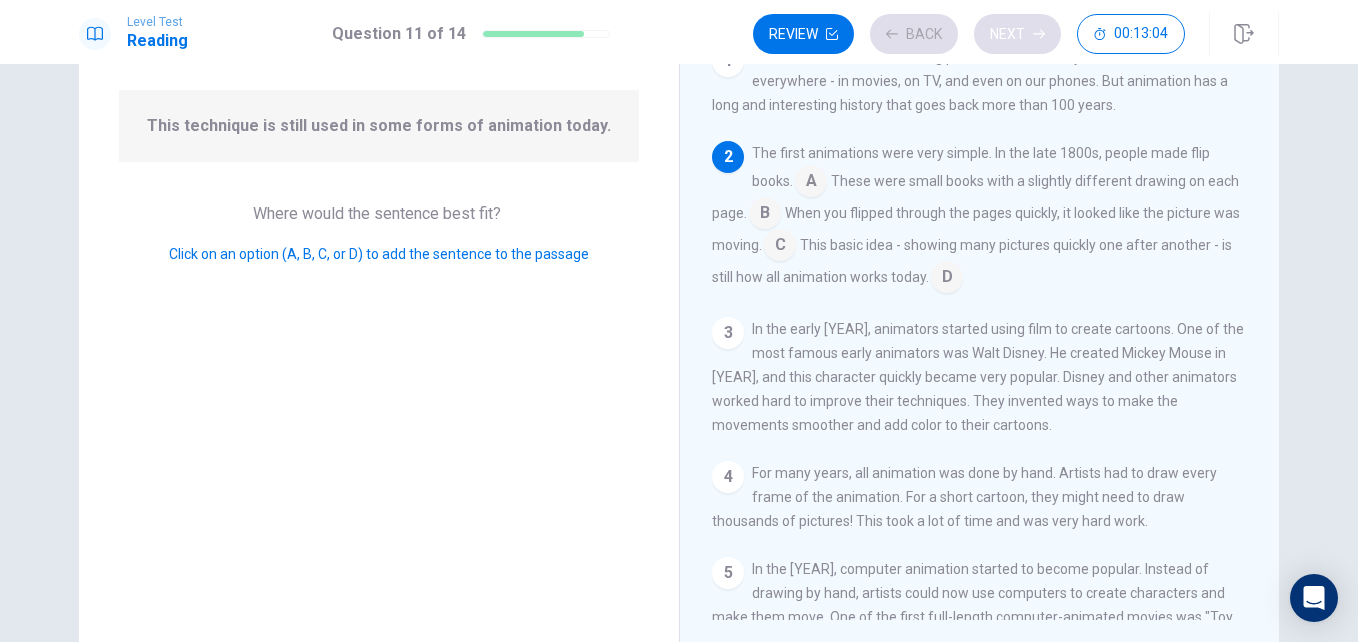 scroll, scrollTop: 99, scrollLeft: 0, axis: vertical 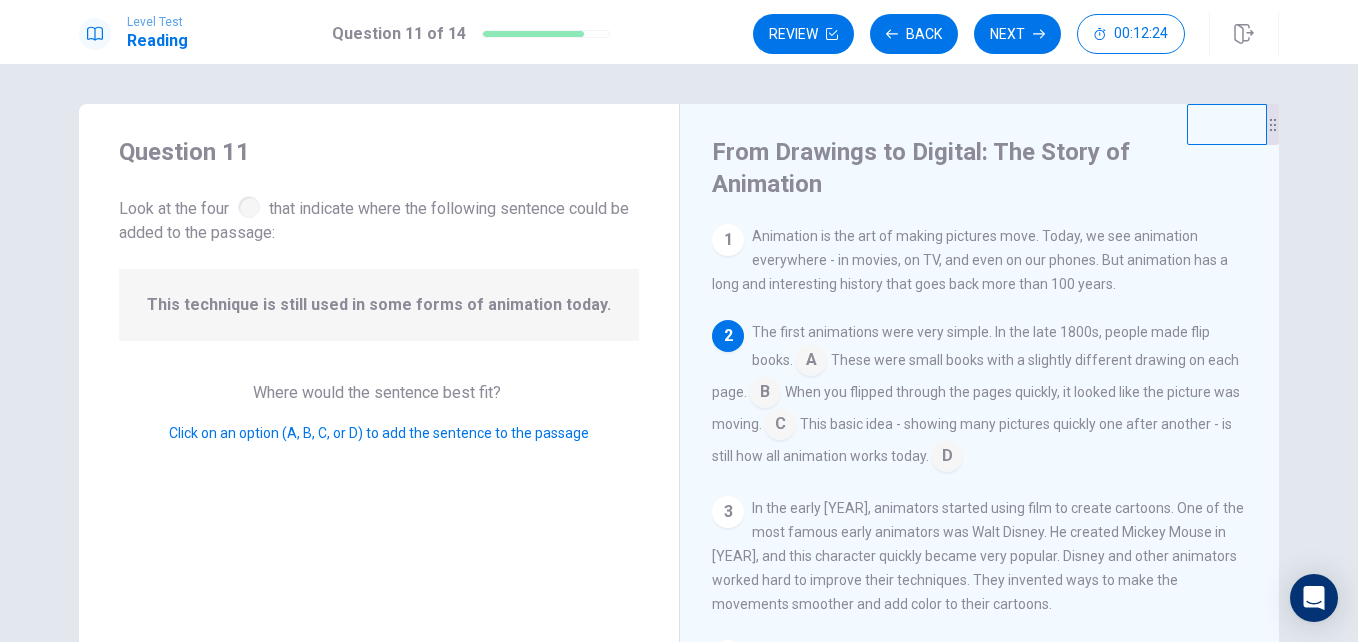 click at bounding box center [811, 362] 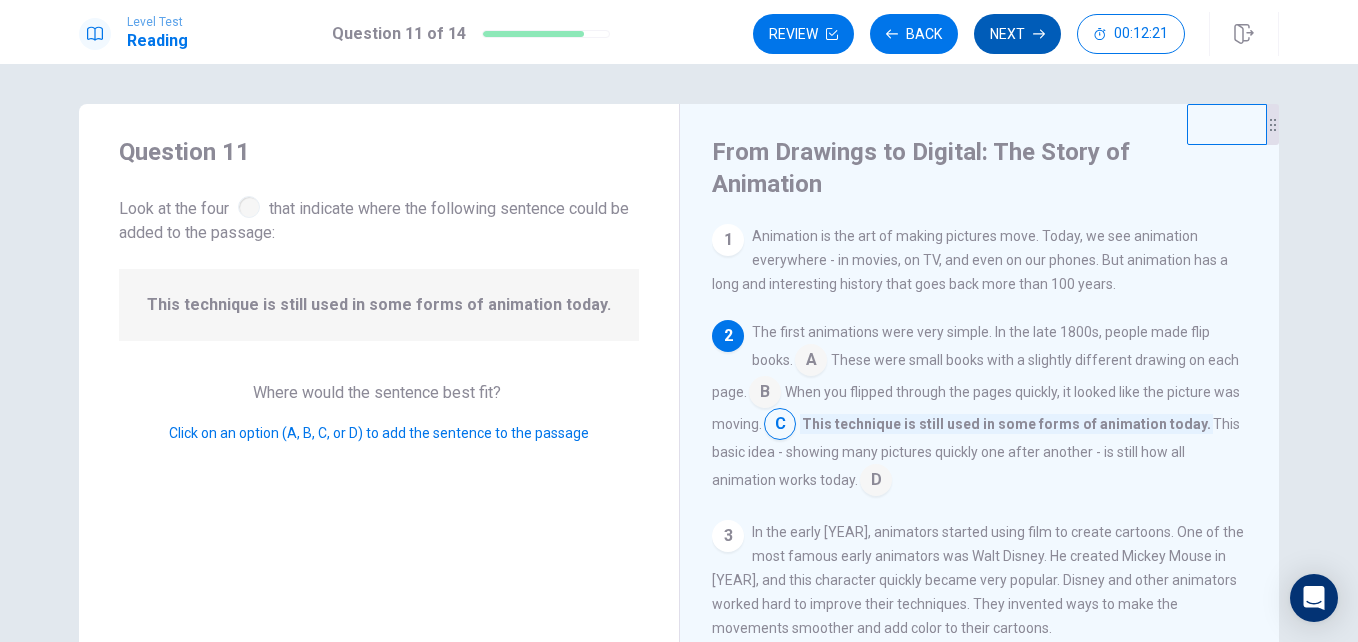 click on "Next" at bounding box center [1017, 34] 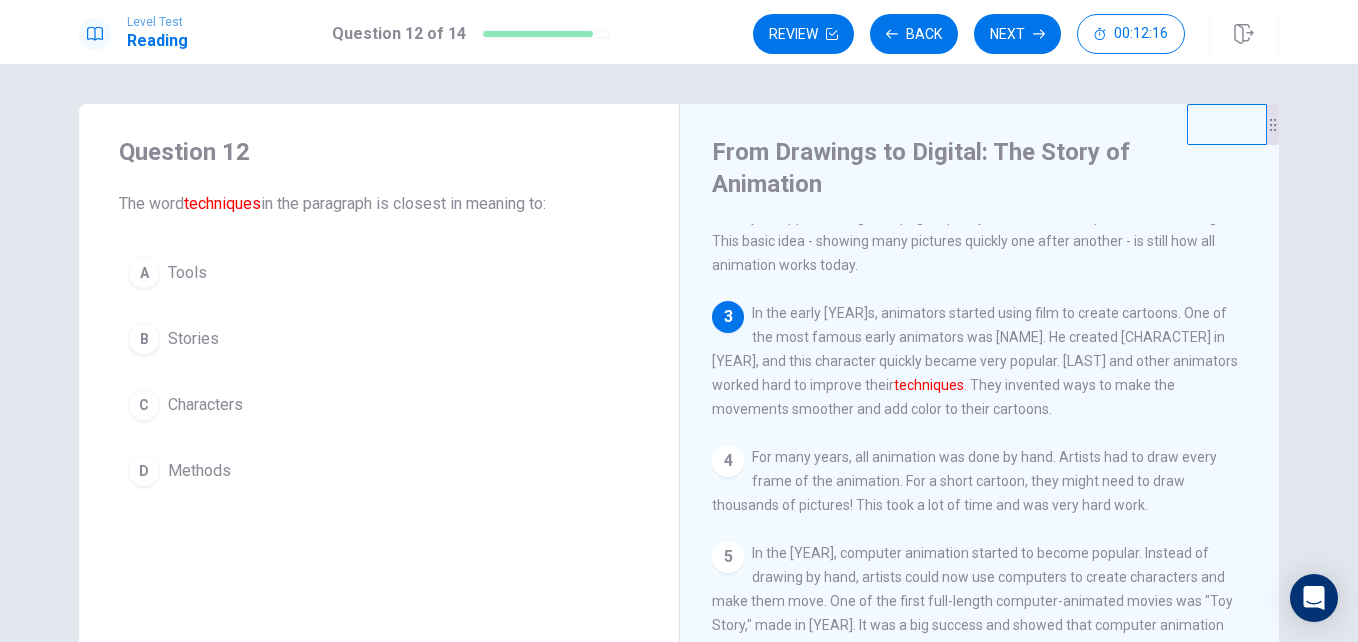 scroll, scrollTop: 164, scrollLeft: 0, axis: vertical 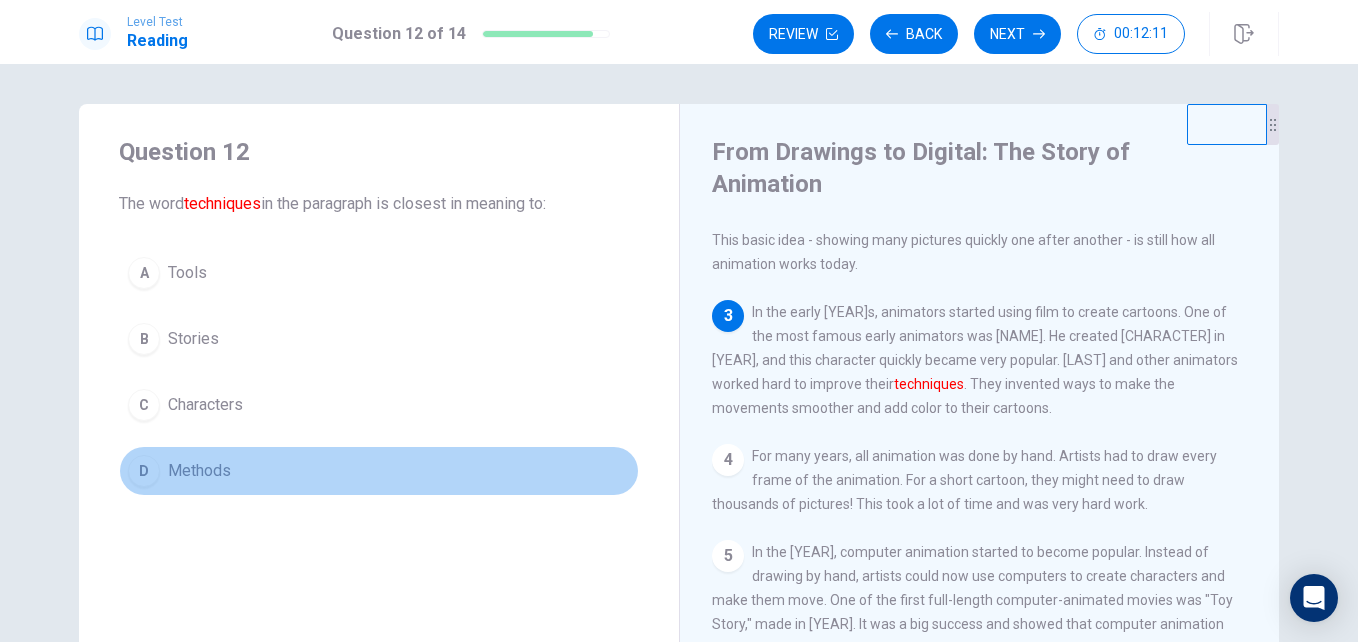 click on "D Methods" at bounding box center (379, 471) 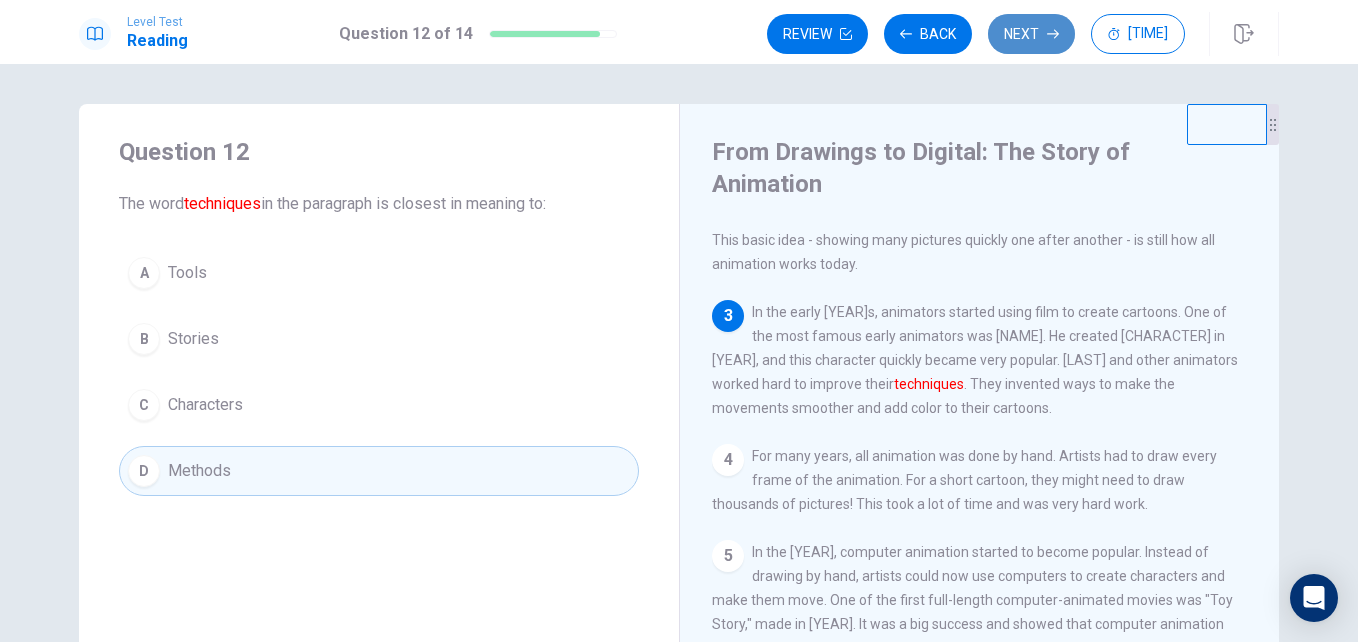 click on "Next" at bounding box center [1031, 34] 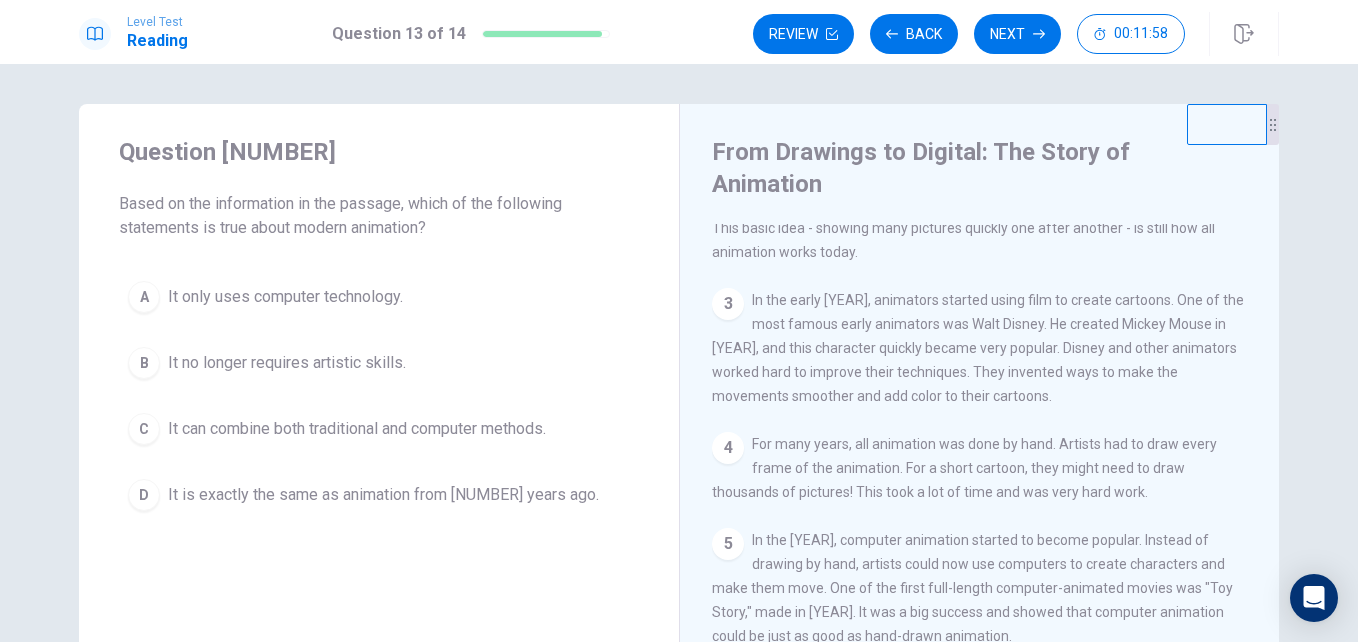 scroll, scrollTop: 343, scrollLeft: 0, axis: vertical 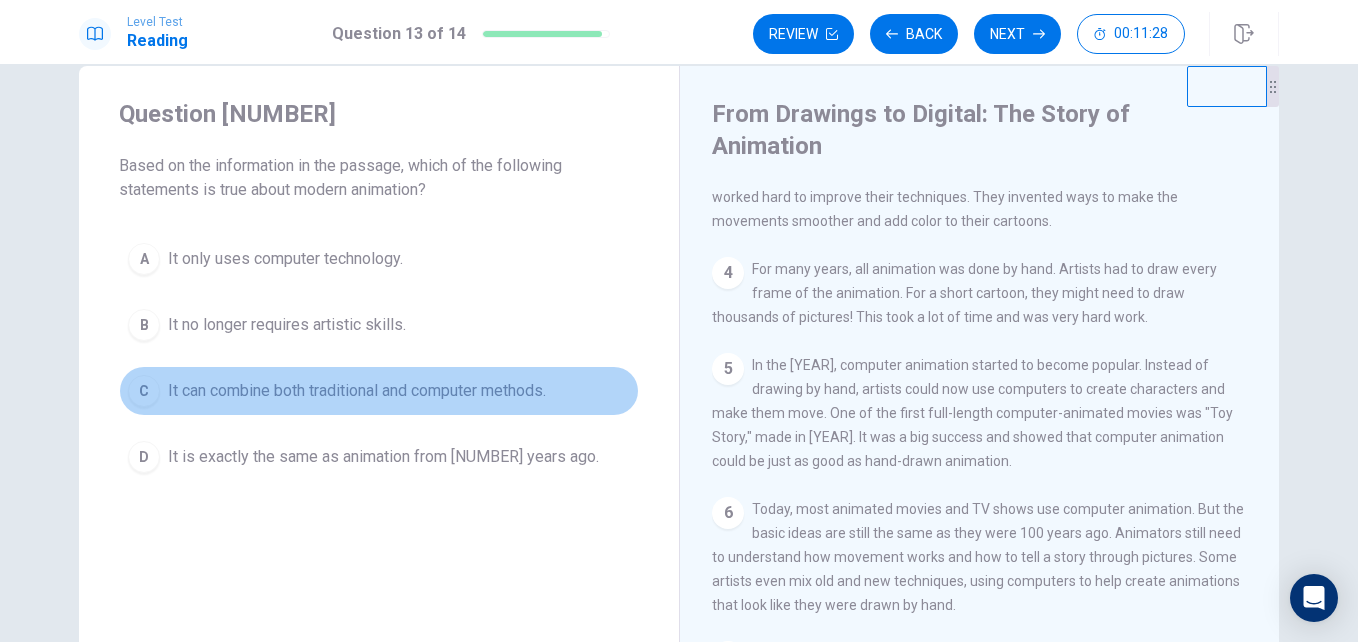 click on "It can combine both traditional and computer methods." at bounding box center (285, 259) 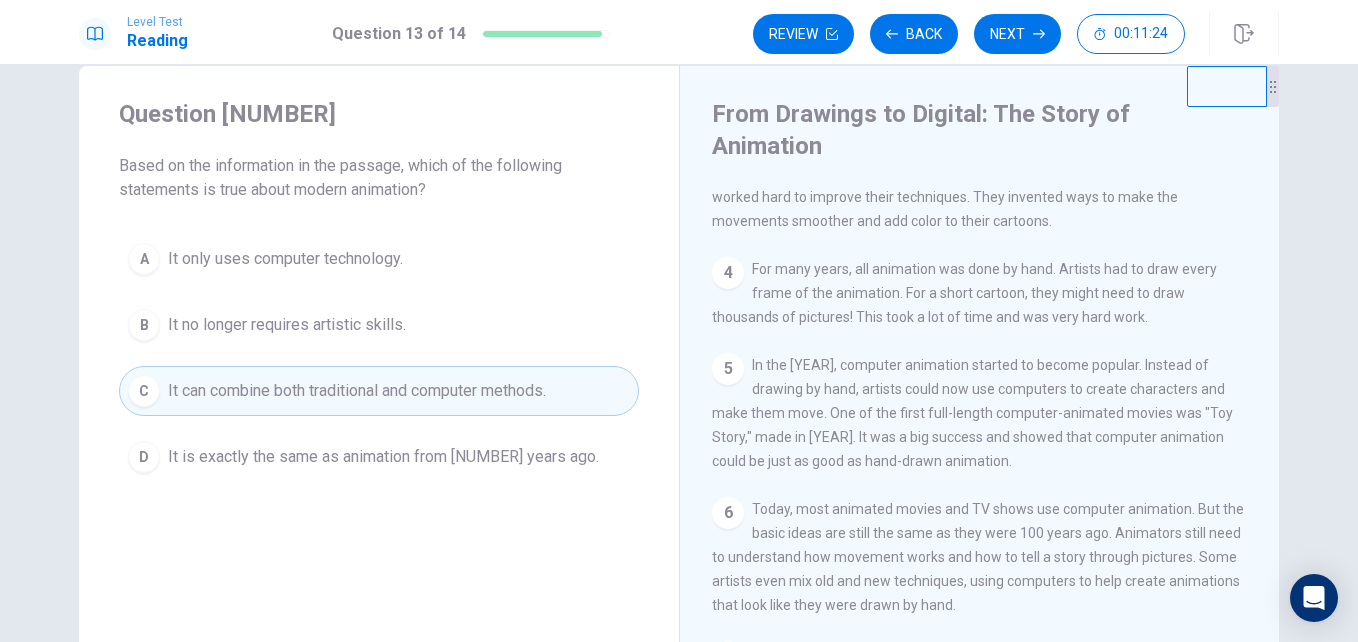 scroll, scrollTop: 343, scrollLeft: 0, axis: vertical 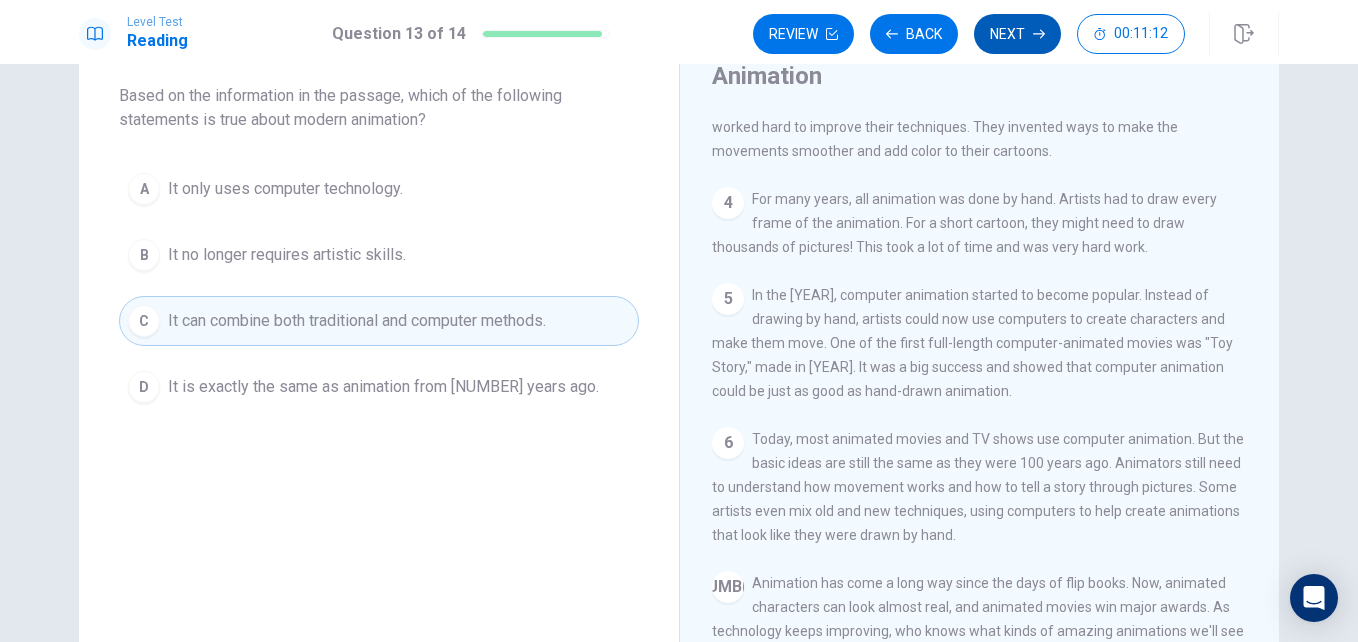 click on "Next" at bounding box center [1017, 34] 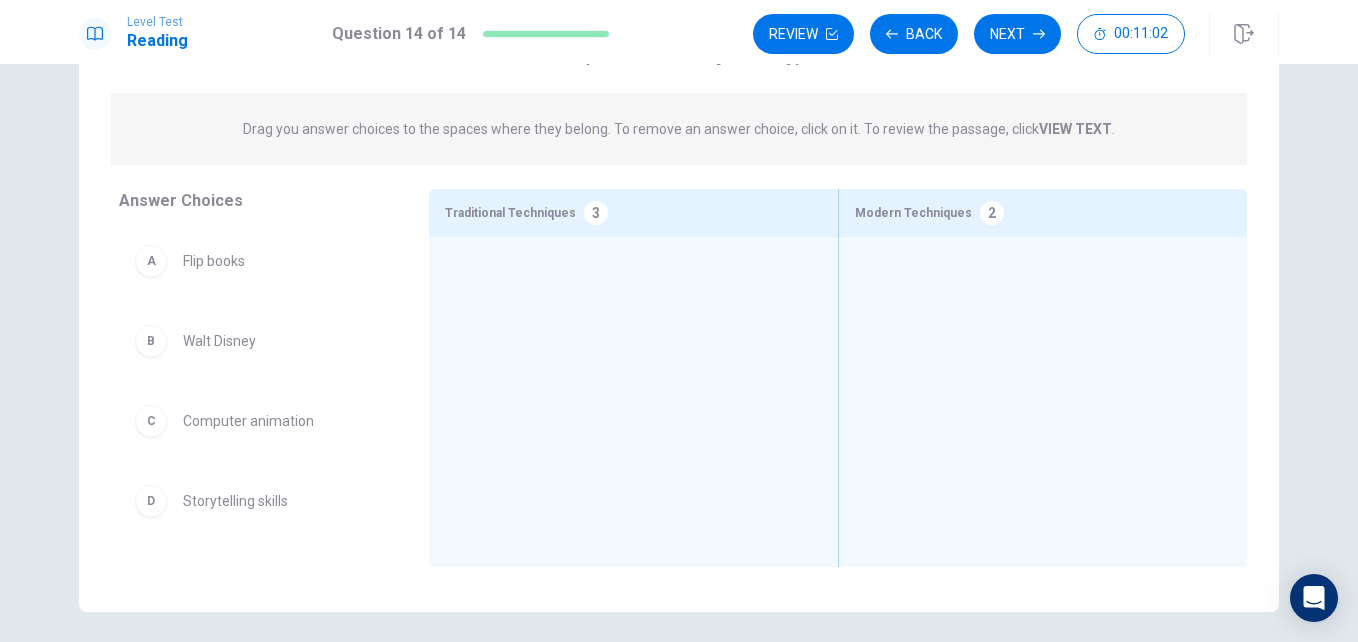 scroll, scrollTop: 177, scrollLeft: 0, axis: vertical 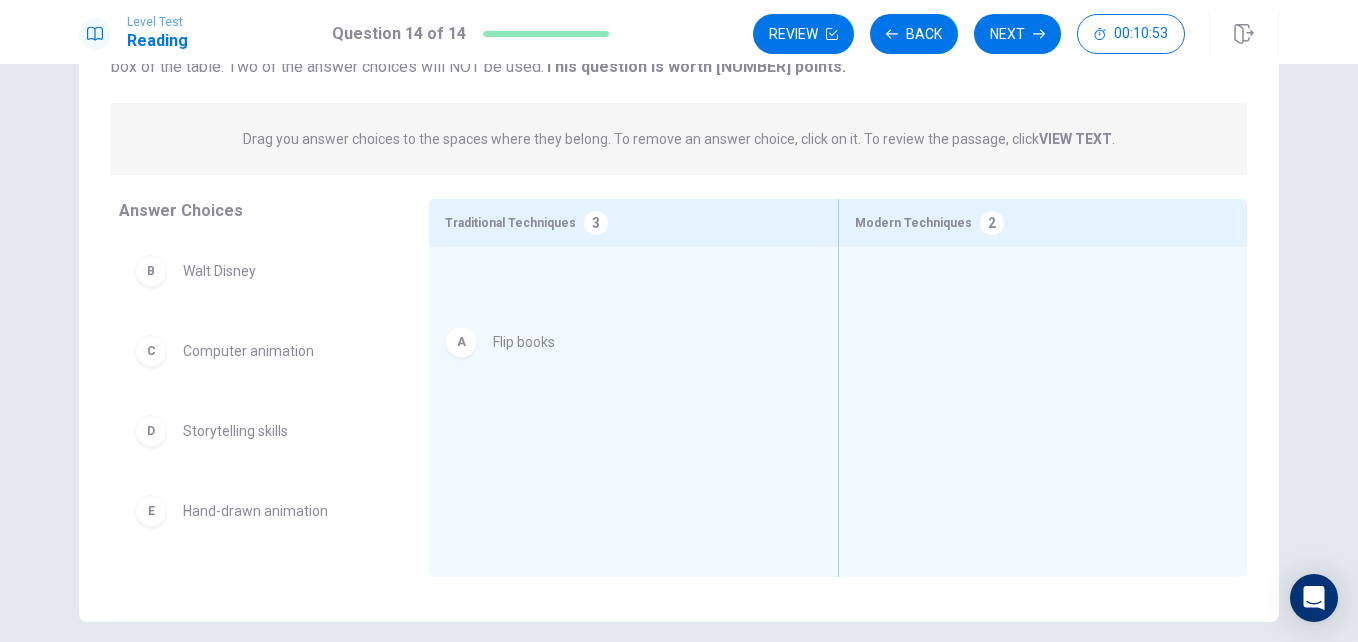 drag, startPoint x: 249, startPoint y: 293, endPoint x: 598, endPoint y: 364, distance: 356.14883 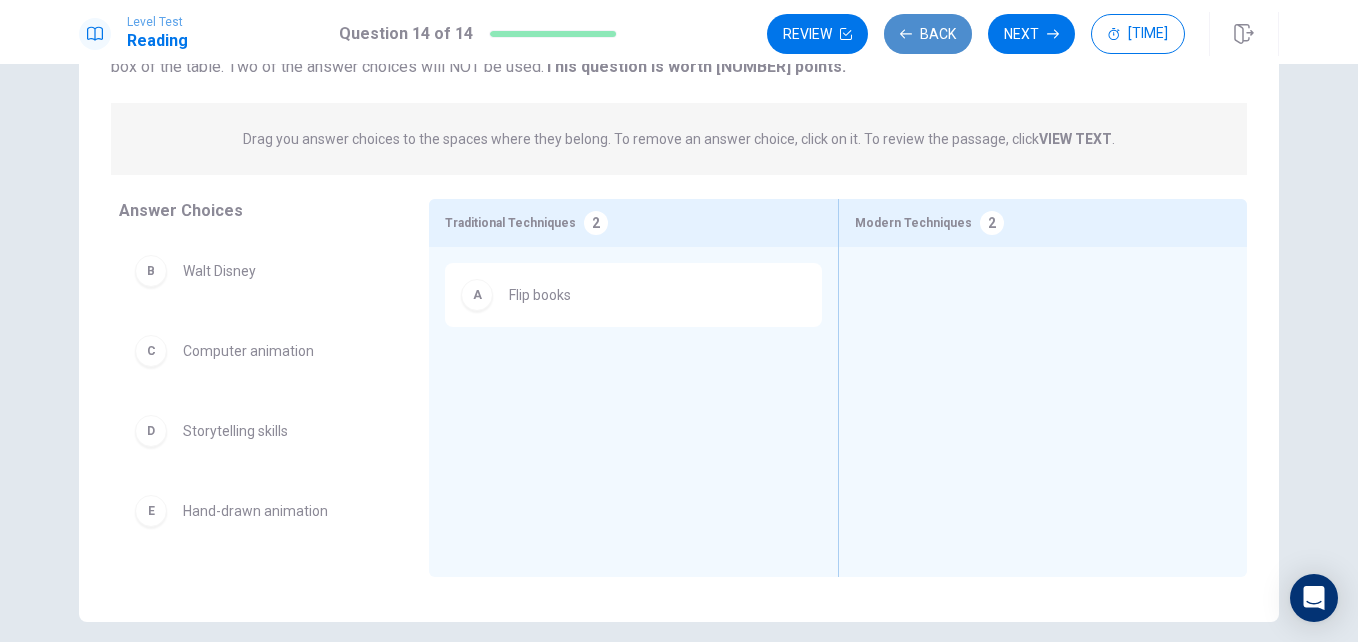click on "Back" at bounding box center (928, 34) 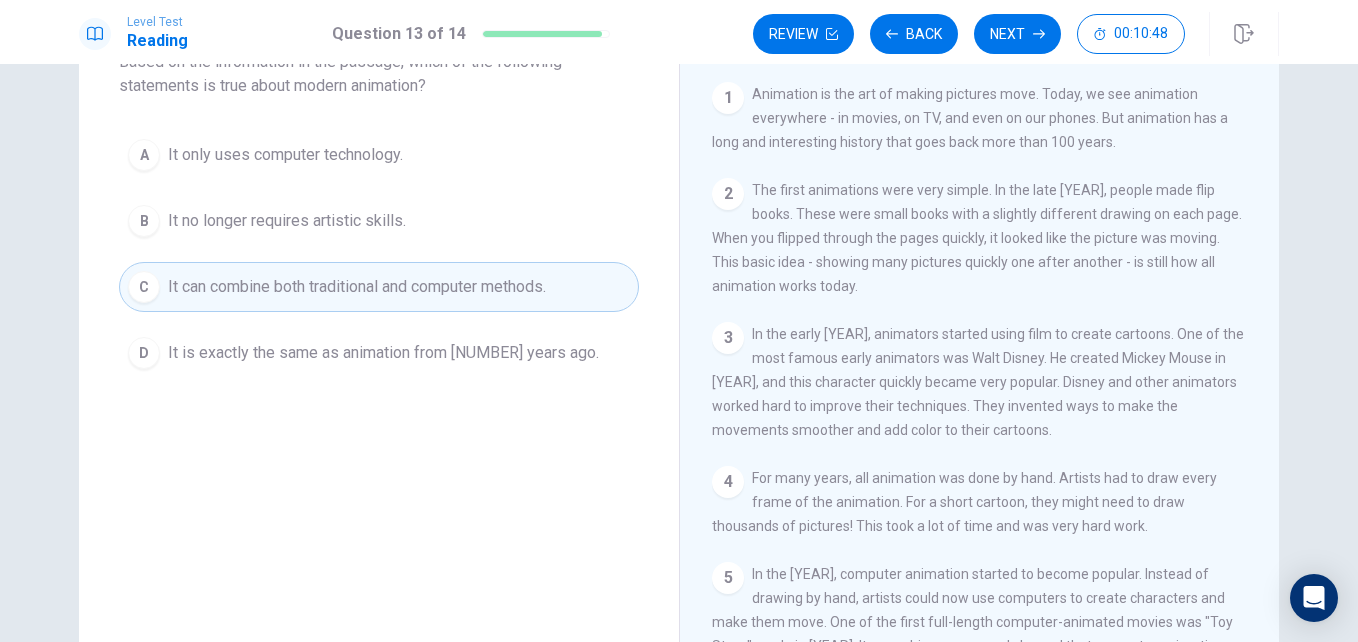 scroll, scrollTop: 141, scrollLeft: 0, axis: vertical 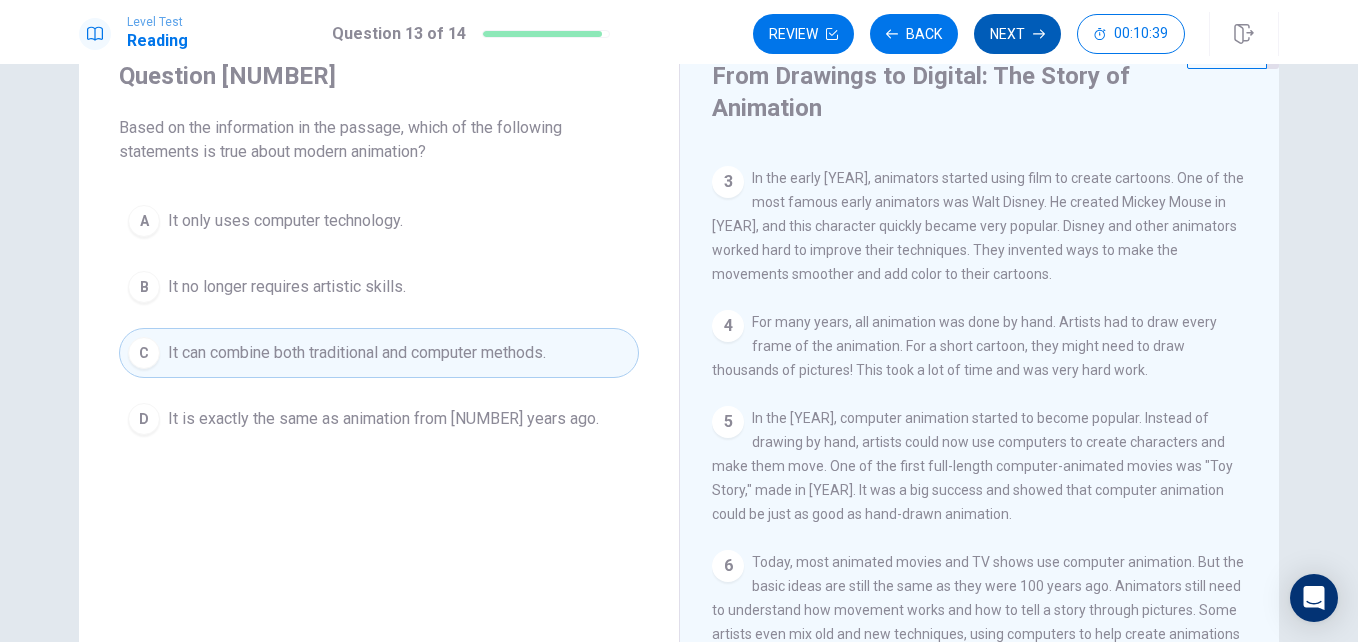 click on "Next" at bounding box center [1017, 34] 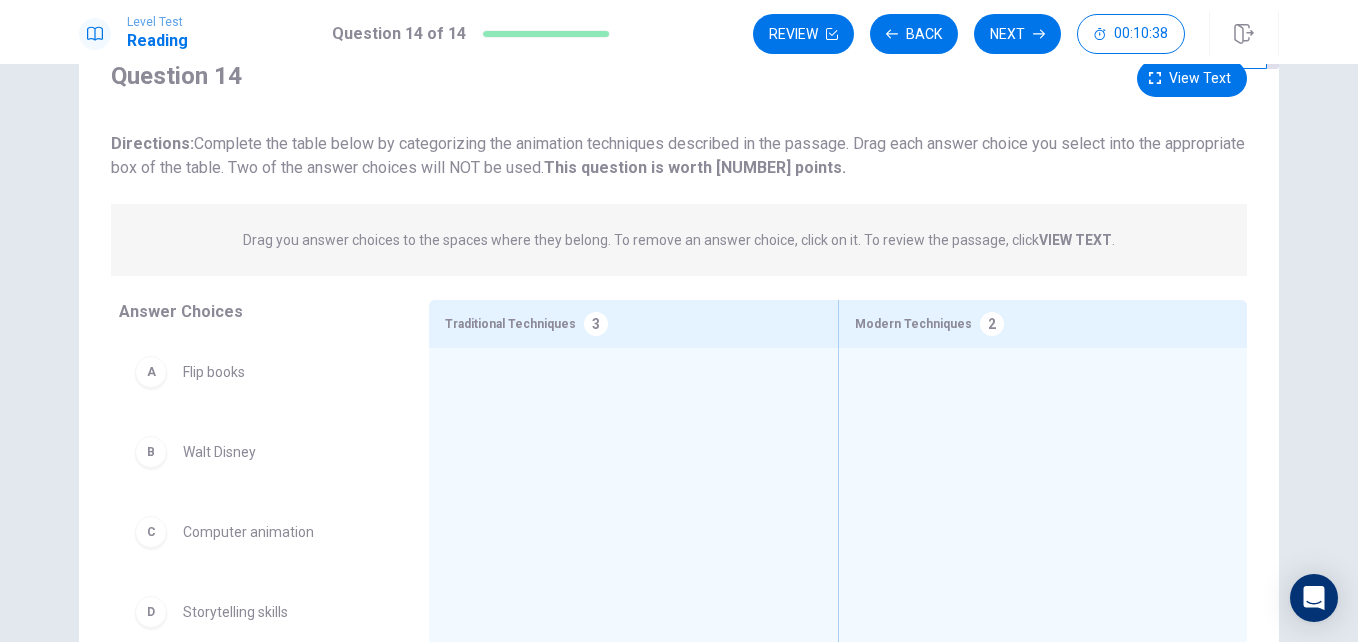 scroll, scrollTop: 204, scrollLeft: 0, axis: vertical 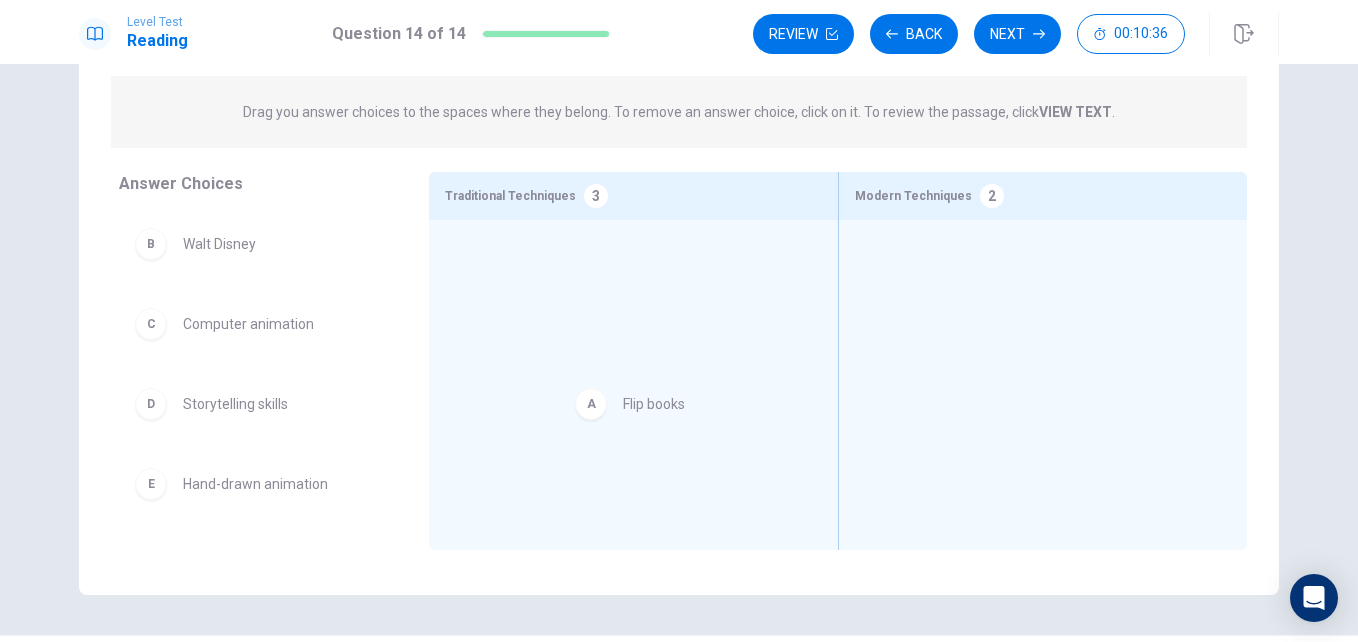 drag, startPoint x: 262, startPoint y: 252, endPoint x: 721, endPoint y: 417, distance: 487.75607 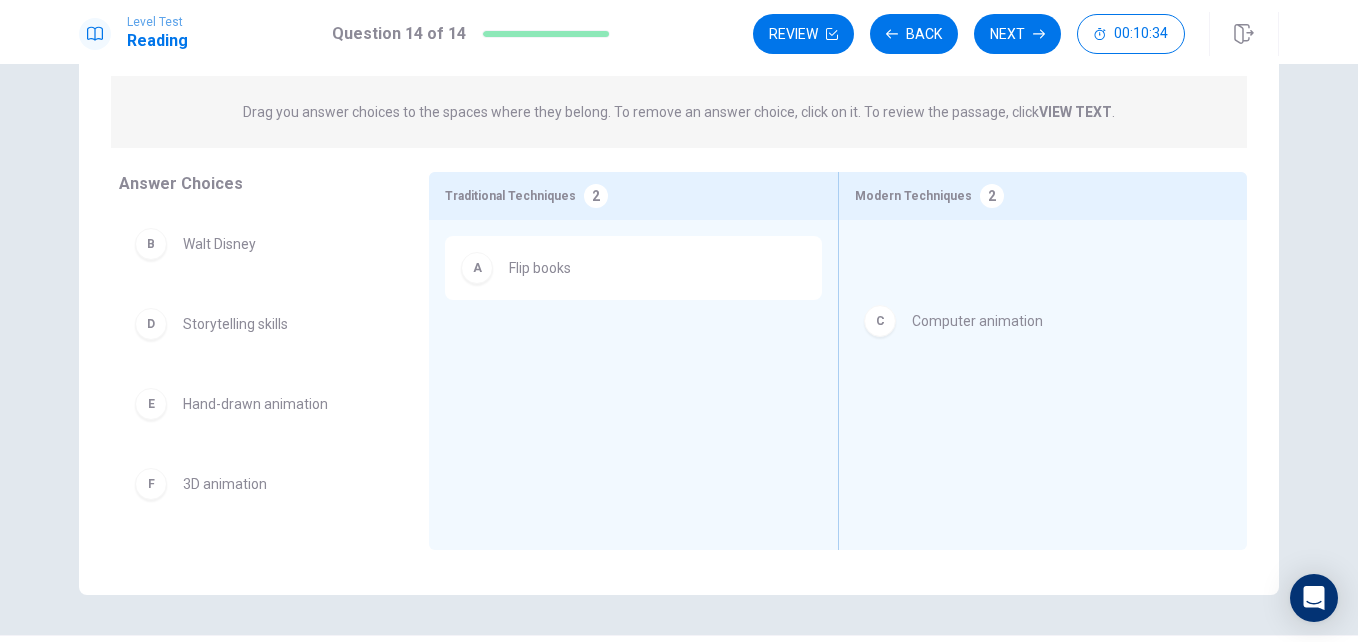 drag, startPoint x: 286, startPoint y: 308, endPoint x: 1054, endPoint y: 306, distance: 768.0026 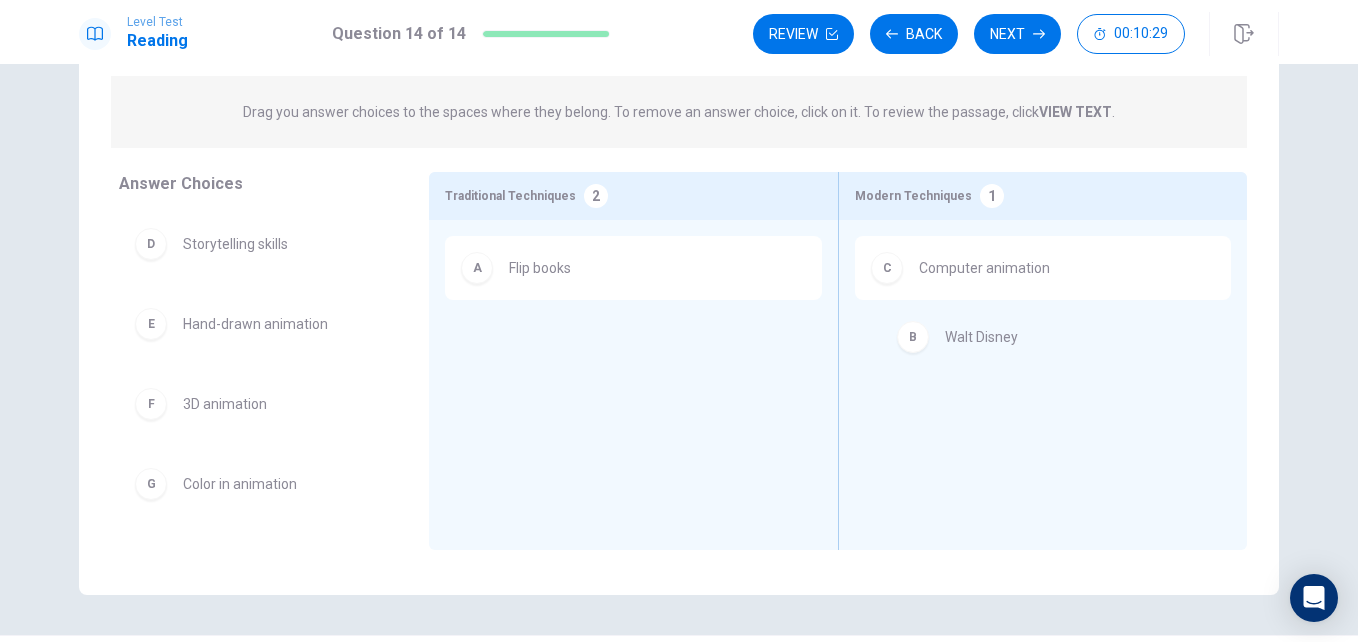 drag, startPoint x: 265, startPoint y: 251, endPoint x: 1053, endPoint y: 351, distance: 794.3198 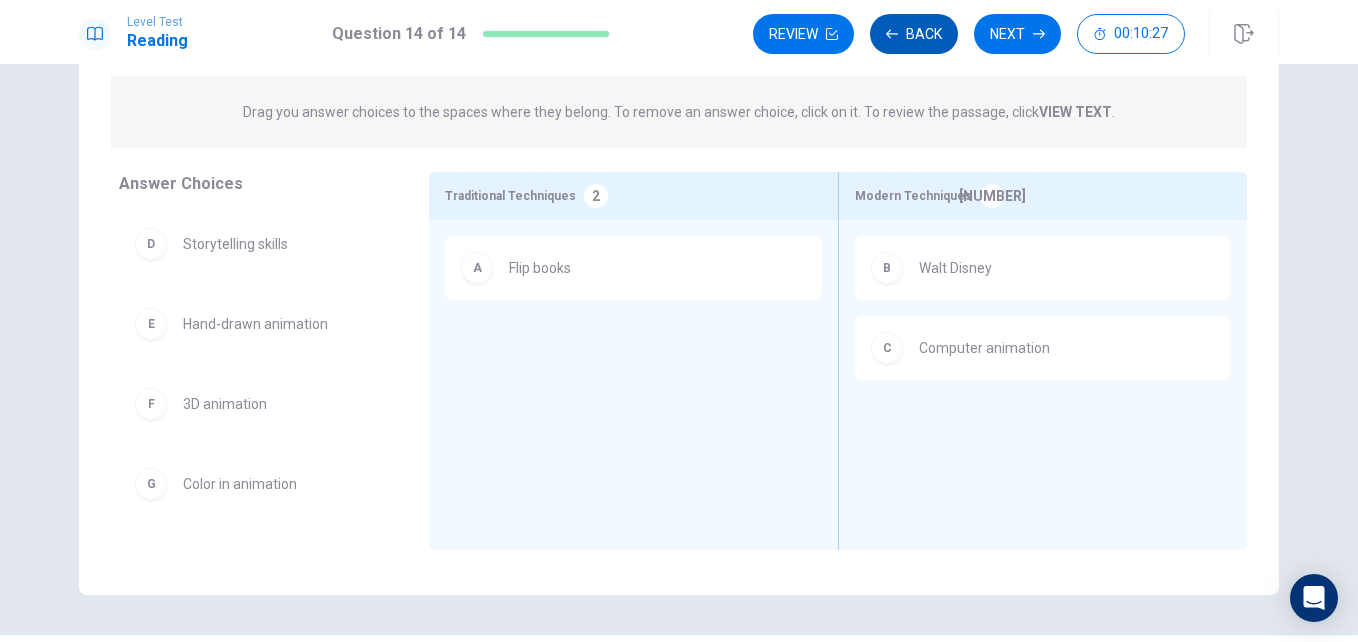 click on "Back" at bounding box center [914, 34] 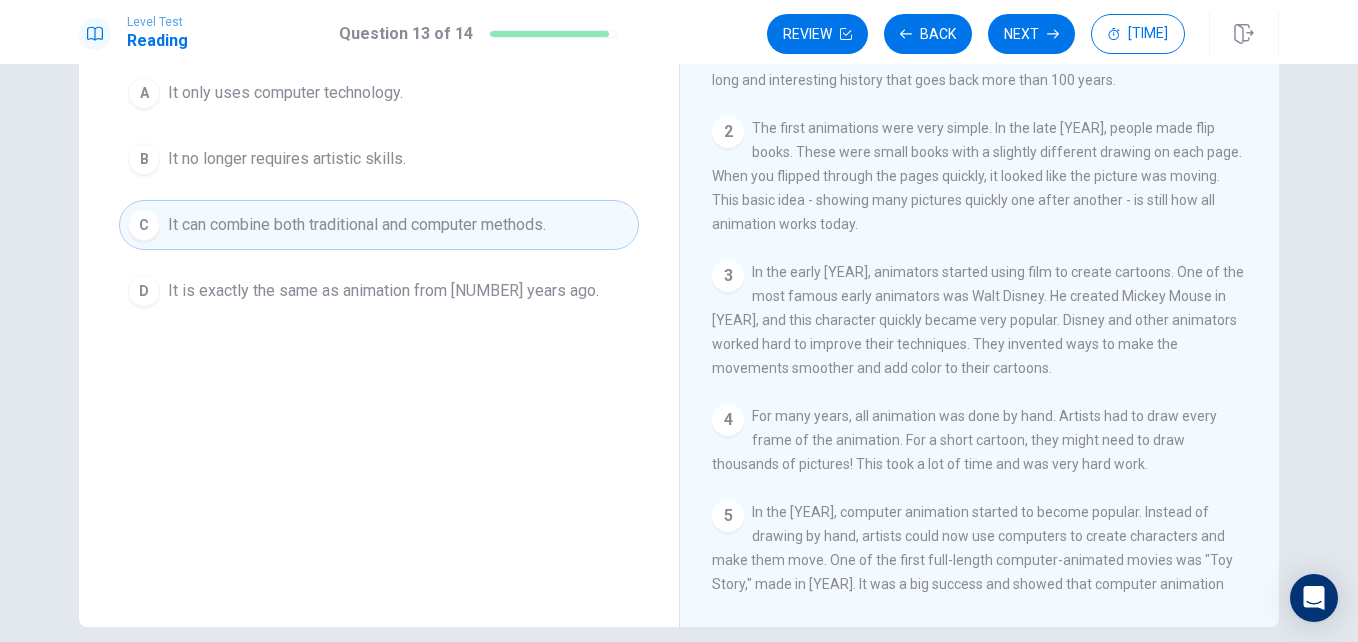 drag, startPoint x: 1017, startPoint y: 45, endPoint x: 997, endPoint y: 306, distance: 261.76517 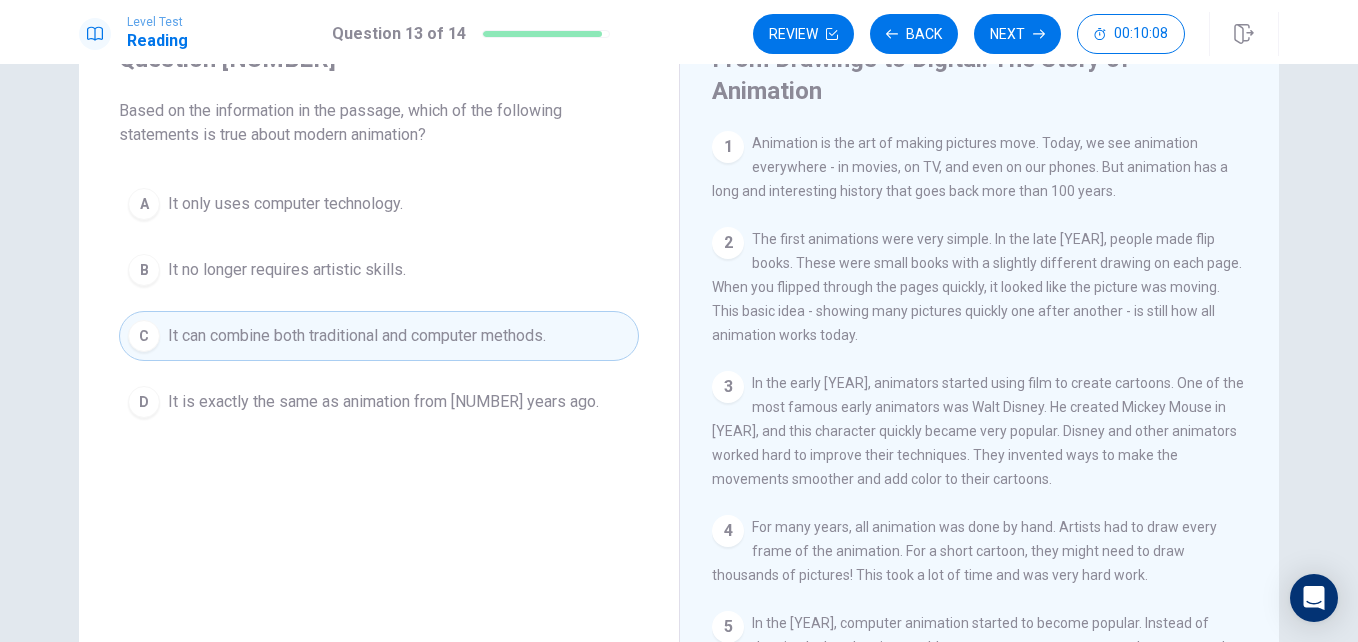 scroll, scrollTop: 92, scrollLeft: 0, axis: vertical 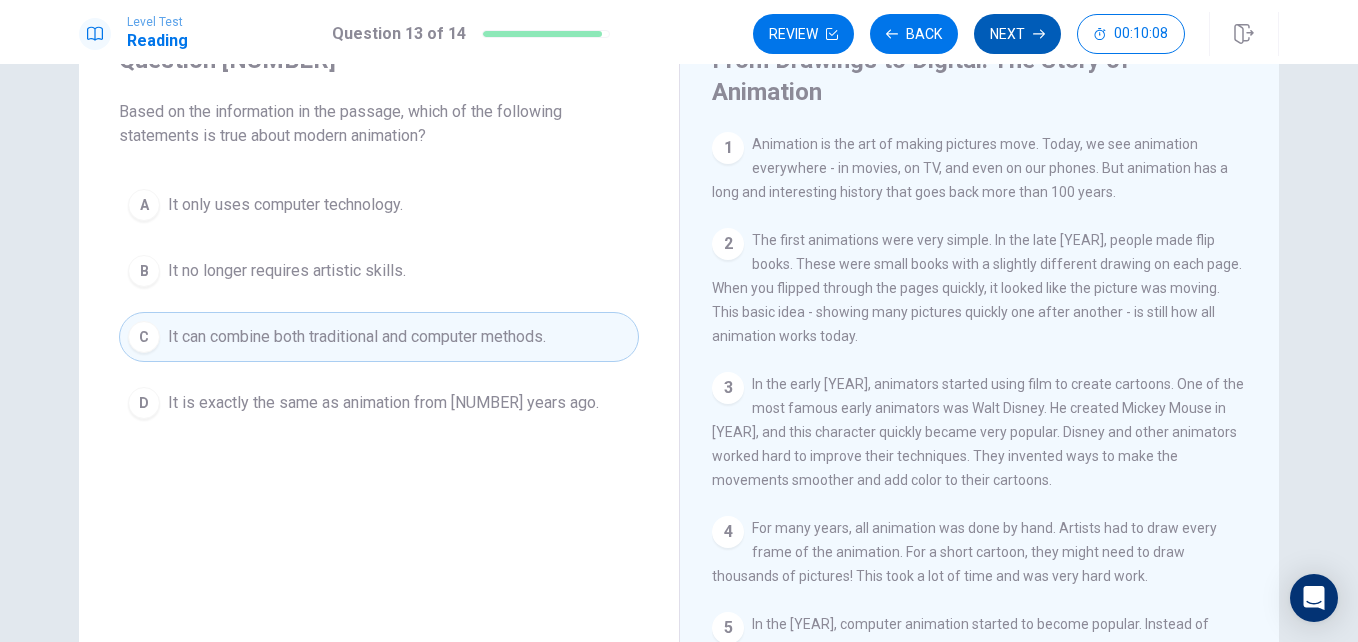 click on "Next" at bounding box center [1017, 34] 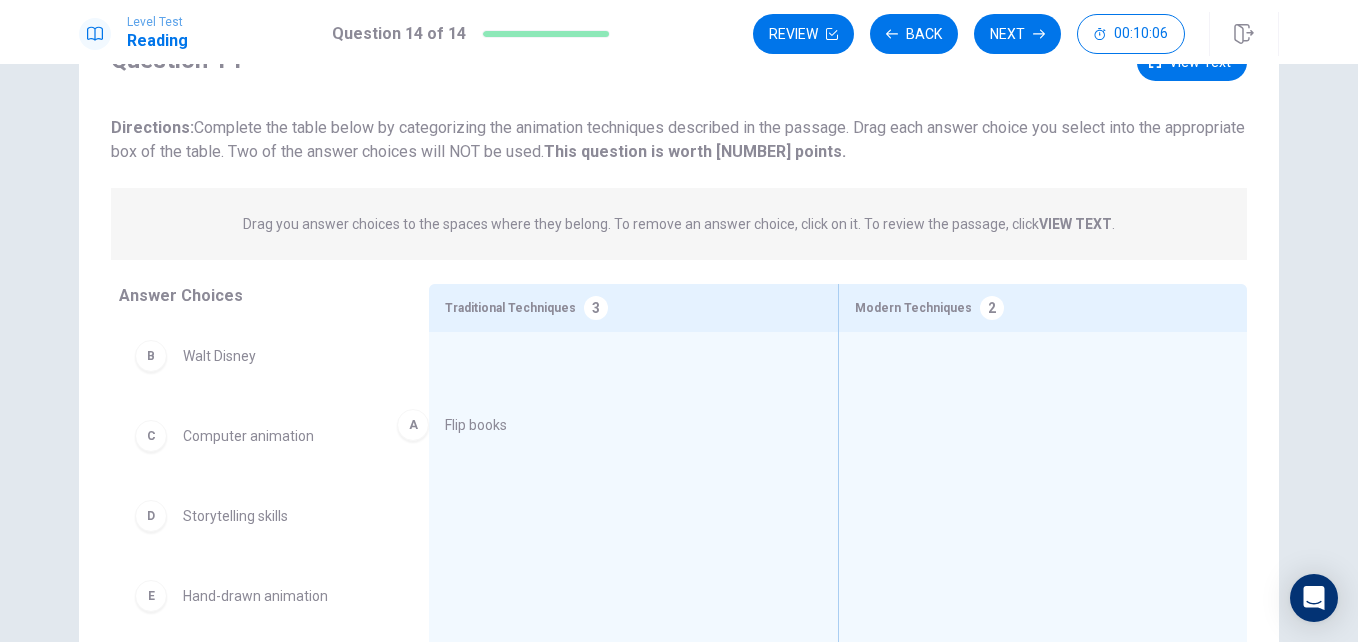 drag, startPoint x: 226, startPoint y: 370, endPoint x: 585, endPoint y: 426, distance: 363.34143 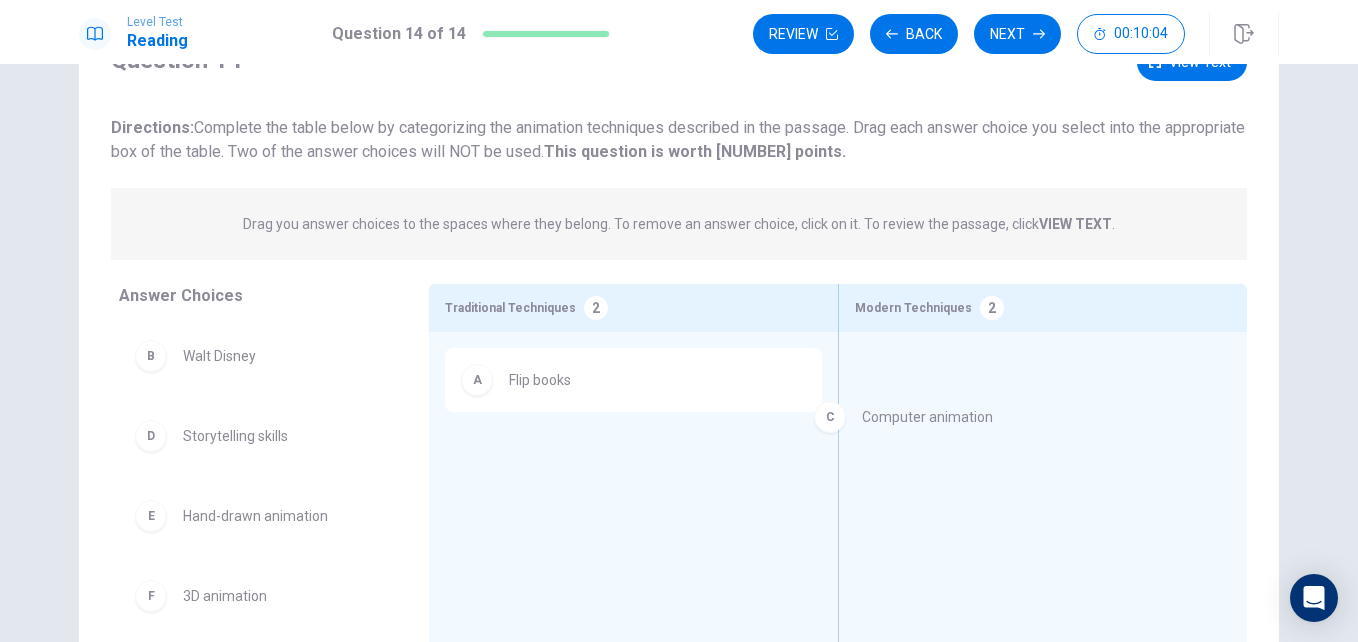 drag, startPoint x: 296, startPoint y: 456, endPoint x: 1028, endPoint y: 429, distance: 732.4978 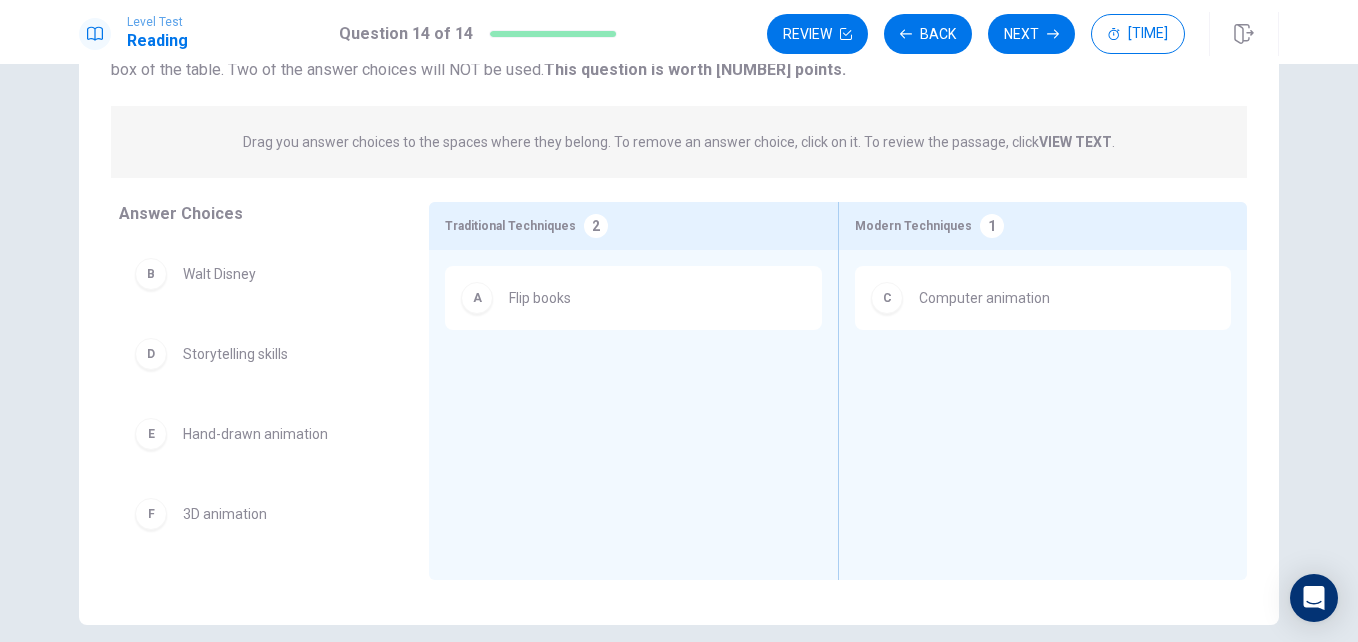 scroll, scrollTop: 176, scrollLeft: 0, axis: vertical 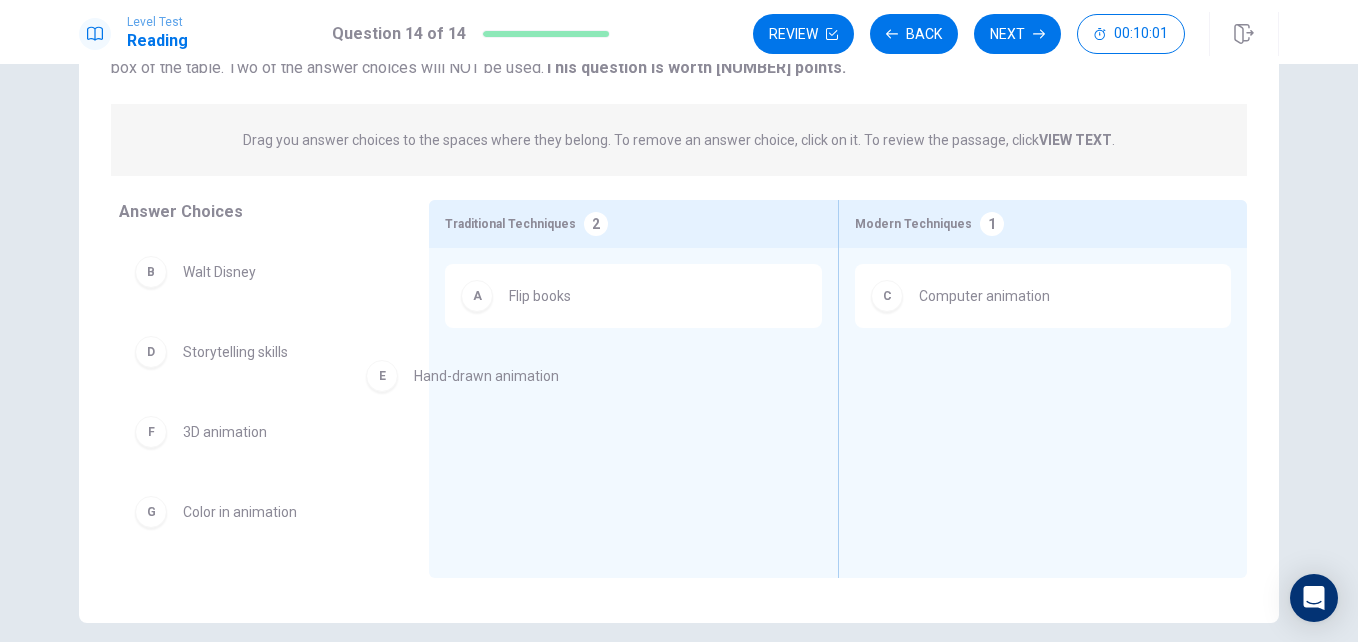 drag, startPoint x: 357, startPoint y: 448, endPoint x: 629, endPoint y: 378, distance: 280.86295 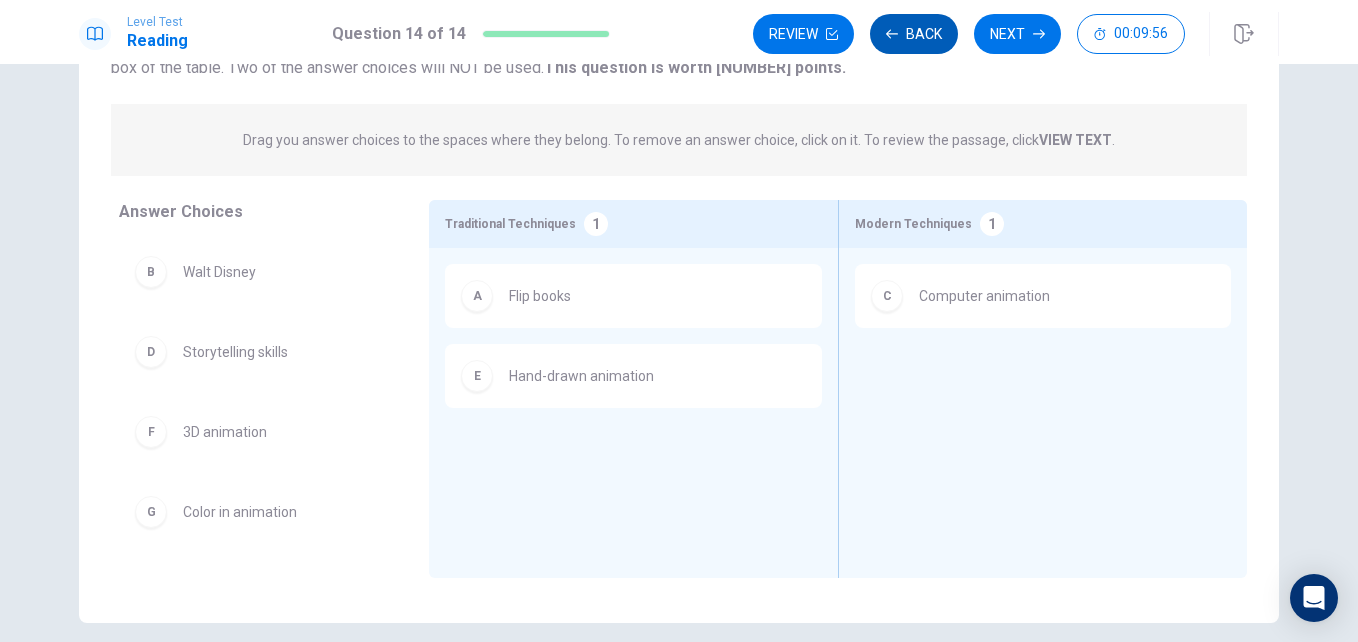 click on "Back" at bounding box center [914, 34] 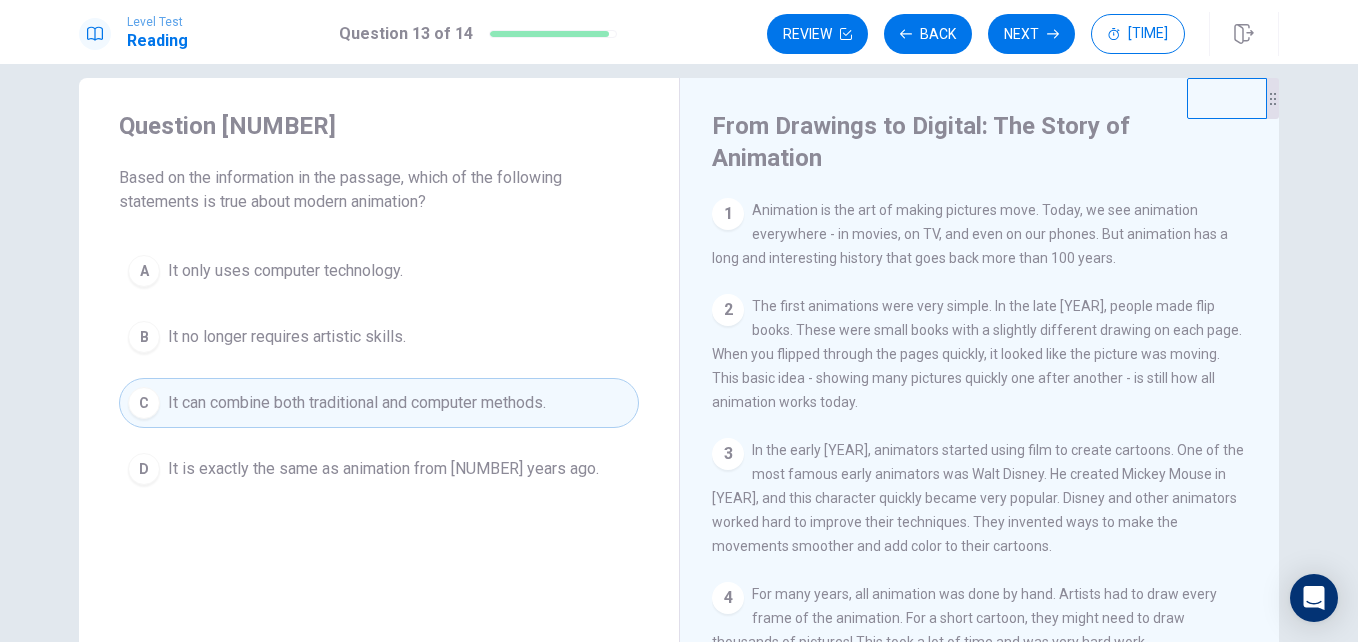 scroll, scrollTop: 25, scrollLeft: 0, axis: vertical 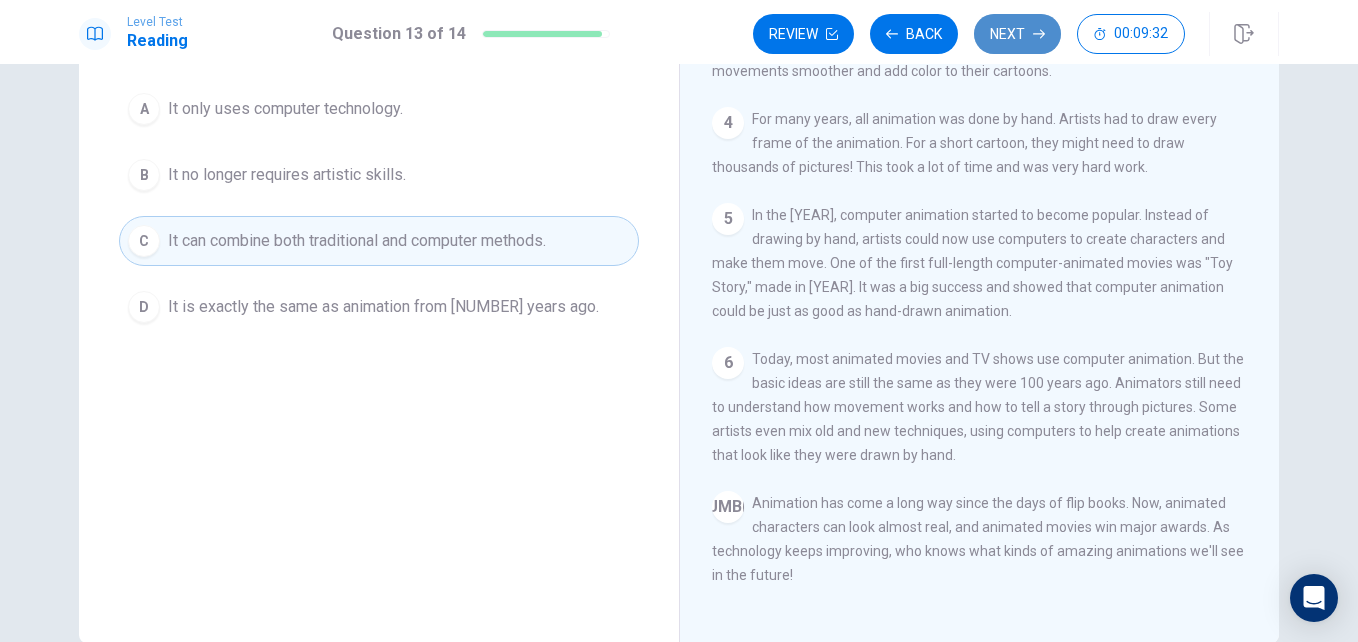 click on "Next" at bounding box center [1017, 34] 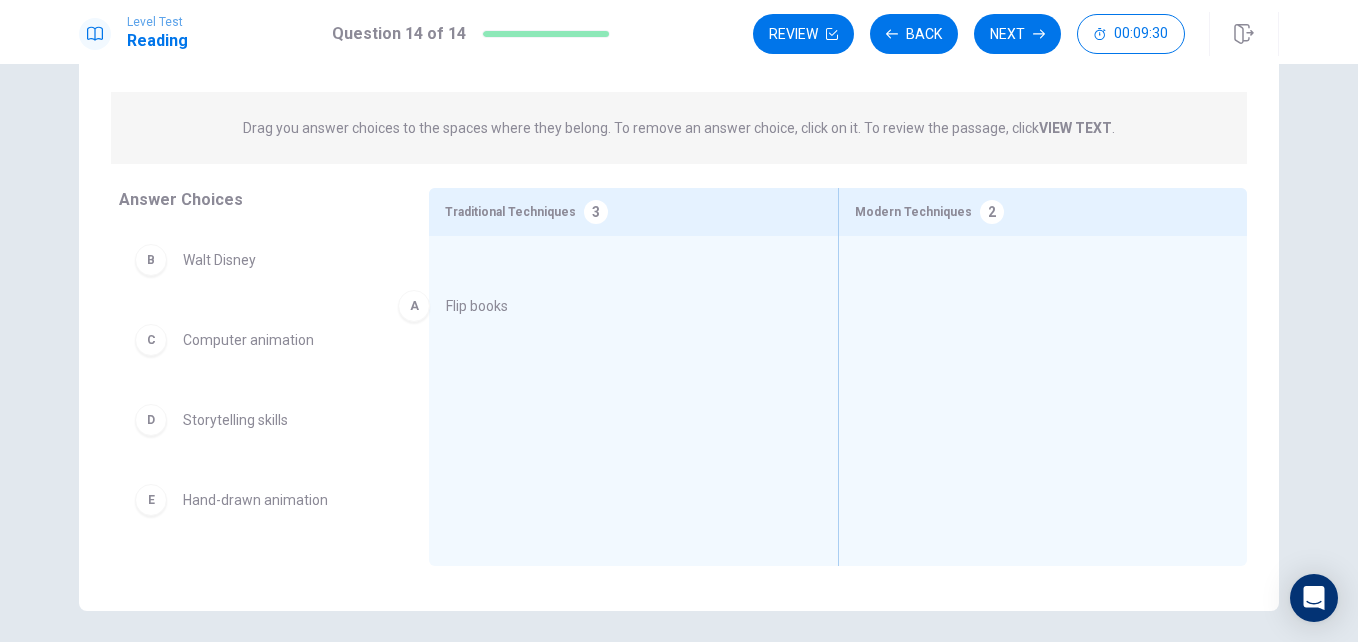 drag, startPoint x: 286, startPoint y: 263, endPoint x: 709, endPoint y: 312, distance: 425.8286 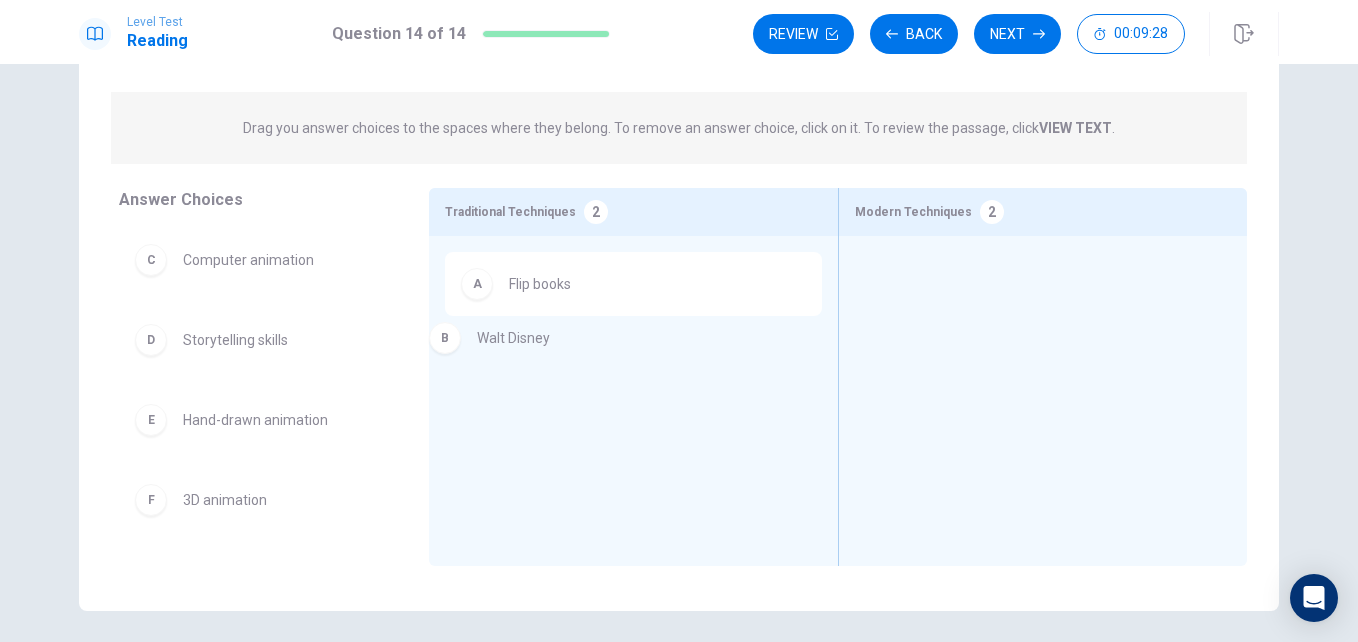drag, startPoint x: 316, startPoint y: 269, endPoint x: 688, endPoint y: 364, distance: 383.9388 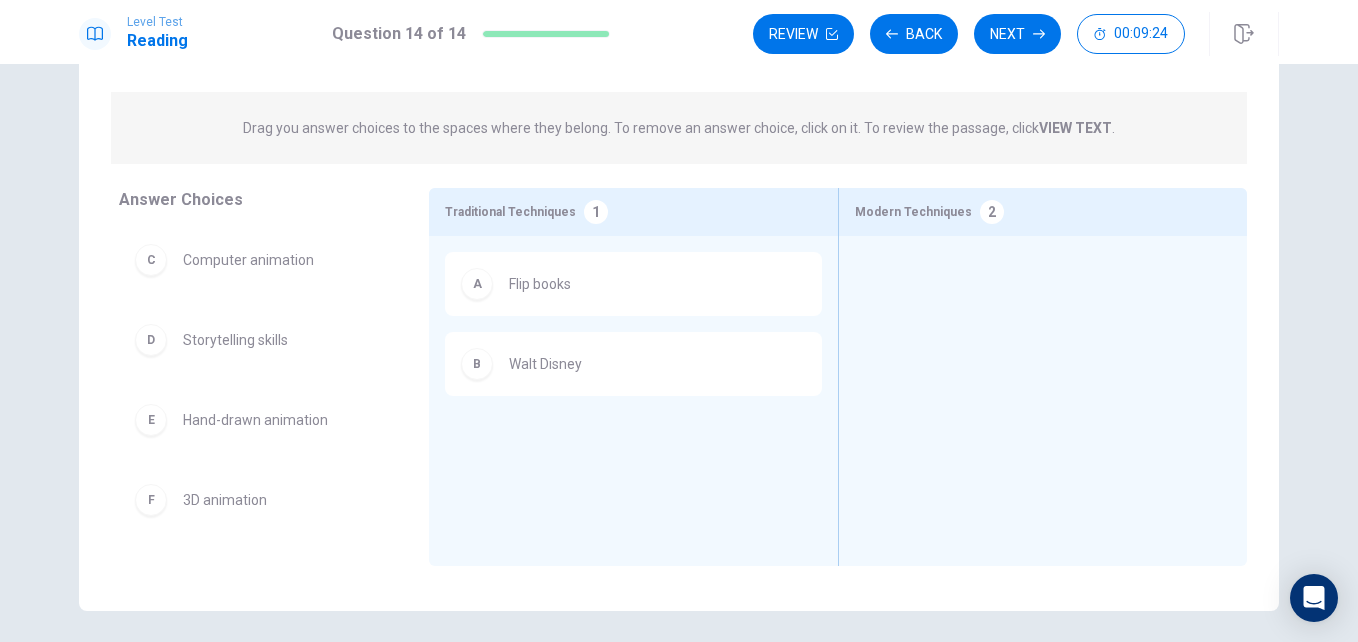 scroll, scrollTop: 76, scrollLeft: 0, axis: vertical 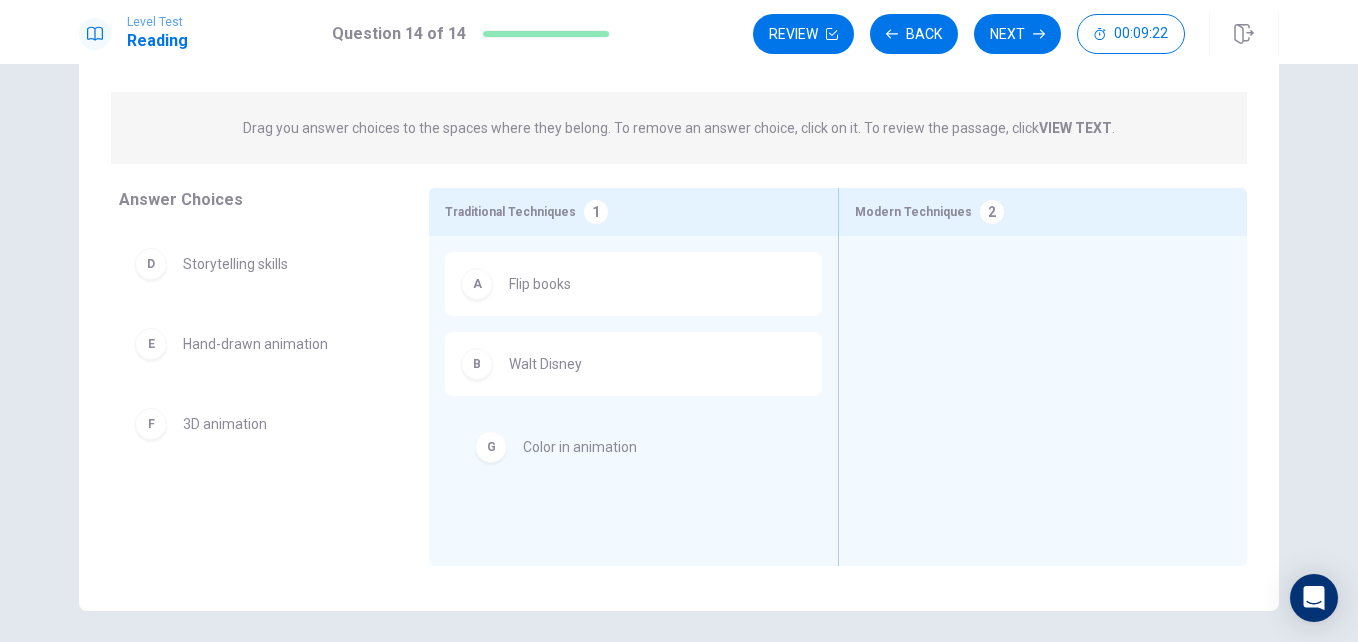 drag, startPoint x: 319, startPoint y: 506, endPoint x: 670, endPoint y: 447, distance: 355.92416 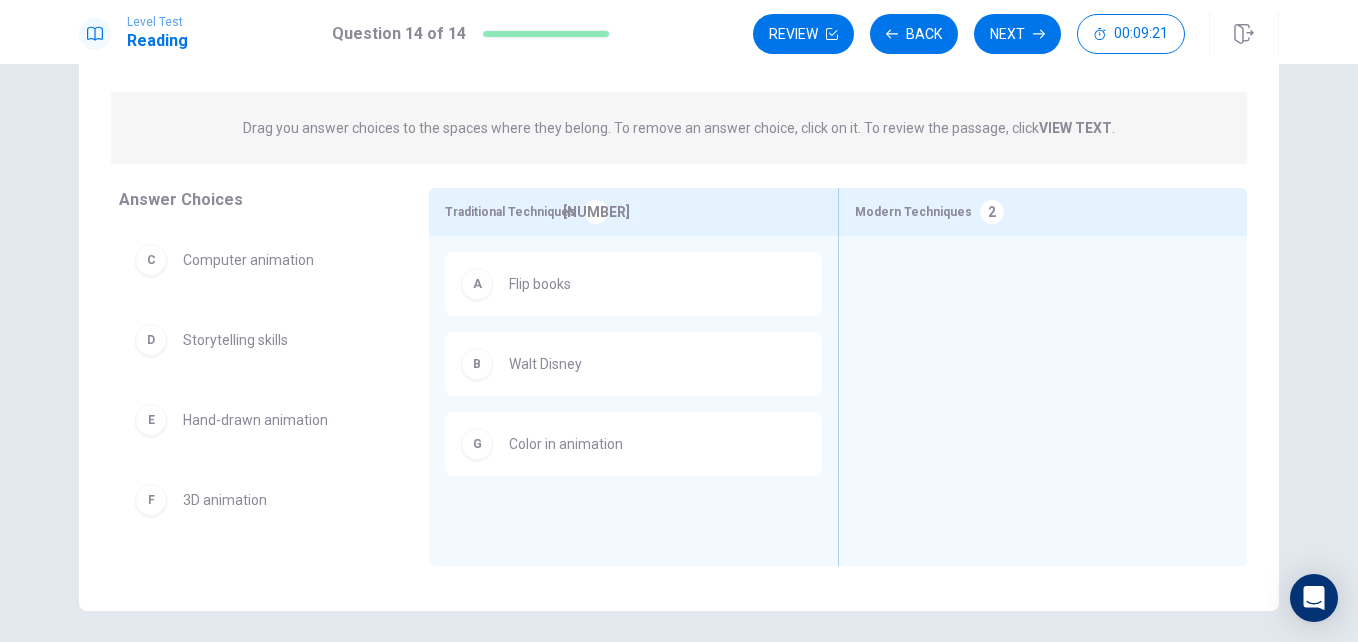 scroll, scrollTop: 0, scrollLeft: 0, axis: both 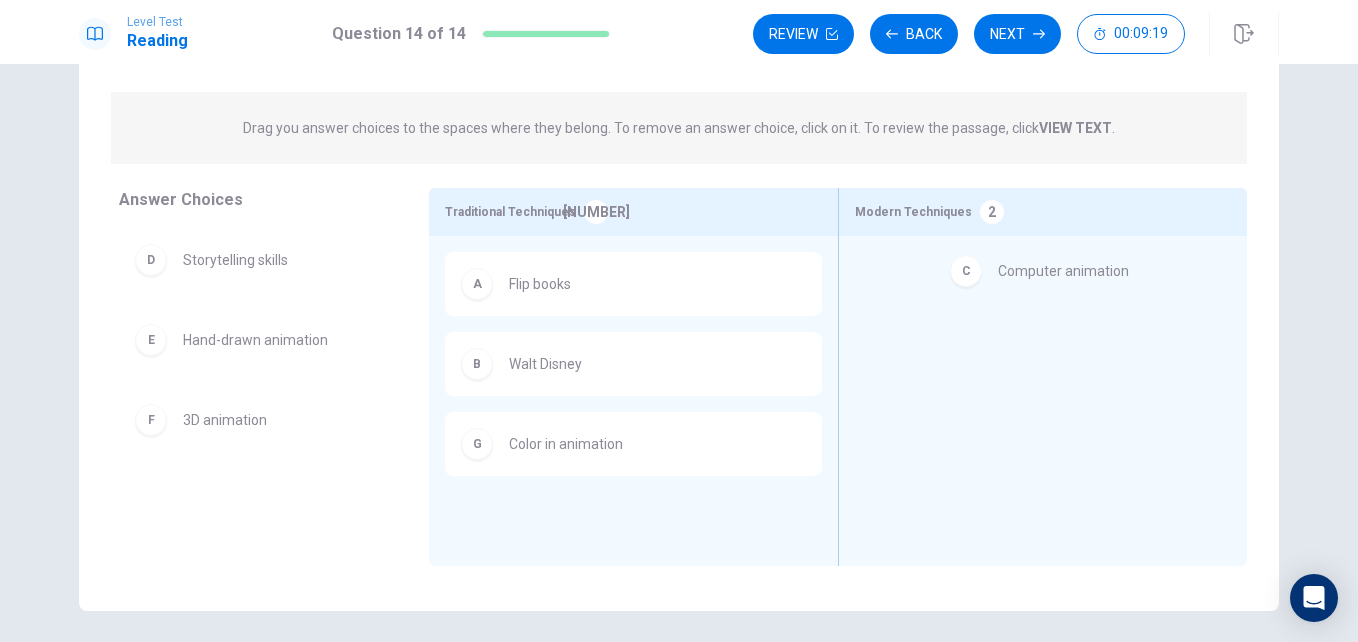 drag, startPoint x: 287, startPoint y: 265, endPoint x: 1158, endPoint y: 276, distance: 871.06946 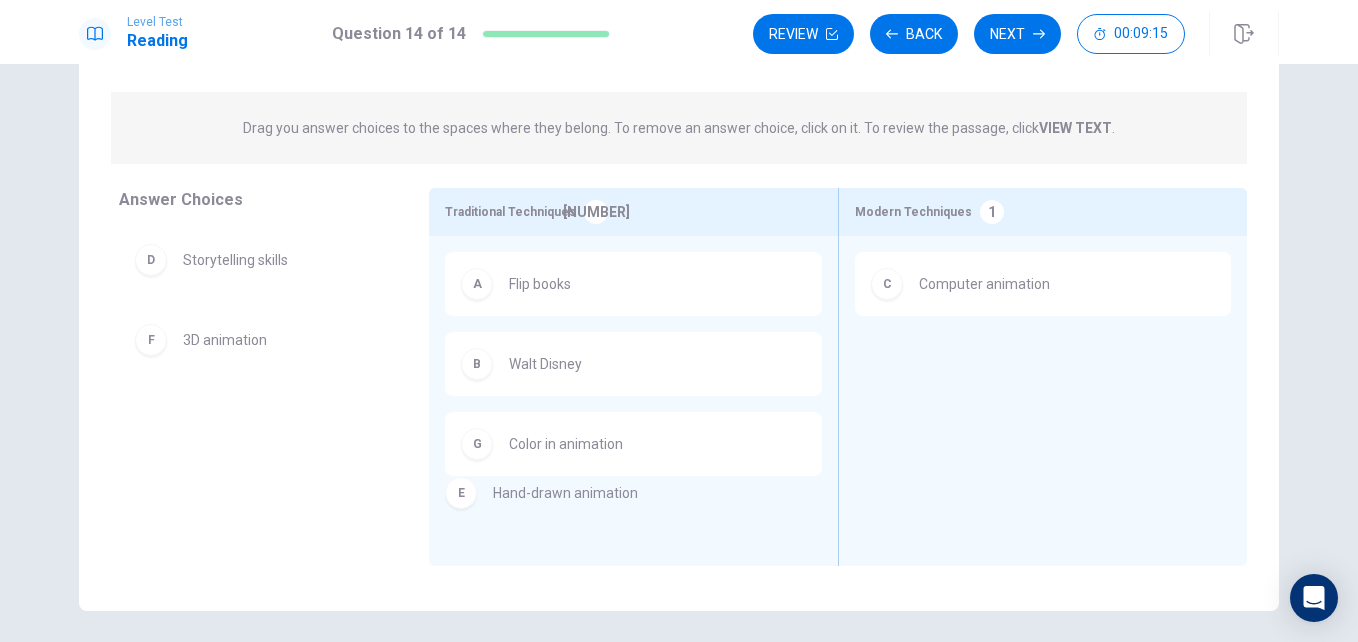 drag, startPoint x: 293, startPoint y: 353, endPoint x: 659, endPoint y: 510, distance: 398.25244 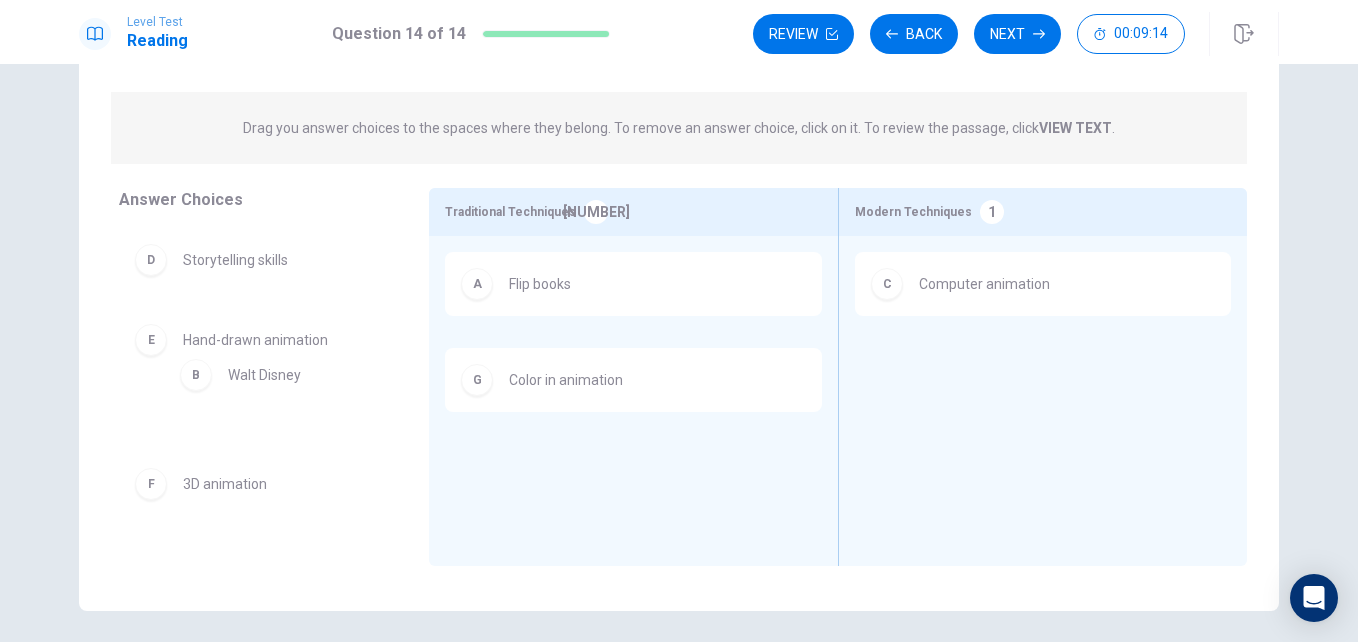 drag, startPoint x: 703, startPoint y: 368, endPoint x: 386, endPoint y: 378, distance: 317.15768 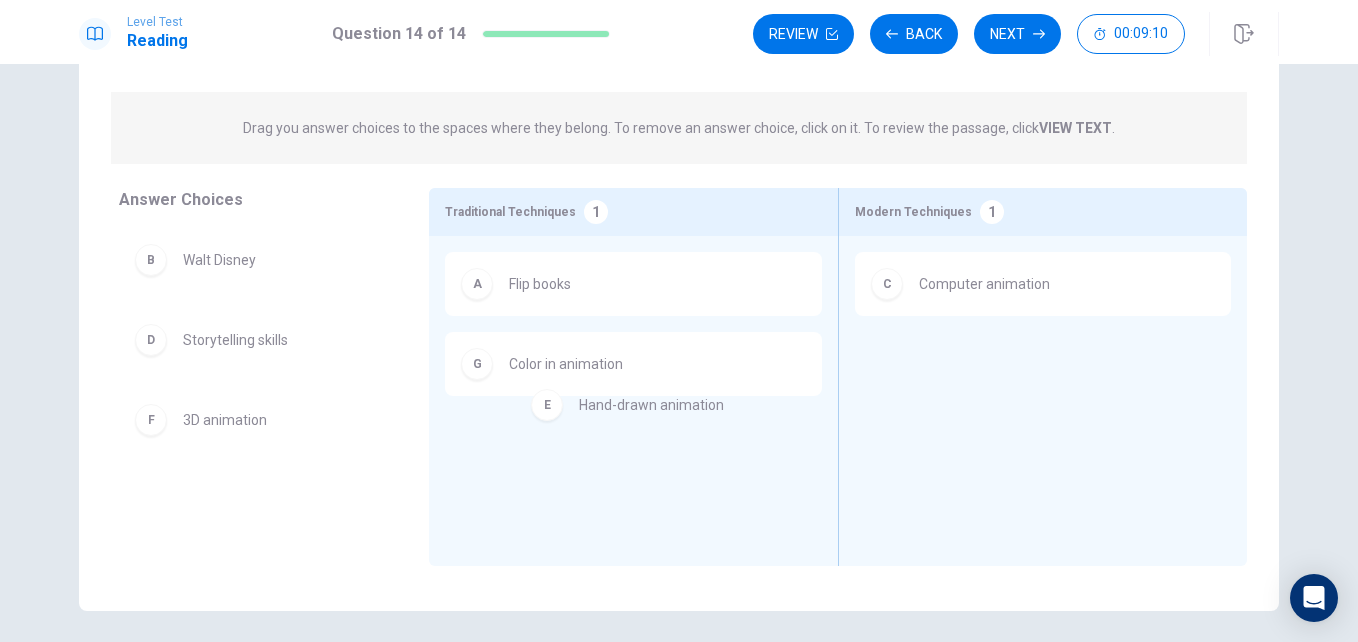 drag, startPoint x: 282, startPoint y: 428, endPoint x: 688, endPoint y: 417, distance: 406.149 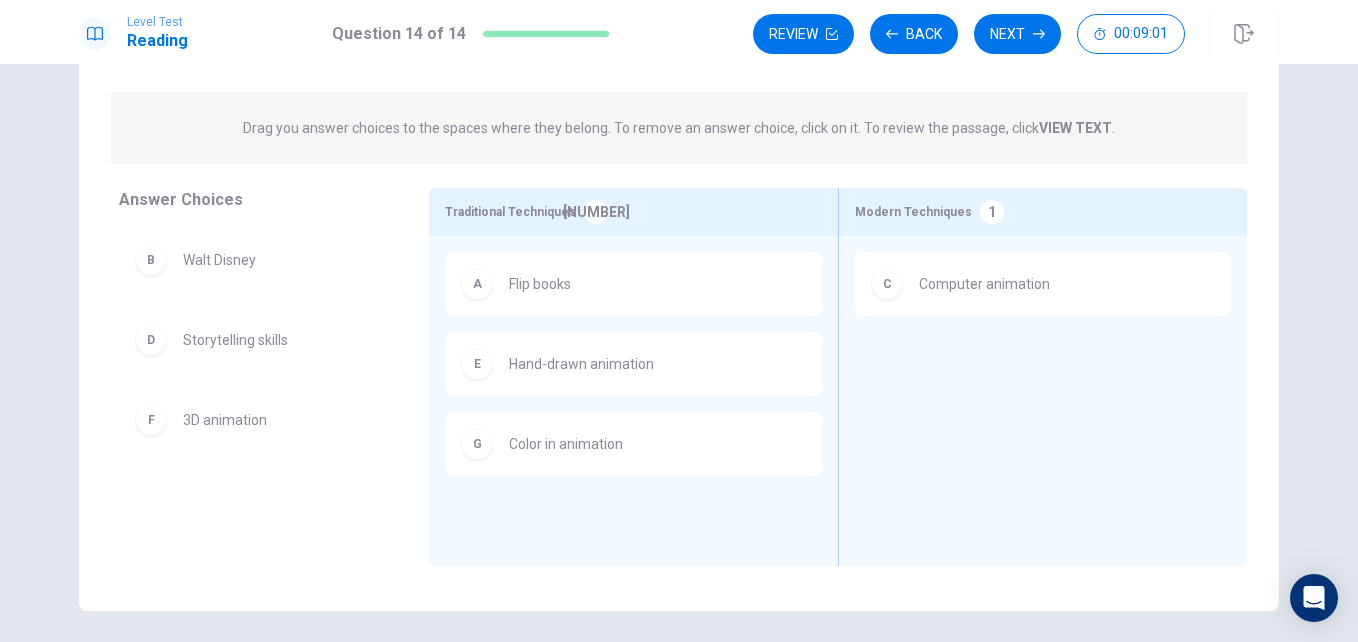 click on "Review Back Next 00:09:01" at bounding box center (1016, 34) 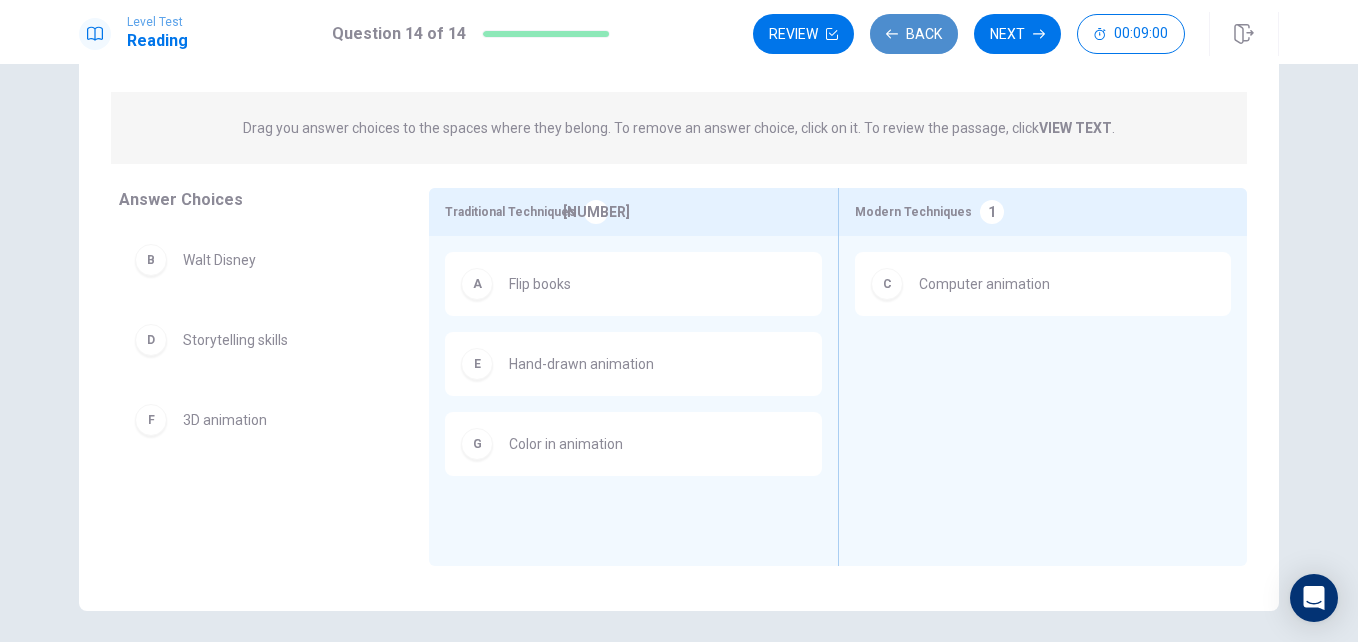 click on "Back" at bounding box center (914, 34) 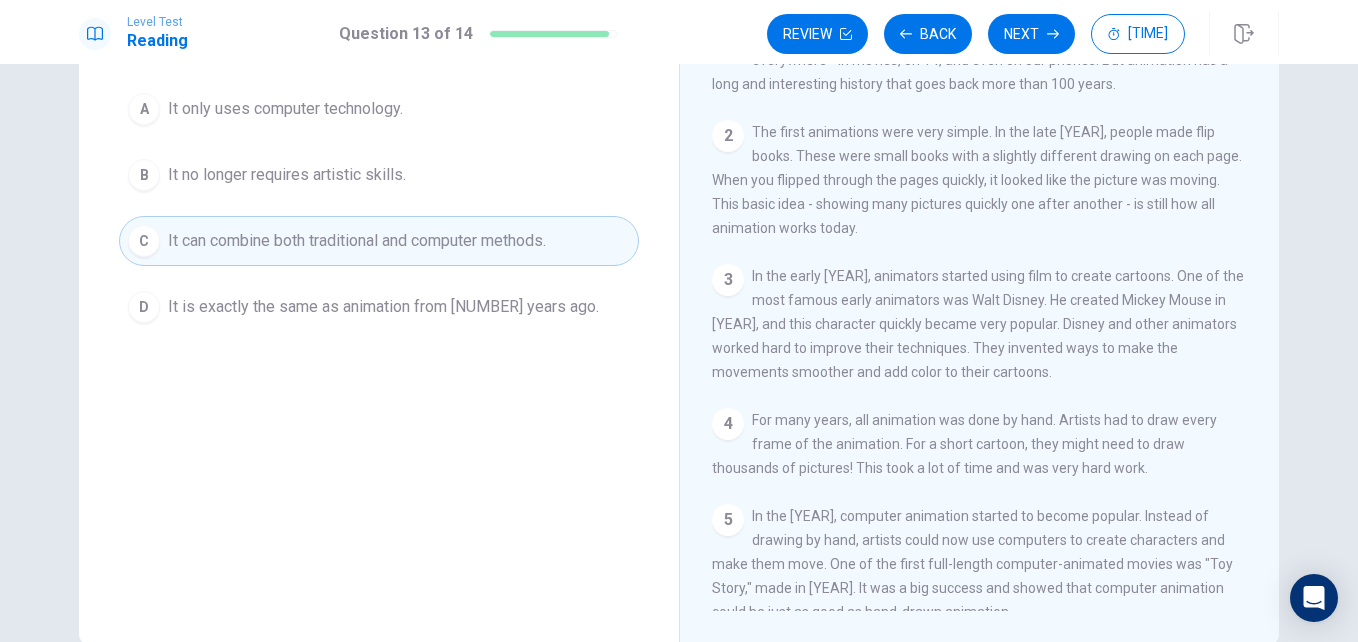 scroll, scrollTop: 0, scrollLeft: 0, axis: both 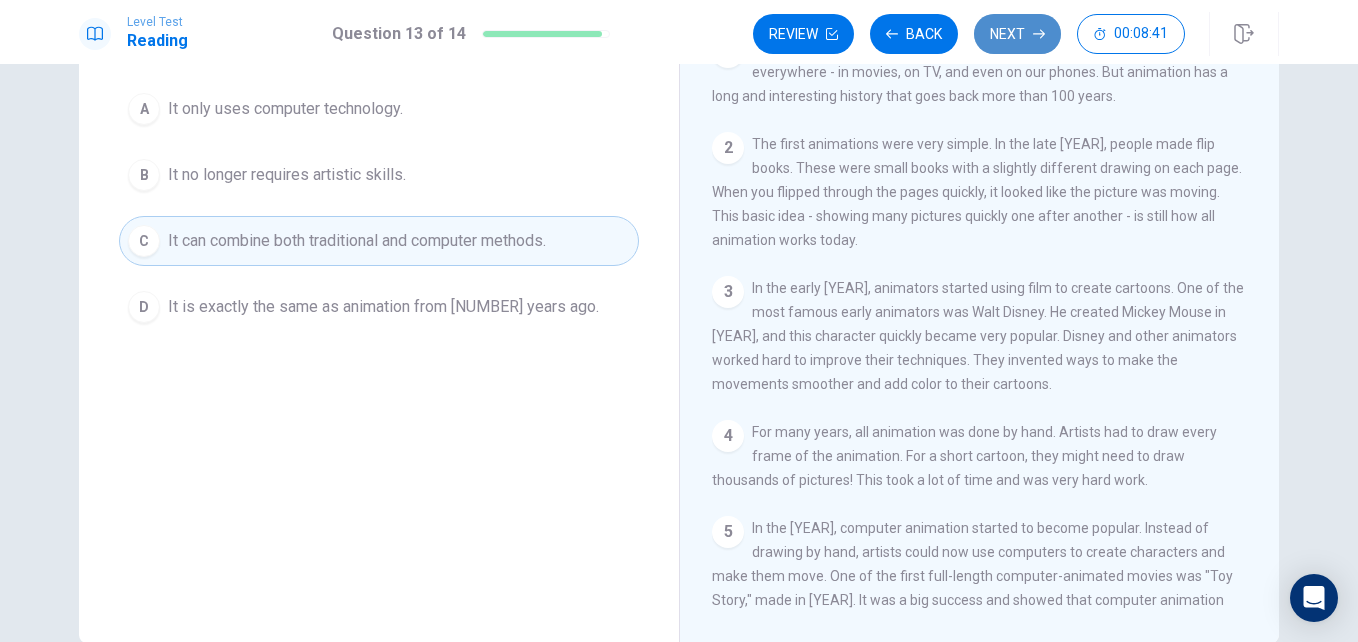 click on "Next" at bounding box center (1017, 34) 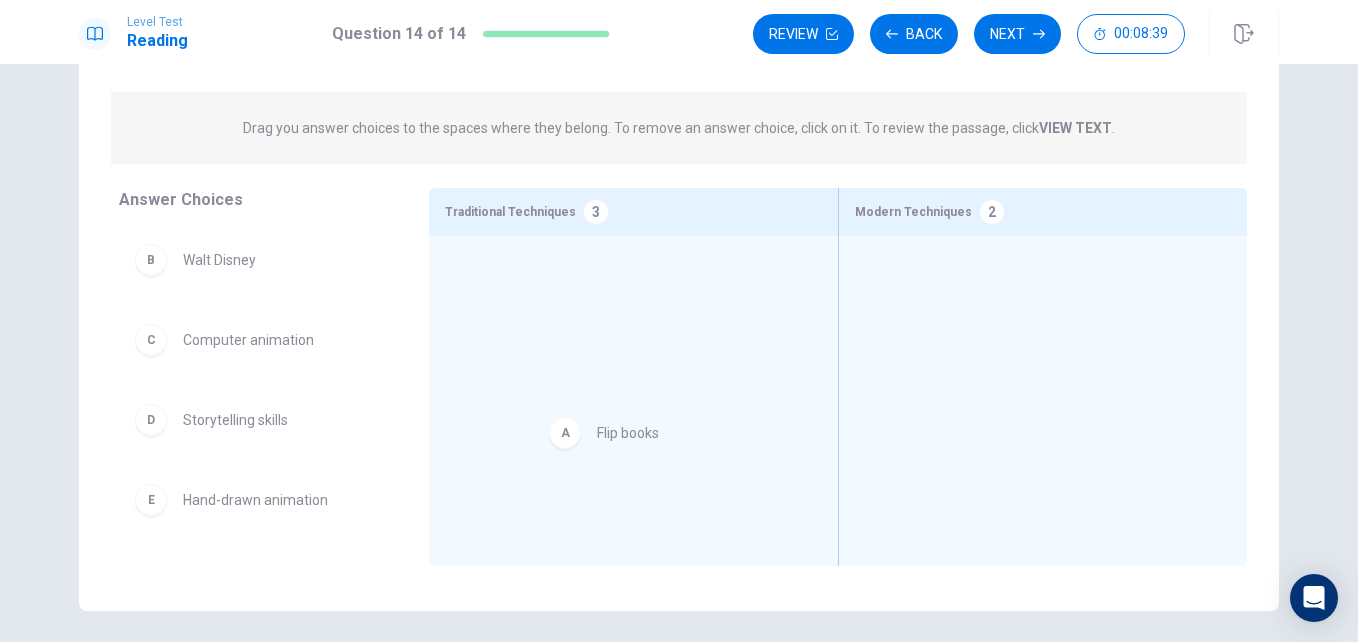 drag, startPoint x: 297, startPoint y: 271, endPoint x: 743, endPoint y: 448, distance: 479.8385 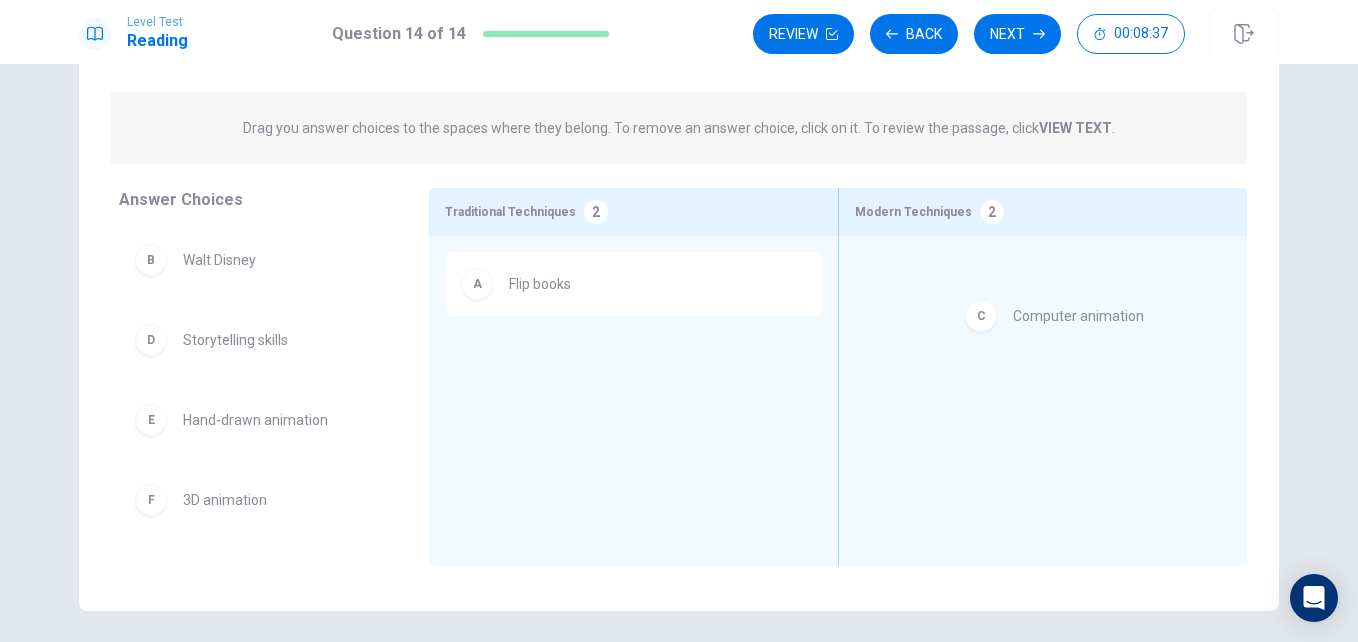 drag, startPoint x: 315, startPoint y: 343, endPoint x: 1176, endPoint y: 319, distance: 861.3344 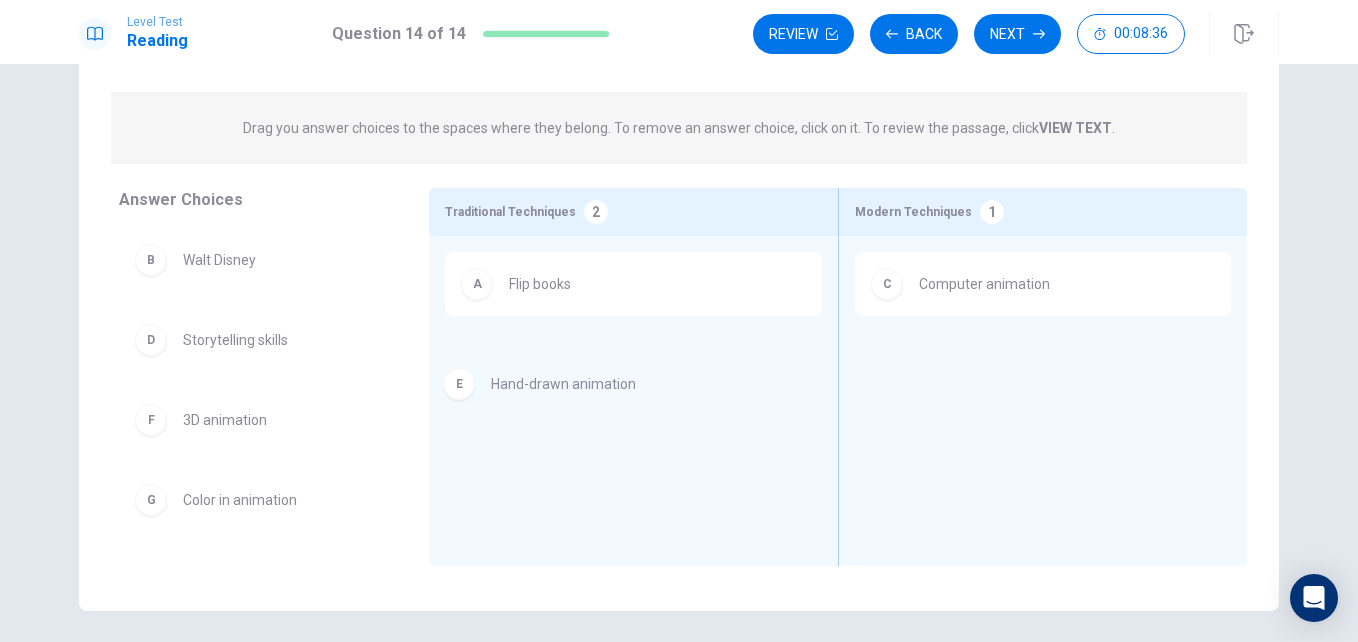 drag, startPoint x: 321, startPoint y: 432, endPoint x: 731, endPoint y: 383, distance: 412.91766 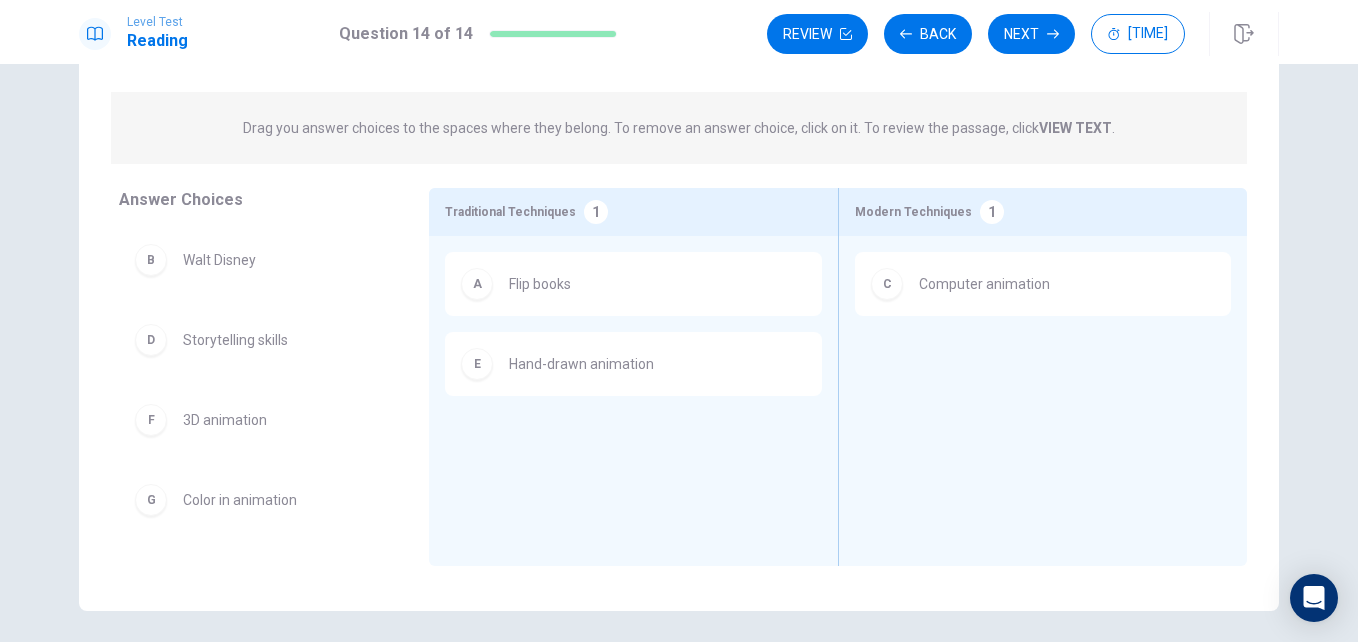 scroll, scrollTop: 261, scrollLeft: 0, axis: vertical 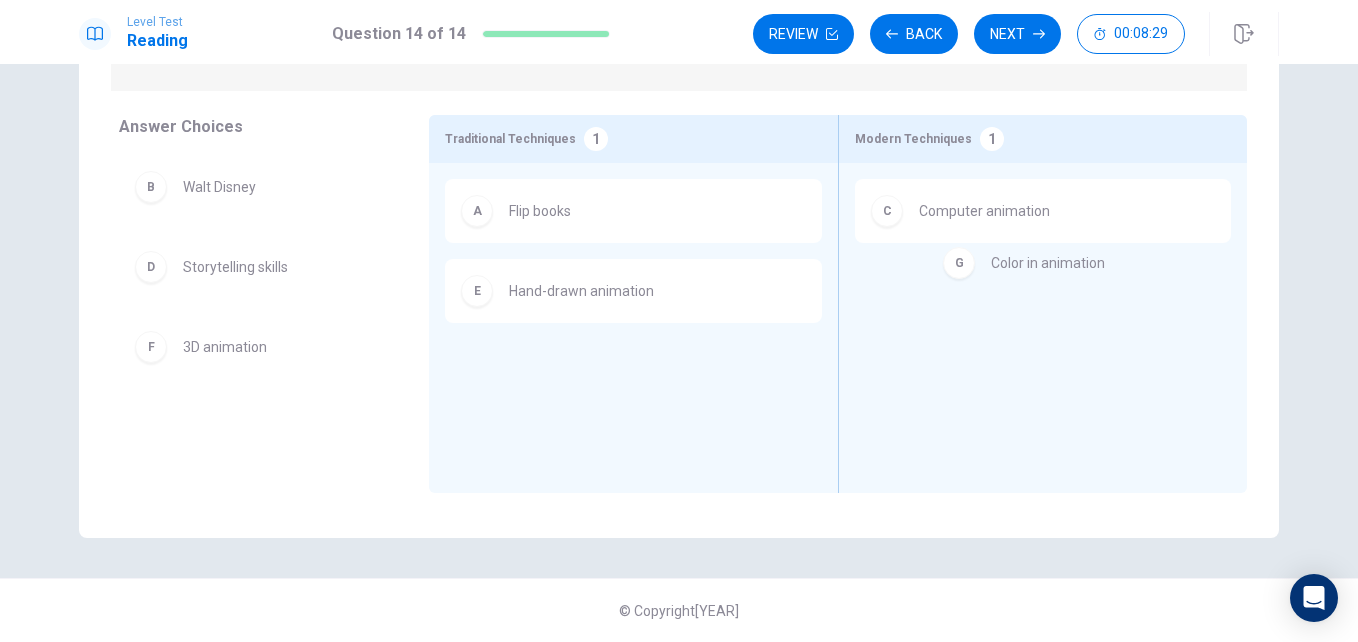 drag, startPoint x: 292, startPoint y: 440, endPoint x: 1110, endPoint y: 278, distance: 833.88727 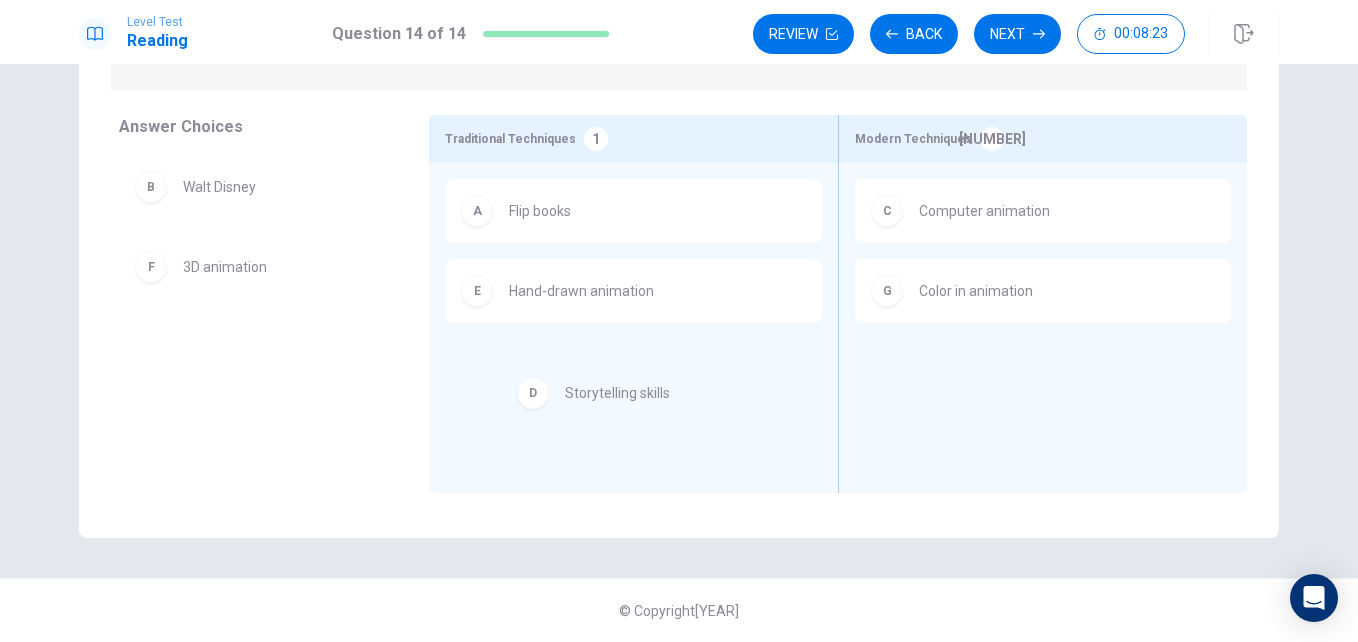 drag, startPoint x: 259, startPoint y: 280, endPoint x: 651, endPoint y: 409, distance: 412.68027 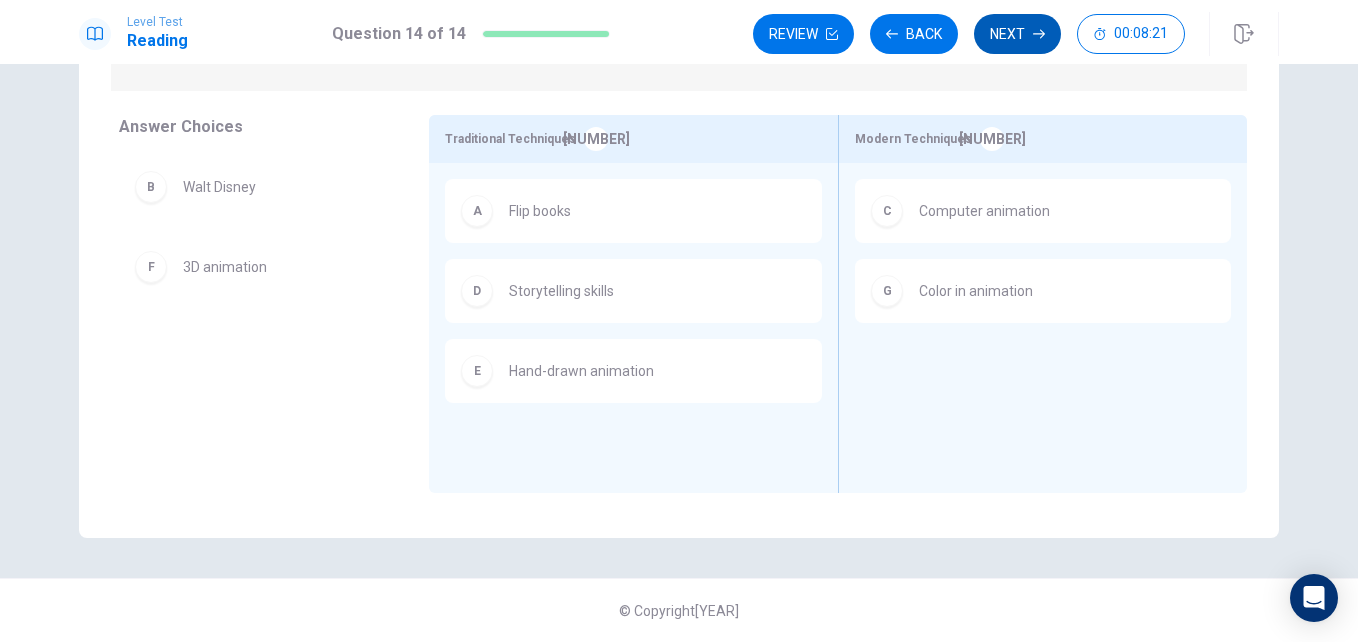 click on "Next" at bounding box center [1017, 34] 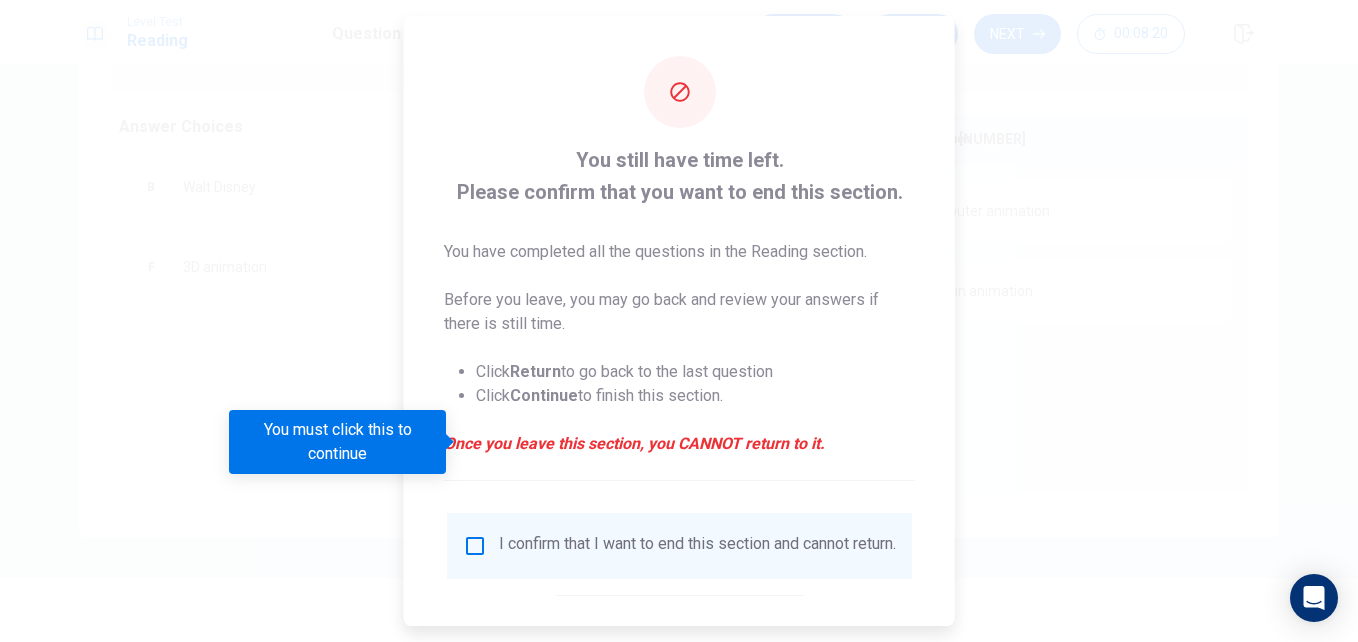 scroll, scrollTop: 104, scrollLeft: 0, axis: vertical 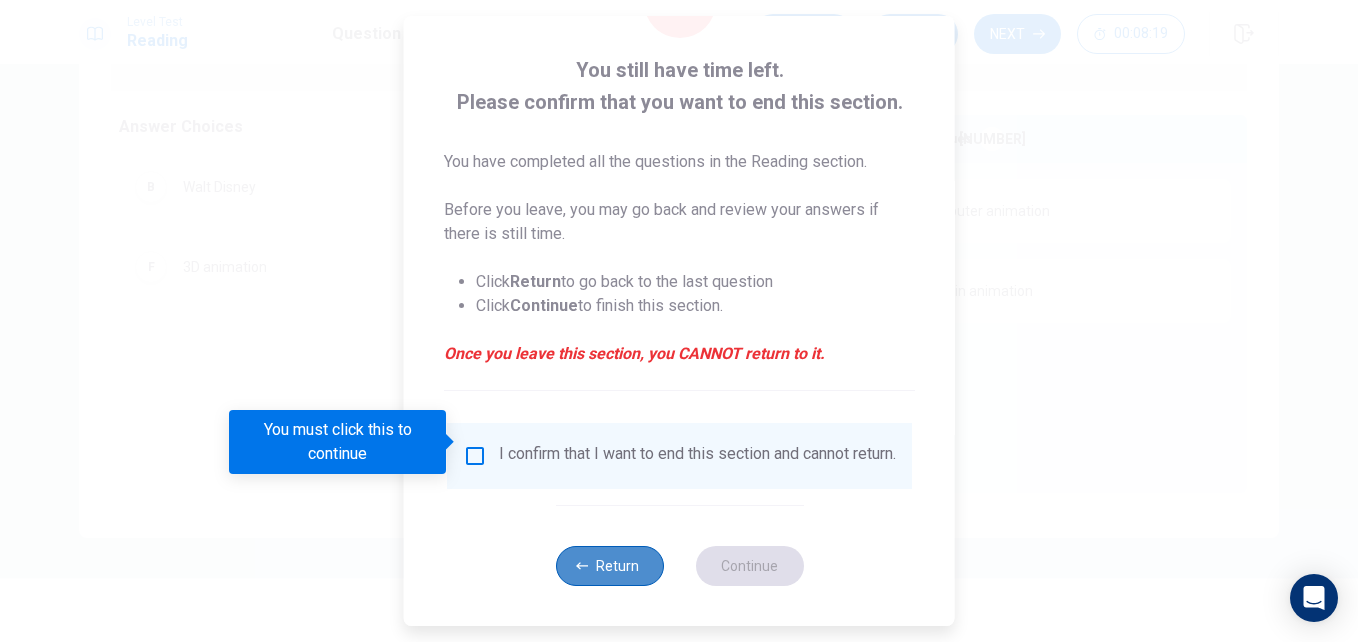 click on "Return" at bounding box center [609, 566] 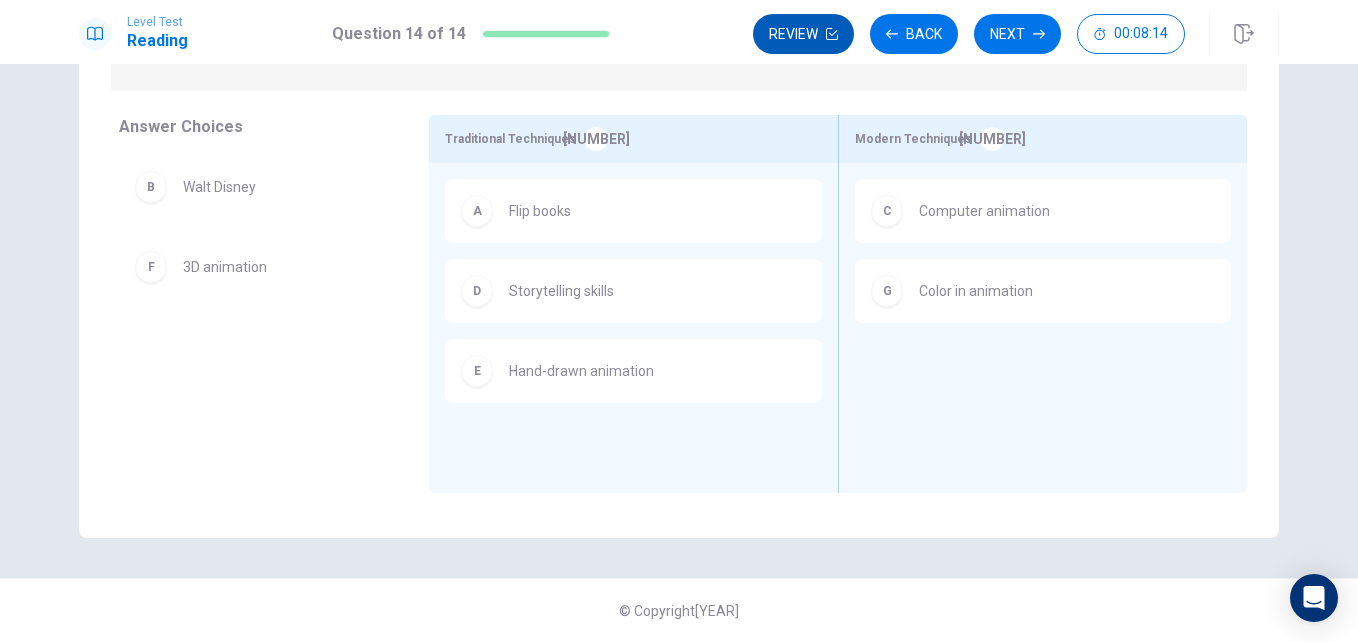 click on "Review" at bounding box center (803, 34) 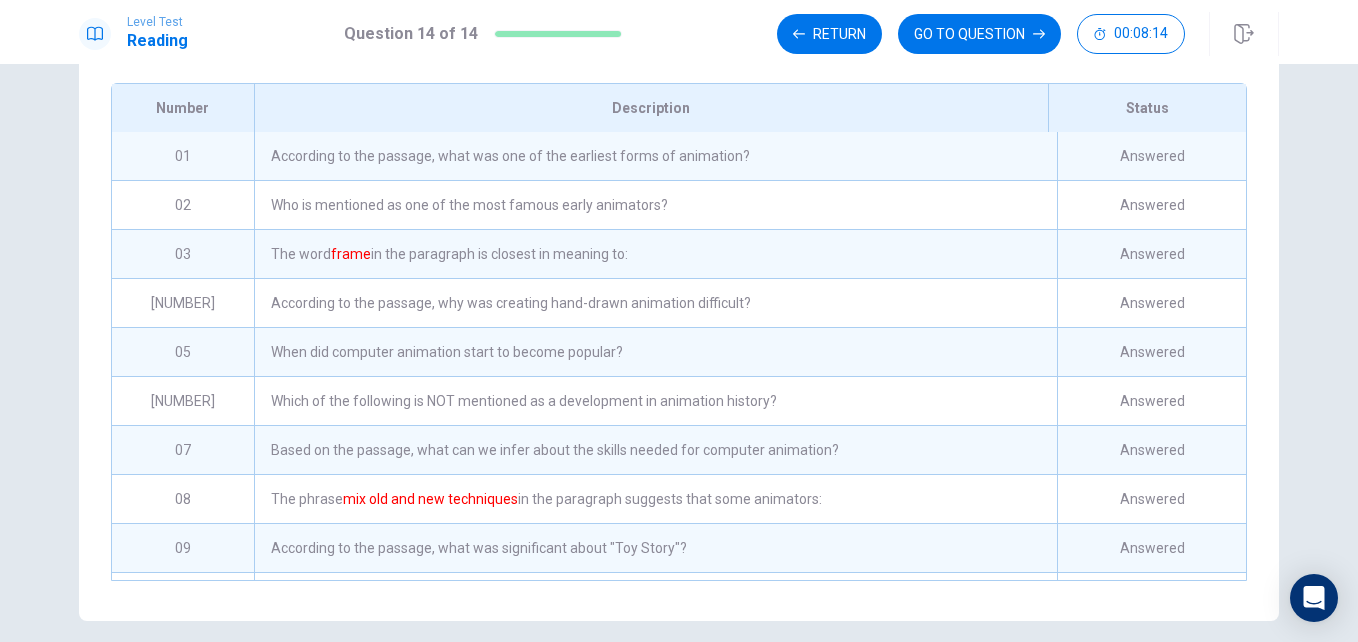 scroll, scrollTop: 235, scrollLeft: 0, axis: vertical 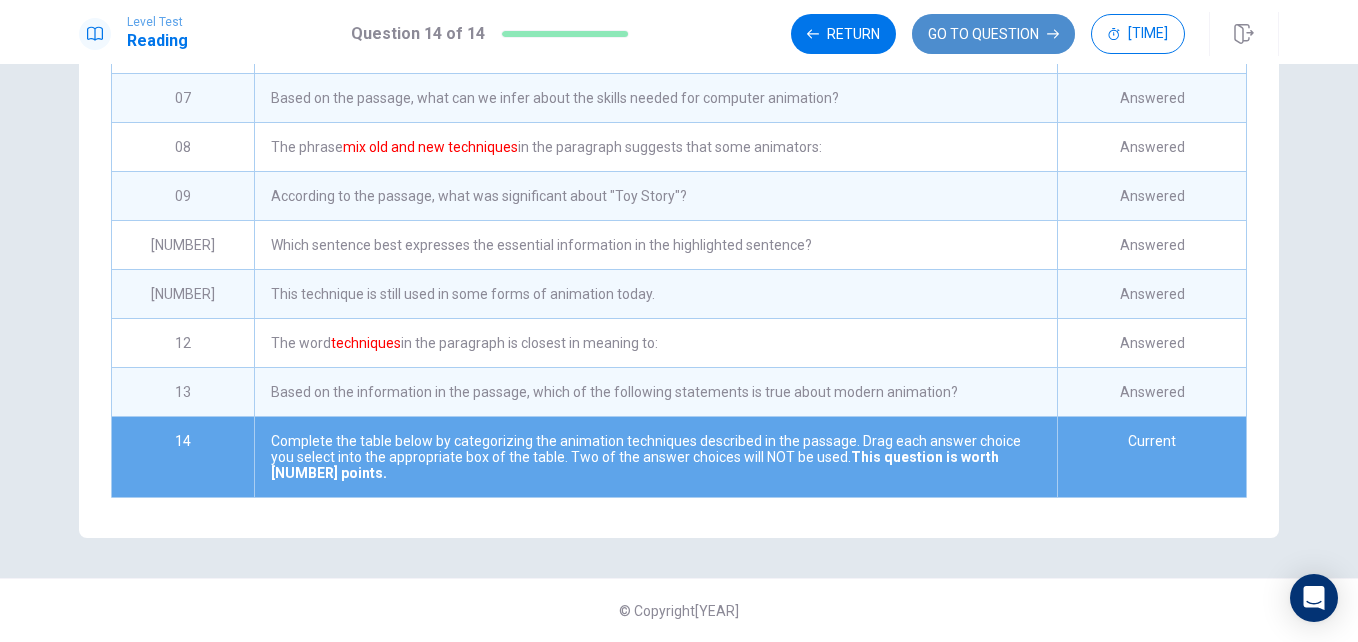 click on "GO TO QUESTION" at bounding box center (993, 34) 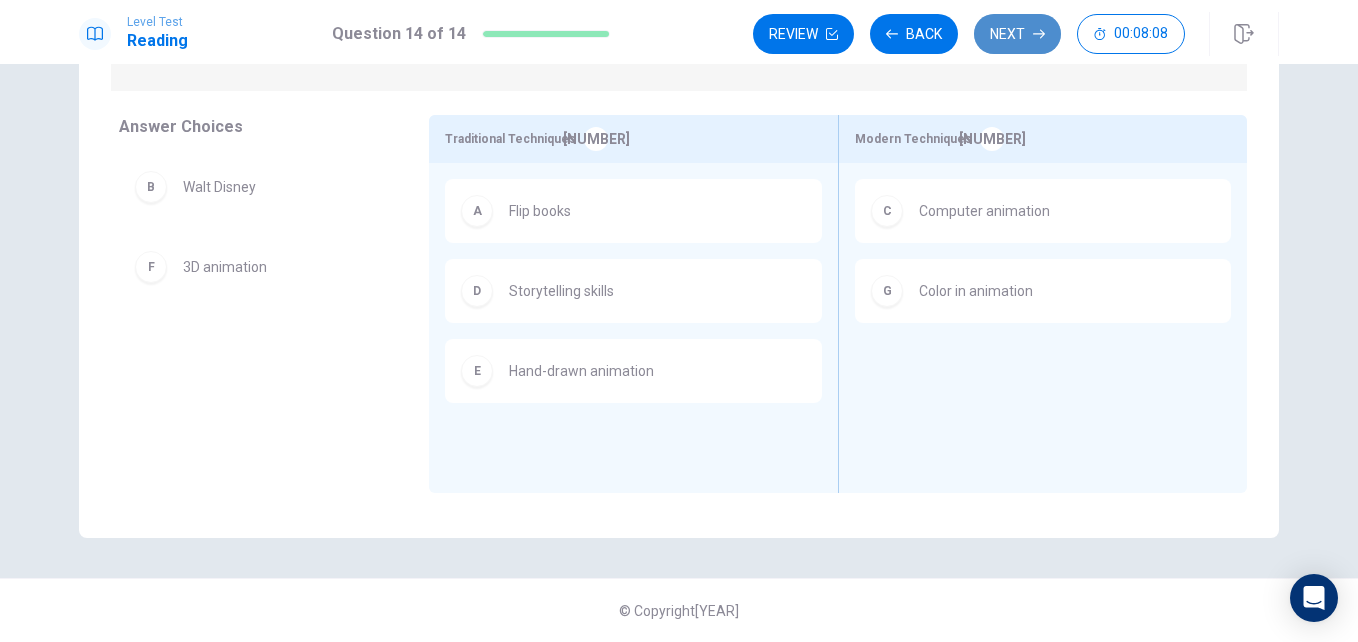 click on "Next" at bounding box center [1017, 34] 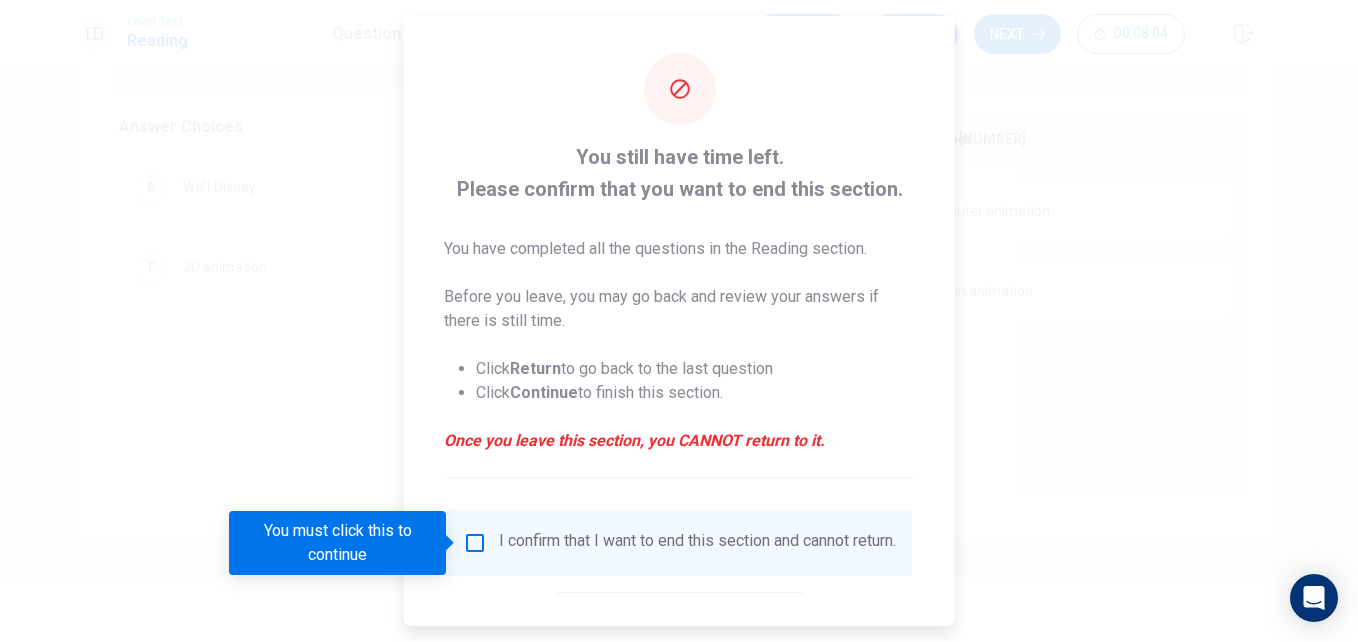 scroll, scrollTop: 104, scrollLeft: 0, axis: vertical 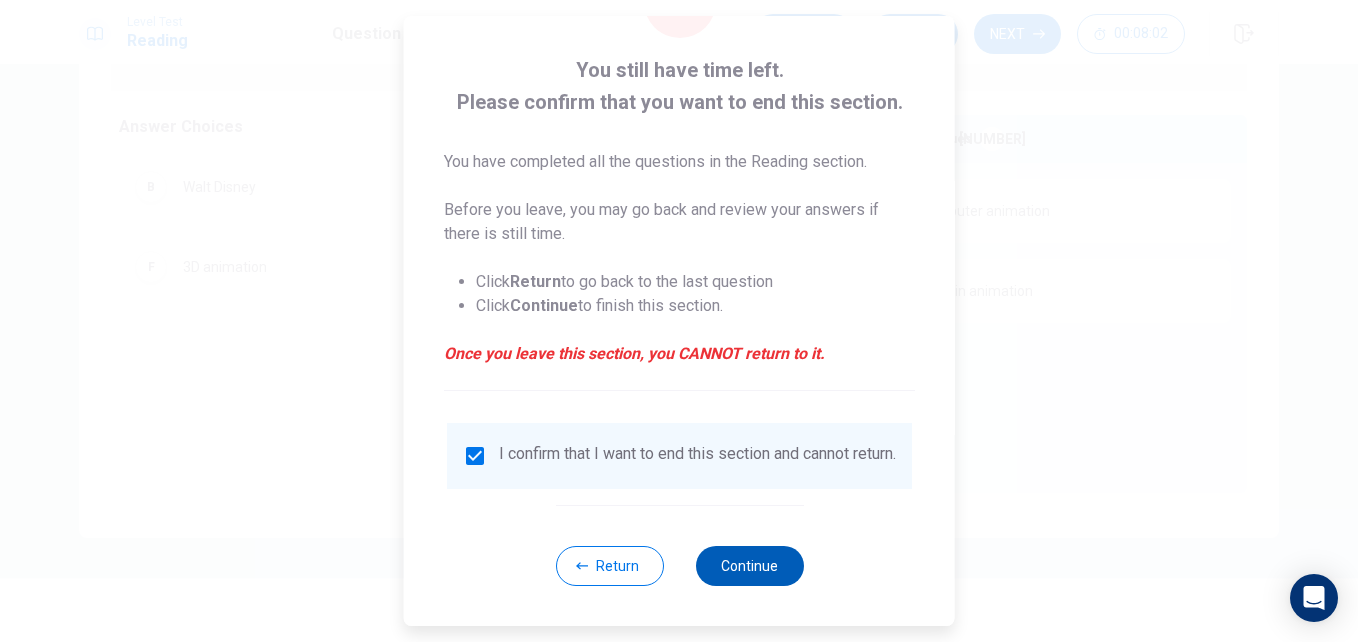 click on "Continue" at bounding box center (749, 566) 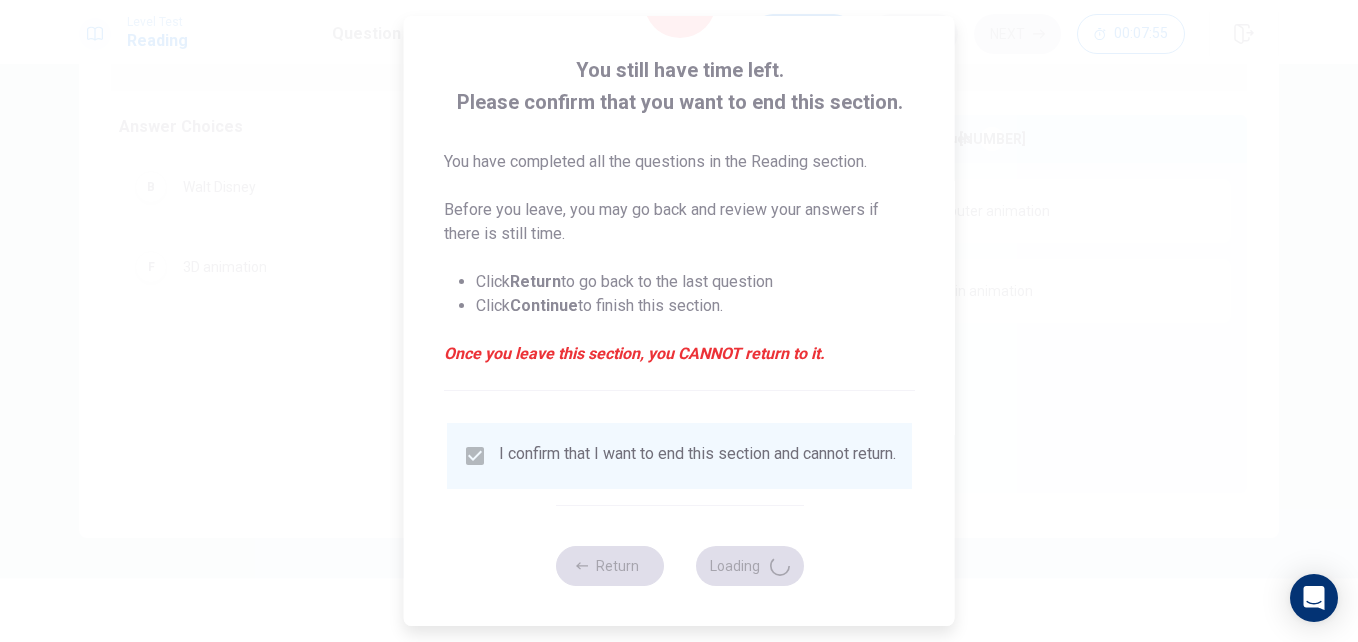 scroll, scrollTop: 104, scrollLeft: 0, axis: vertical 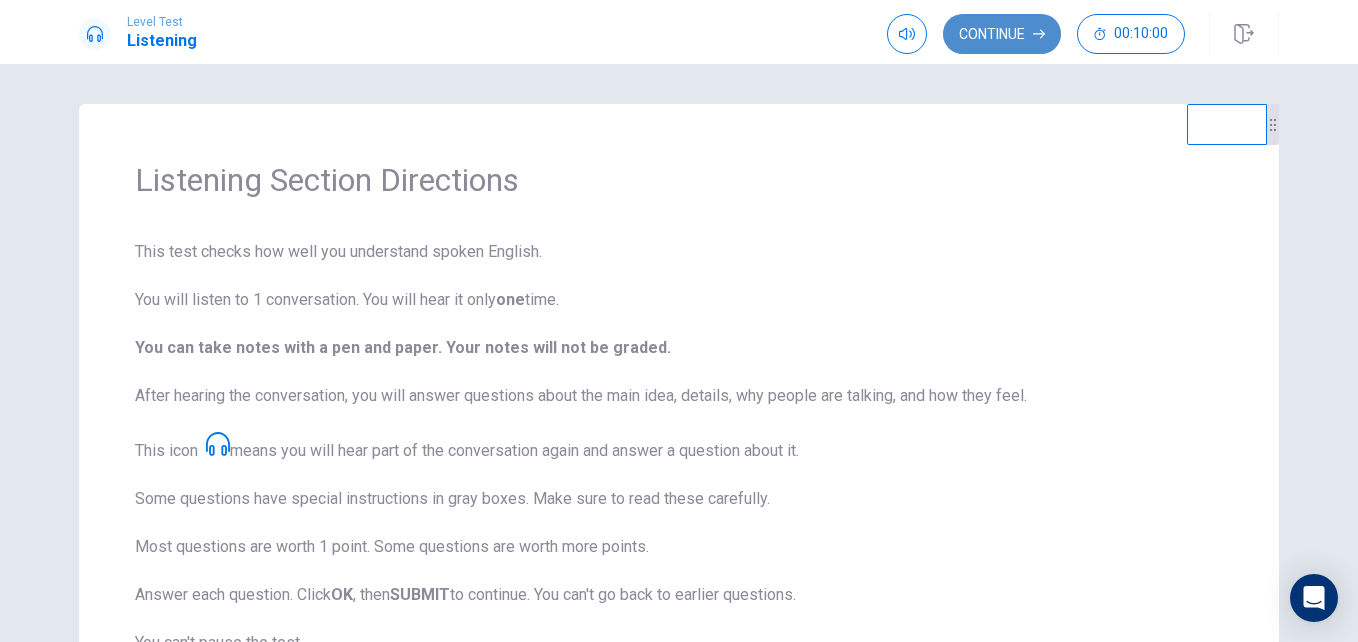 click on "Continue" at bounding box center [1002, 34] 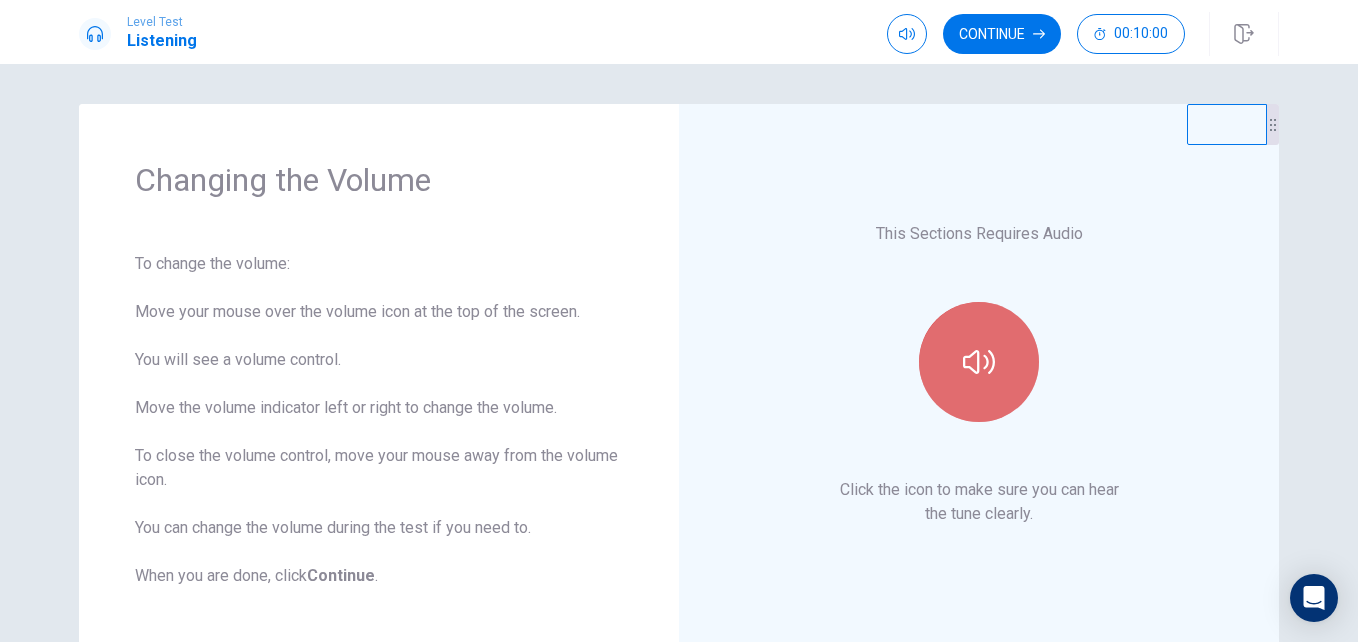 click at bounding box center (979, 362) 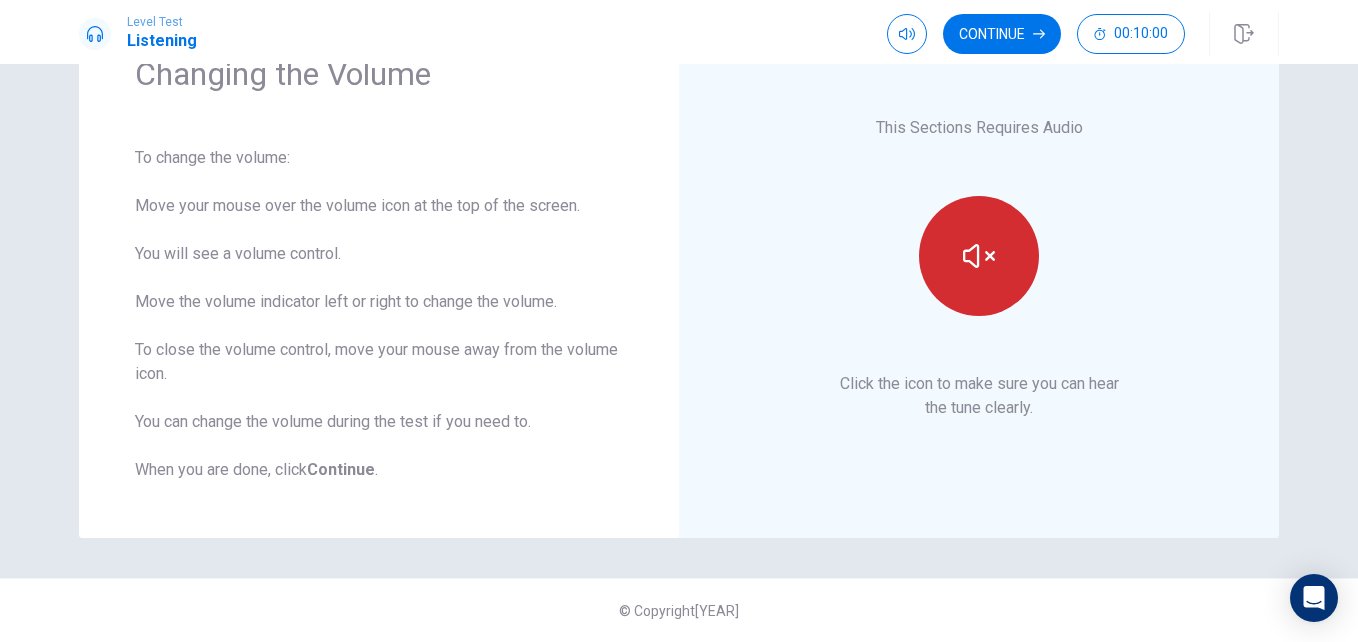 scroll, scrollTop: 0, scrollLeft: 0, axis: both 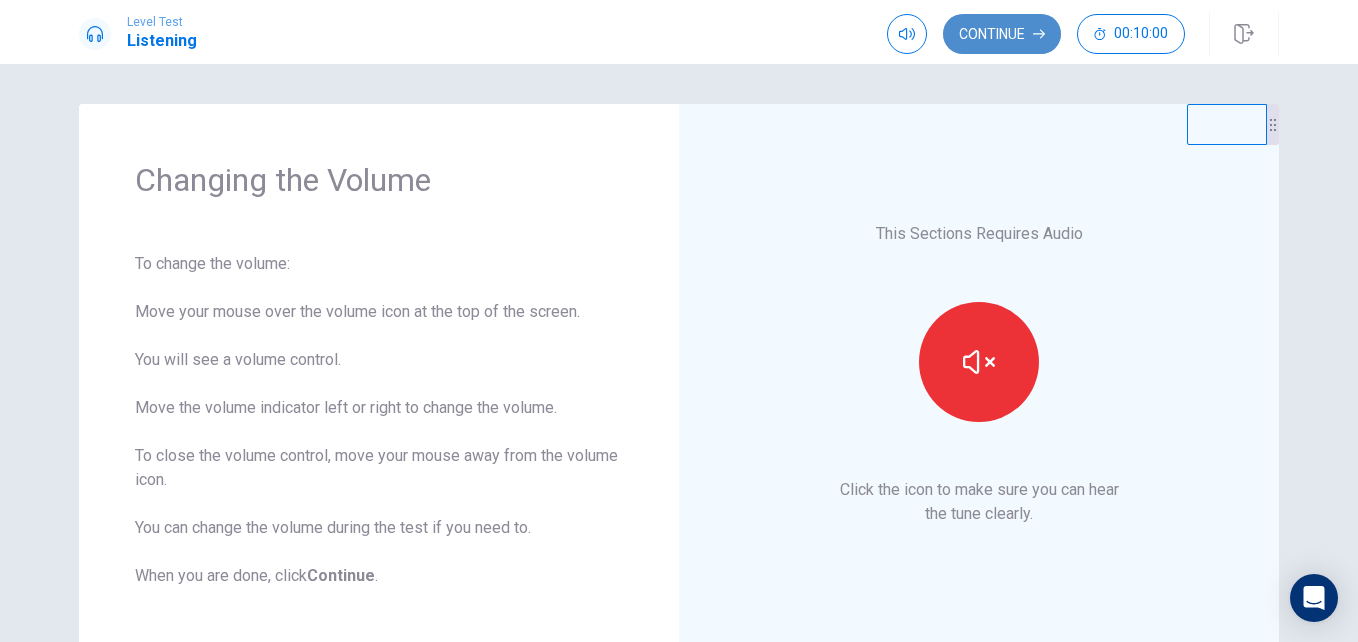 click on "Continue" at bounding box center (1002, 34) 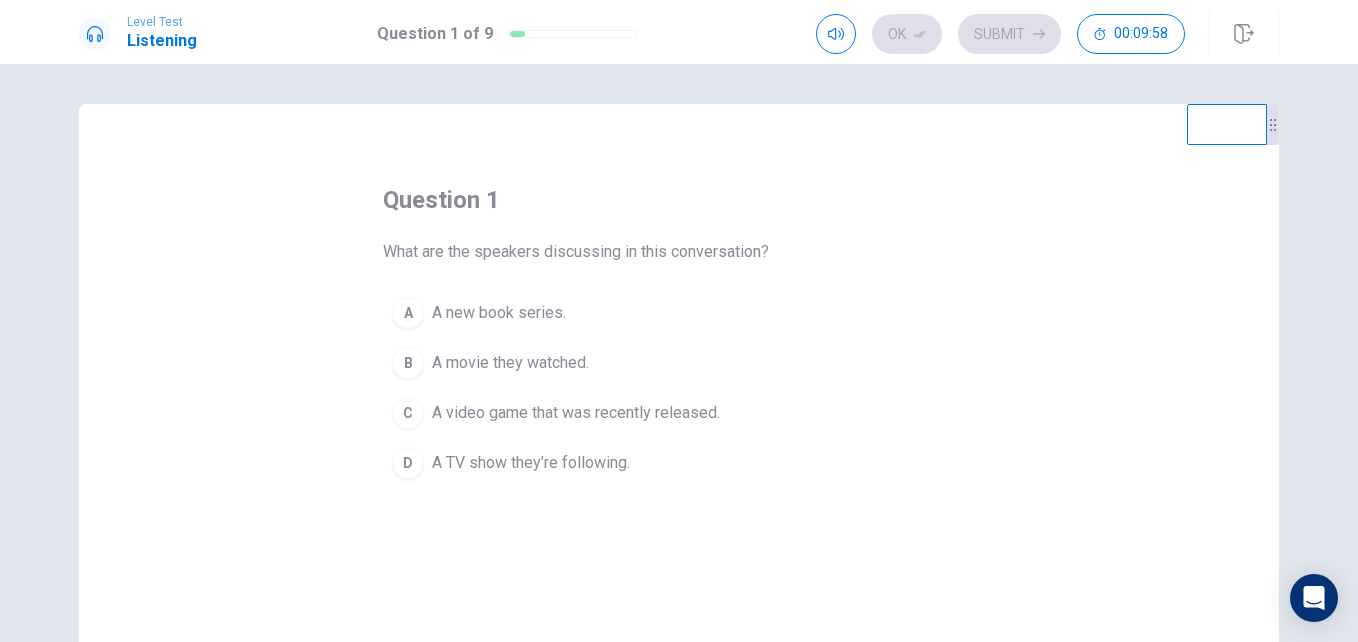 click on "A video game that was recently released." at bounding box center [499, 313] 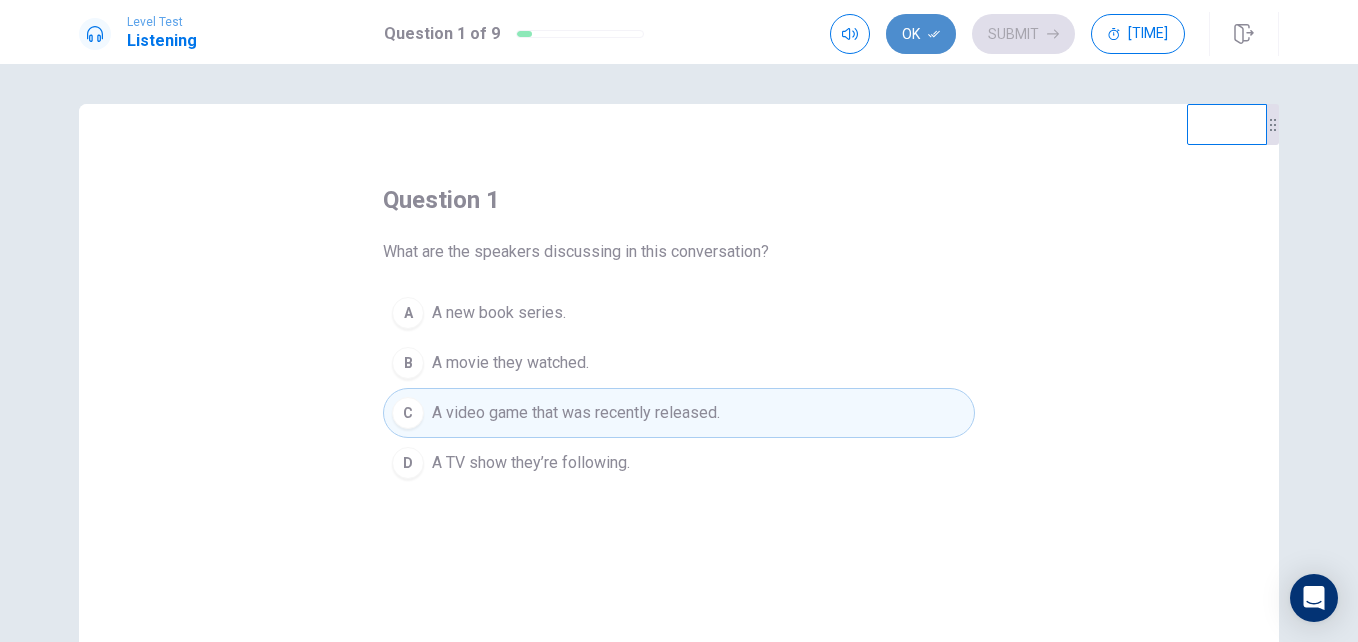 click on "Ok" at bounding box center [921, 34] 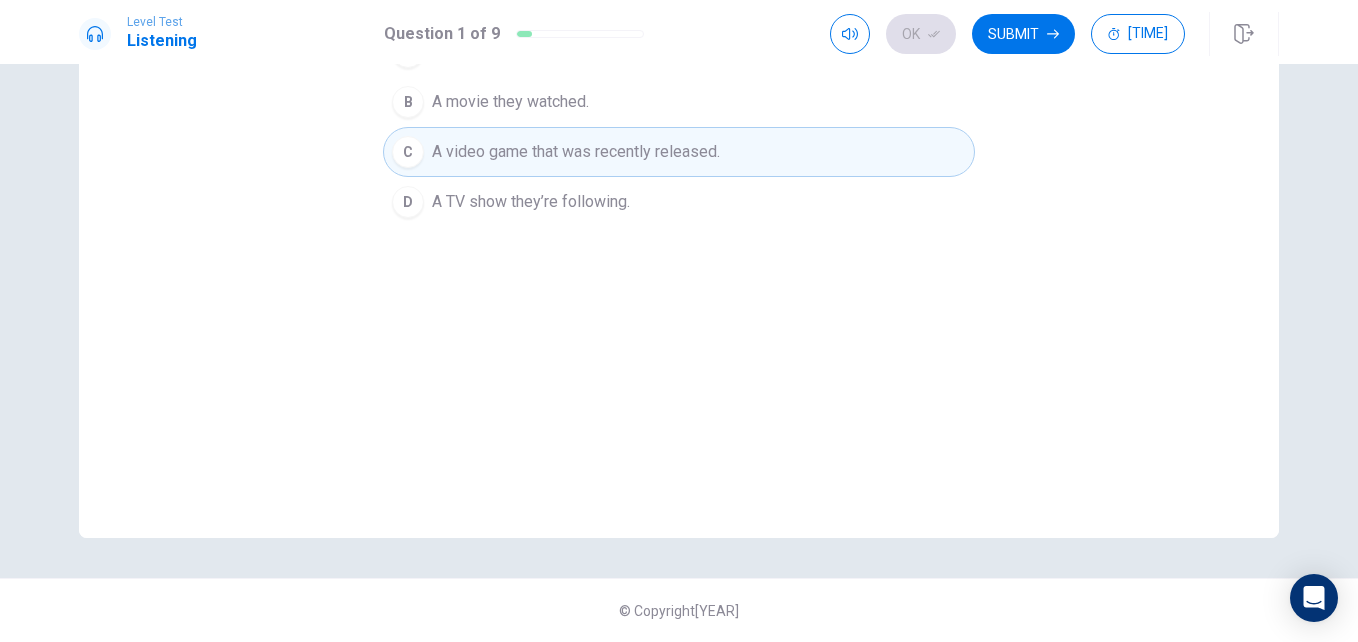 scroll, scrollTop: 0, scrollLeft: 0, axis: both 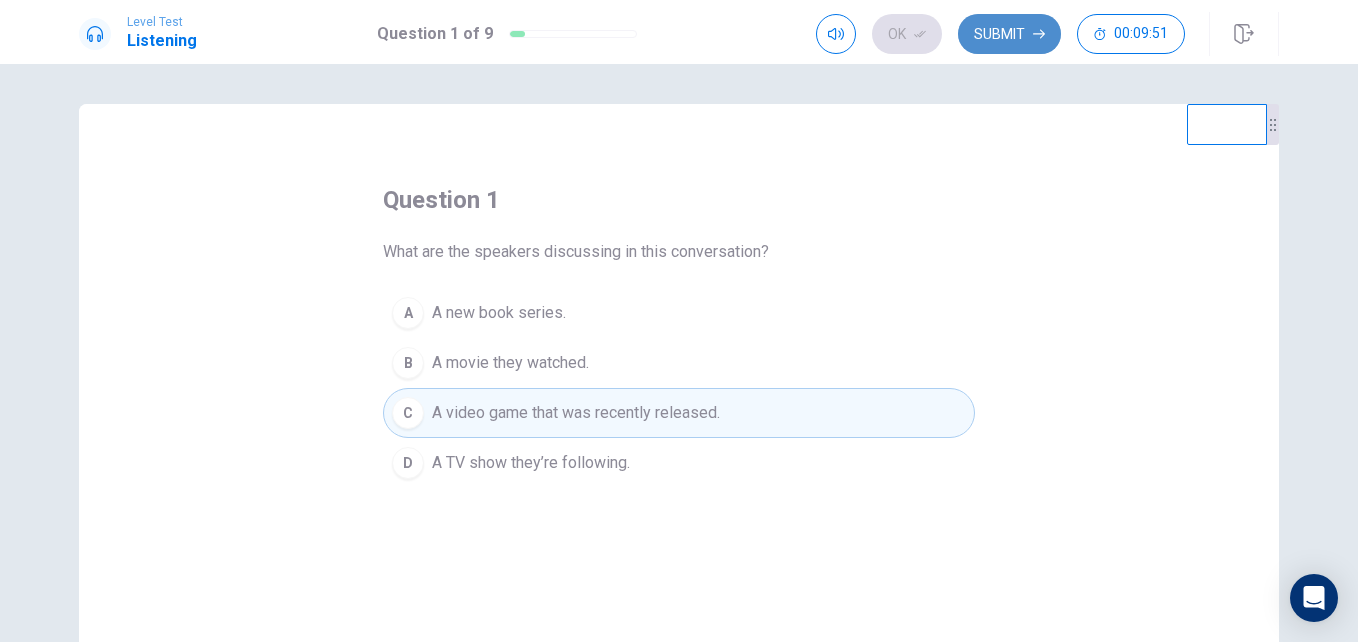 click on "Submit" at bounding box center (1009, 34) 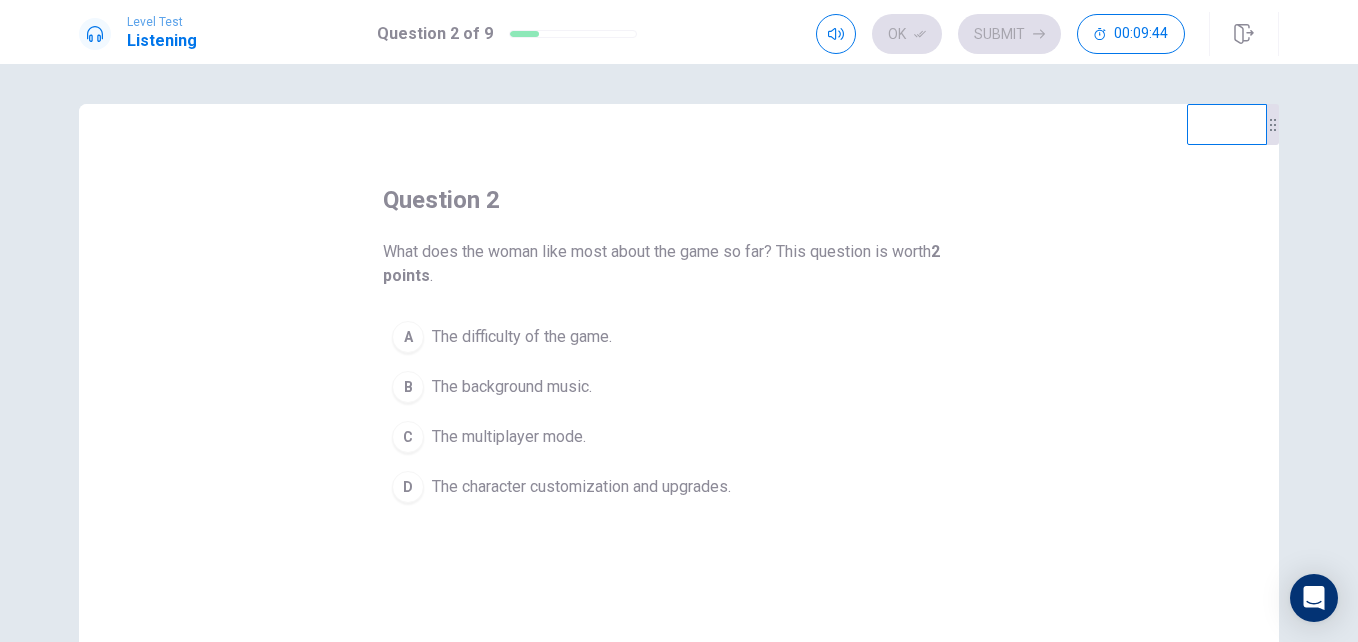 click on "The character customization and upgrades." at bounding box center (522, 337) 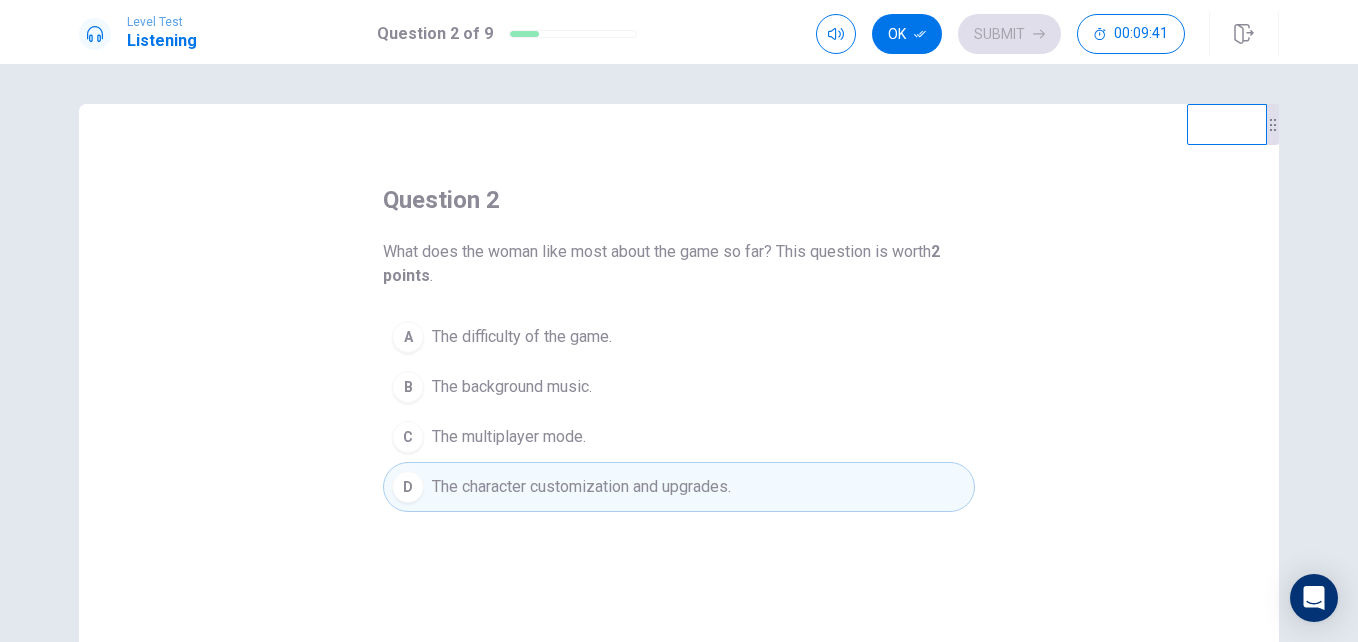click on "The multiplayer mode." at bounding box center (522, 337) 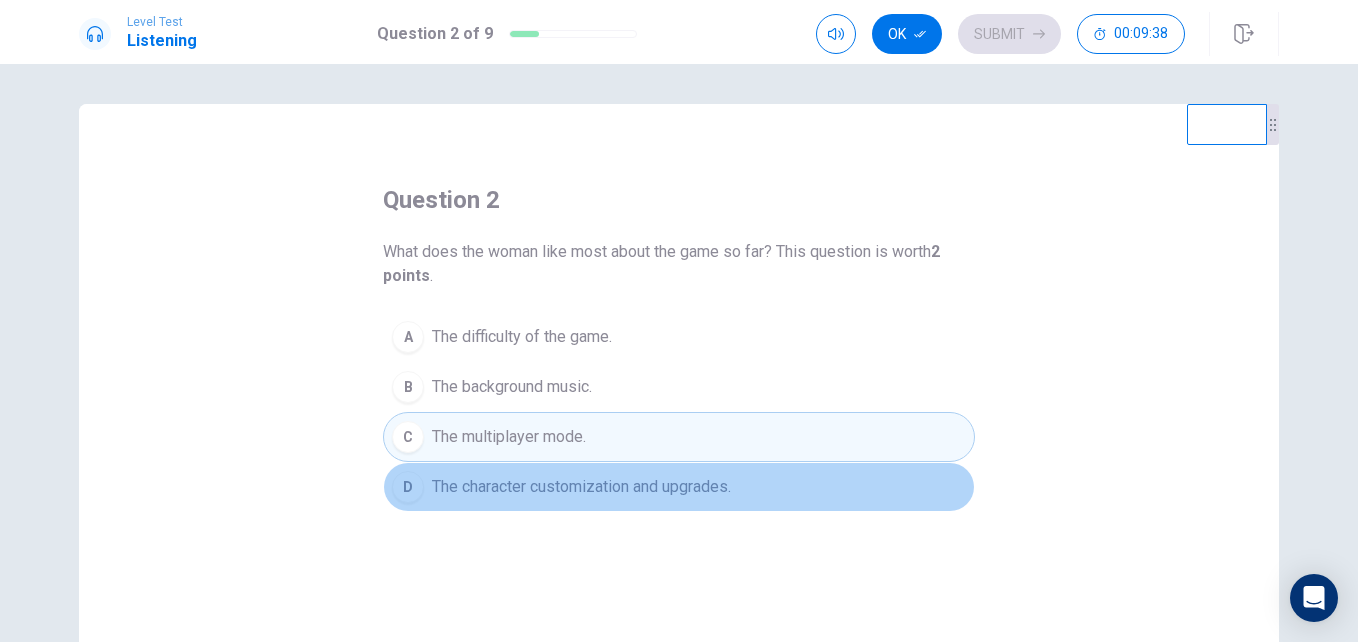 click on "The character customization and upgrades." at bounding box center [522, 337] 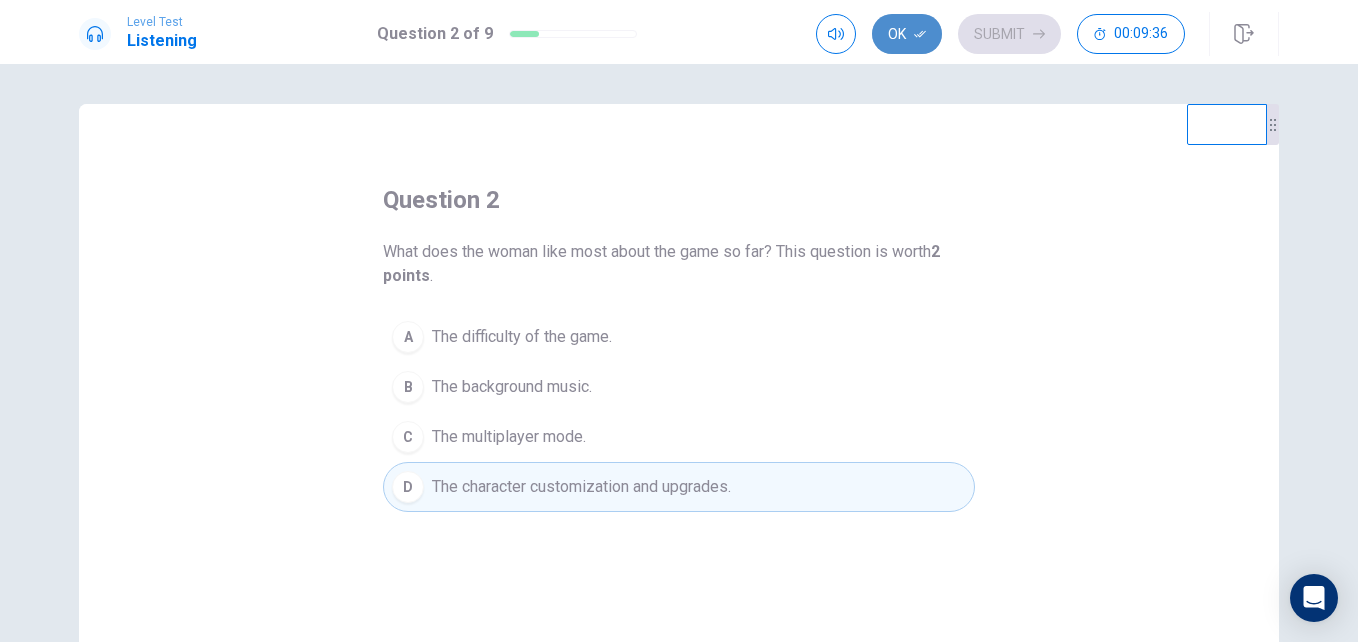 click on "Ok" at bounding box center (907, 34) 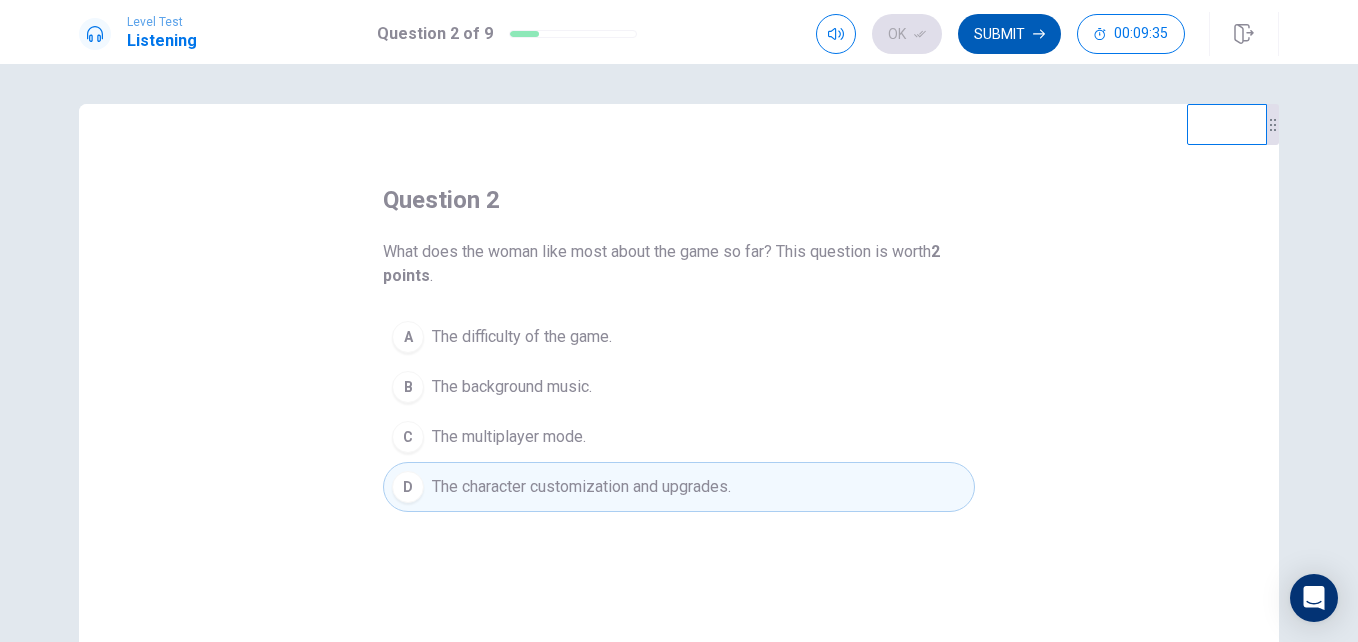 click on "Submit" at bounding box center (1009, 34) 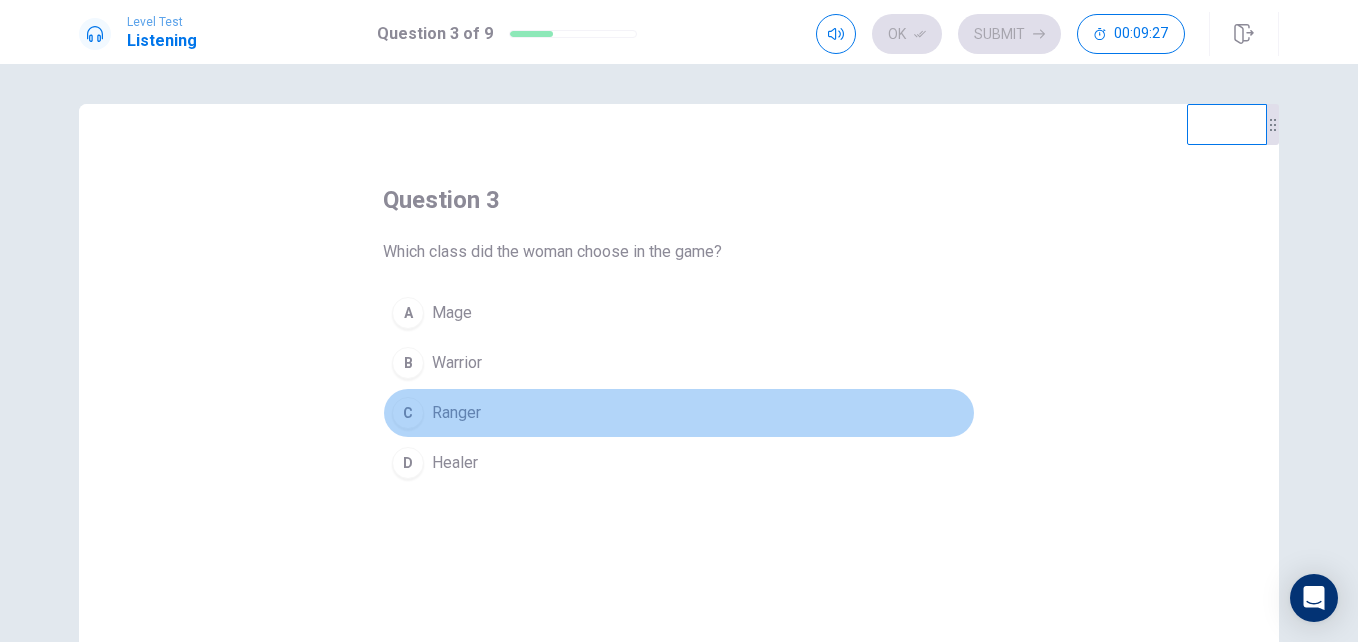 click on "Ranger" at bounding box center (452, 313) 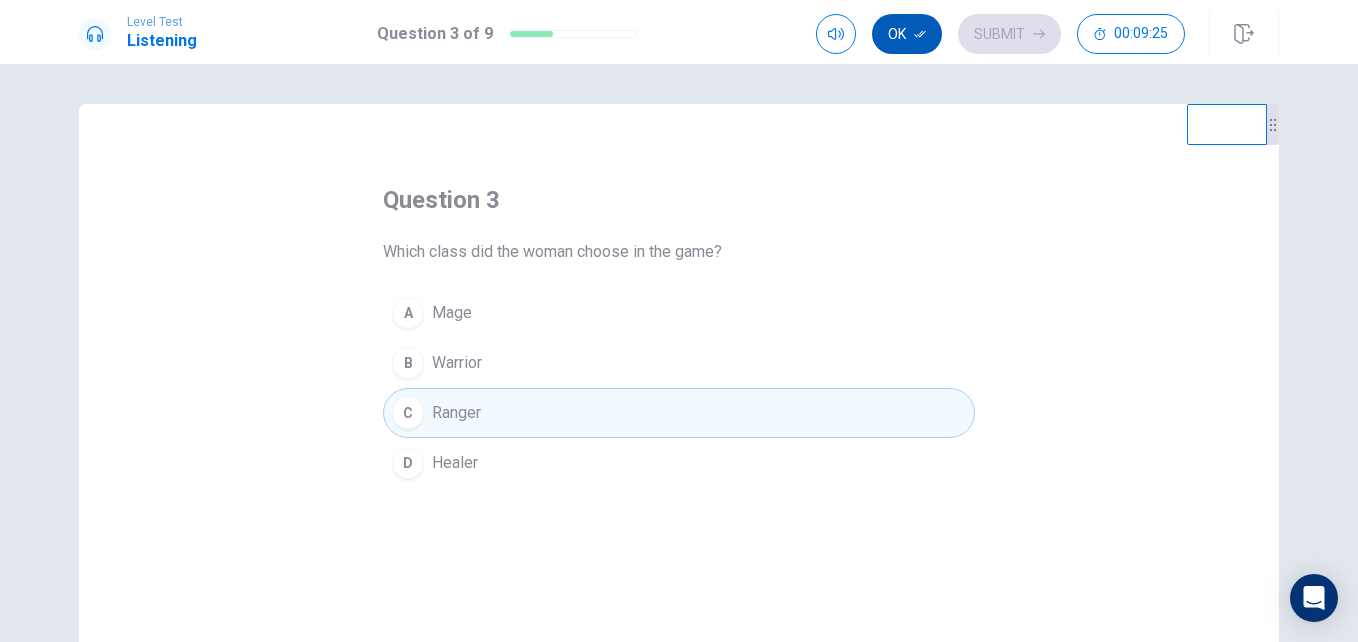 click at bounding box center [920, 34] 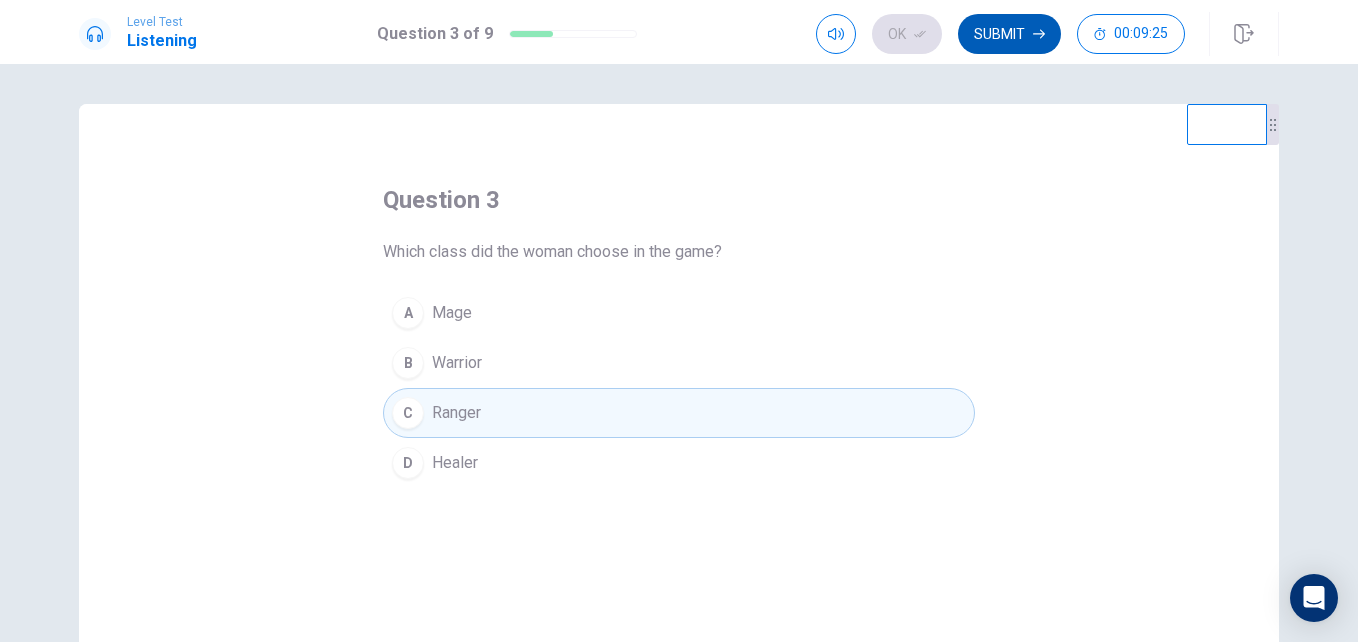 click on "Submit" at bounding box center (1009, 34) 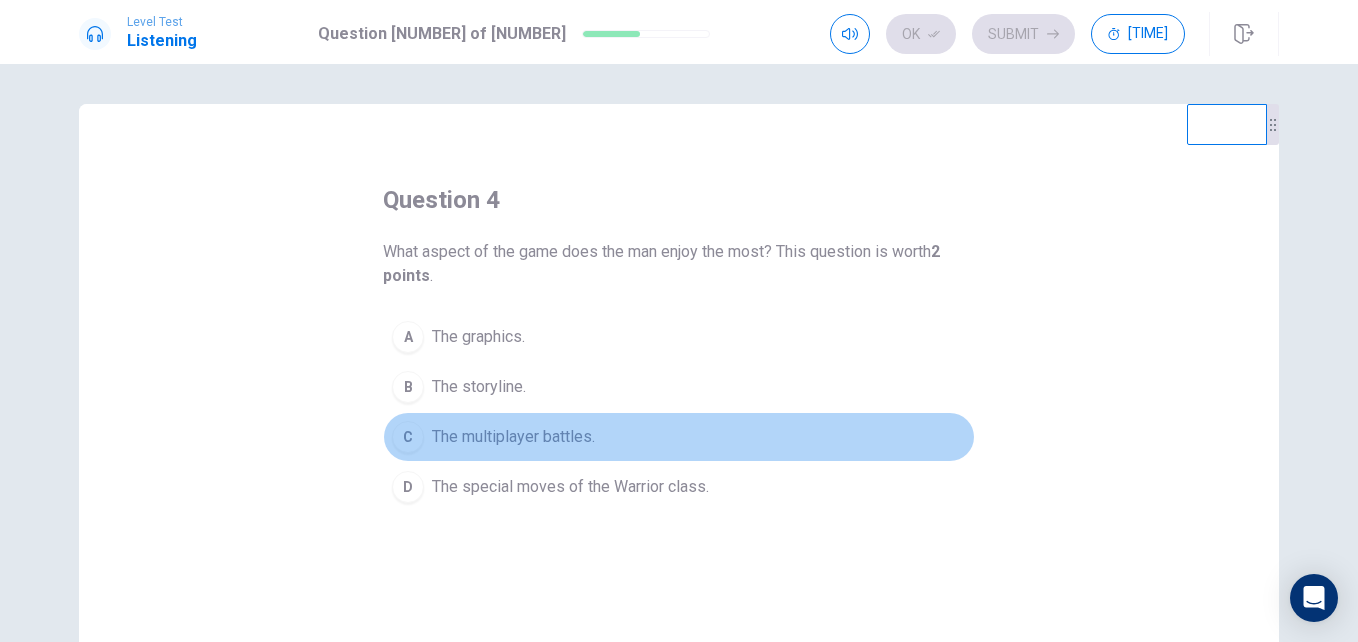 click on "The multiplayer battles." at bounding box center [478, 337] 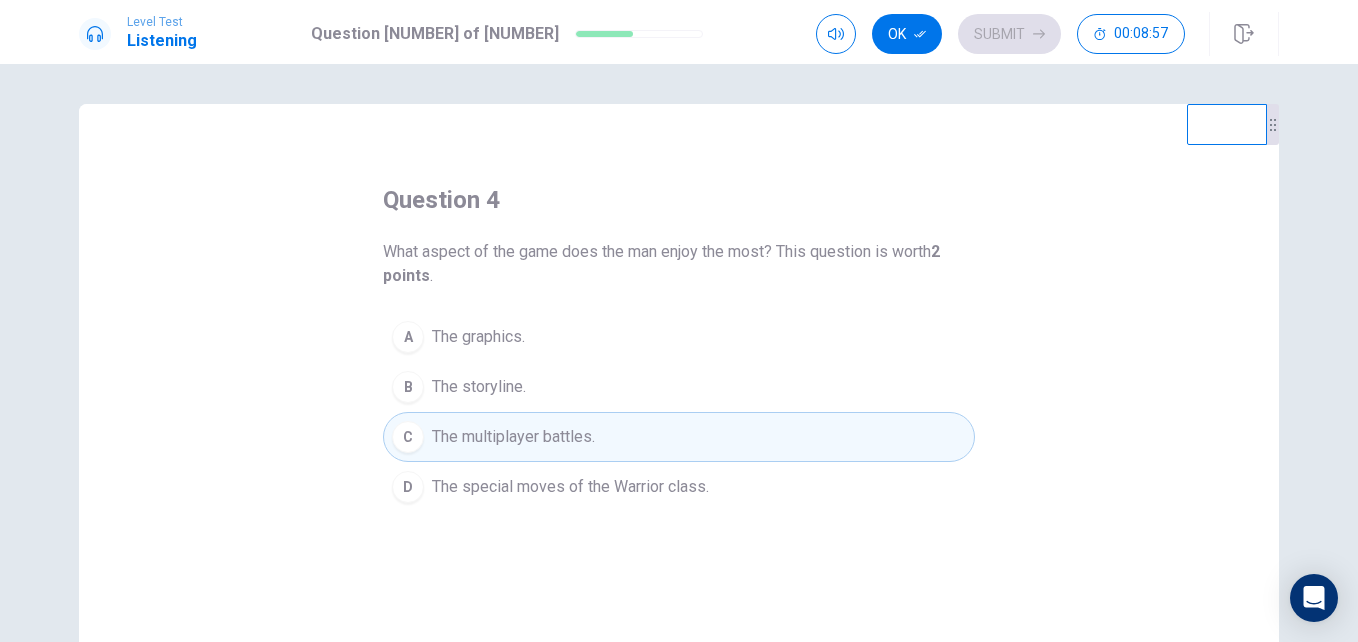 click on "D The special moves of the Warrior class." at bounding box center [679, 487] 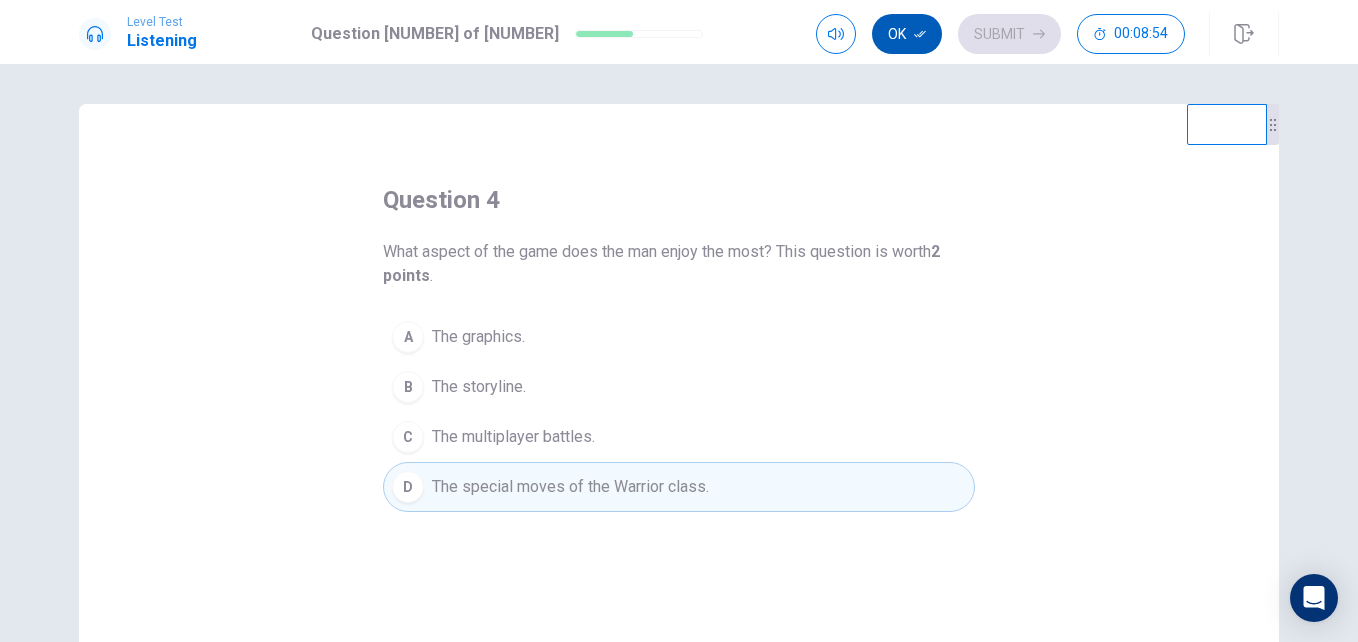 click on "Ok" at bounding box center [907, 34] 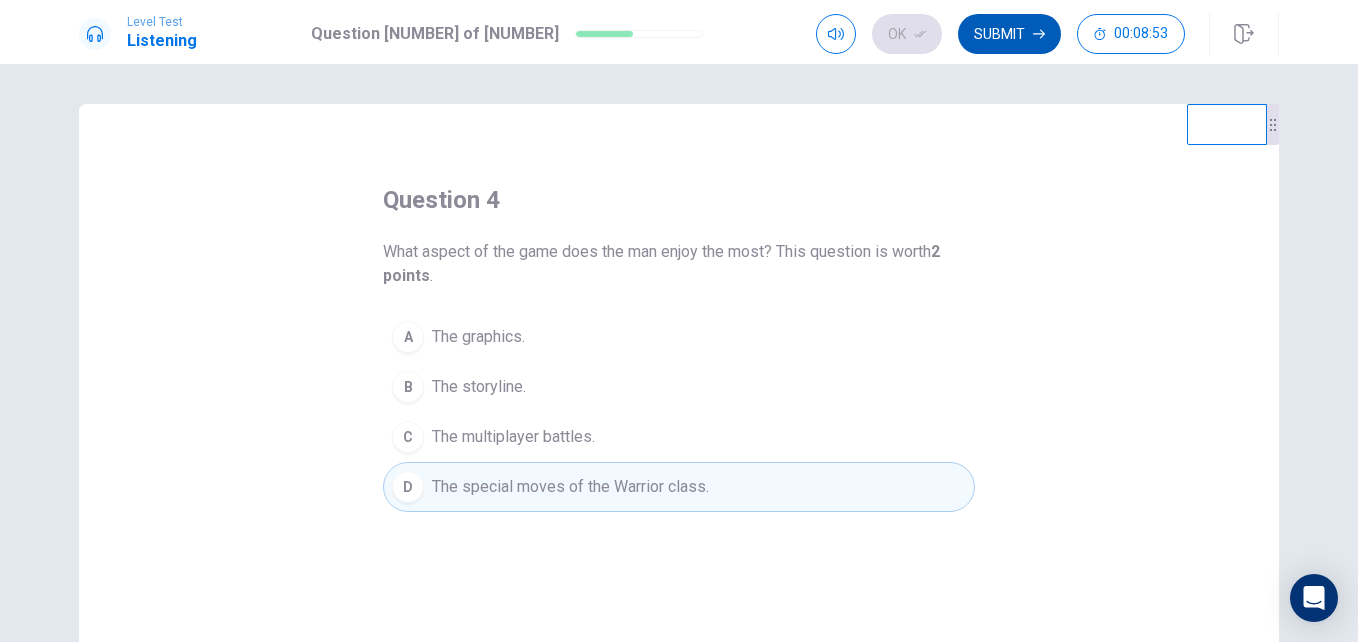 click on "Submit" at bounding box center [1009, 34] 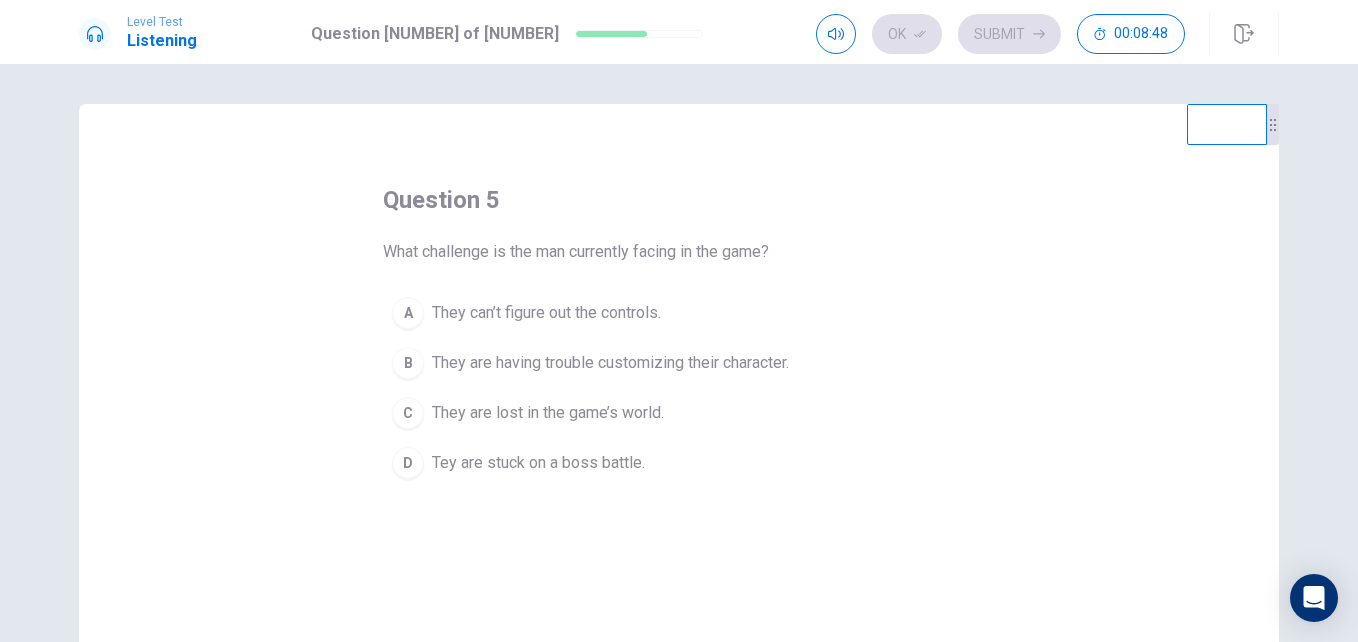 click on "Tey are stuck on a boss battle." at bounding box center (546, 313) 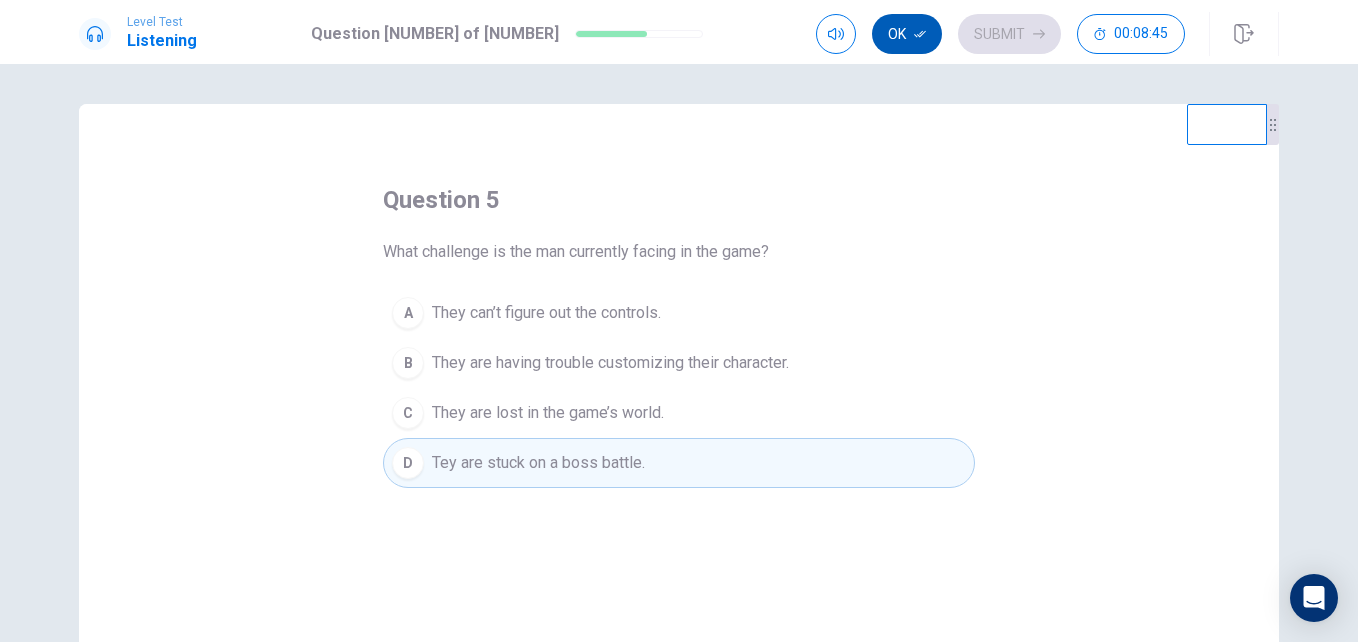 click on "Ok" at bounding box center (907, 34) 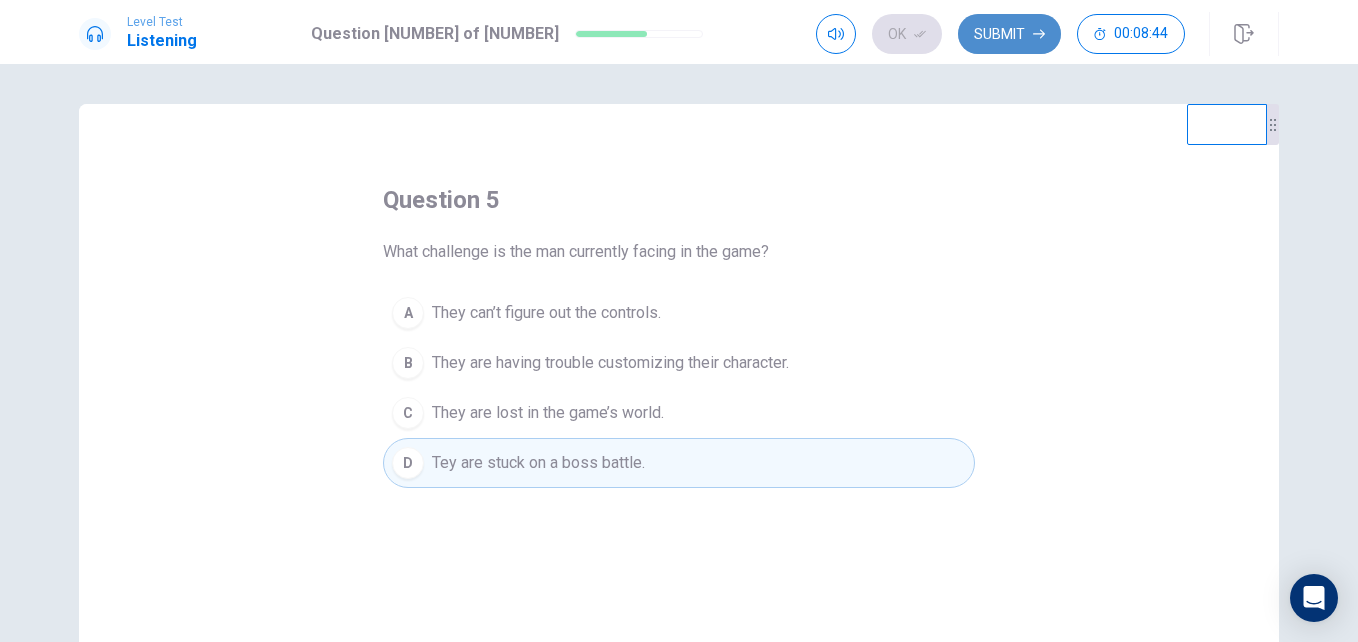 click on "Submit" at bounding box center (1009, 34) 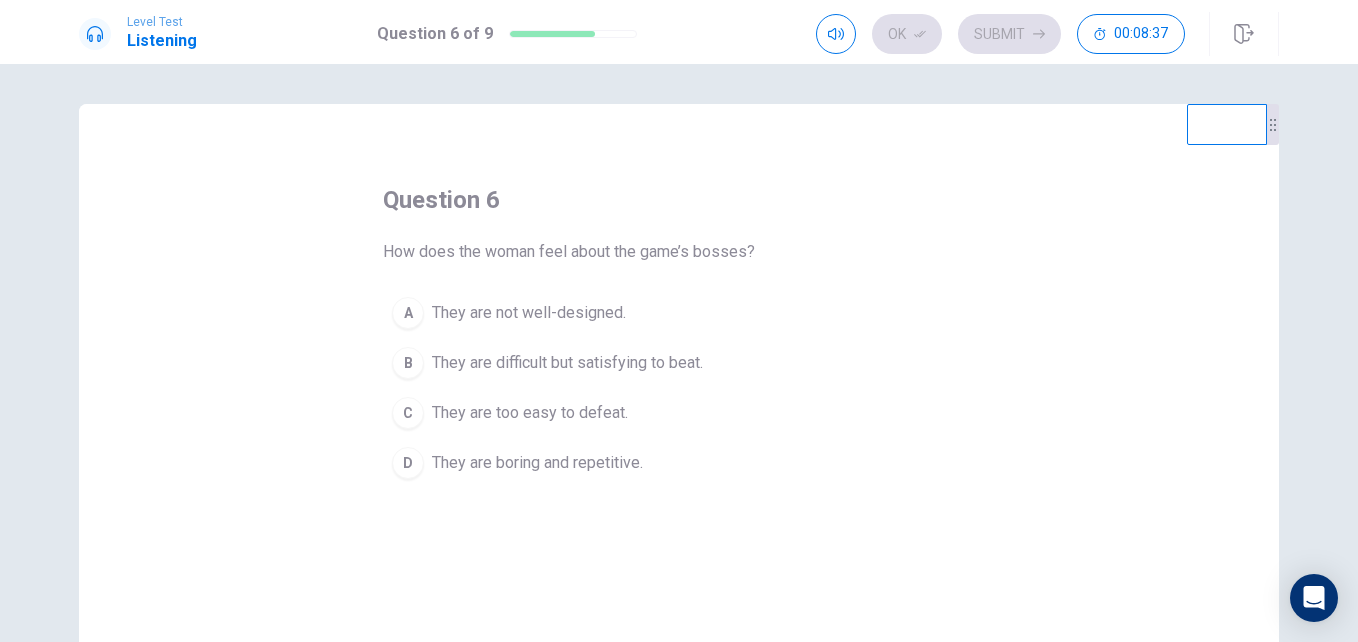 click on "They are difficult but satisfying to beat." at bounding box center (529, 313) 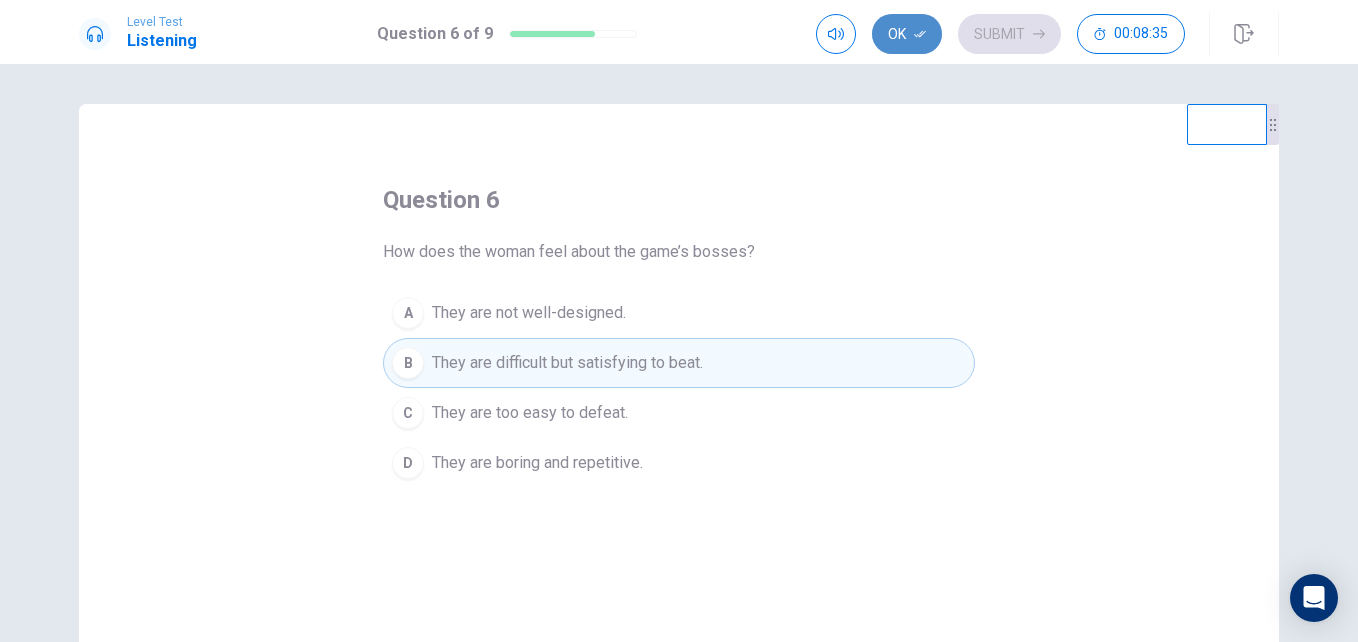 click at bounding box center (920, 34) 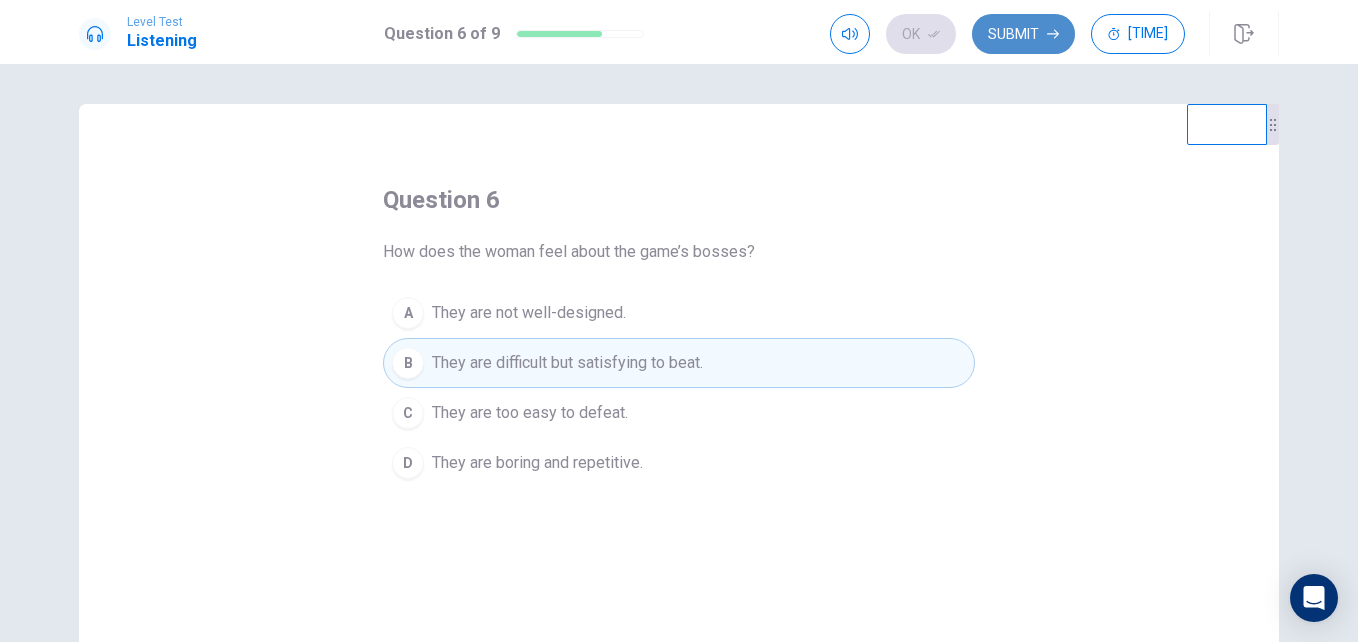 click on "Submit" at bounding box center (1023, 34) 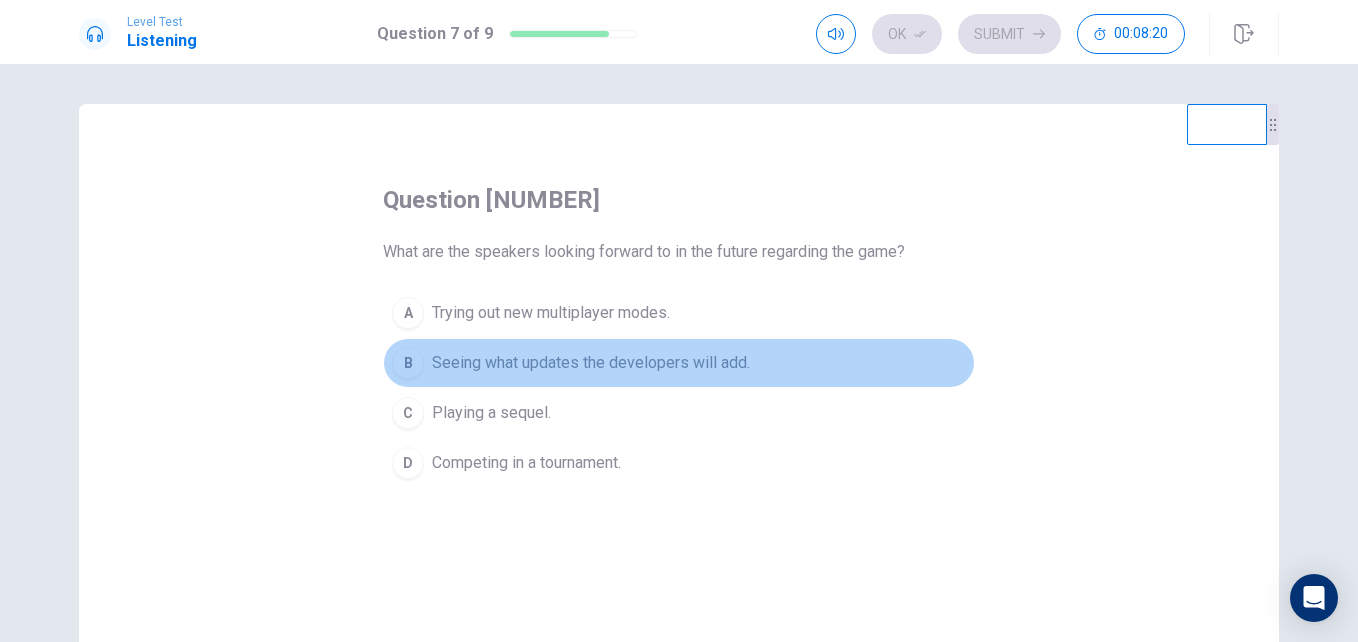 click on "Seeing what updates the developers will add." at bounding box center (551, 313) 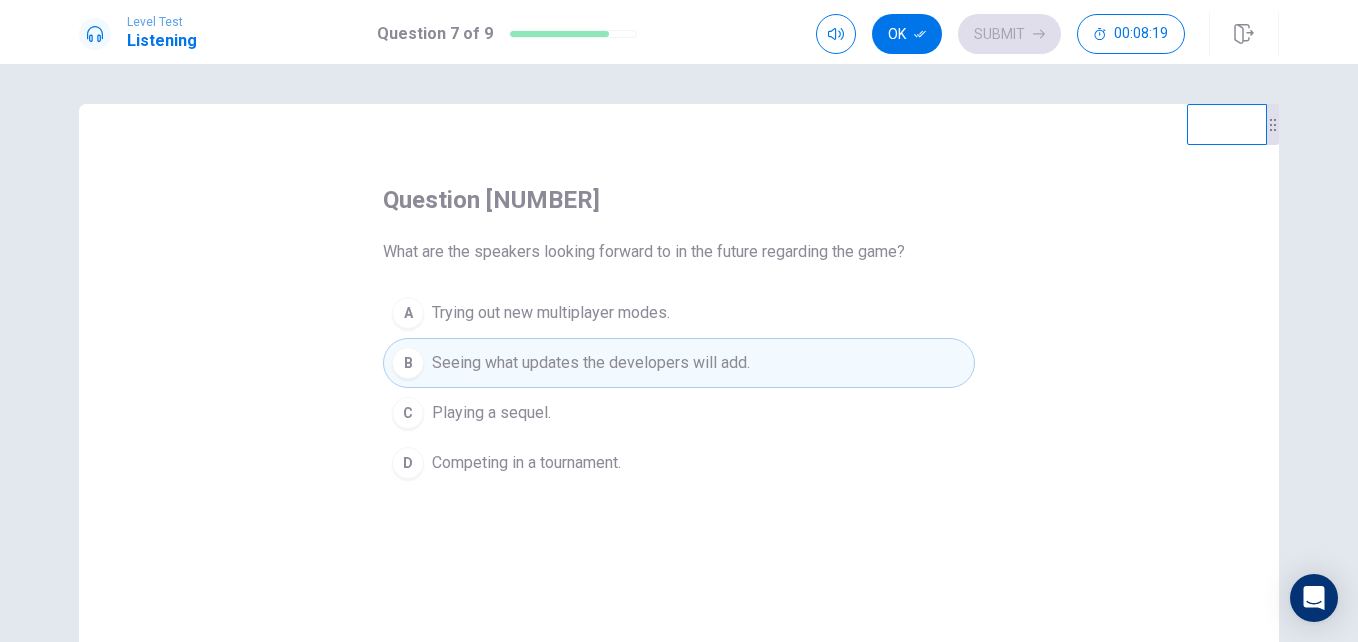 click on "question   7 What are the speakers looking forward to in the future regarding the game? A Trying out new multiplayer modes.
B Seeing what updates the developers will add.
C  Playing a sequel.
D Competing in a tournament. © Copyright  [YEAR]" at bounding box center (679, 353) 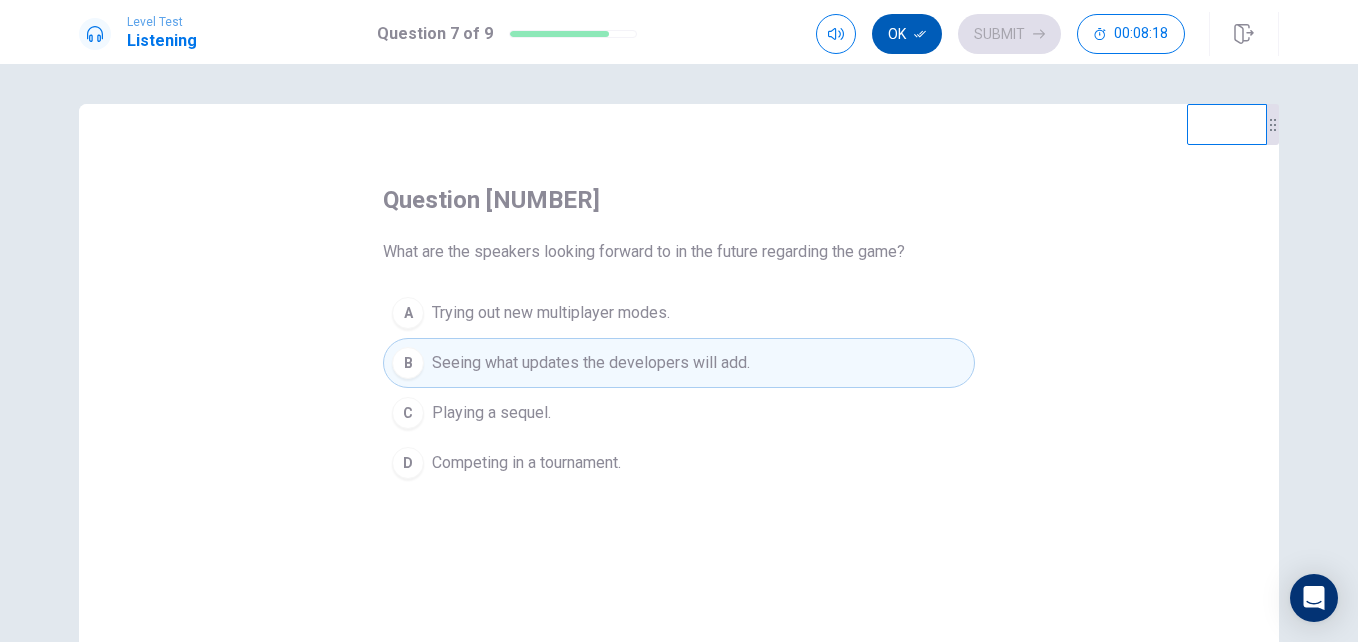click on "Ok" at bounding box center [907, 34] 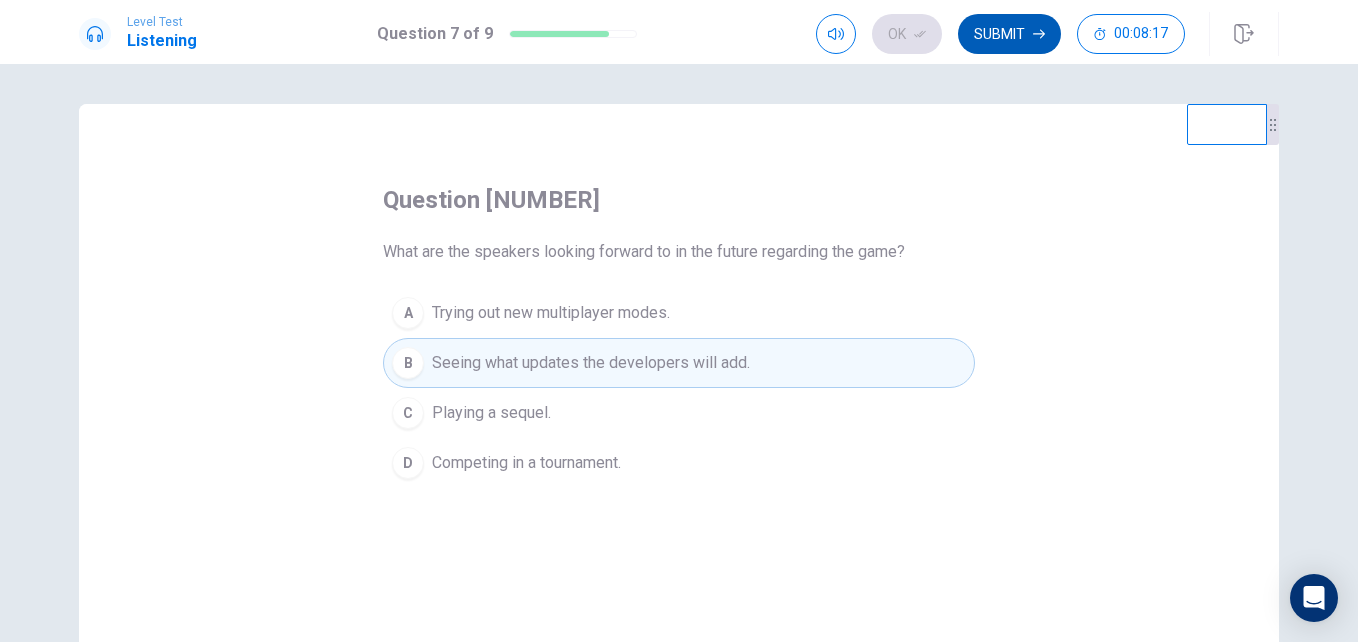 click on "Submit" at bounding box center [1009, 34] 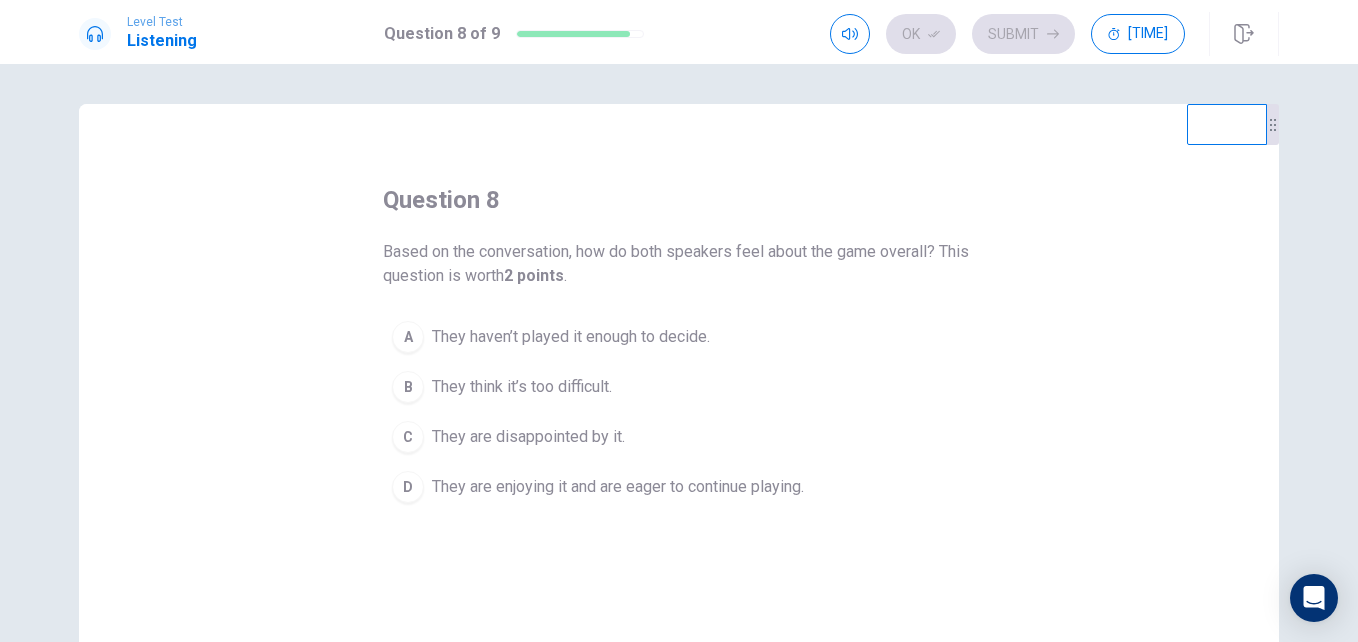 click on "They are enjoying it and are eager to continue playing." at bounding box center (571, 337) 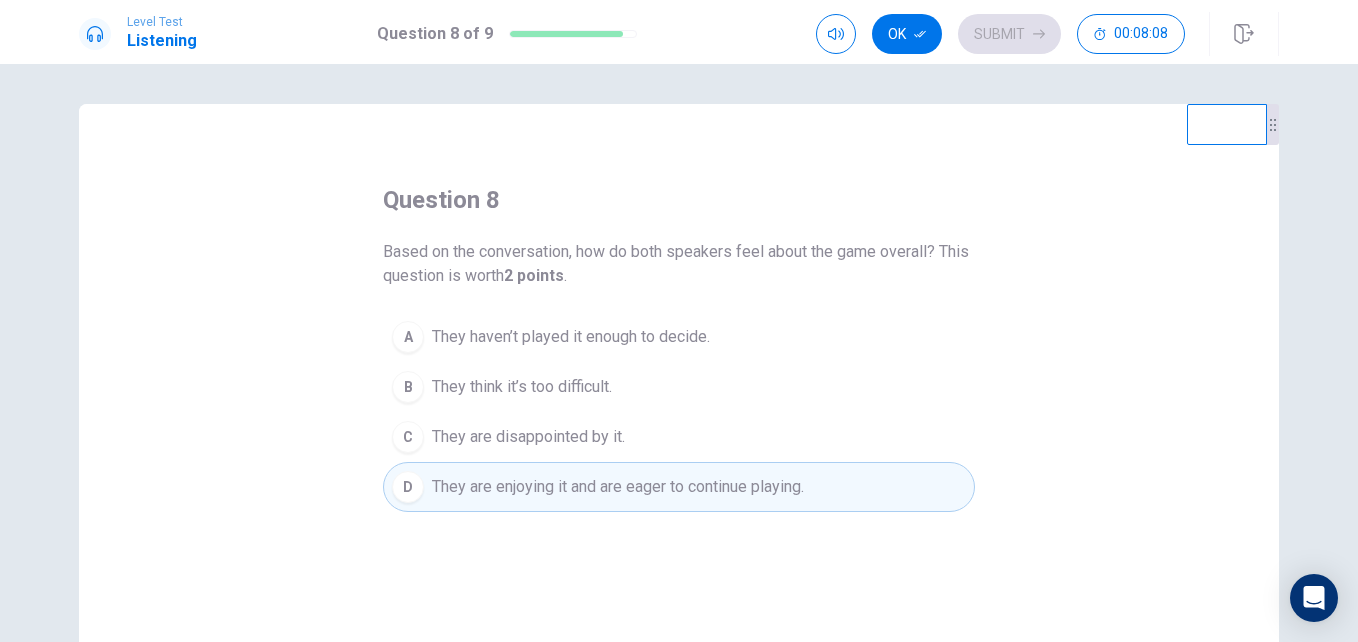 drag, startPoint x: 914, startPoint y: 42, endPoint x: 946, endPoint y: 115, distance: 79.70571 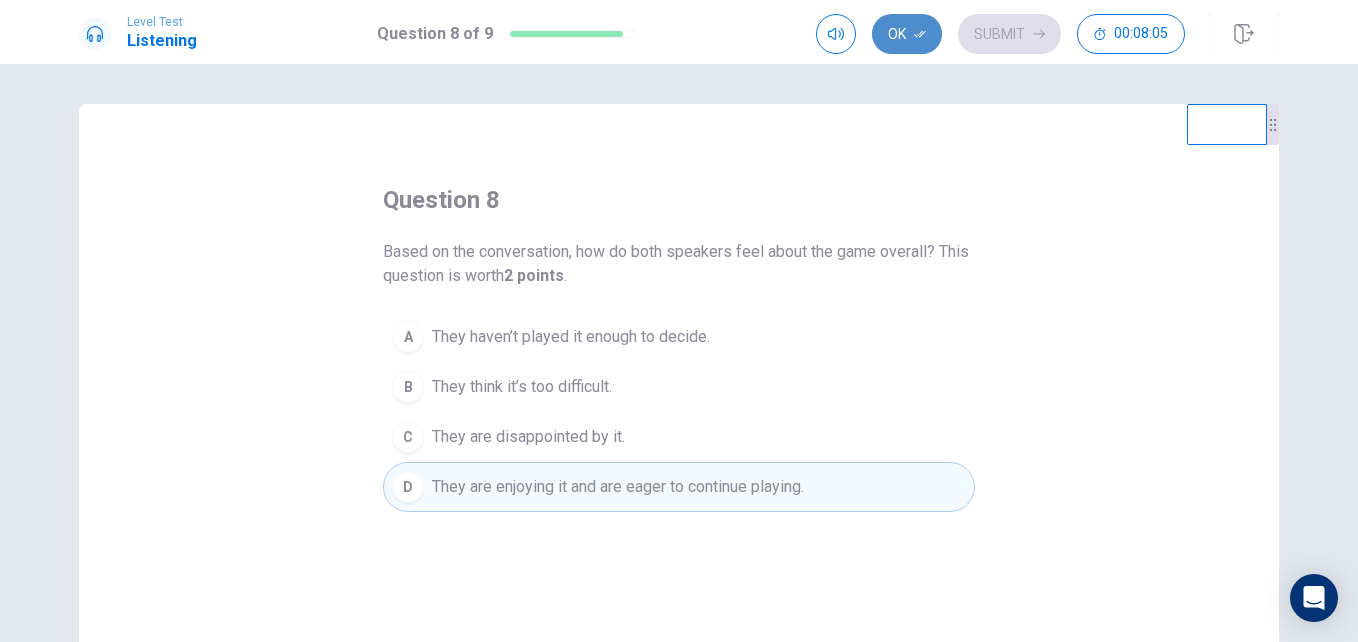 click on "Ok" at bounding box center (907, 34) 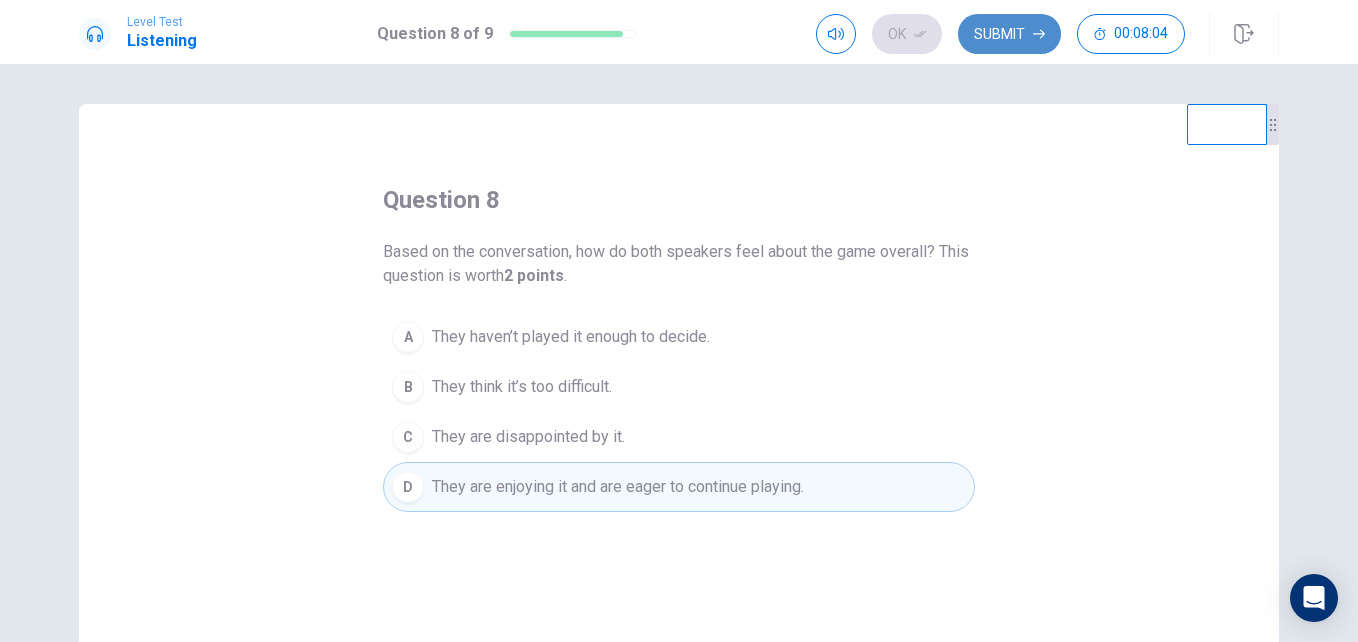 click on "Submit" at bounding box center [1009, 34] 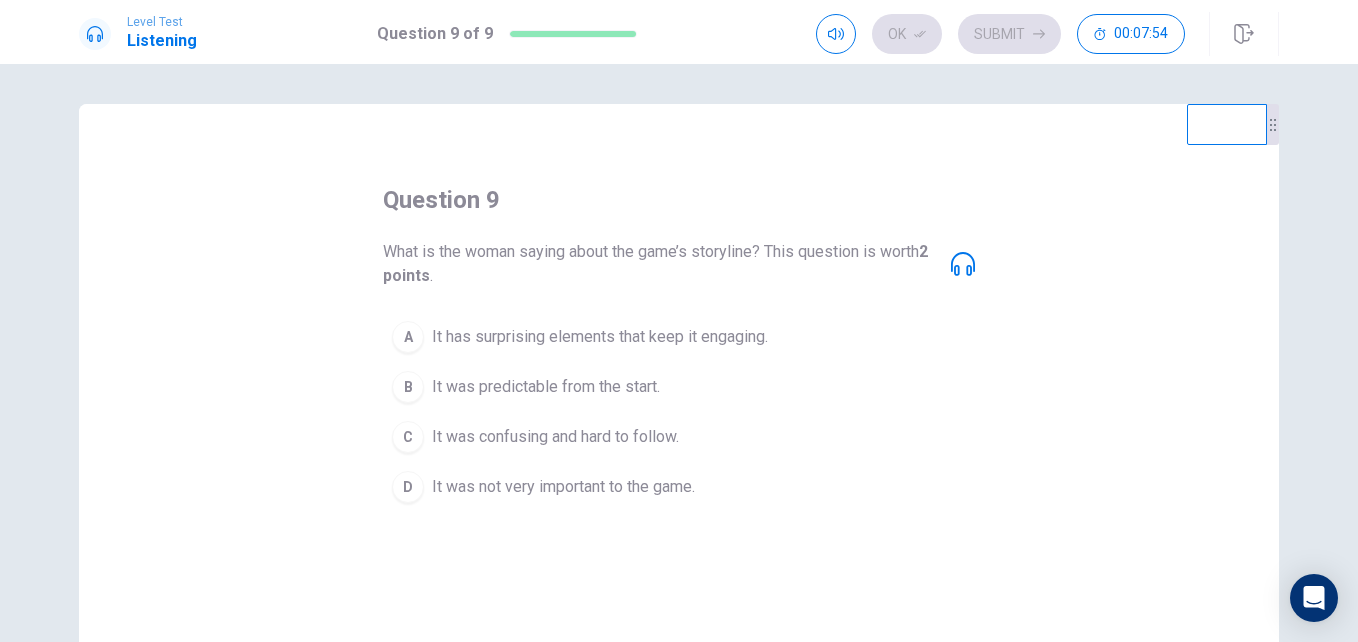 click on "It has surprising elements that keep it engaging." at bounding box center [600, 337] 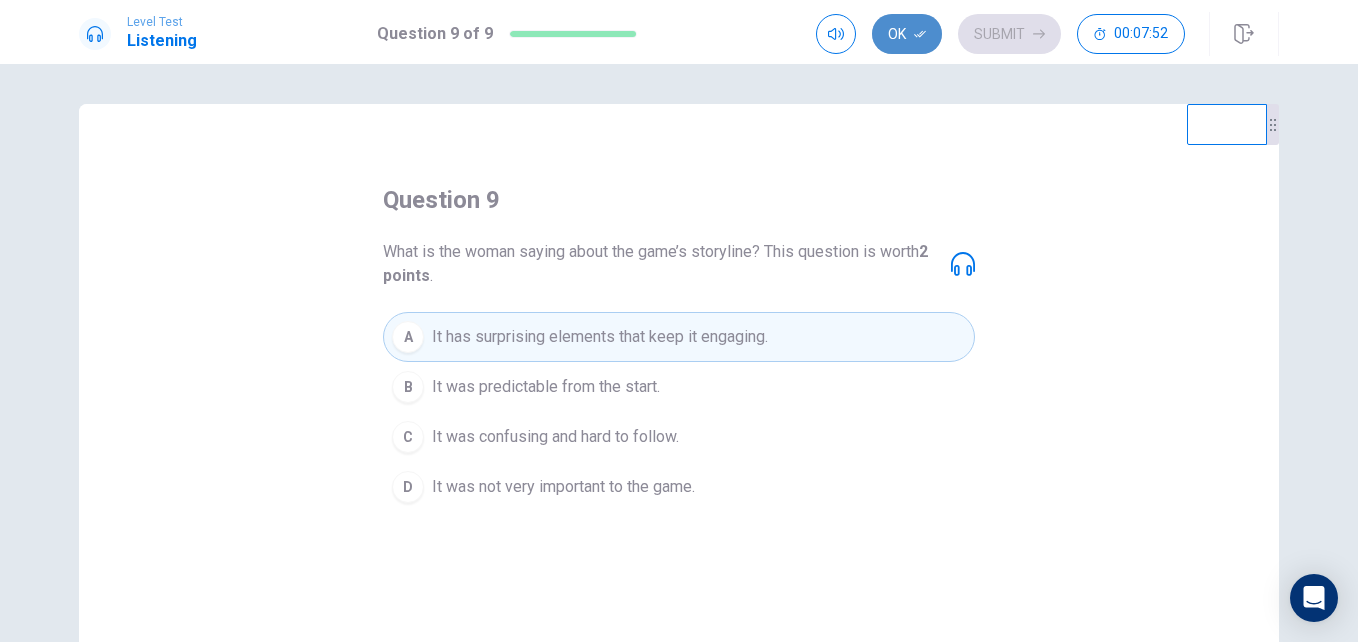 click on "Ok" at bounding box center [907, 34] 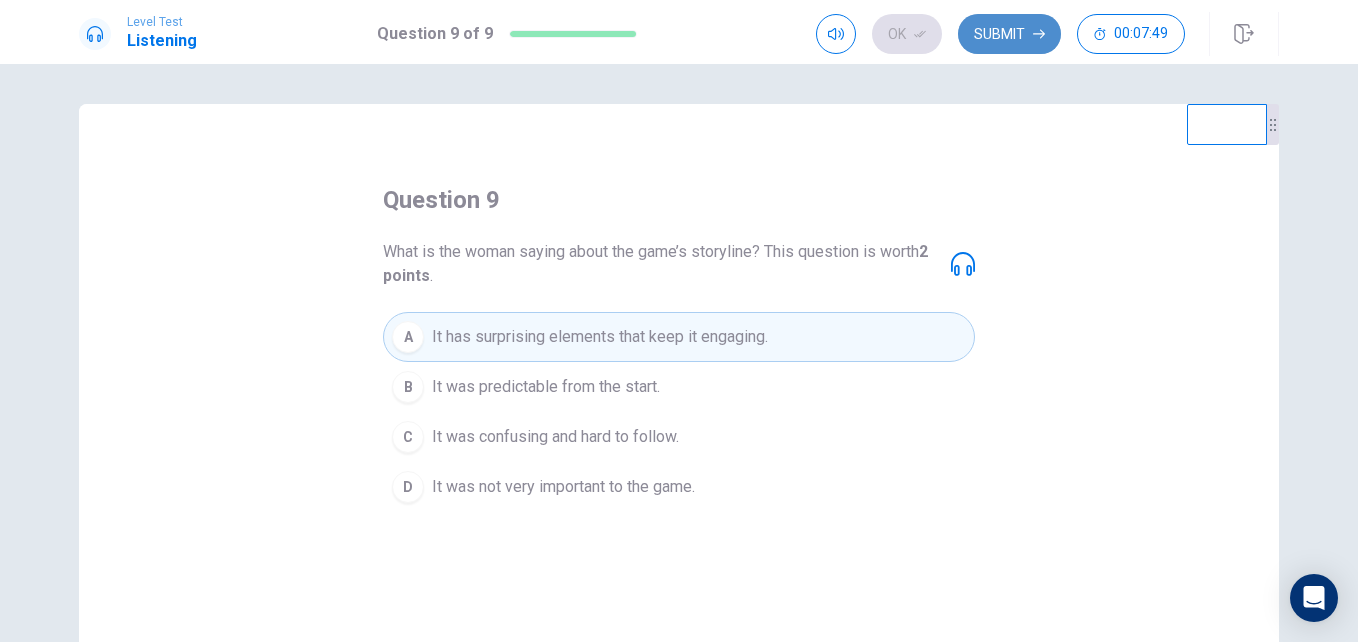 click on "Submit" at bounding box center [1009, 34] 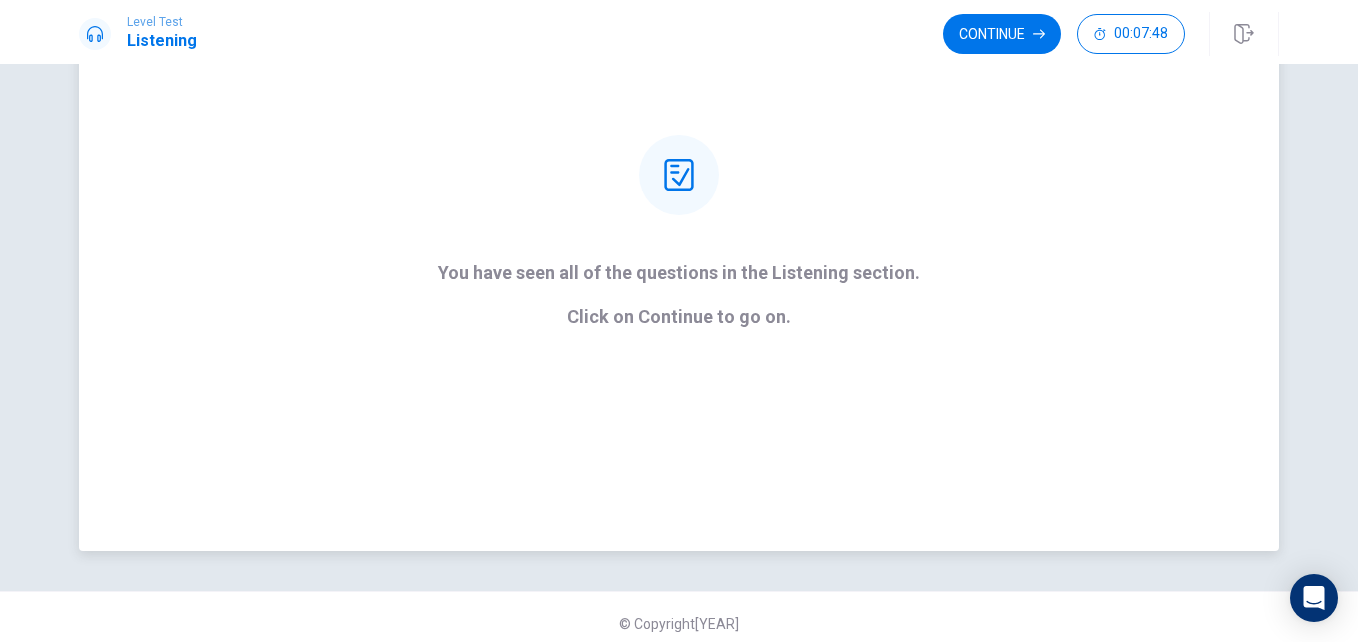 scroll, scrollTop: 194, scrollLeft: 0, axis: vertical 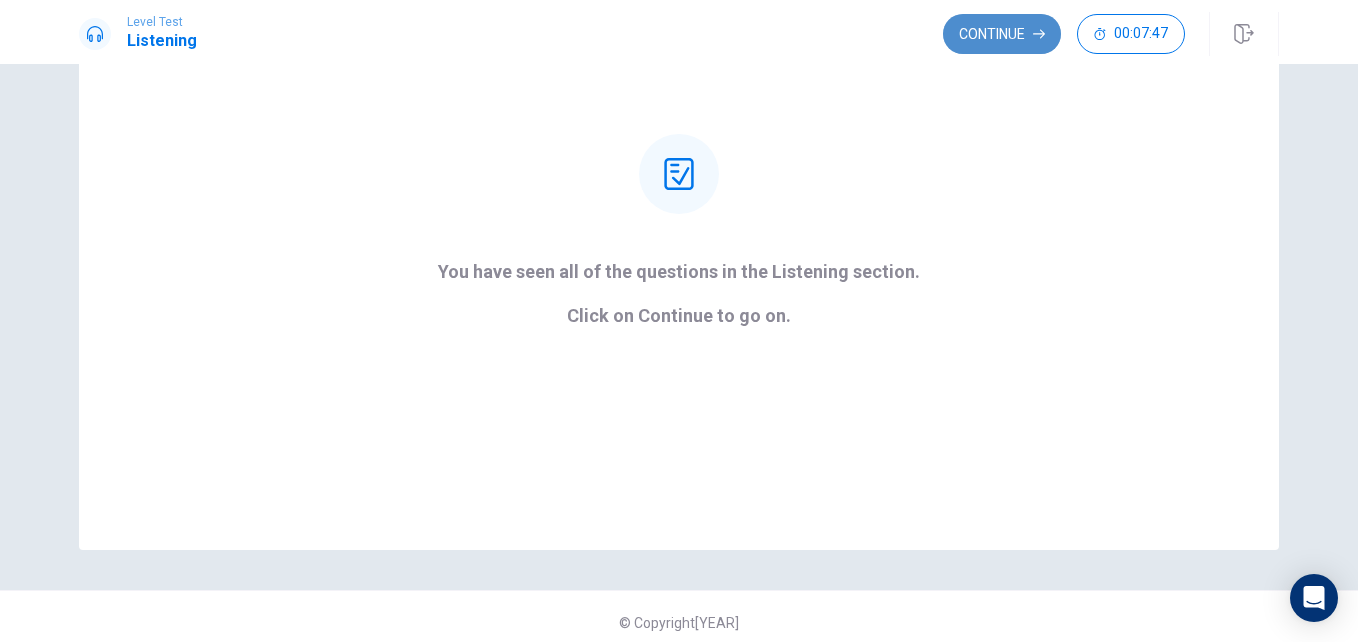 click on "Continue" at bounding box center (1002, 34) 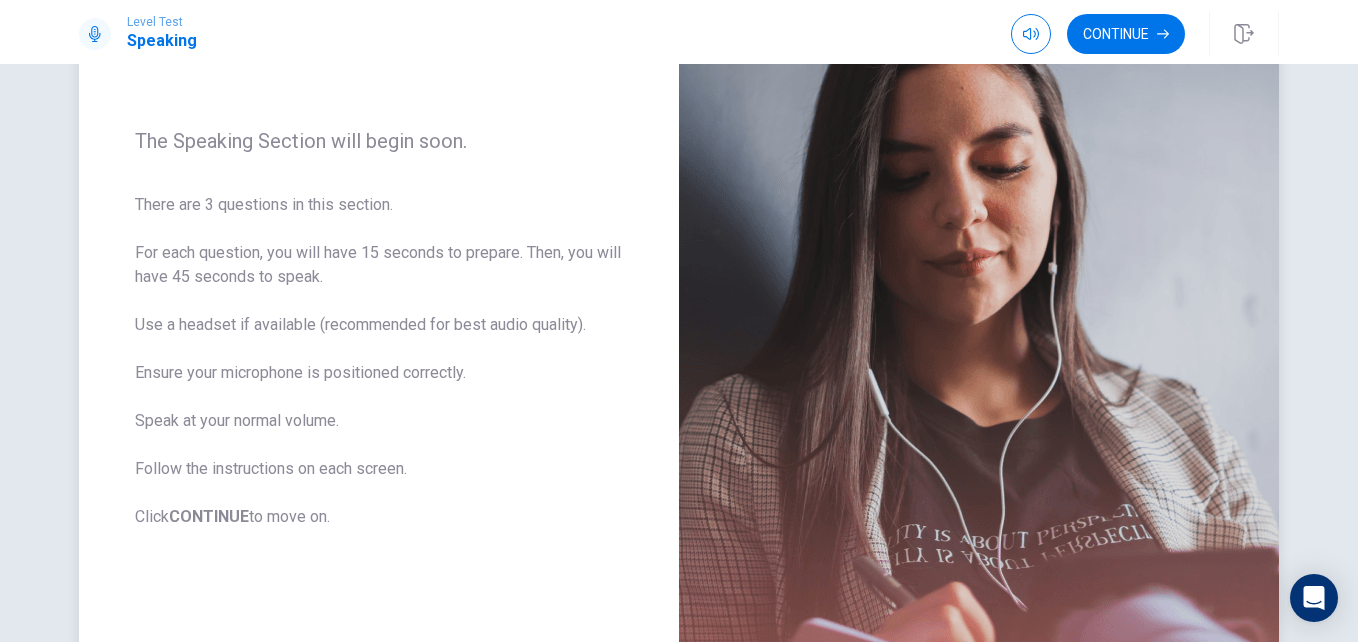 scroll, scrollTop: 131, scrollLeft: 0, axis: vertical 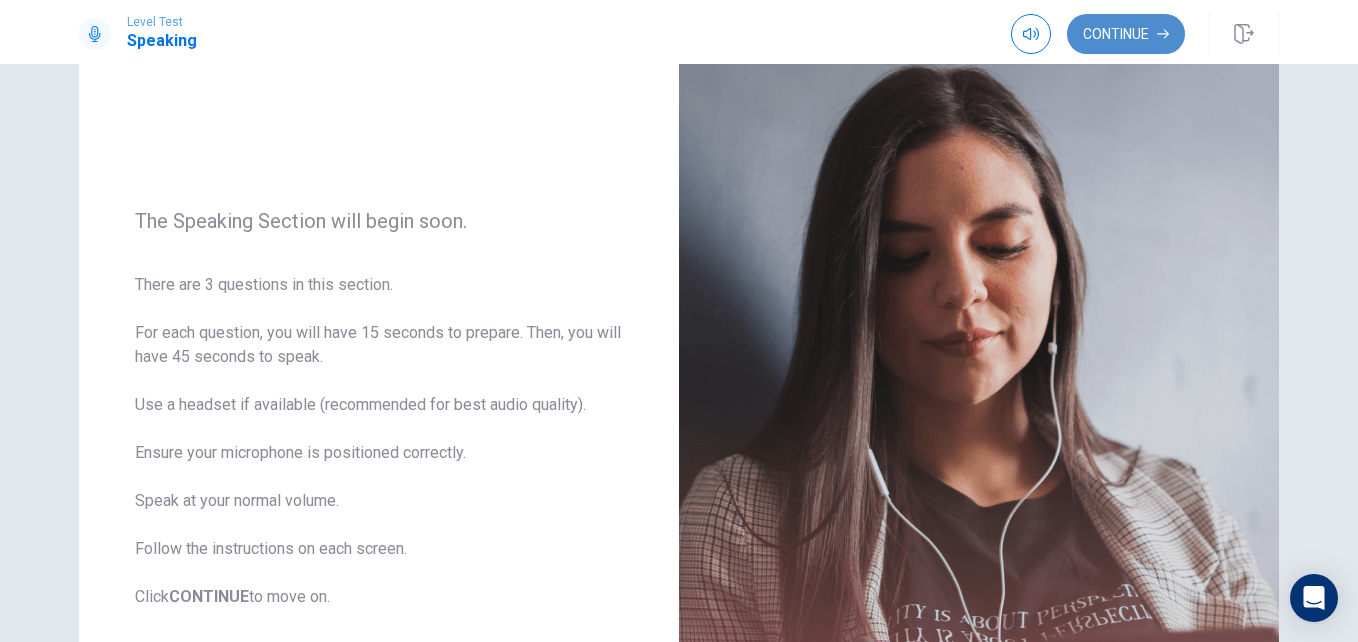 click on "Continue" at bounding box center (1126, 34) 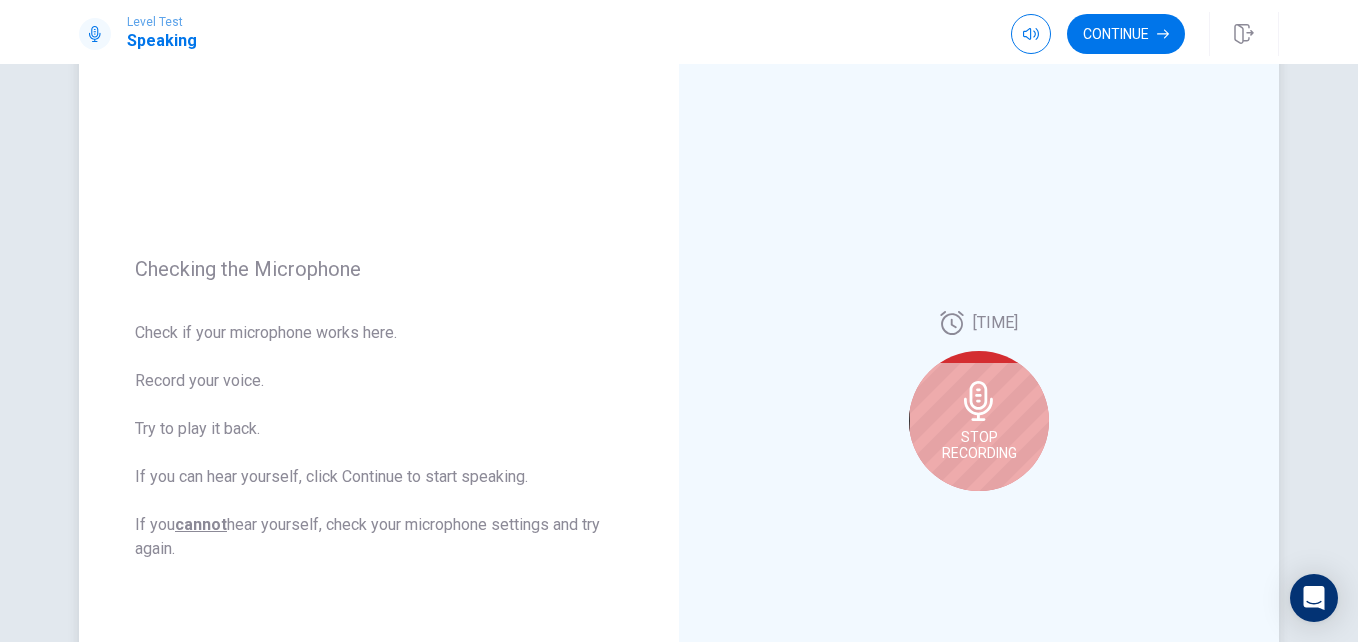 scroll, scrollTop: 259, scrollLeft: 0, axis: vertical 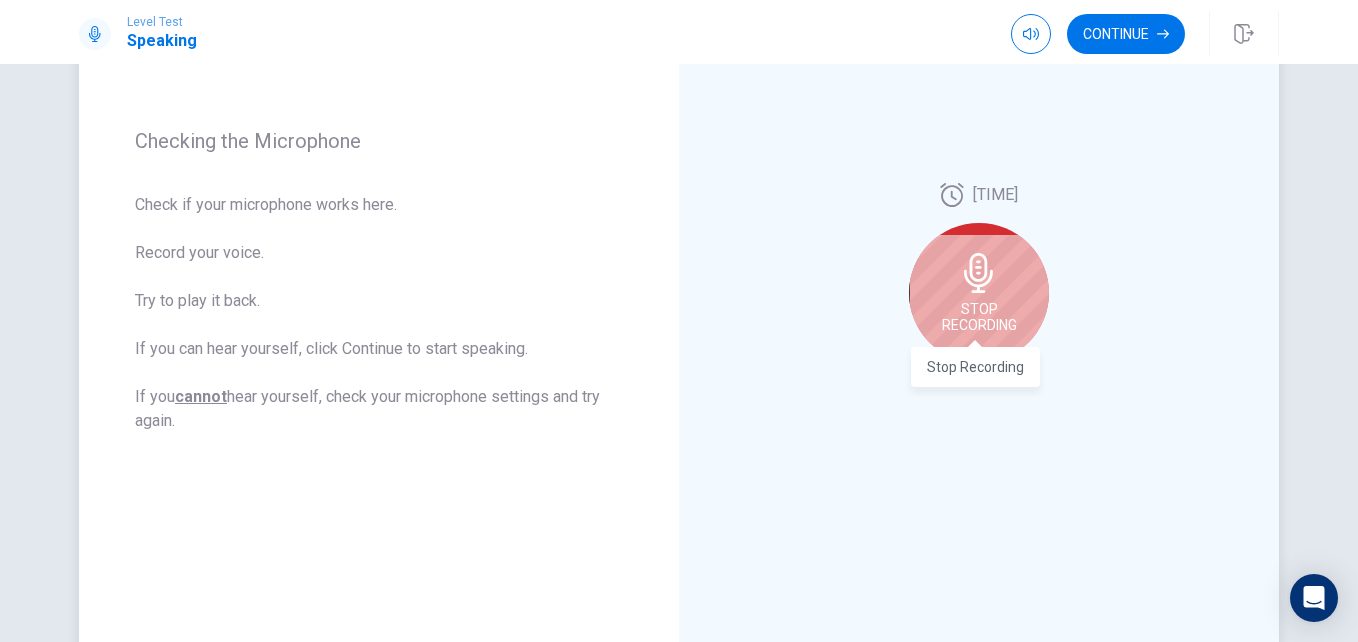 click on "Stop   Recording" at bounding box center [979, 317] 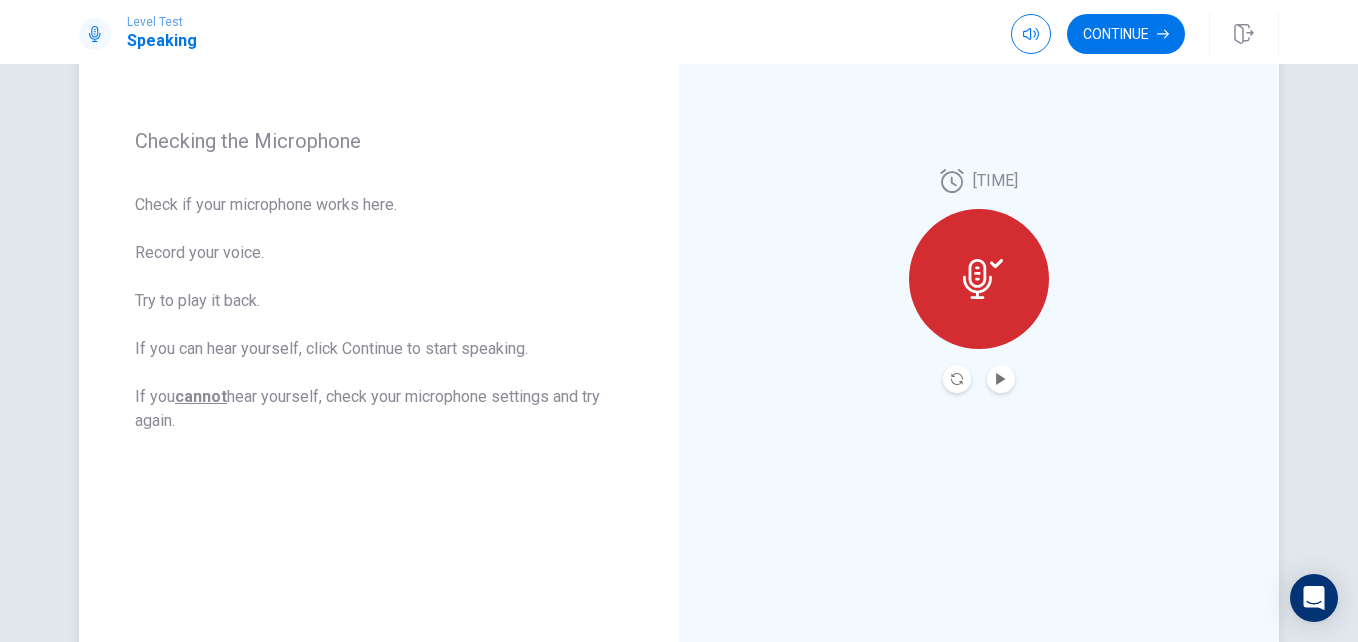 click at bounding box center (1001, 379) 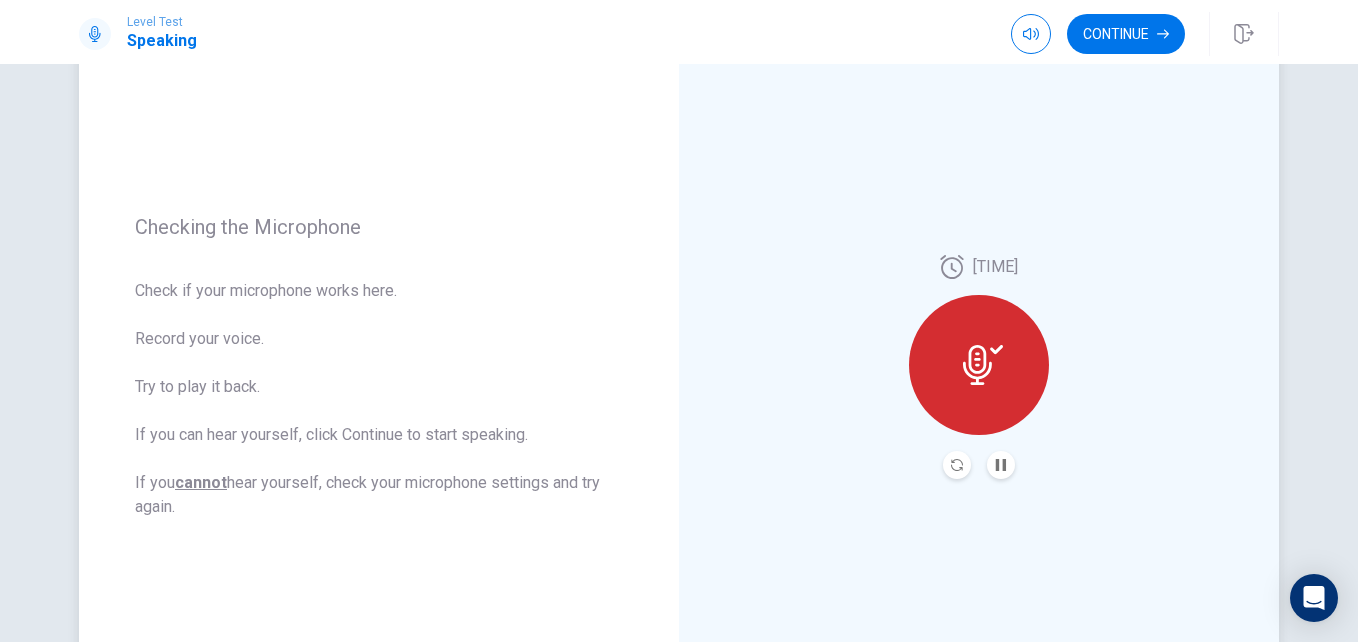 scroll, scrollTop: 174, scrollLeft: 0, axis: vertical 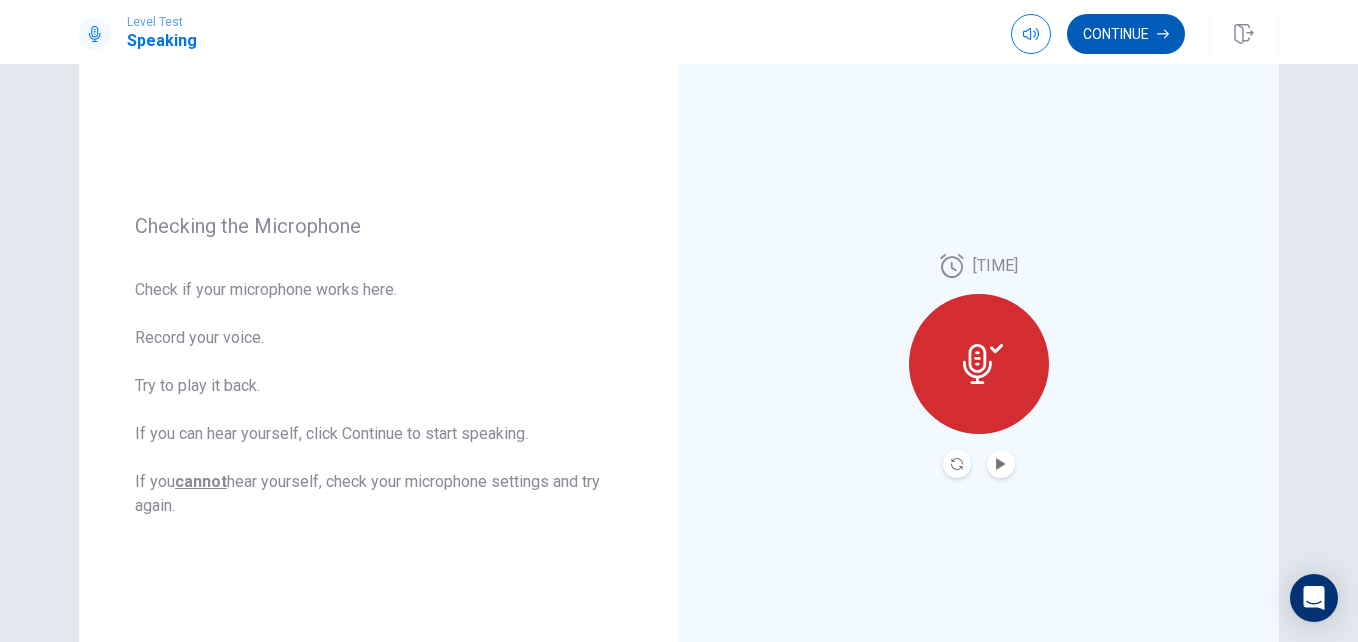 click on "Continue" at bounding box center [1126, 34] 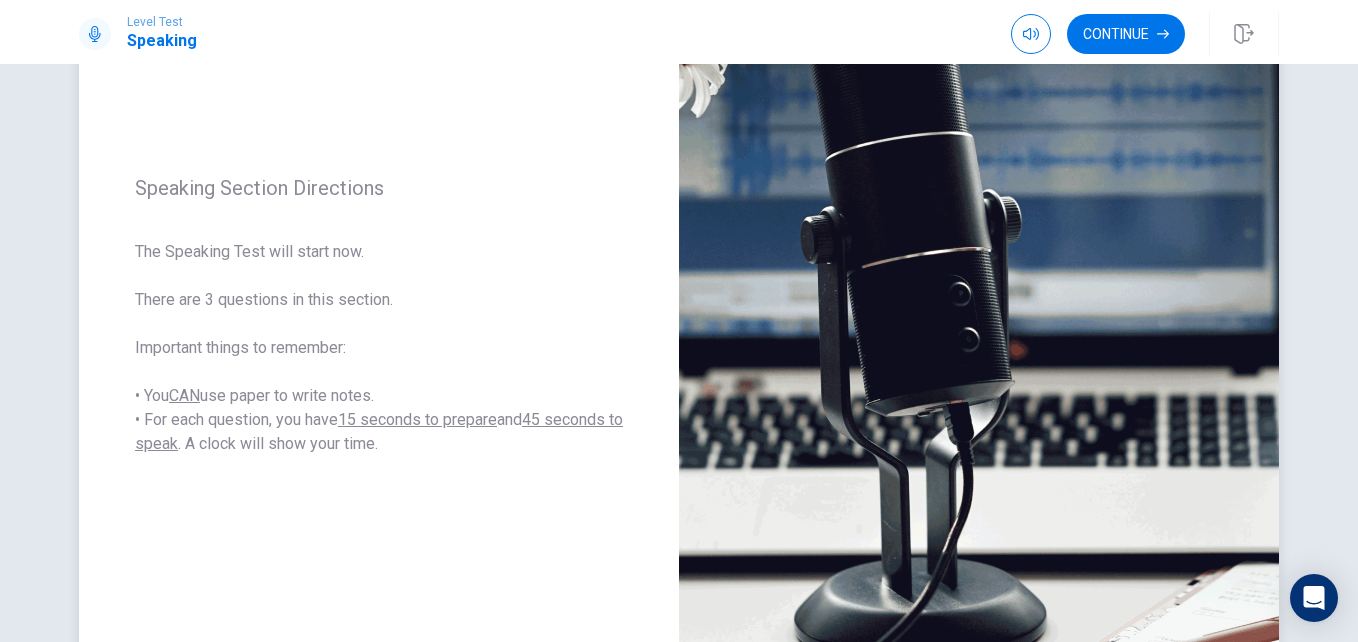 scroll, scrollTop: 224, scrollLeft: 0, axis: vertical 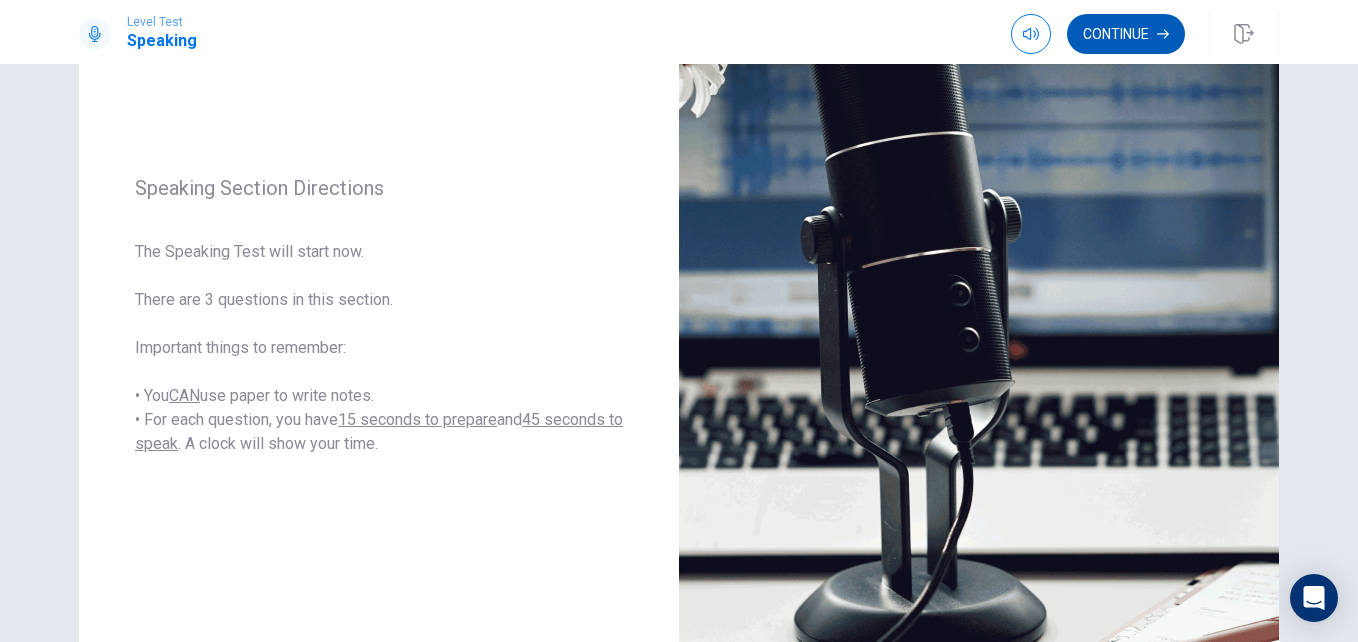 click on "Continue" at bounding box center (1126, 34) 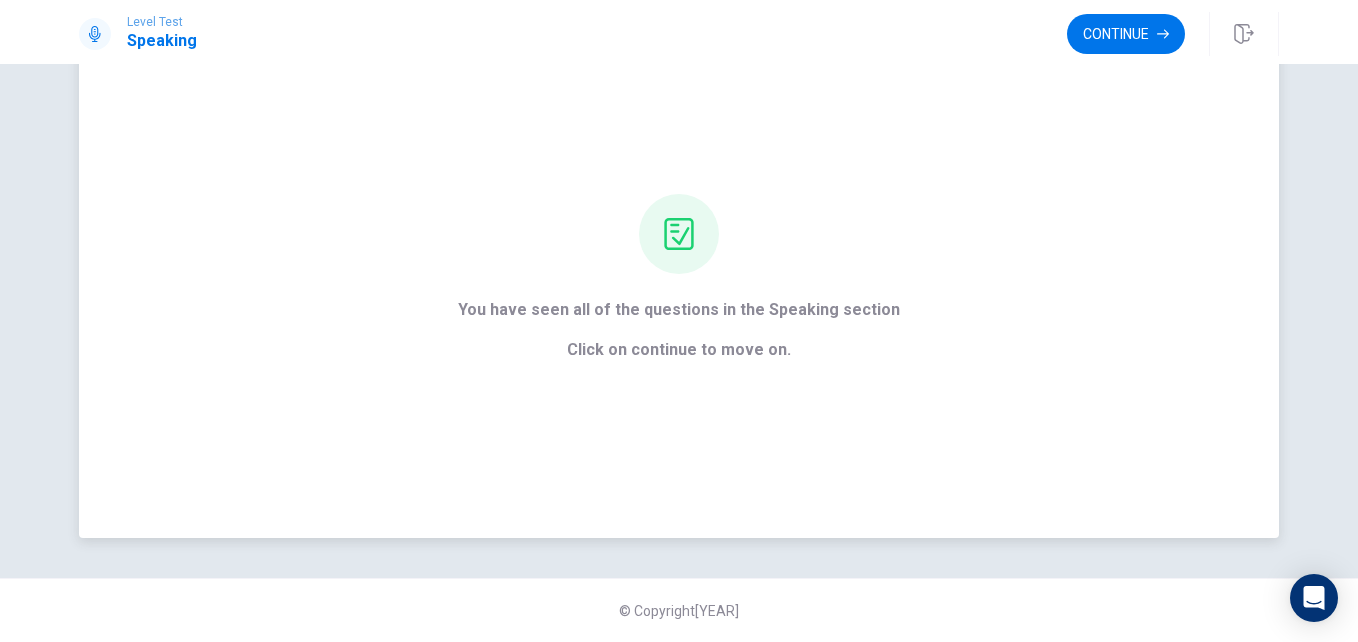scroll, scrollTop: 0, scrollLeft: 0, axis: both 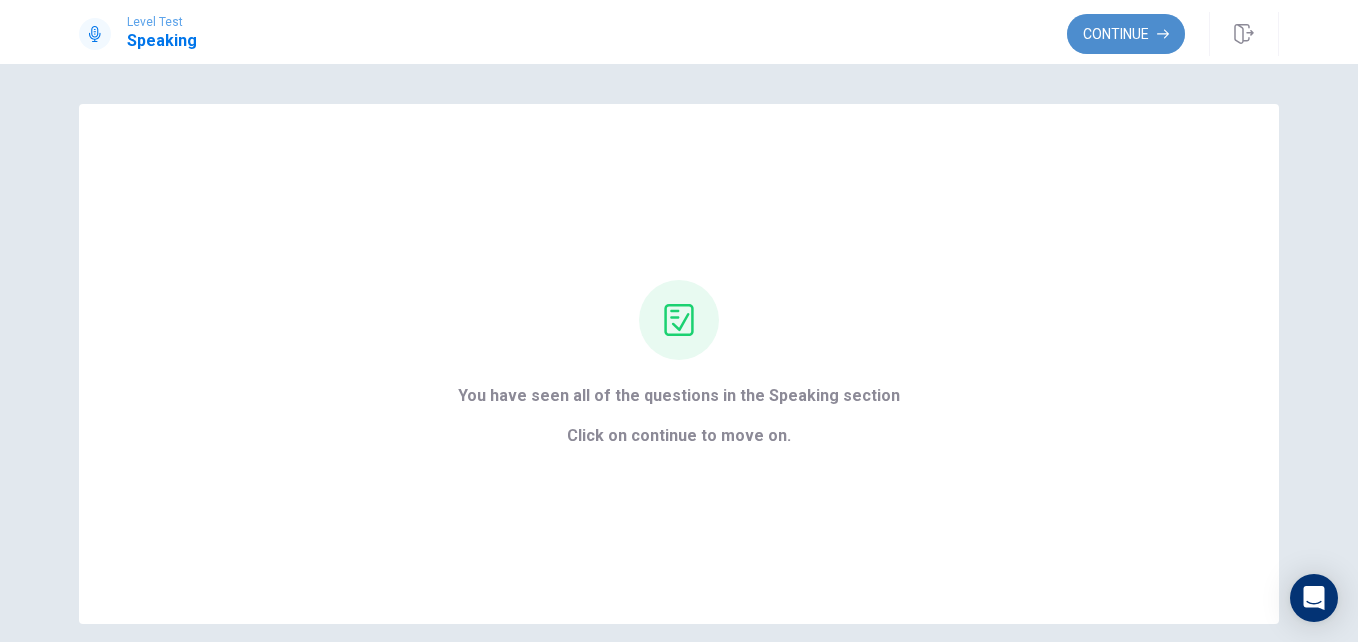 click on "Continue" at bounding box center (1126, 34) 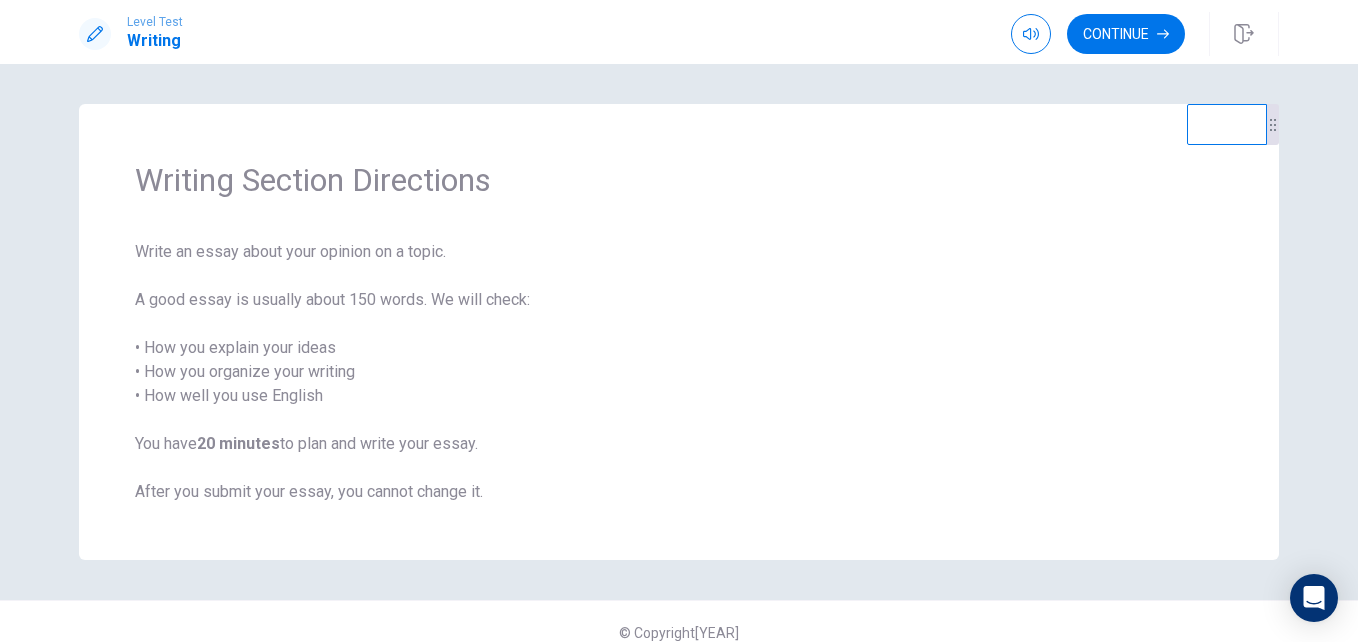 scroll, scrollTop: 22, scrollLeft: 0, axis: vertical 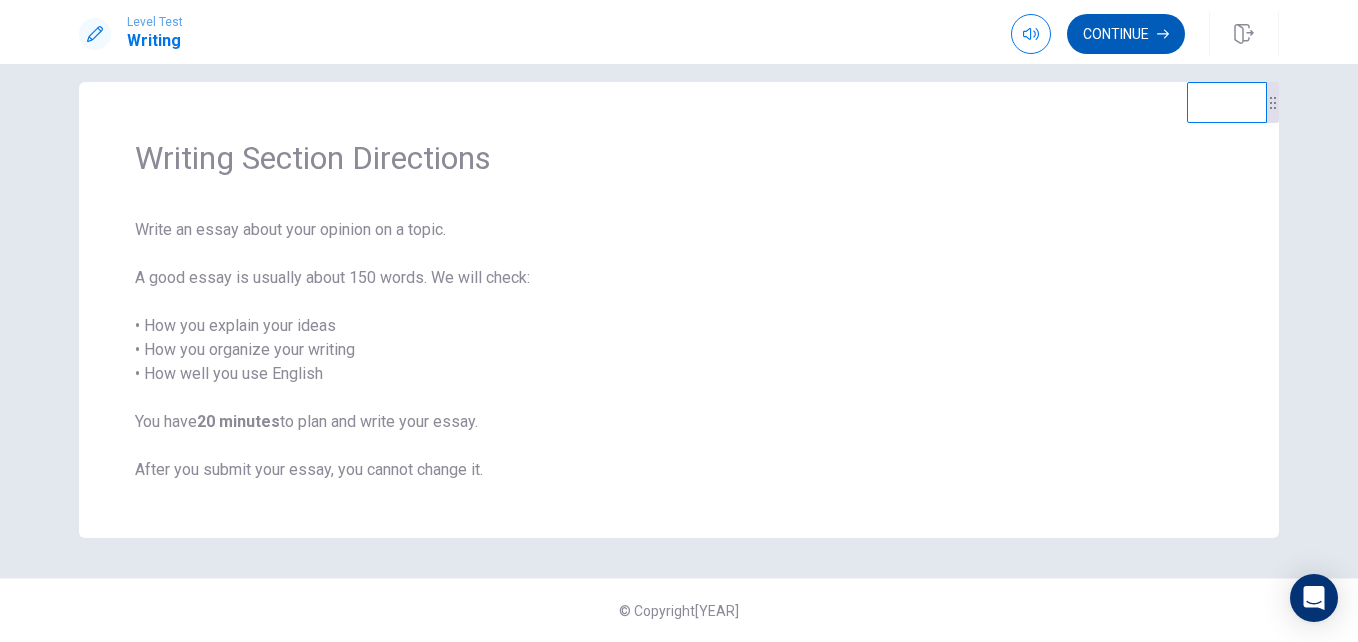 click on "Continue" at bounding box center [1126, 34] 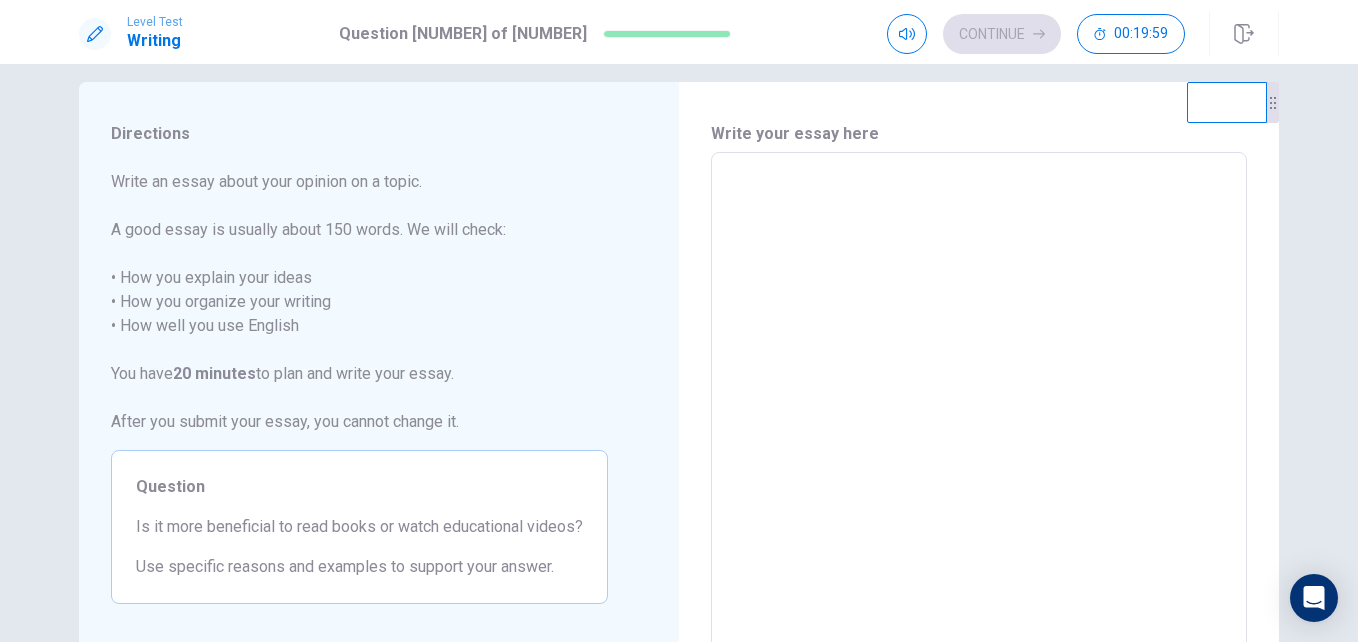 click at bounding box center (979, 429) 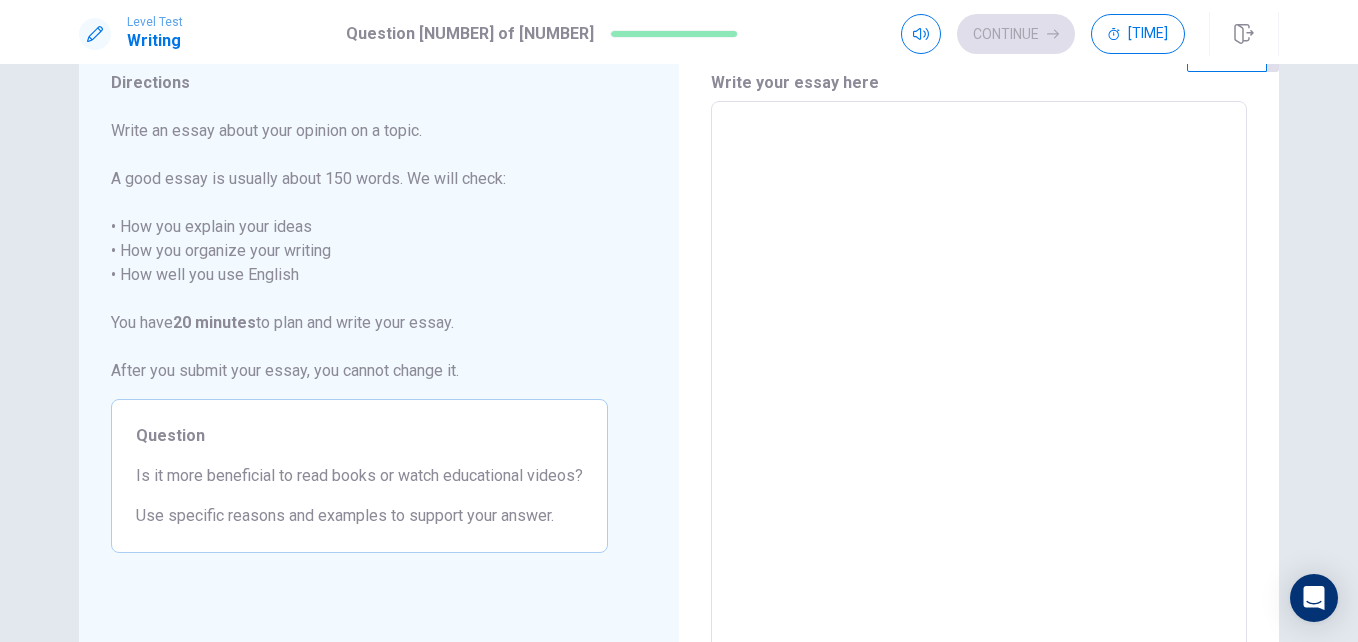 scroll, scrollTop: 72, scrollLeft: 0, axis: vertical 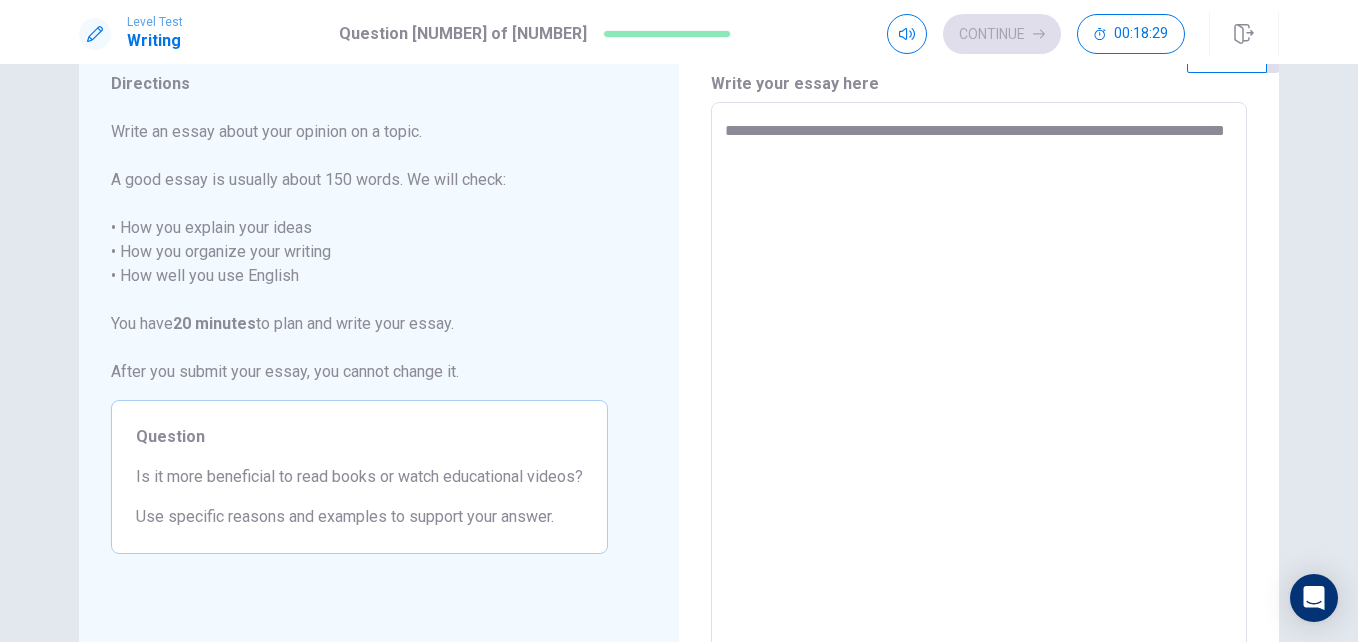 click on "**********" at bounding box center [979, 379] 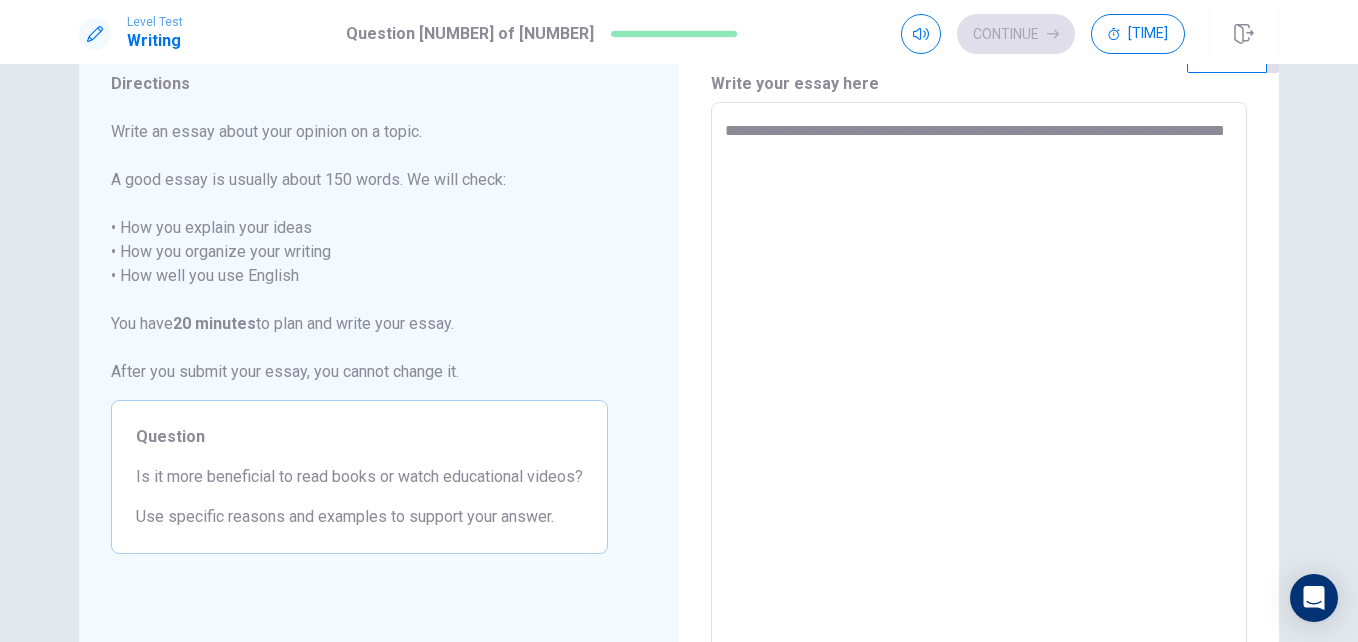 click on "**********" at bounding box center (979, 379) 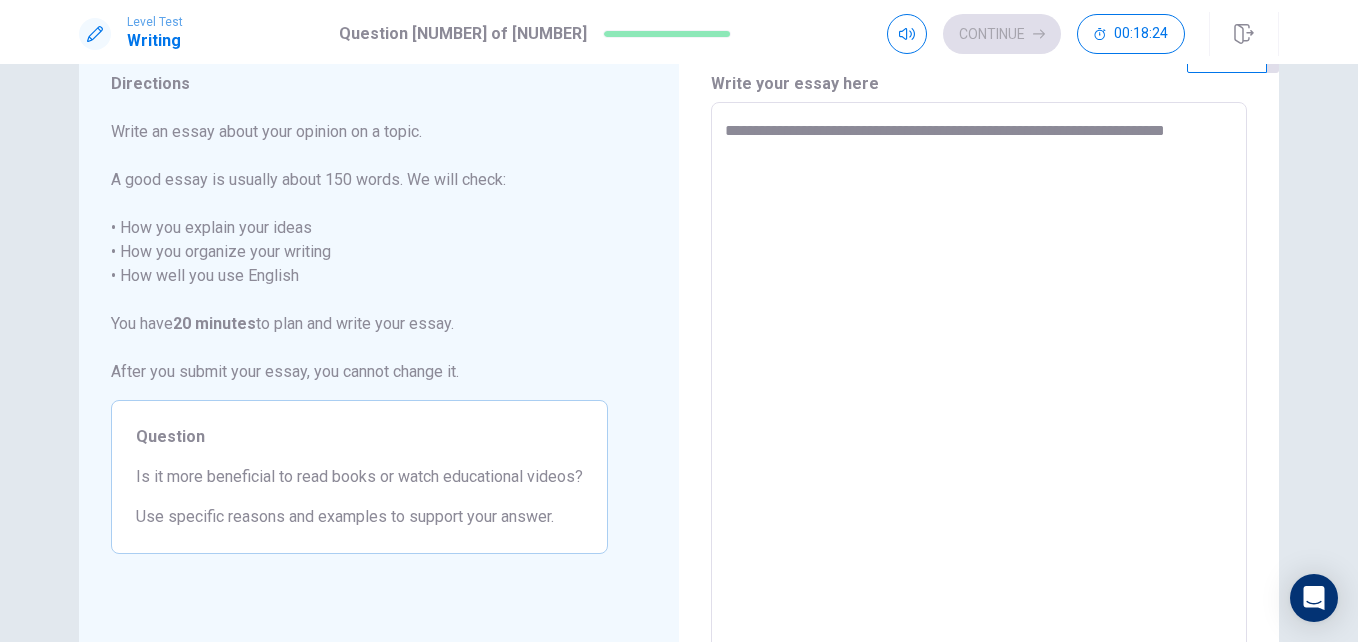 click on "**********" at bounding box center [979, 379] 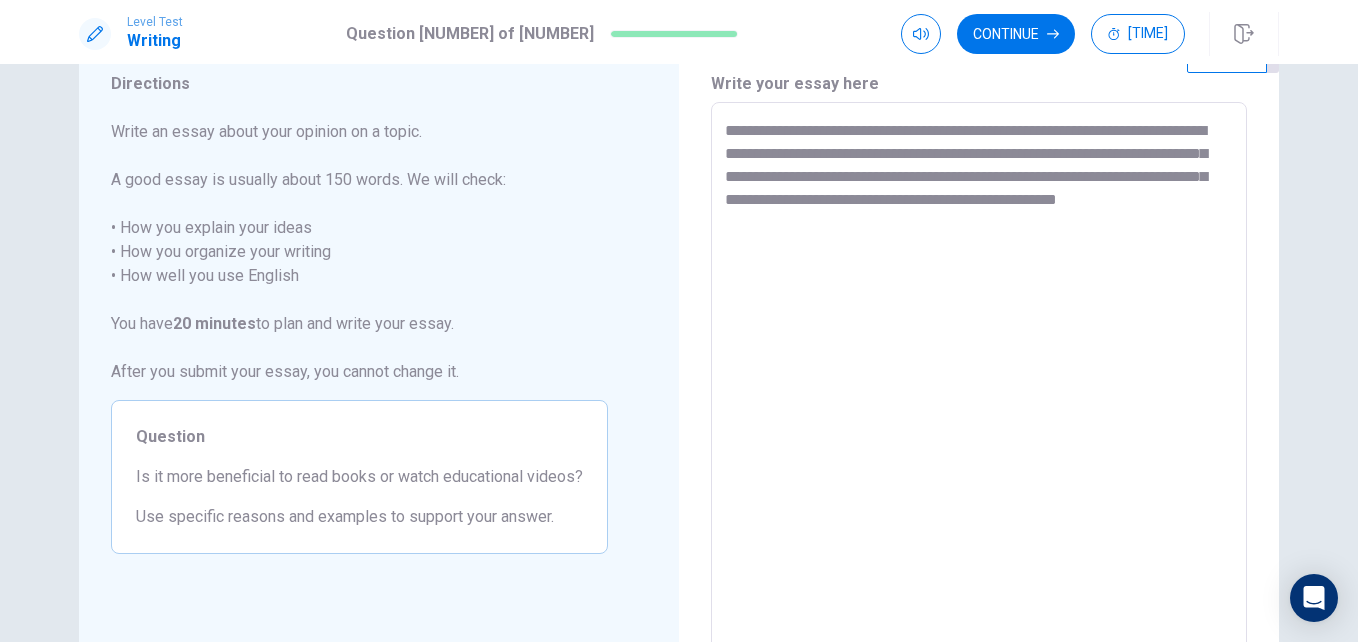 click on "**********" at bounding box center [979, 379] 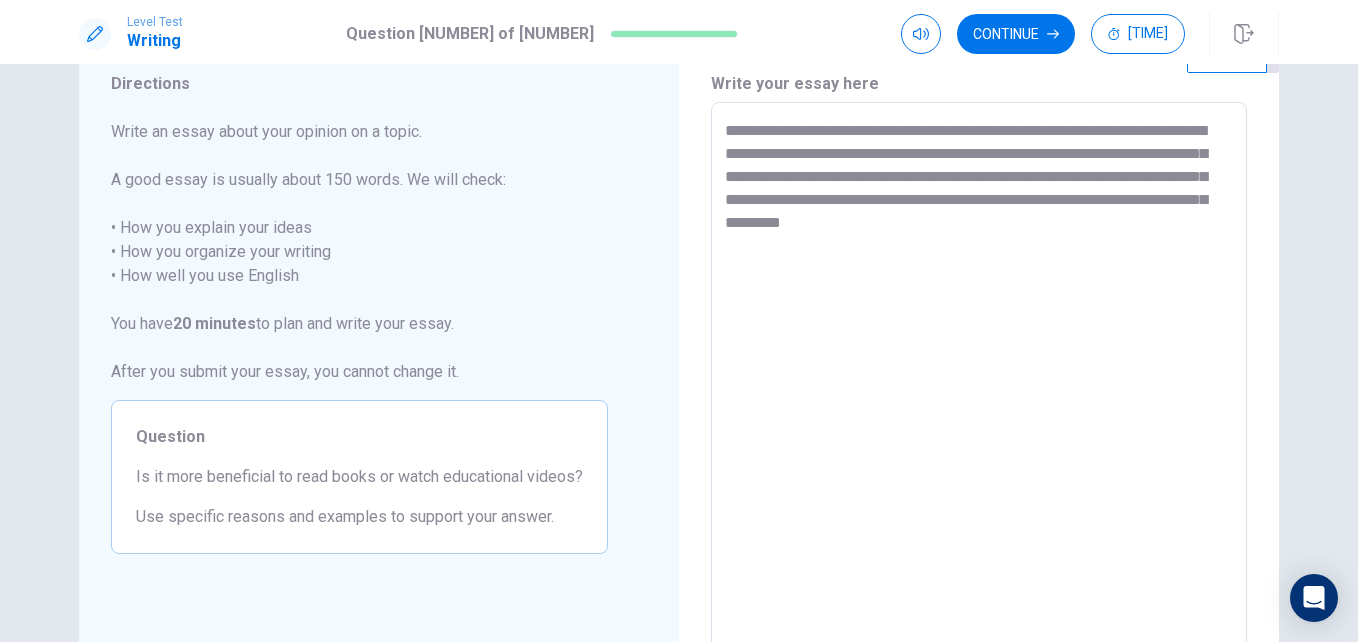 click on "**********" at bounding box center (979, 379) 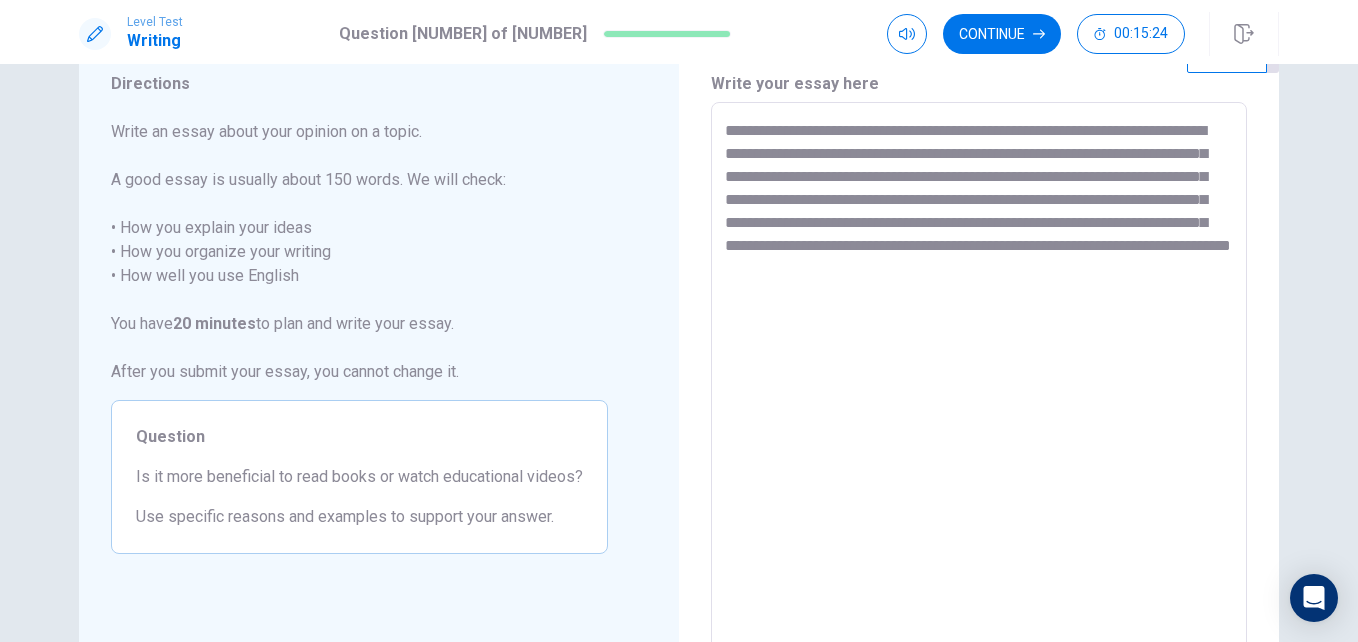 click on "**********" at bounding box center [979, 379] 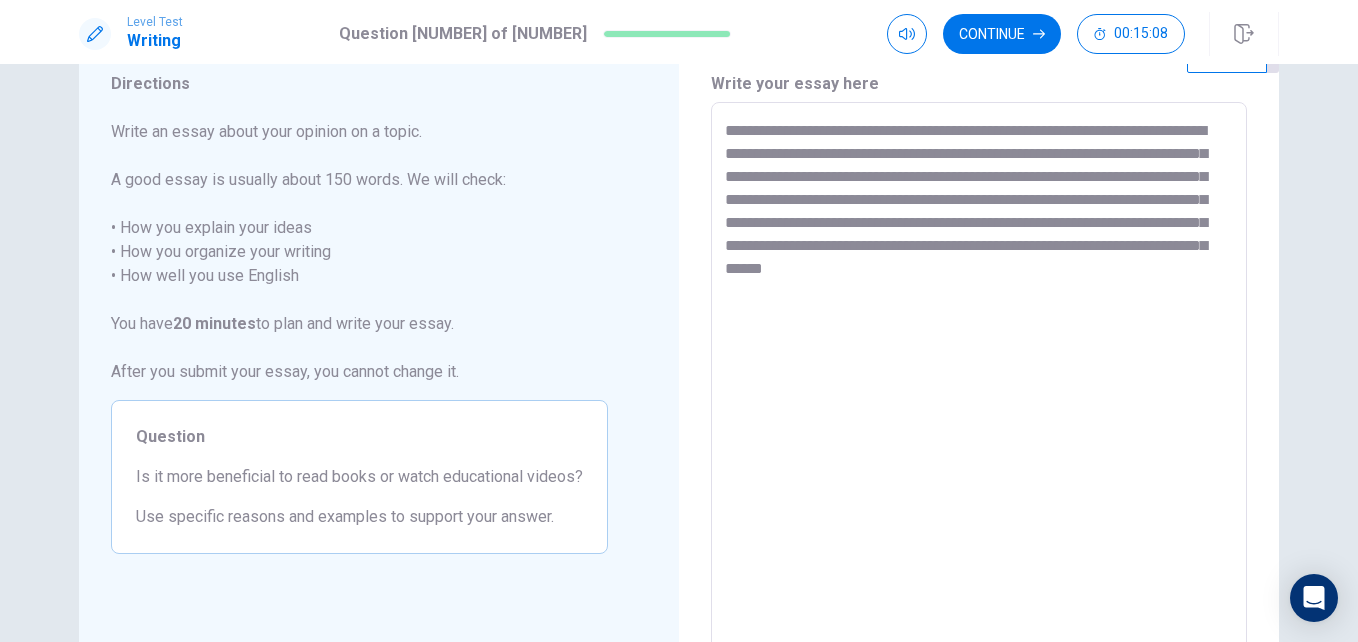 drag, startPoint x: 862, startPoint y: 273, endPoint x: 907, endPoint y: 307, distance: 56.400356 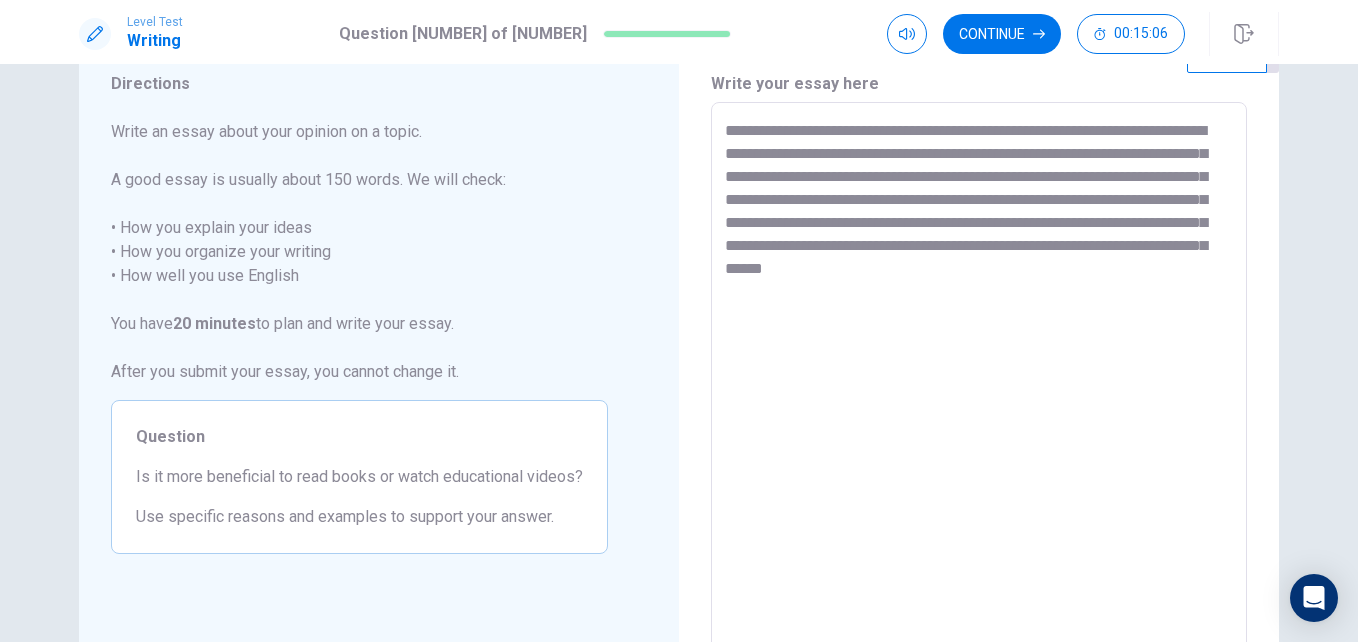click on "**********" at bounding box center [979, 379] 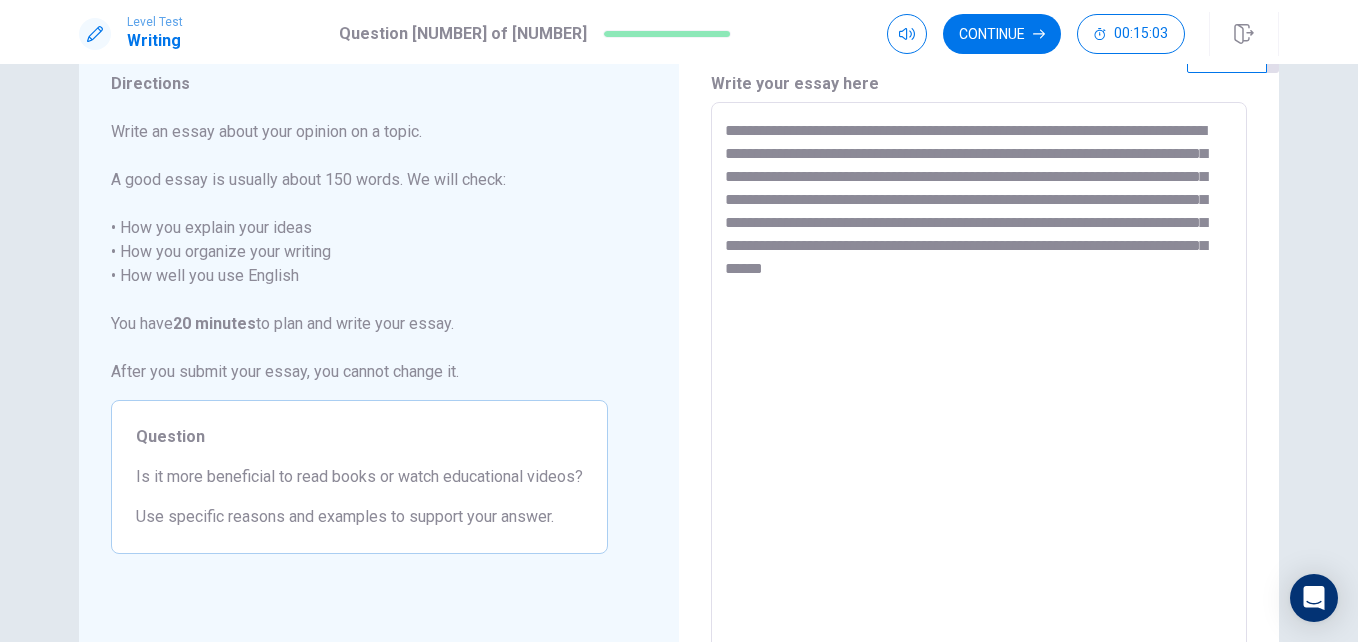 drag, startPoint x: 1067, startPoint y: 270, endPoint x: 853, endPoint y: 267, distance: 214.02103 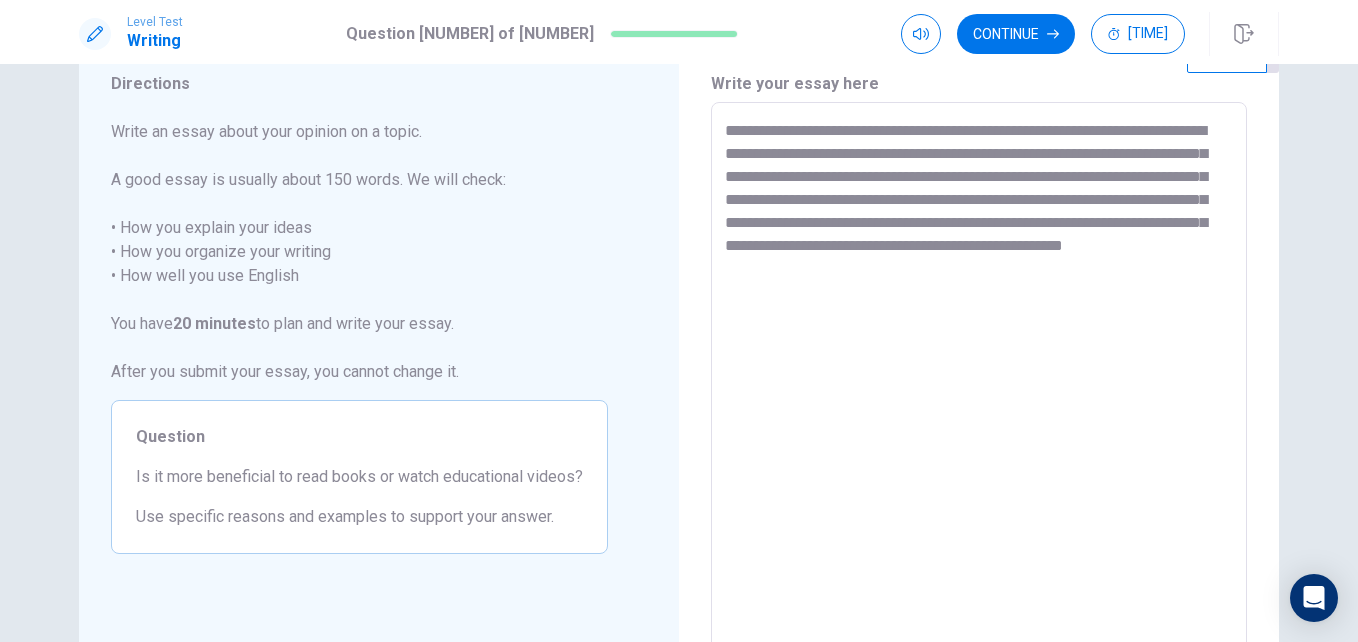 drag, startPoint x: 1143, startPoint y: 267, endPoint x: 860, endPoint y: 286, distance: 283.6371 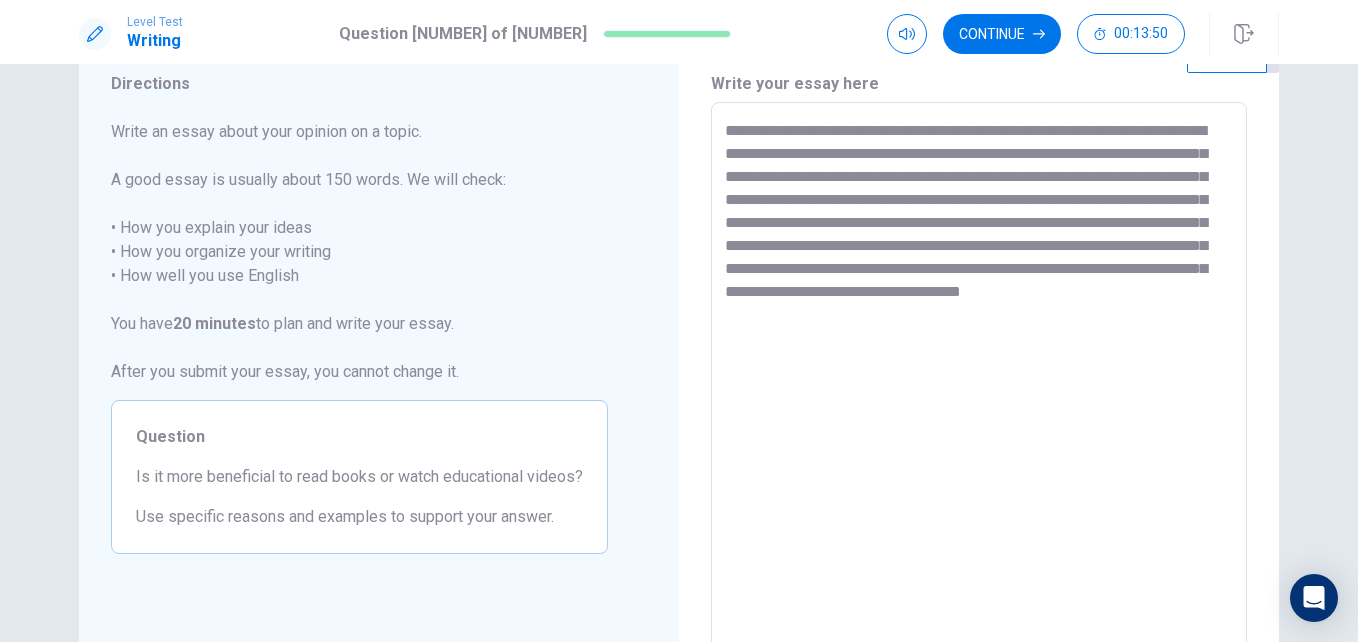 click on "**********" at bounding box center [979, 379] 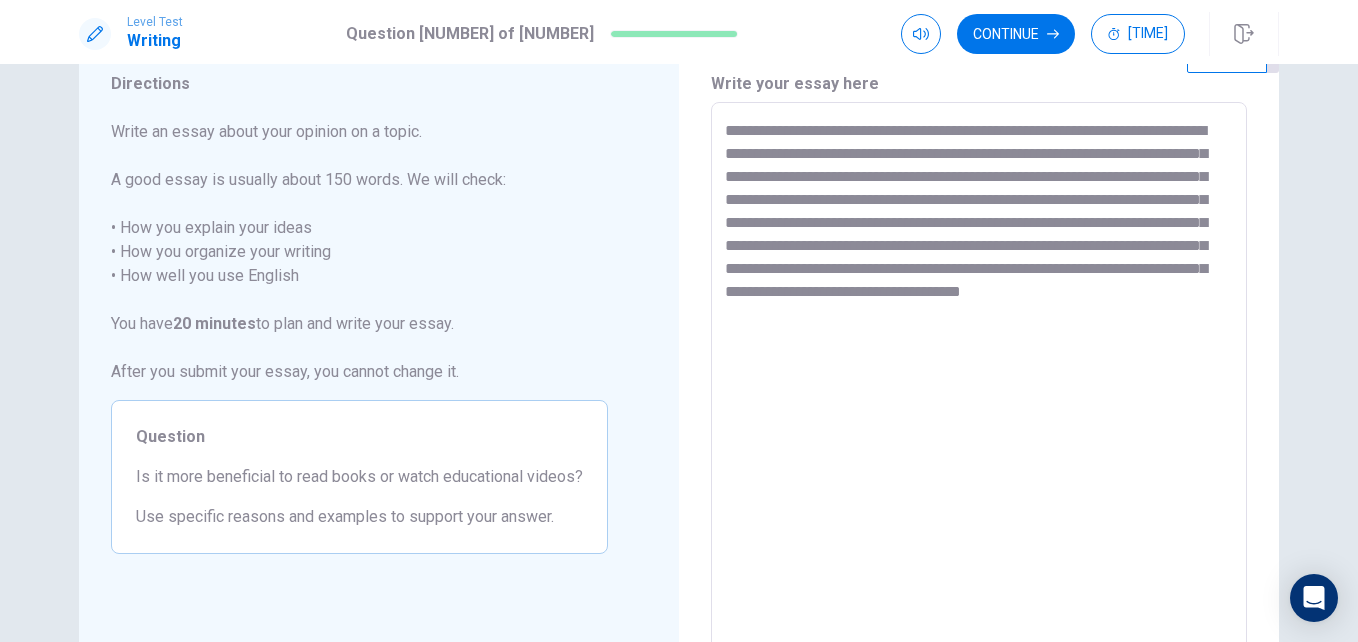 click on "**********" at bounding box center [979, 379] 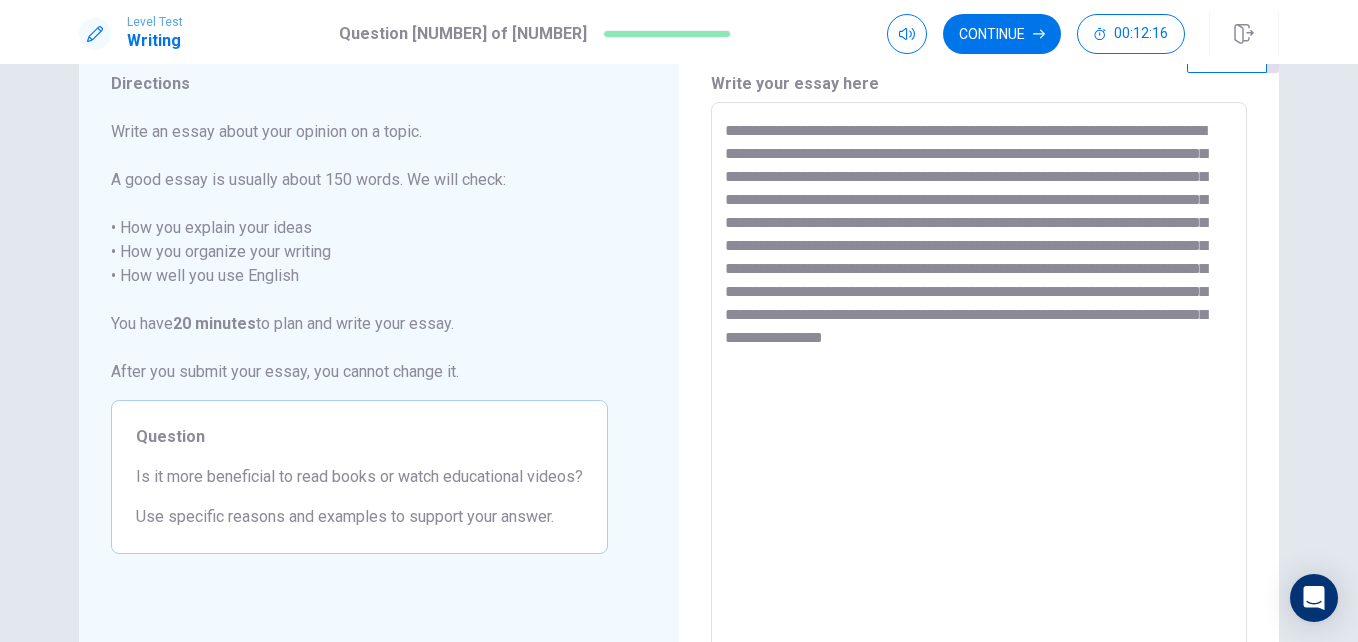 click on "**********" at bounding box center (979, 379) 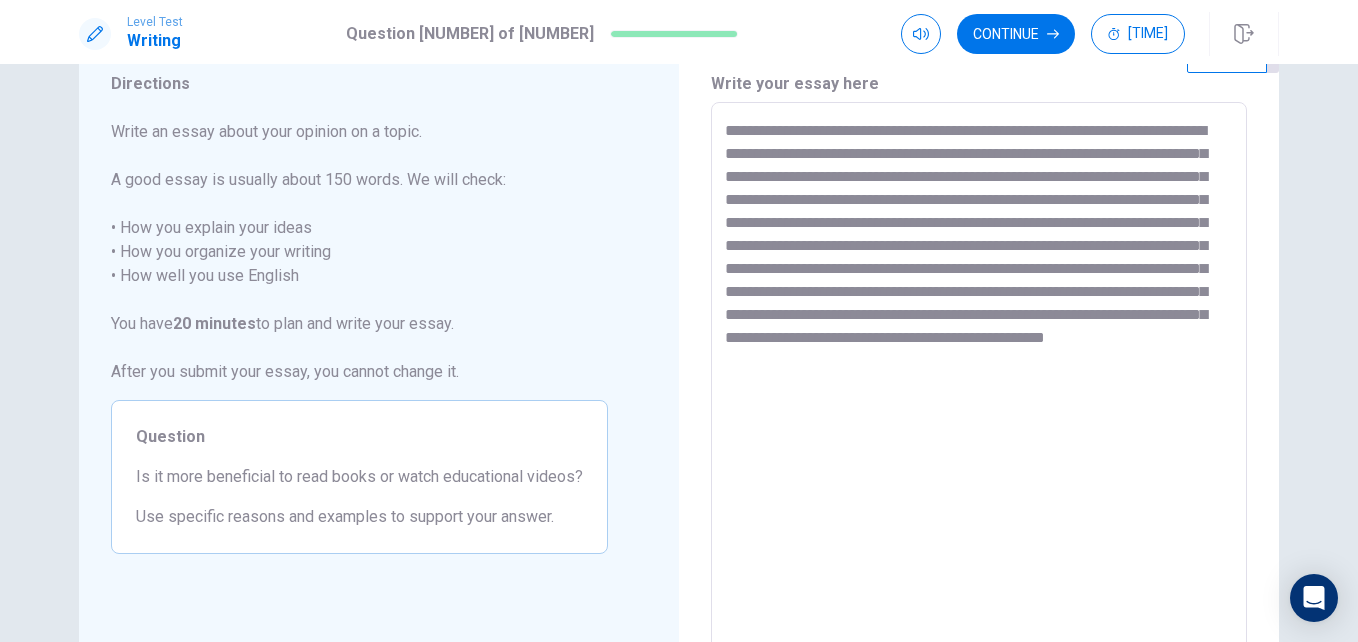 drag, startPoint x: 1114, startPoint y: 312, endPoint x: 999, endPoint y: 361, distance: 125.004 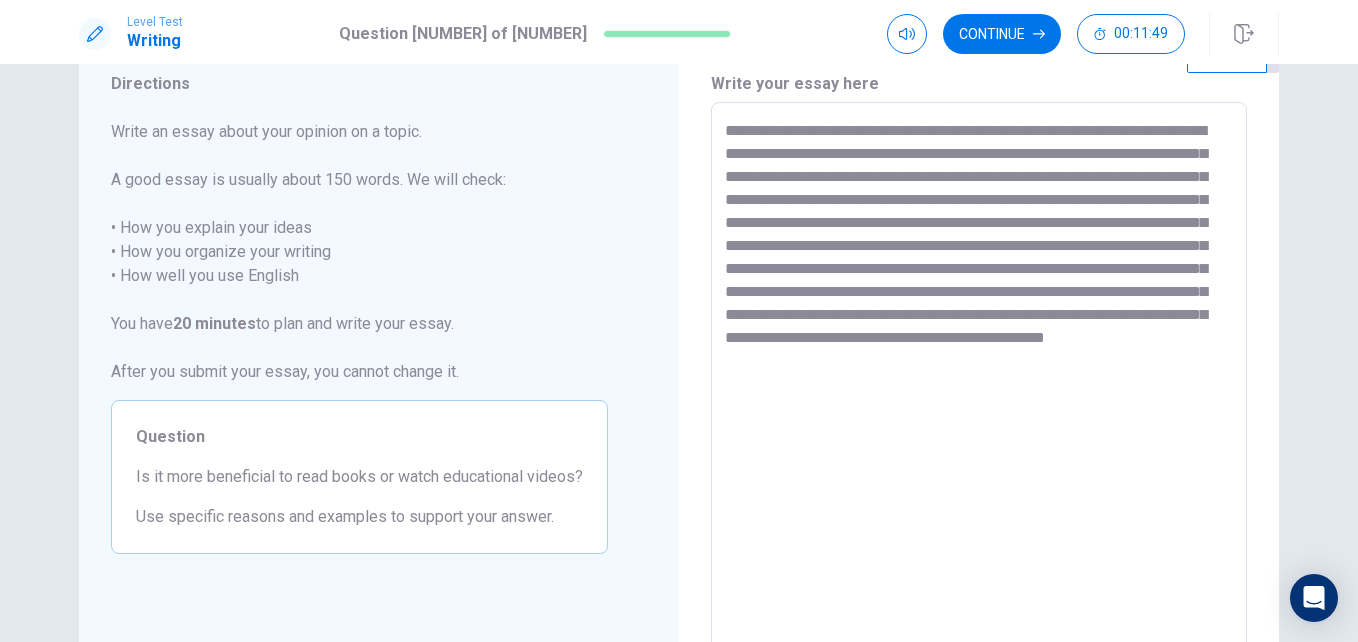 click on "**********" at bounding box center [979, 379] 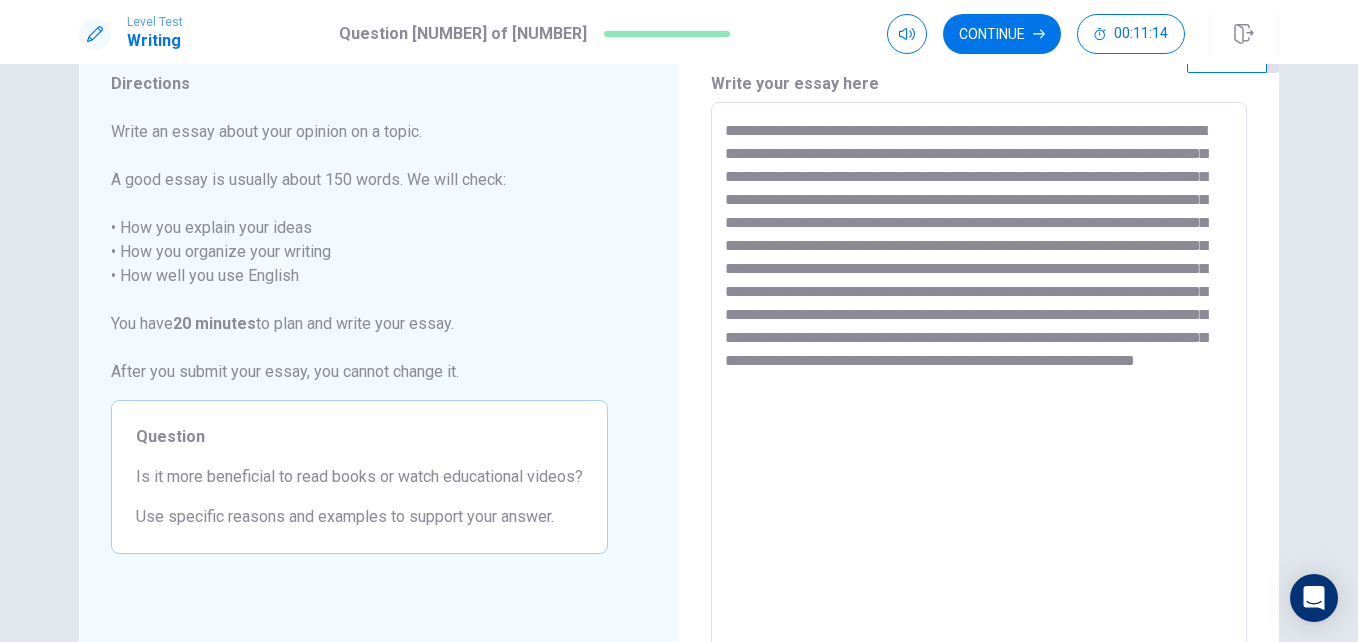 click on "**********" at bounding box center (979, 379) 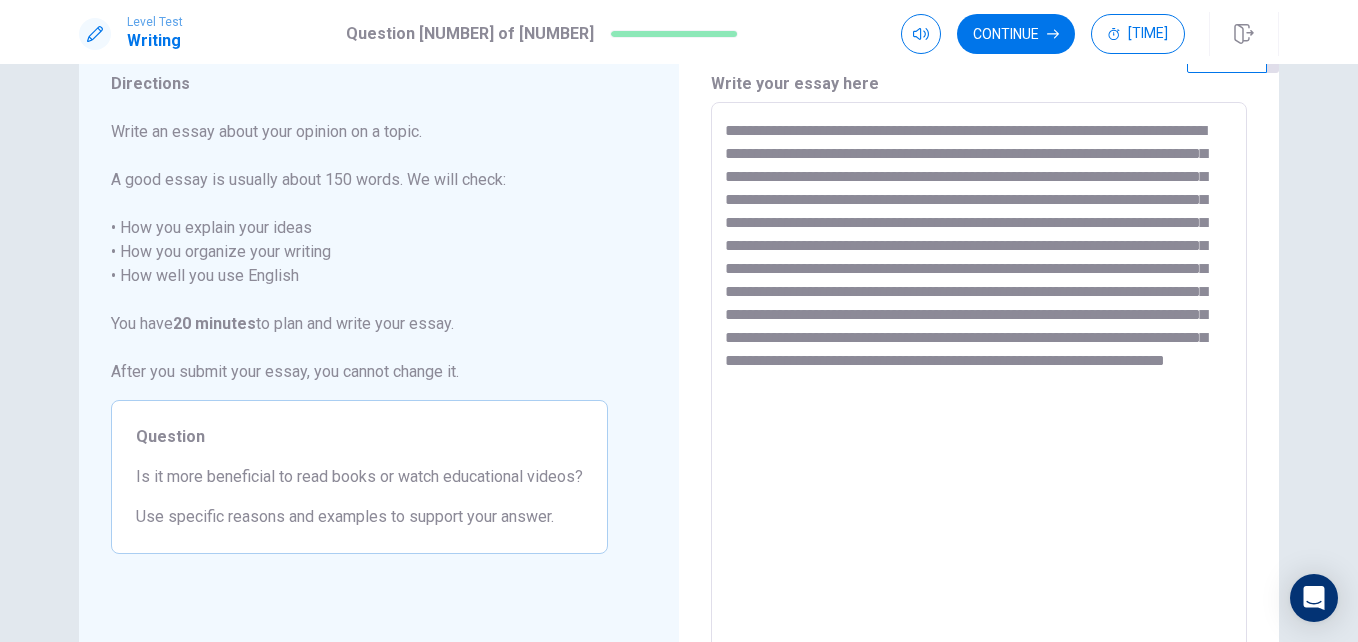 drag, startPoint x: 763, startPoint y: 410, endPoint x: 1057, endPoint y: 343, distance: 301.53772 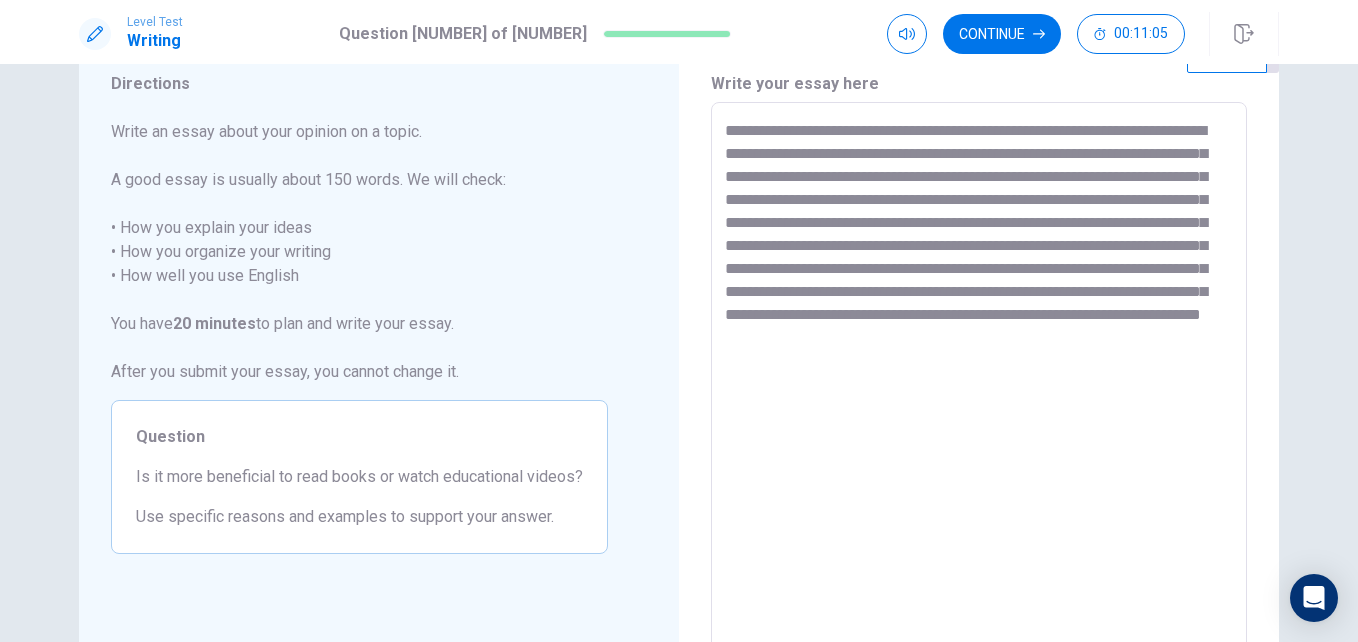 click on "**********" at bounding box center [979, 379] 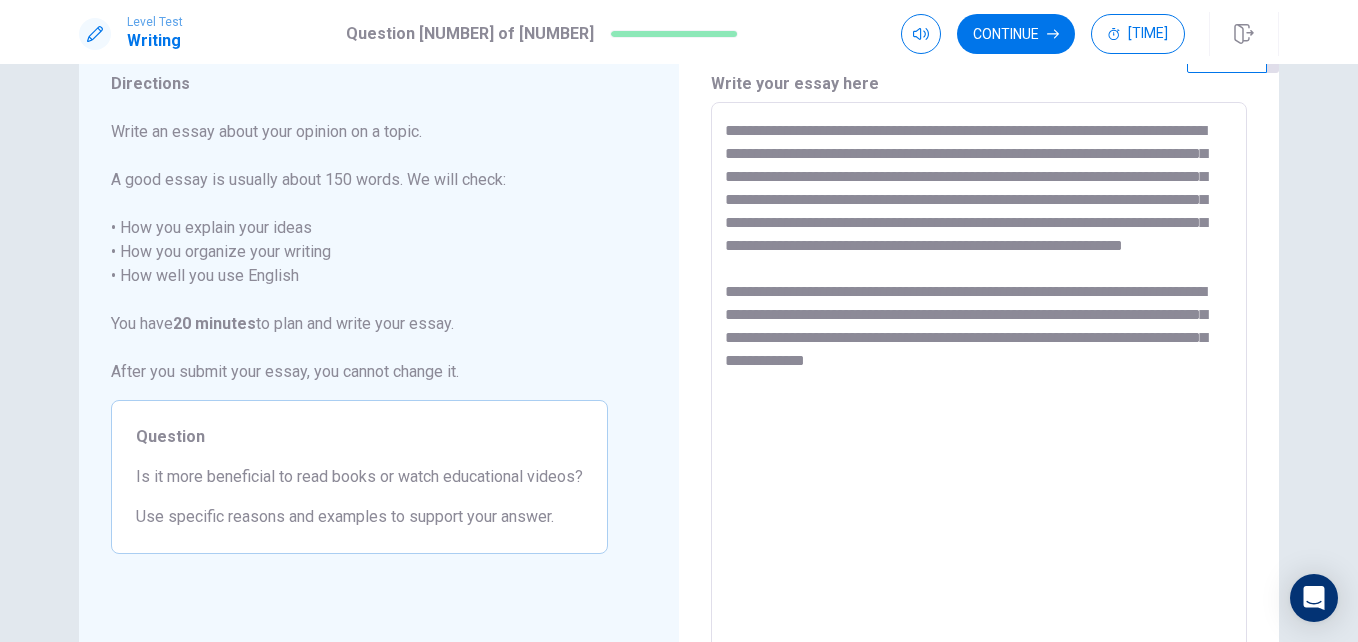 click on "**********" at bounding box center (979, 379) 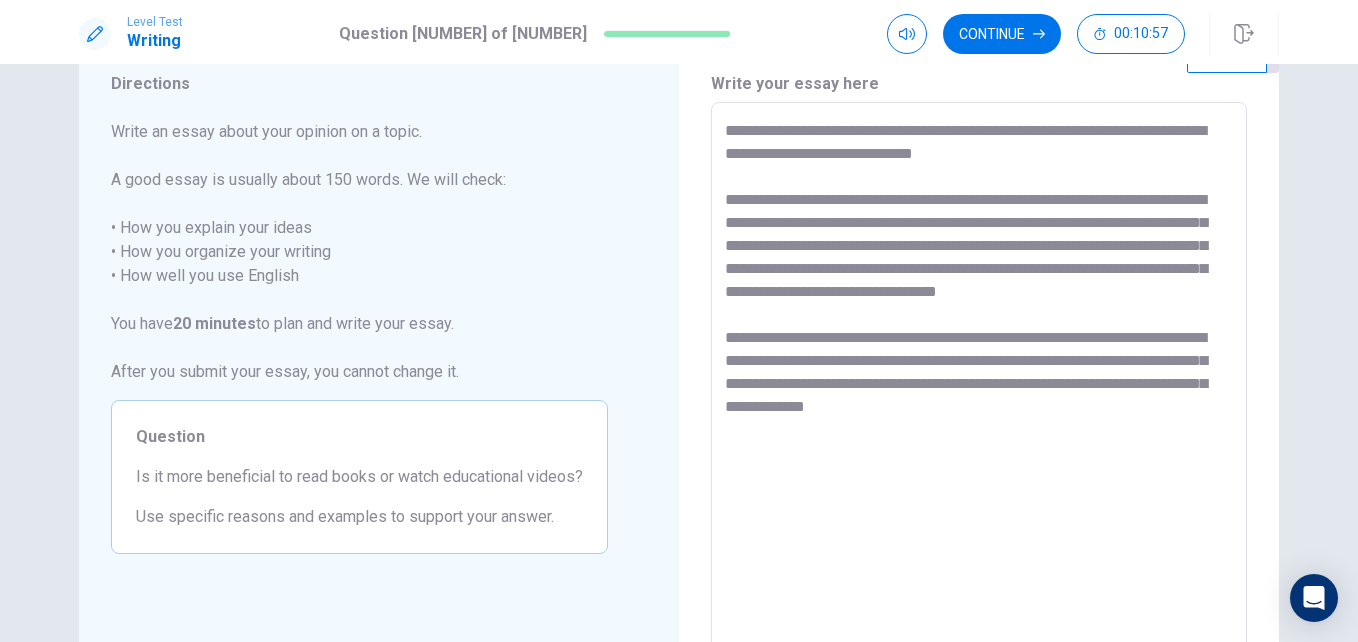 click on "**********" at bounding box center (979, 379) 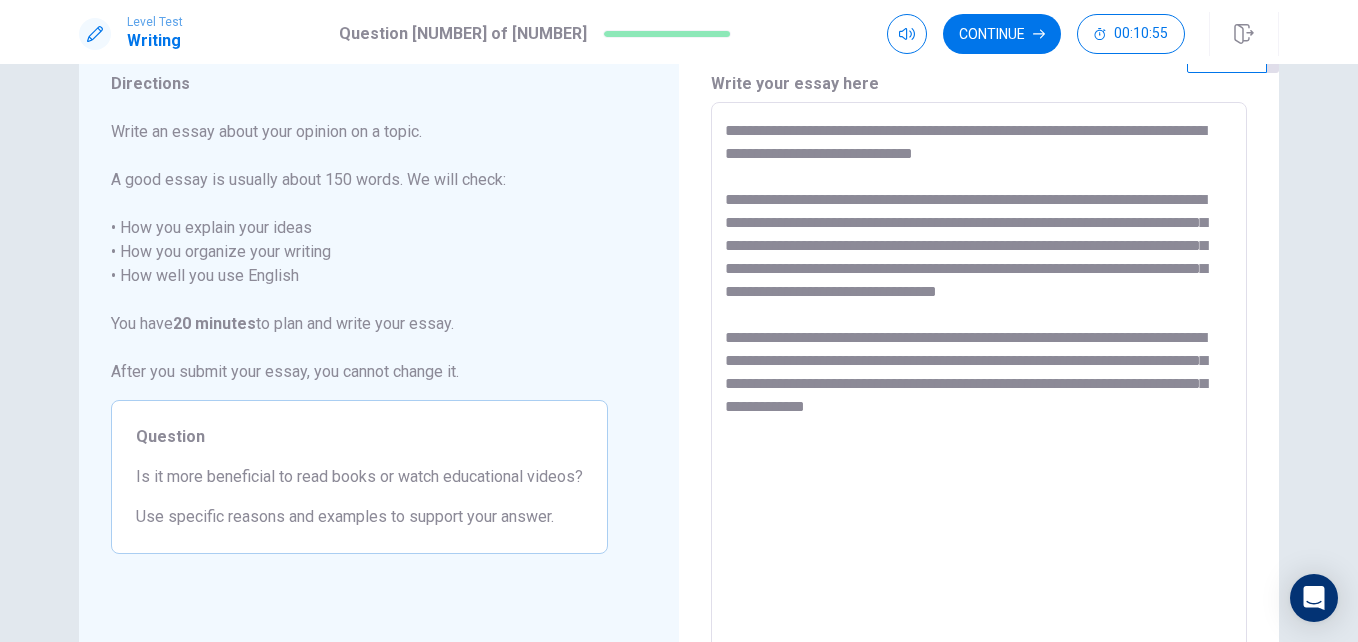click on "**********" at bounding box center (979, 379) 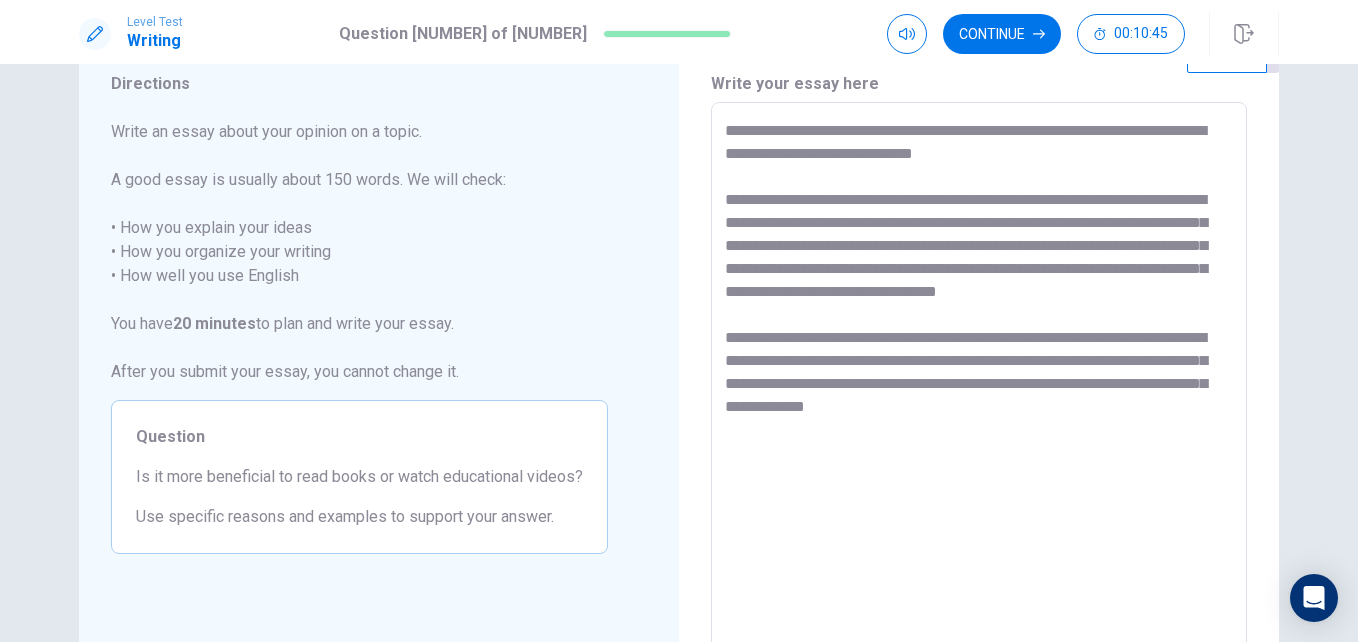 click on "**********" at bounding box center [979, 379] 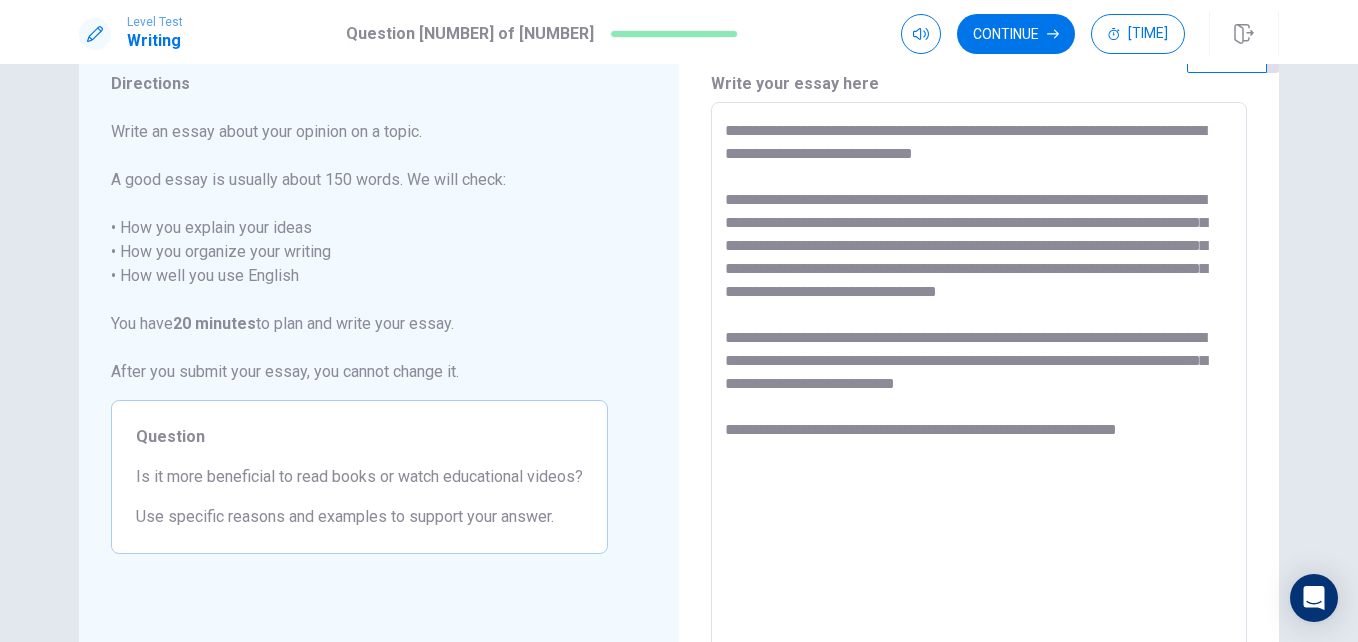 click on "**********" at bounding box center (979, 379) 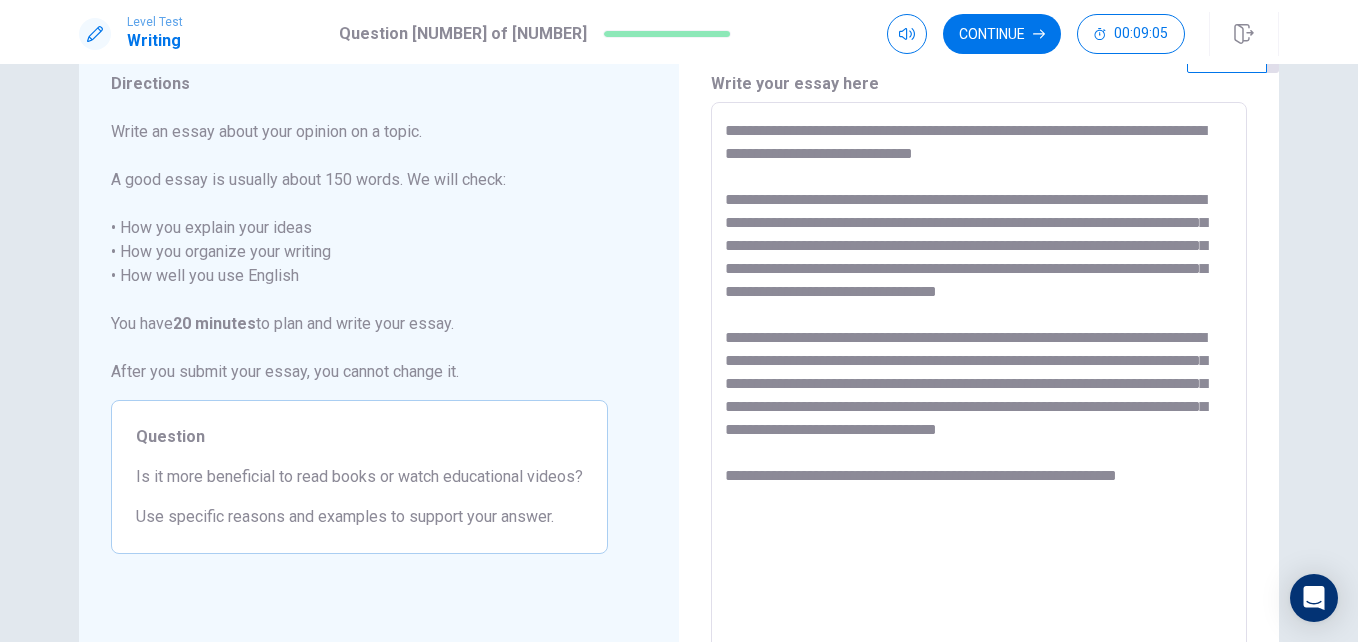 click on "**********" at bounding box center (979, 379) 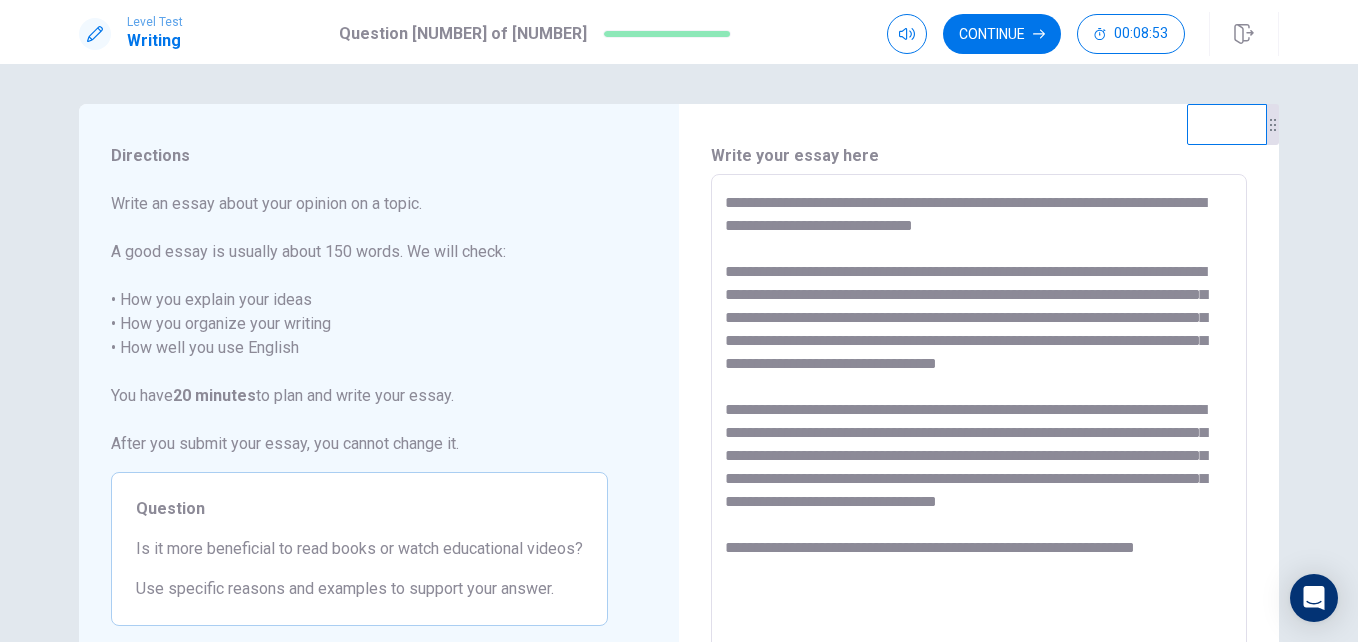 scroll, scrollTop: 148, scrollLeft: 0, axis: vertical 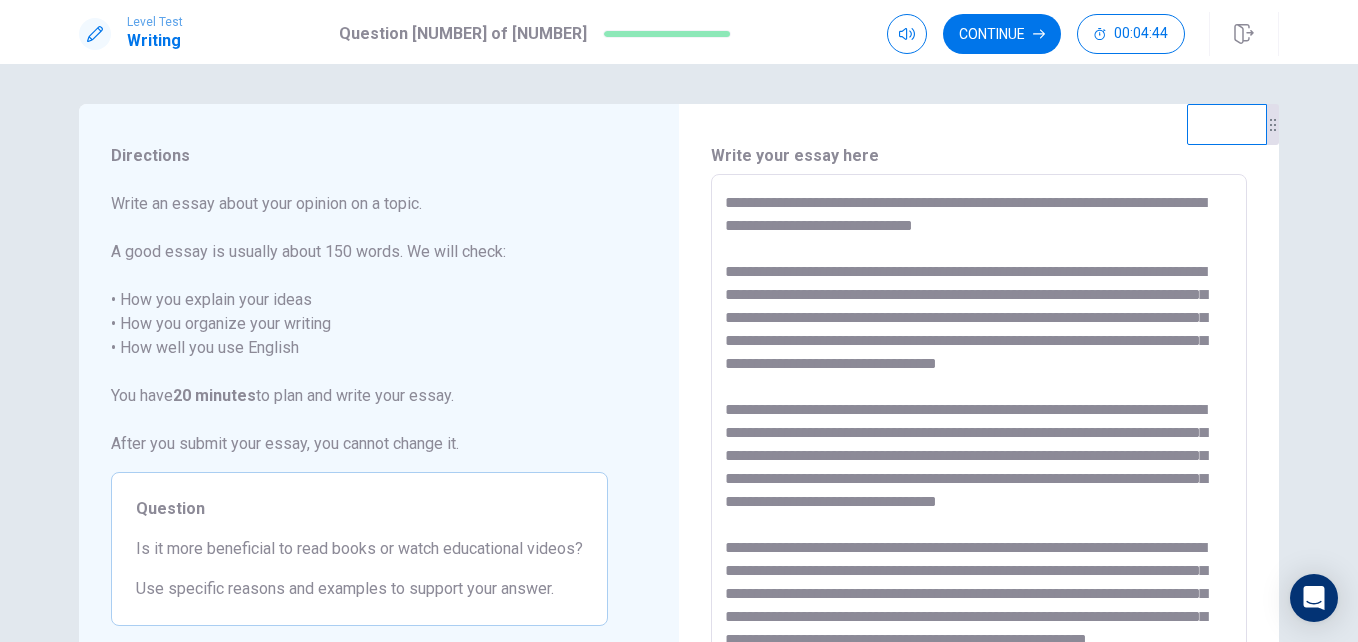 click at bounding box center [979, 451] 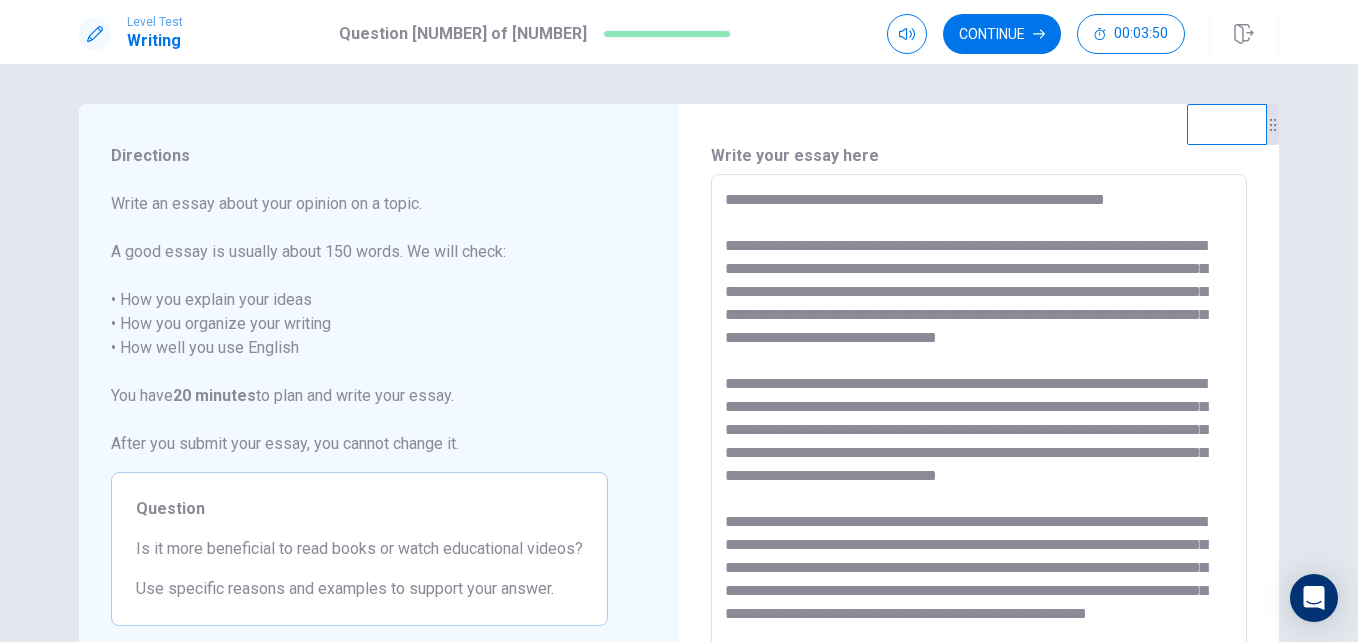 scroll, scrollTop: 0, scrollLeft: 0, axis: both 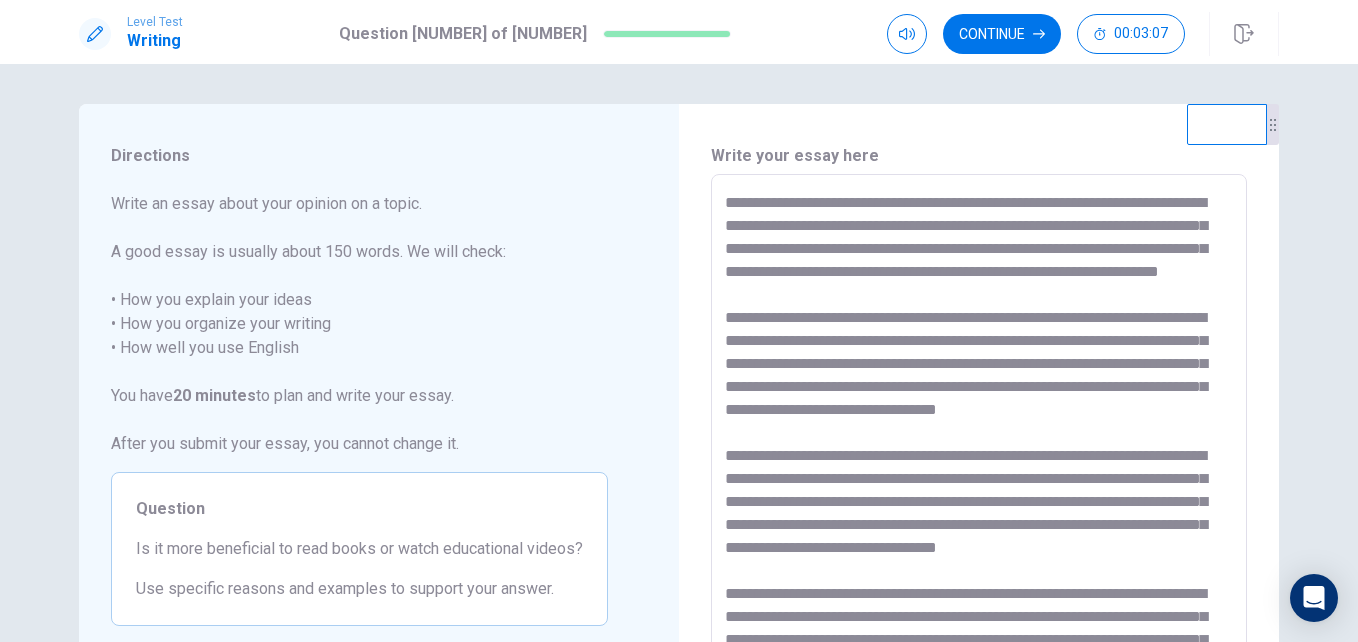 drag, startPoint x: 1034, startPoint y: 226, endPoint x: 1137, endPoint y: 305, distance: 129.80756 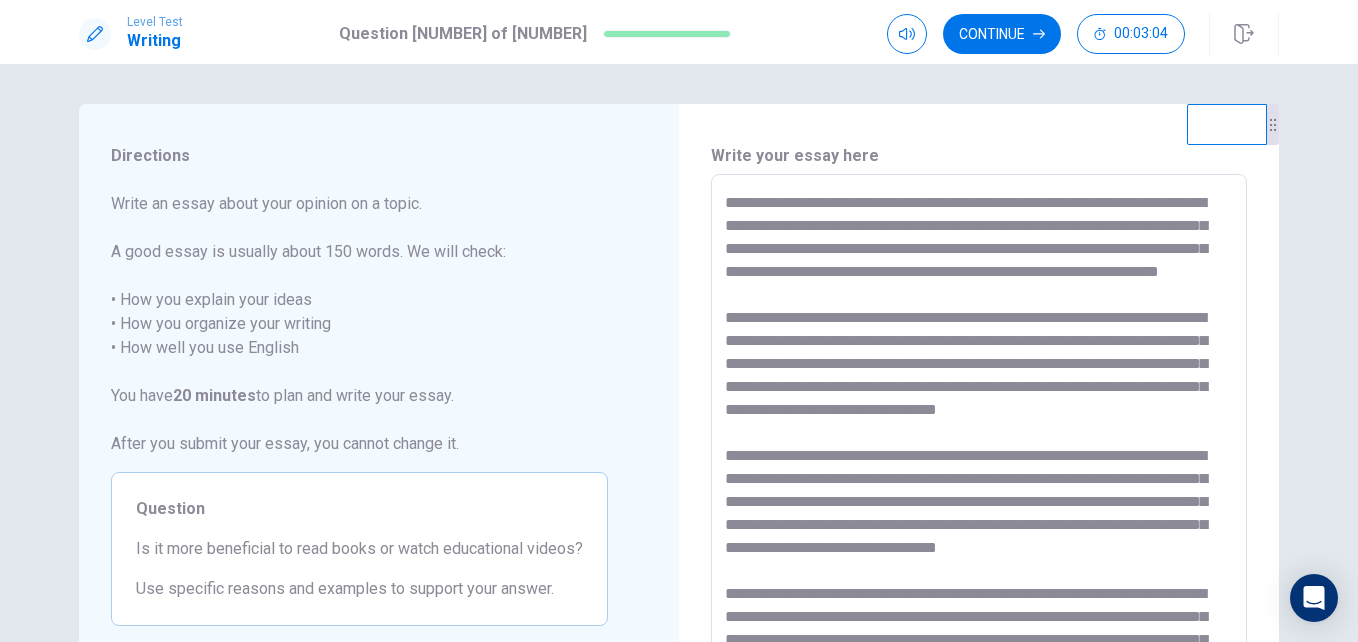 click at bounding box center (979, 451) 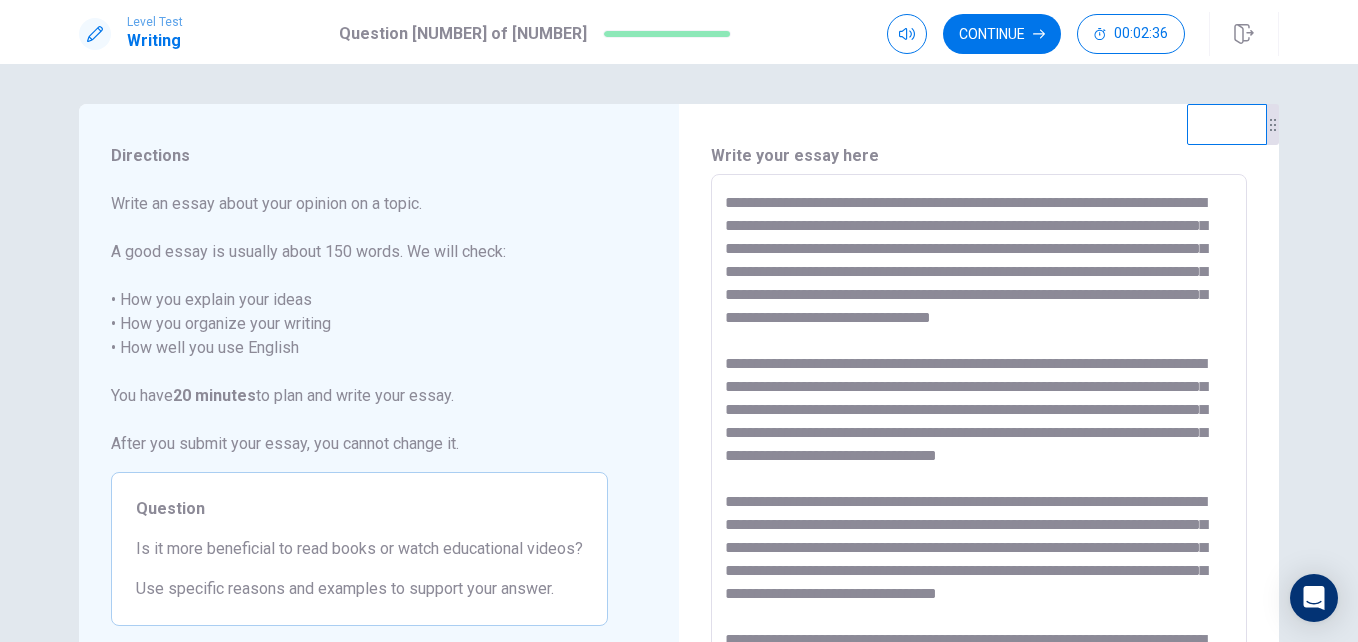 click at bounding box center [979, 451] 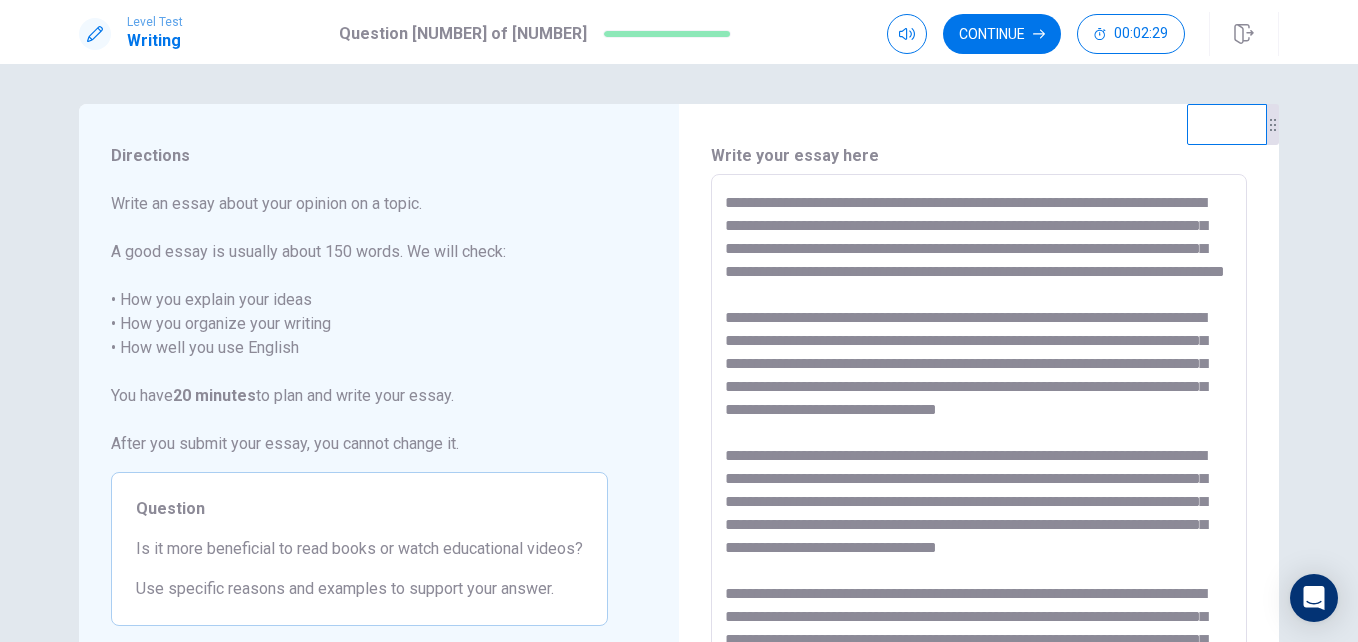 click at bounding box center [979, 451] 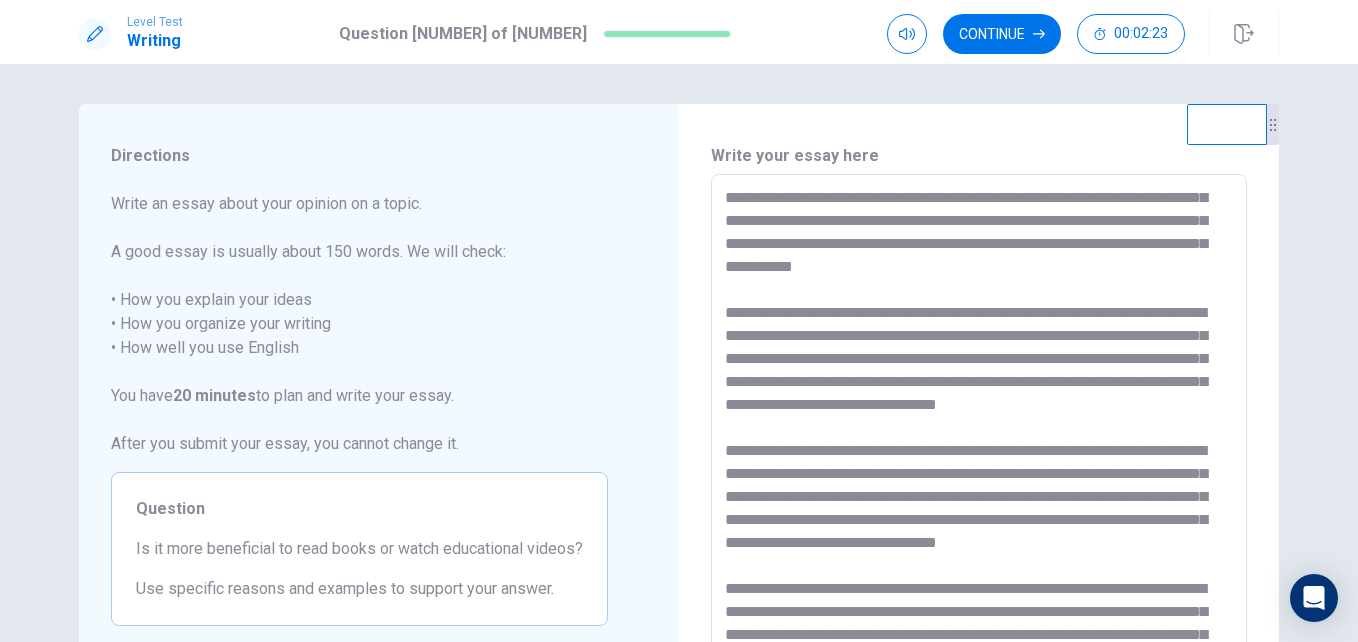 scroll, scrollTop: 27, scrollLeft: 0, axis: vertical 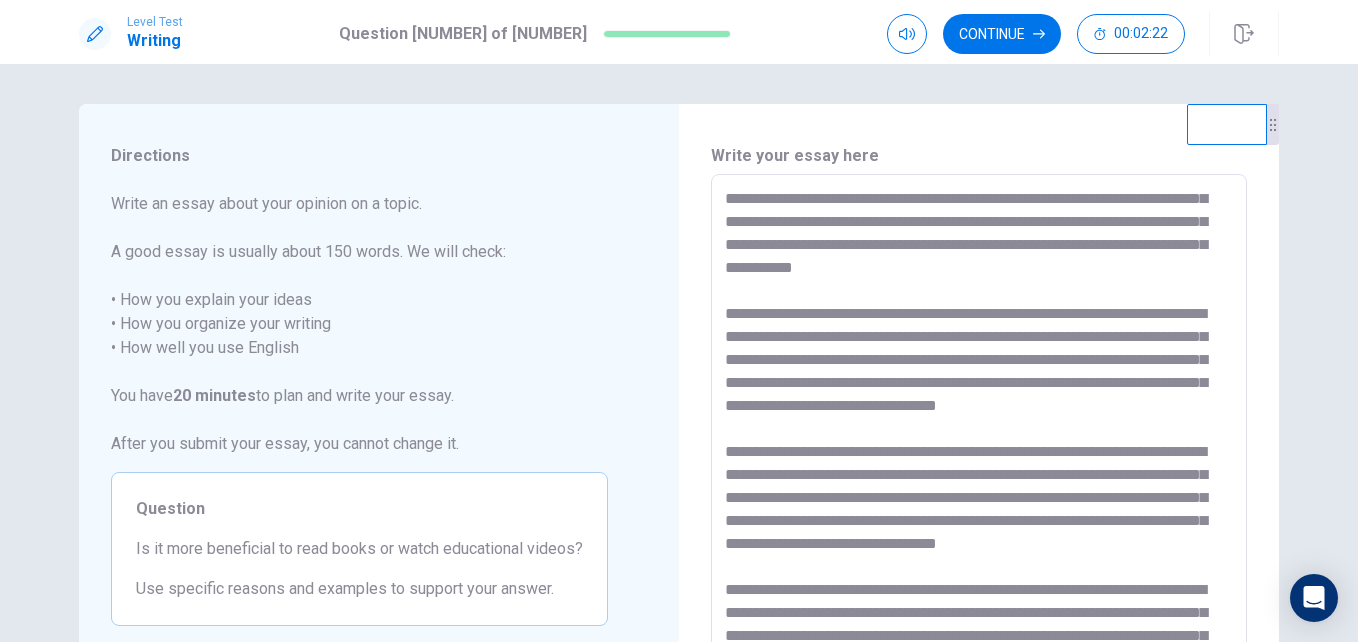 click at bounding box center (979, 451) 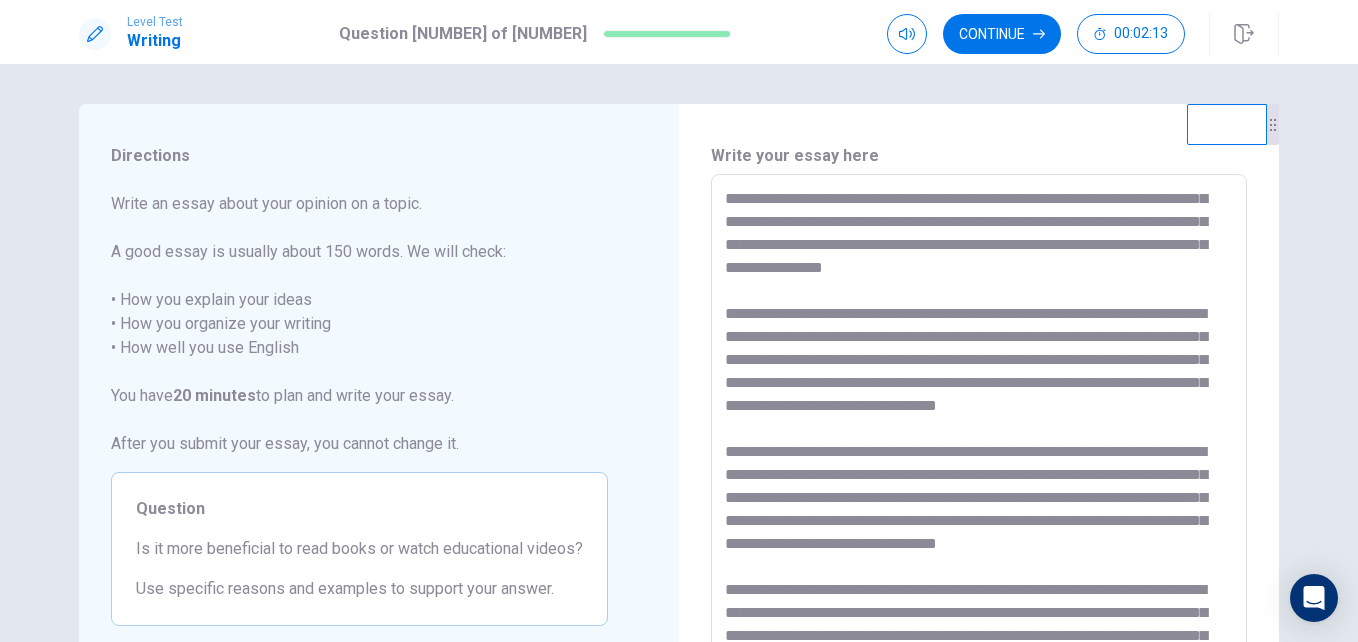 click at bounding box center [979, 451] 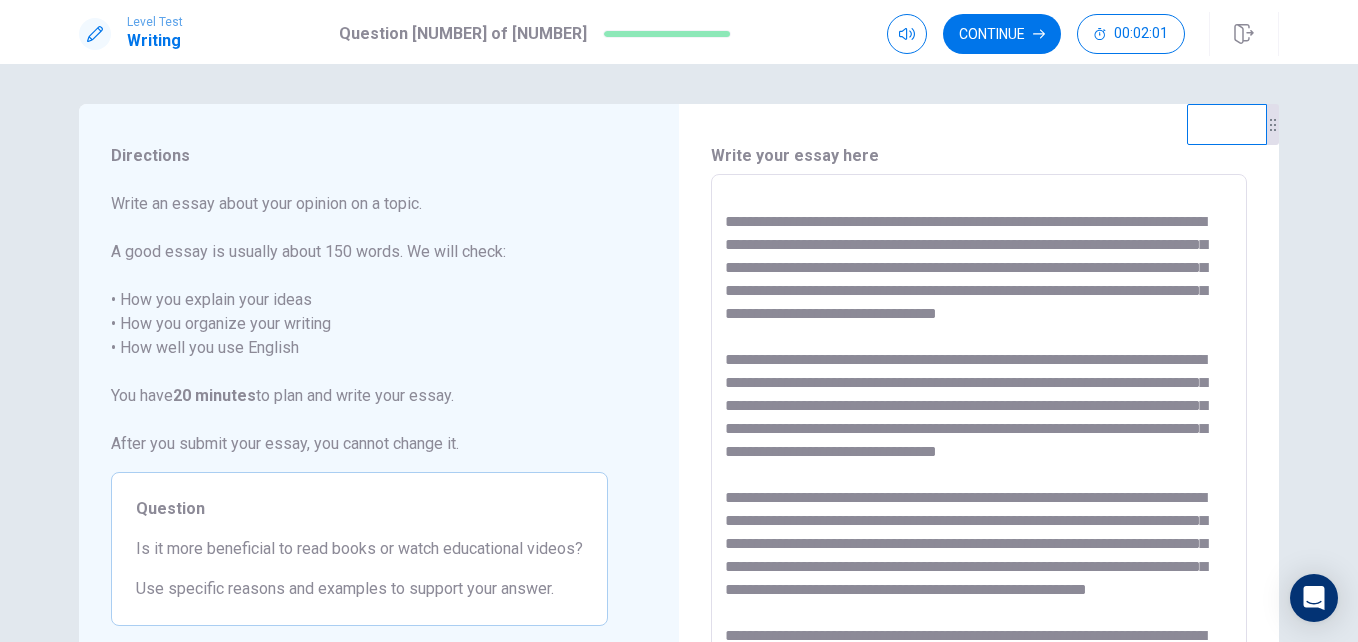 scroll, scrollTop: 112, scrollLeft: 0, axis: vertical 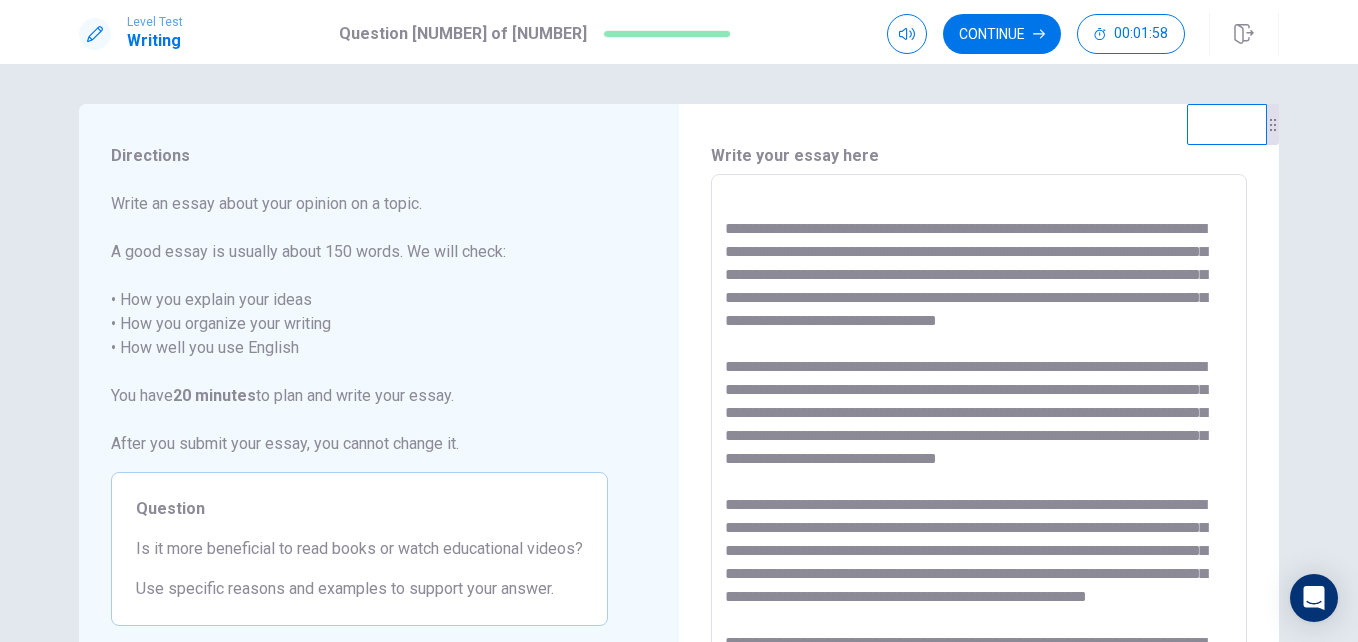 click at bounding box center [979, 451] 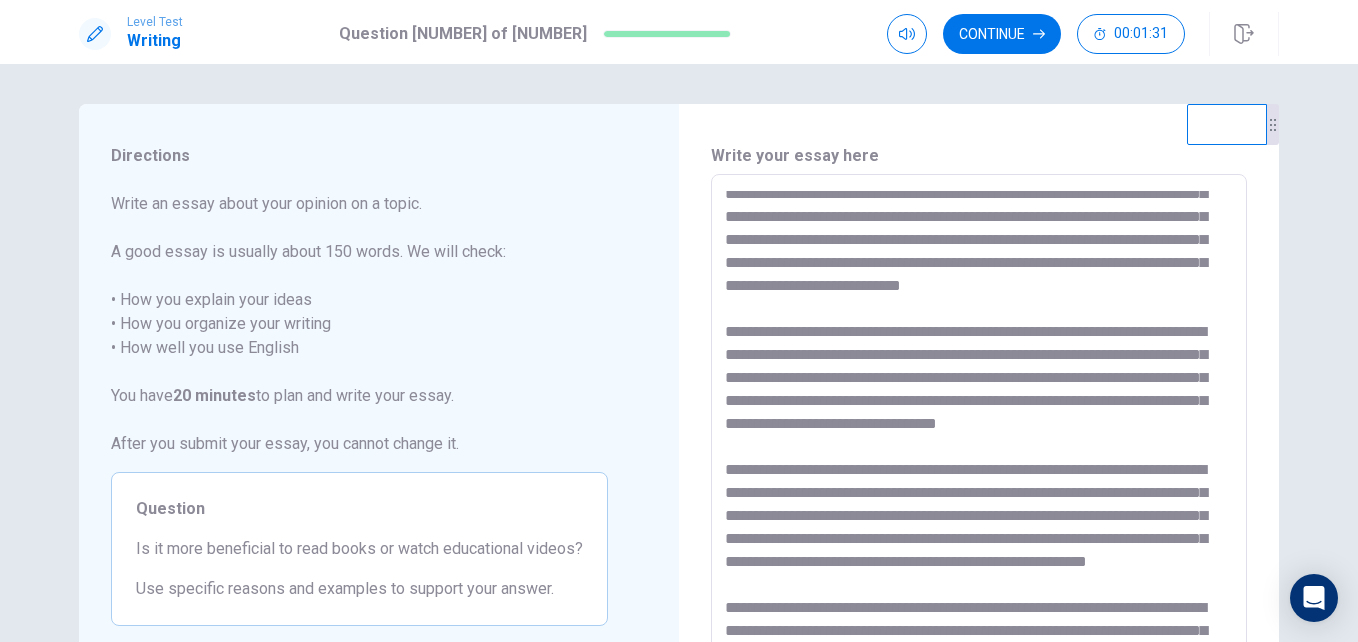scroll, scrollTop: 253, scrollLeft: 0, axis: vertical 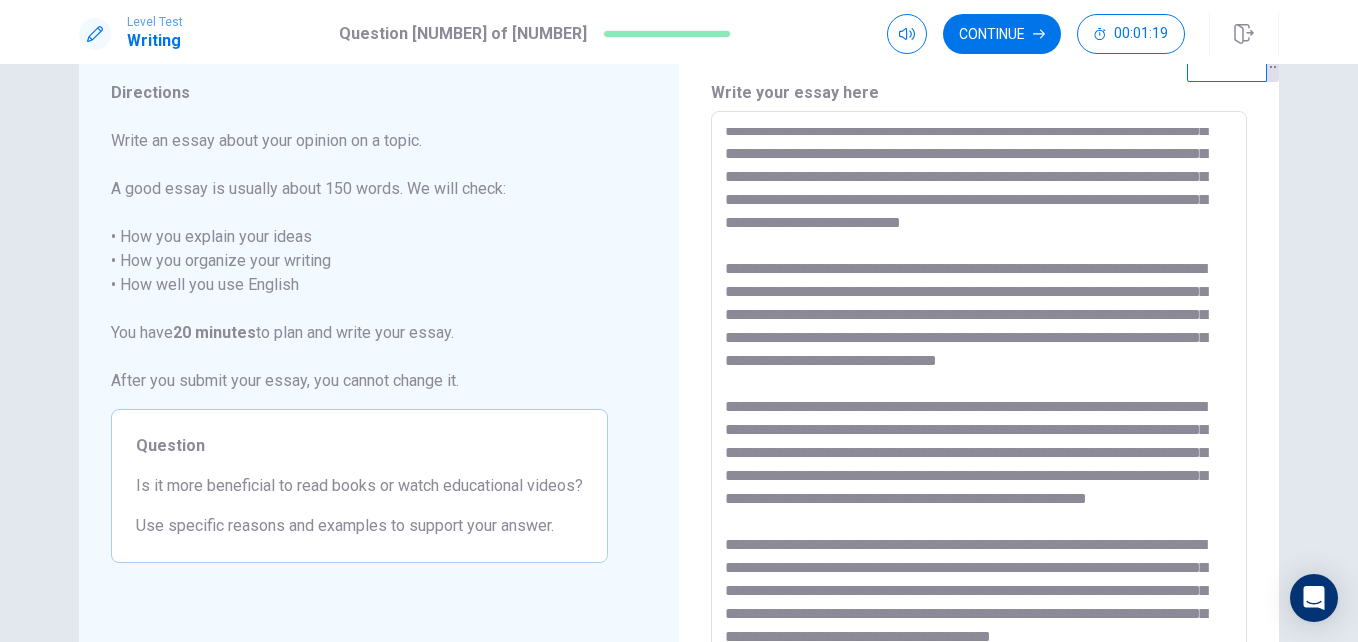 click at bounding box center [979, 388] 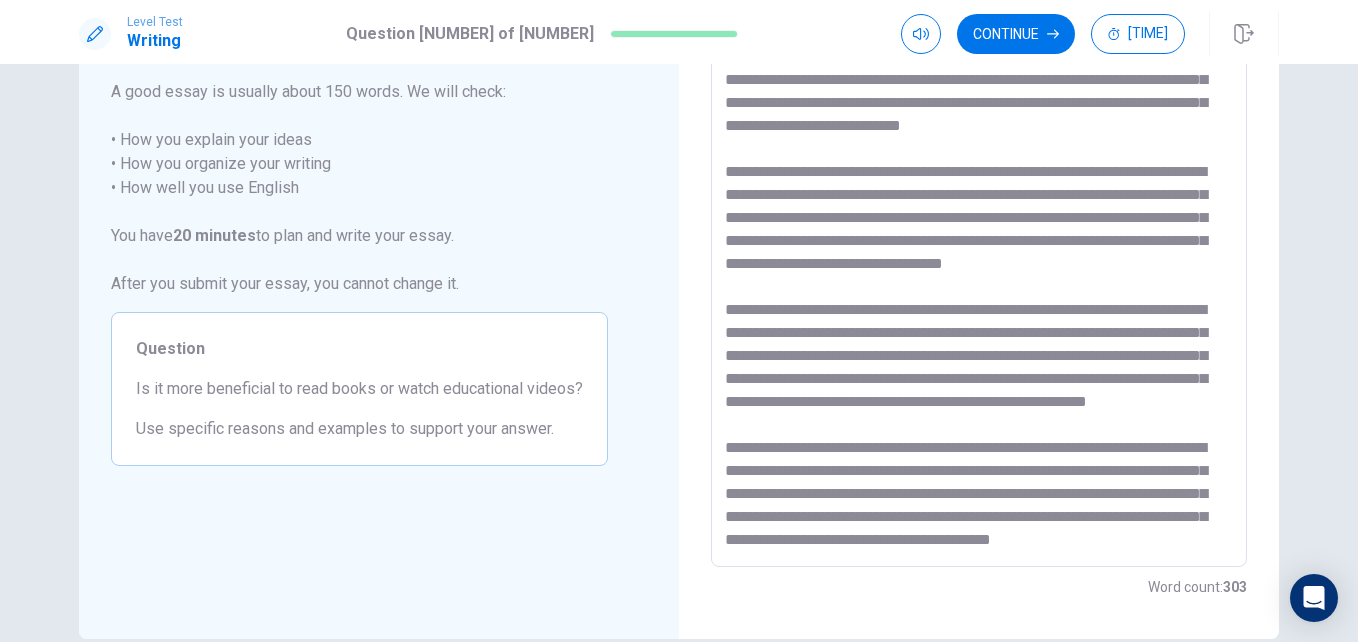 scroll, scrollTop: 163, scrollLeft: 0, axis: vertical 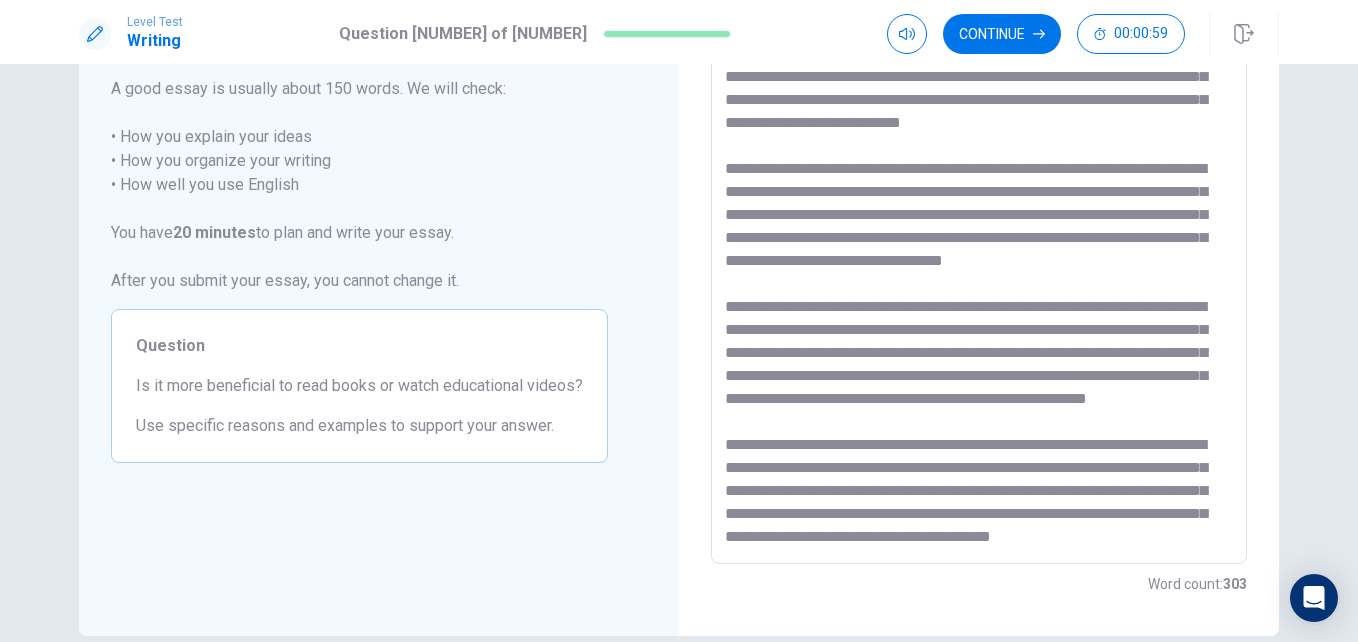 click at bounding box center [979, 288] 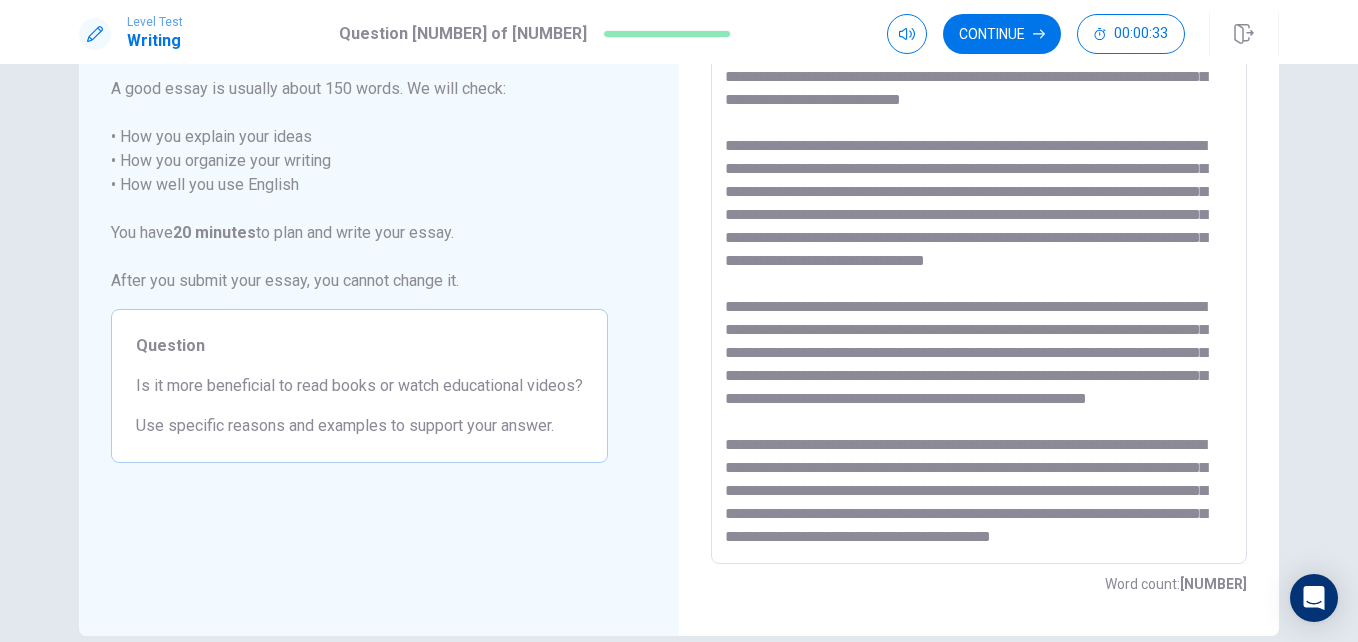scroll, scrollTop: 308, scrollLeft: 0, axis: vertical 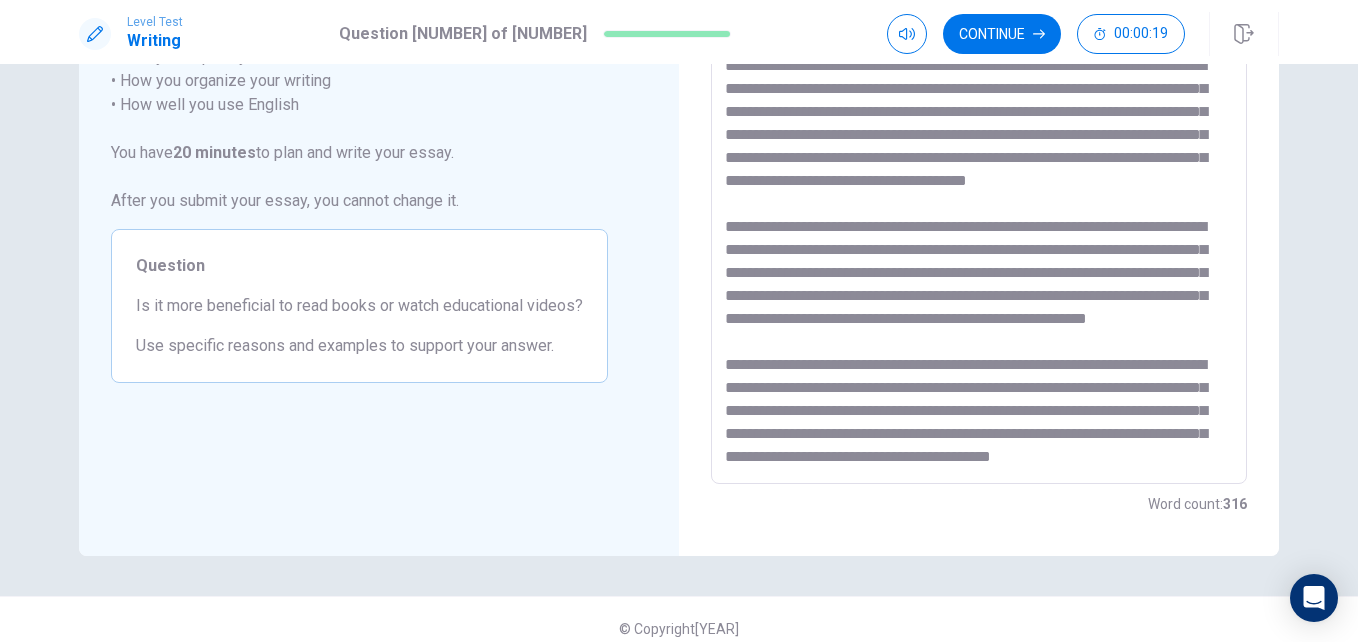 click at bounding box center (979, 208) 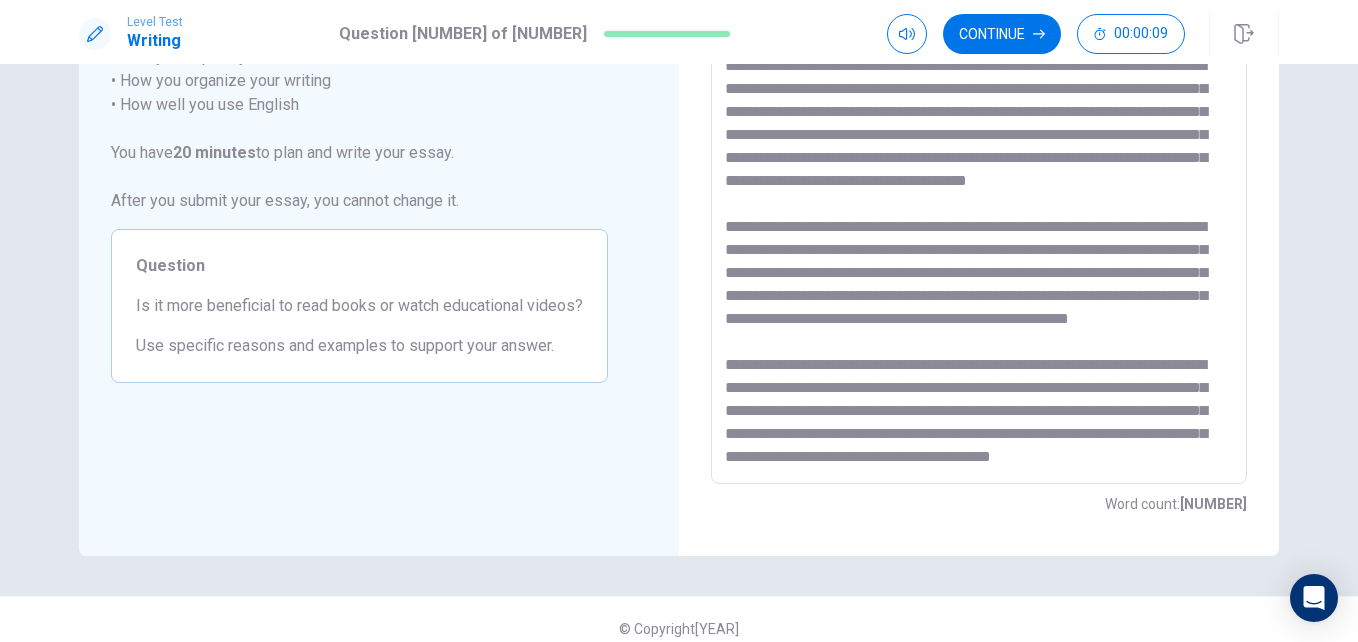 scroll, scrollTop: 308, scrollLeft: 0, axis: vertical 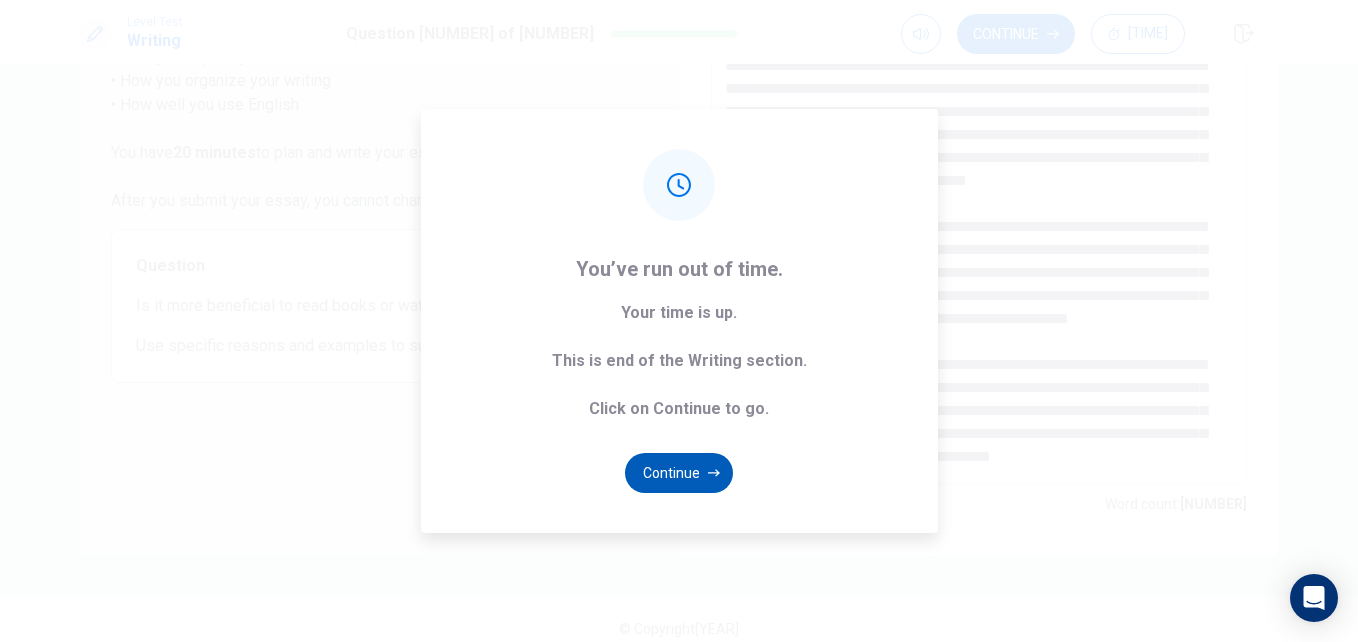 type on "**********" 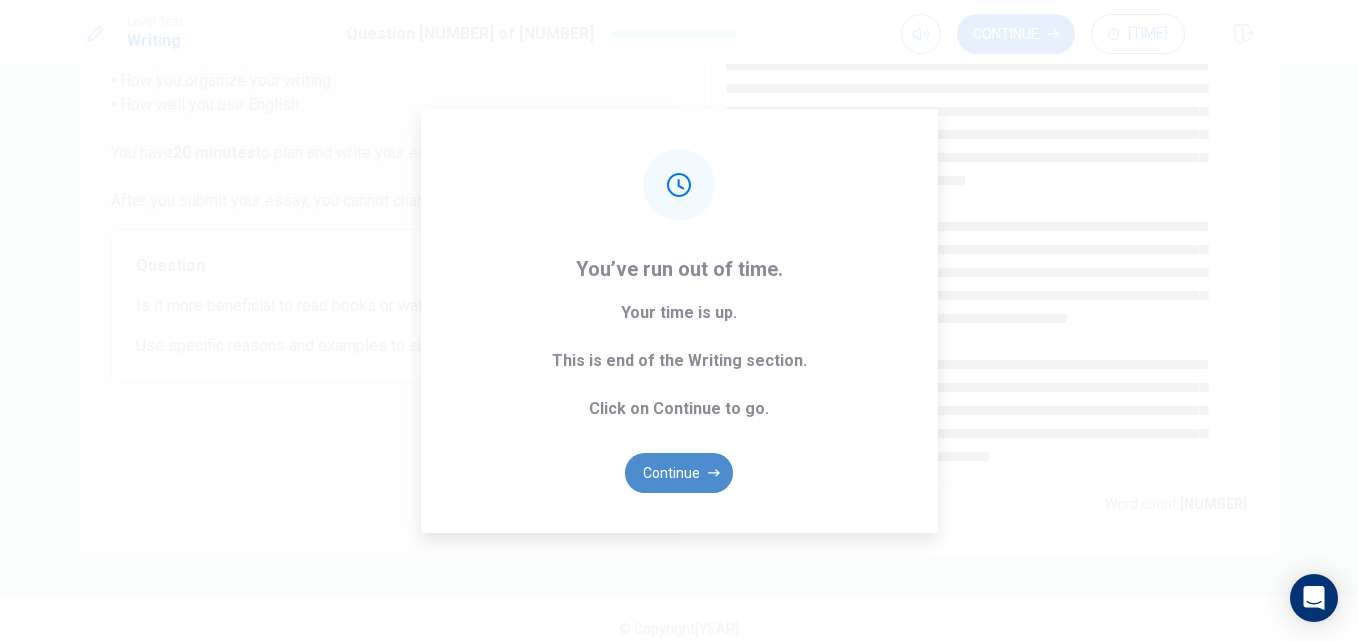 click on "Continue" at bounding box center (679, 473) 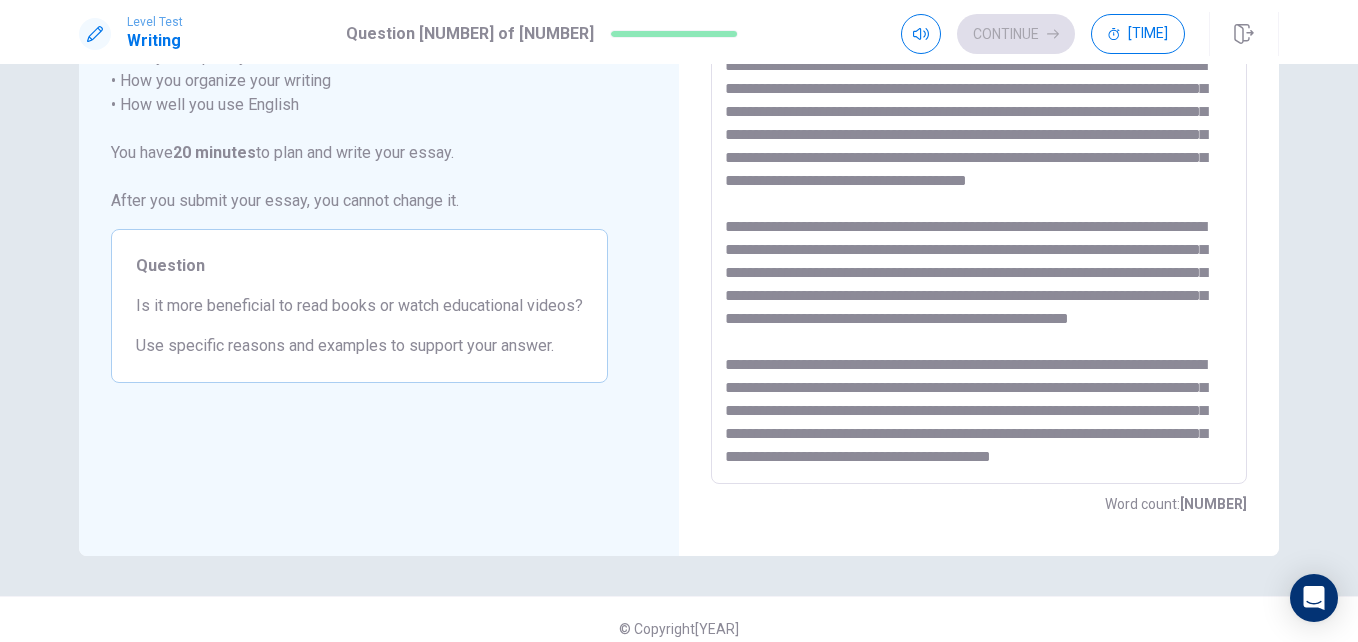 scroll, scrollTop: 86, scrollLeft: 0, axis: vertical 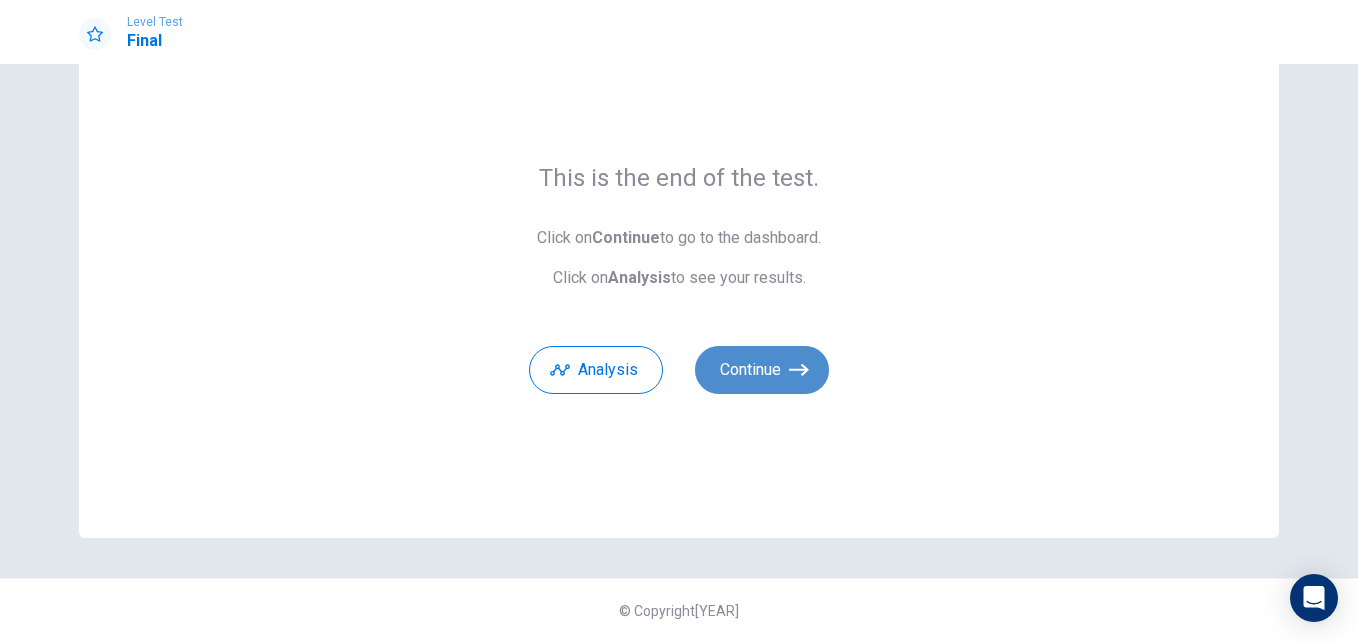 click at bounding box center [799, 370] 